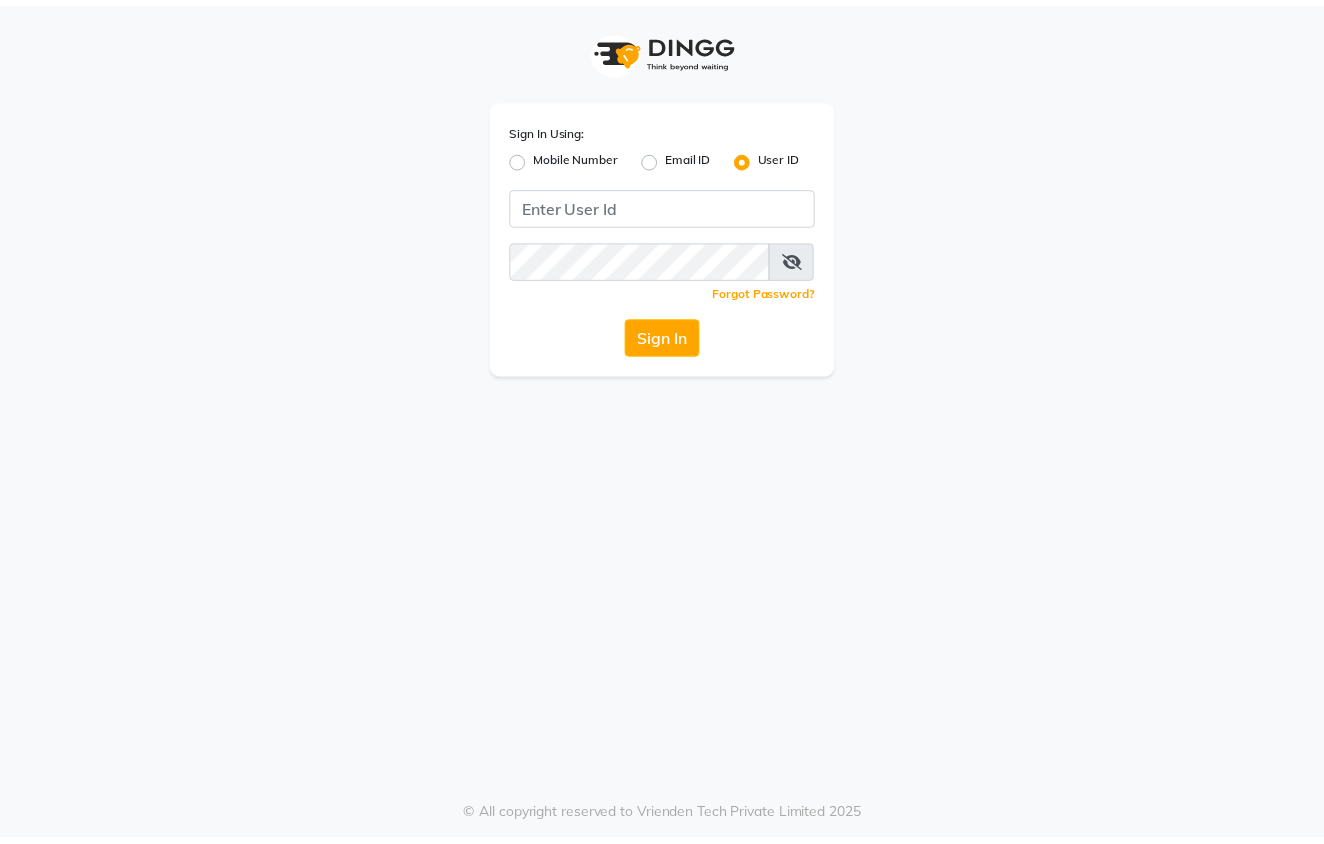 scroll, scrollTop: 0, scrollLeft: 0, axis: both 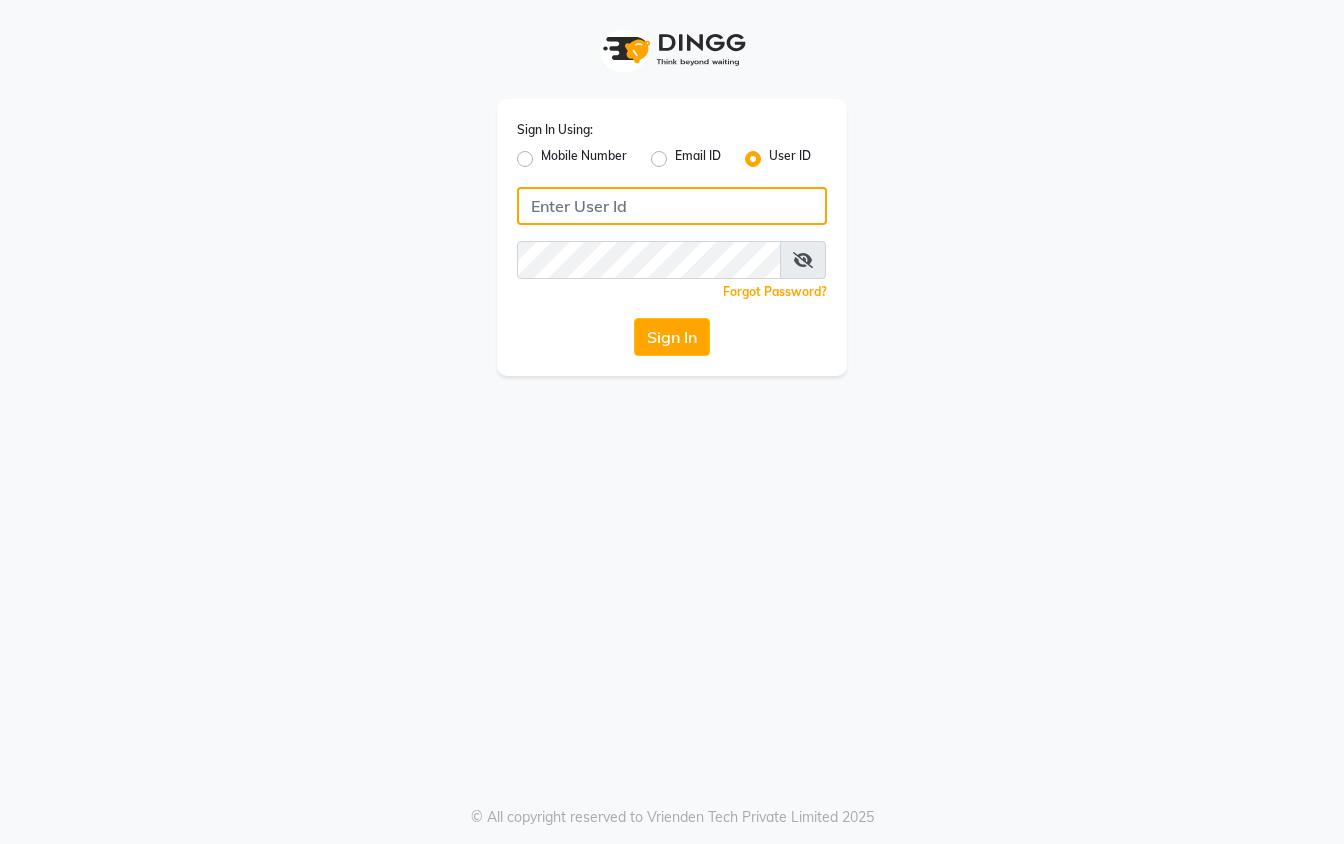 type on "9110897927" 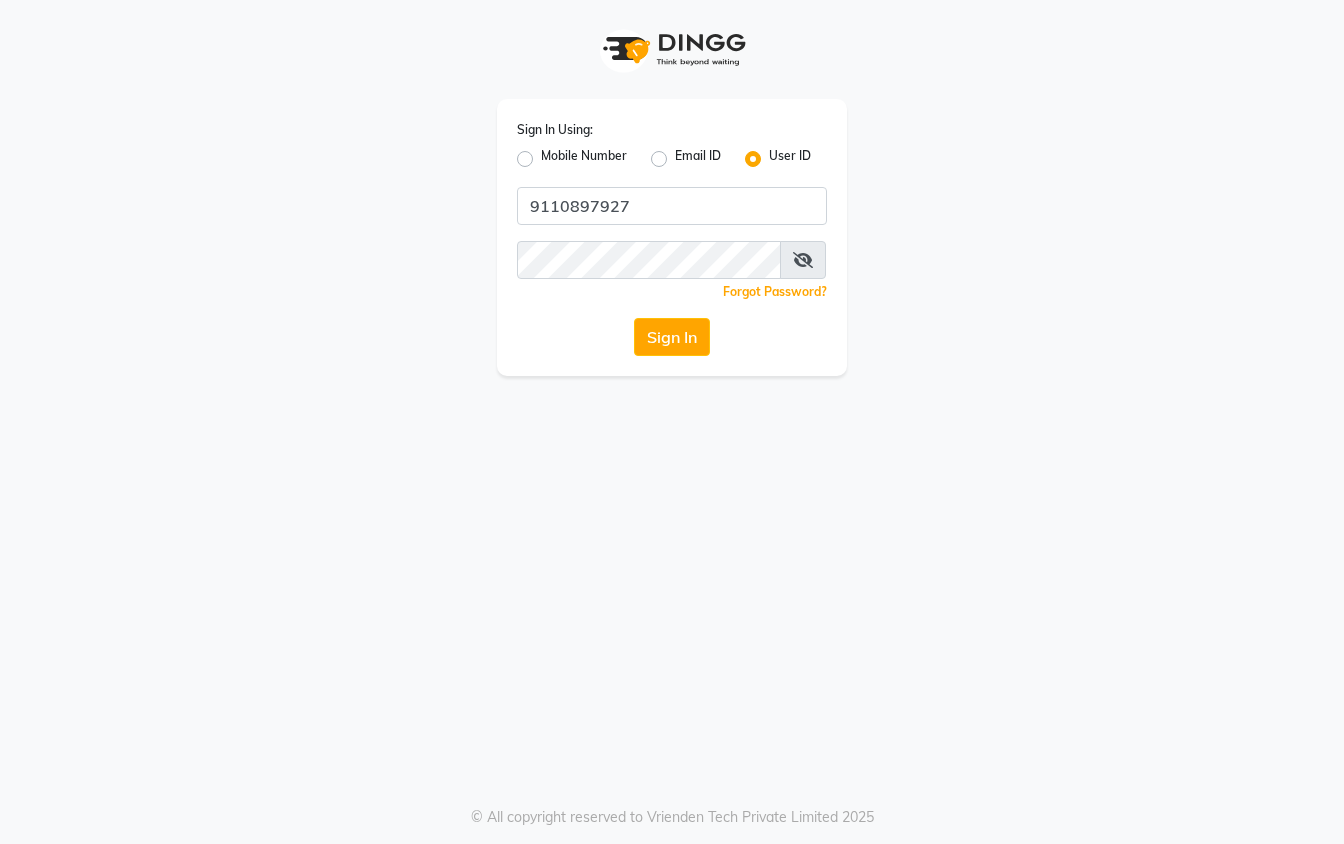 click on "Mobile Number" 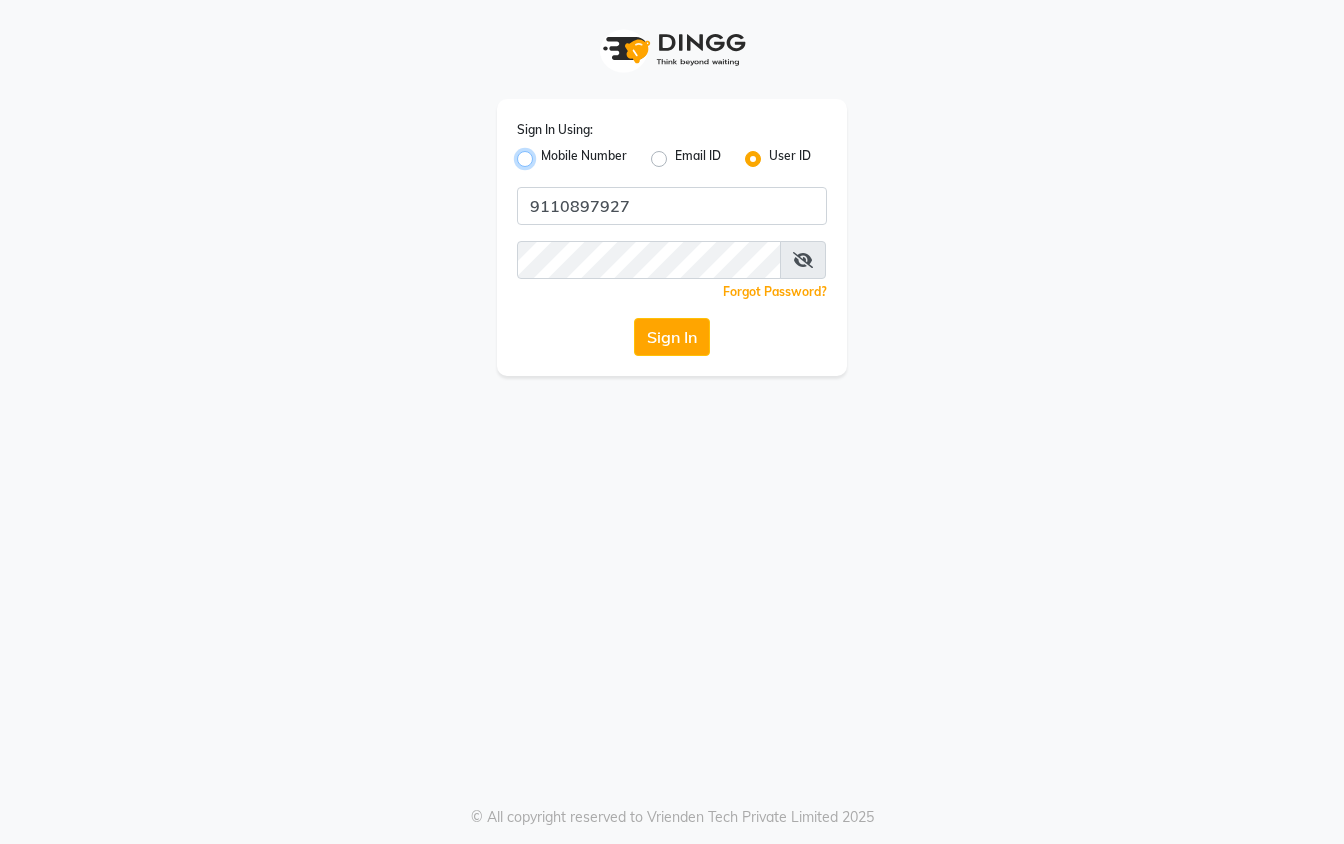 click on "Mobile Number" at bounding box center (547, 153) 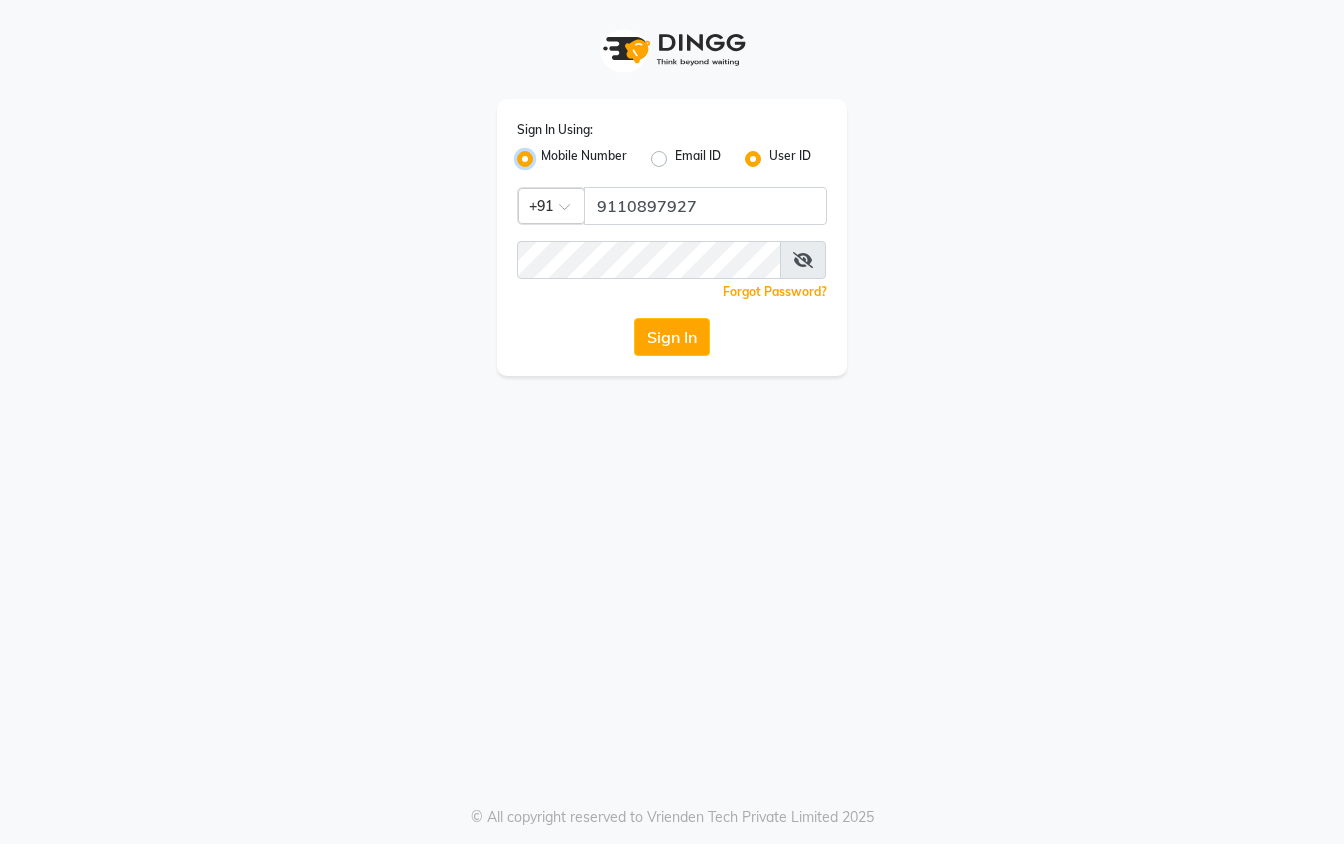 radio on "false" 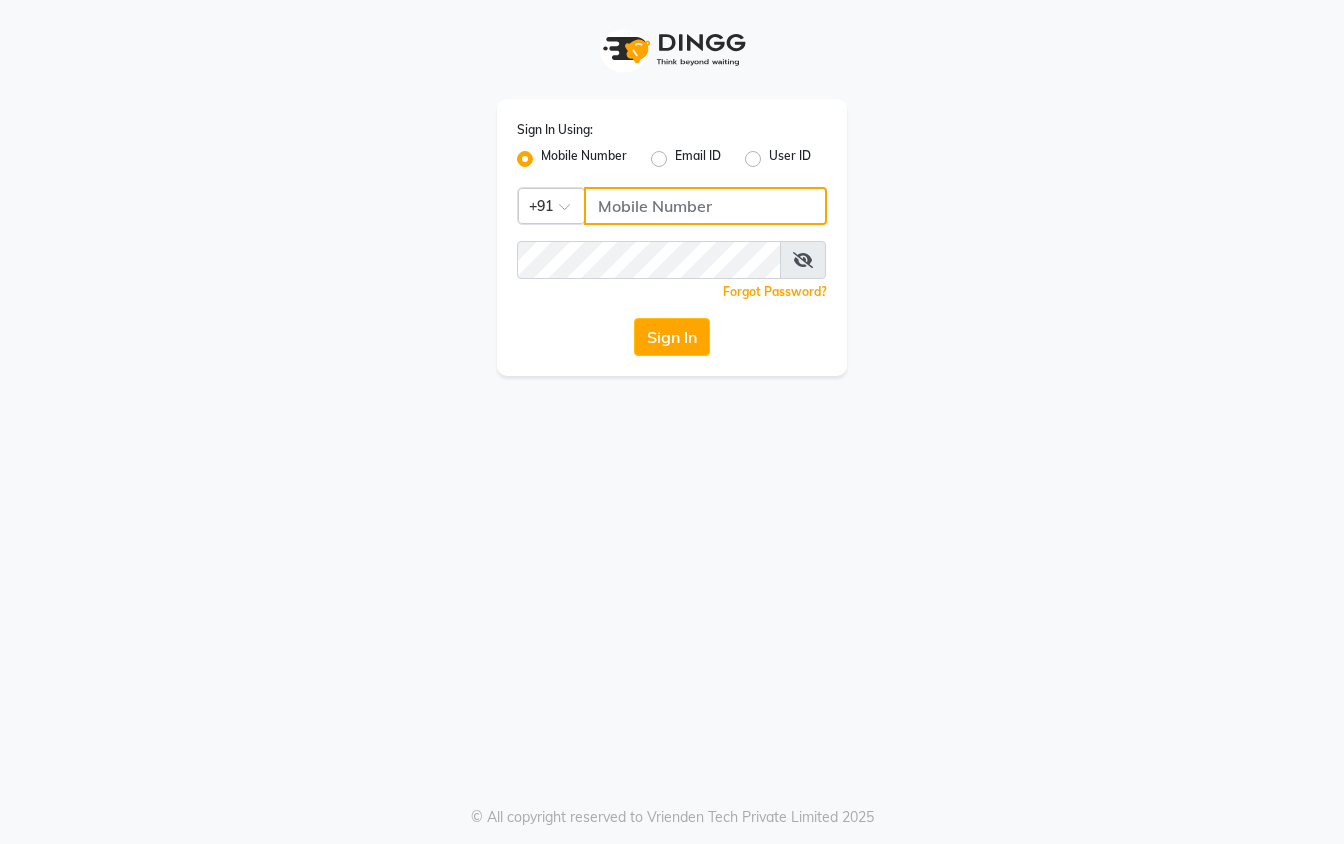 click 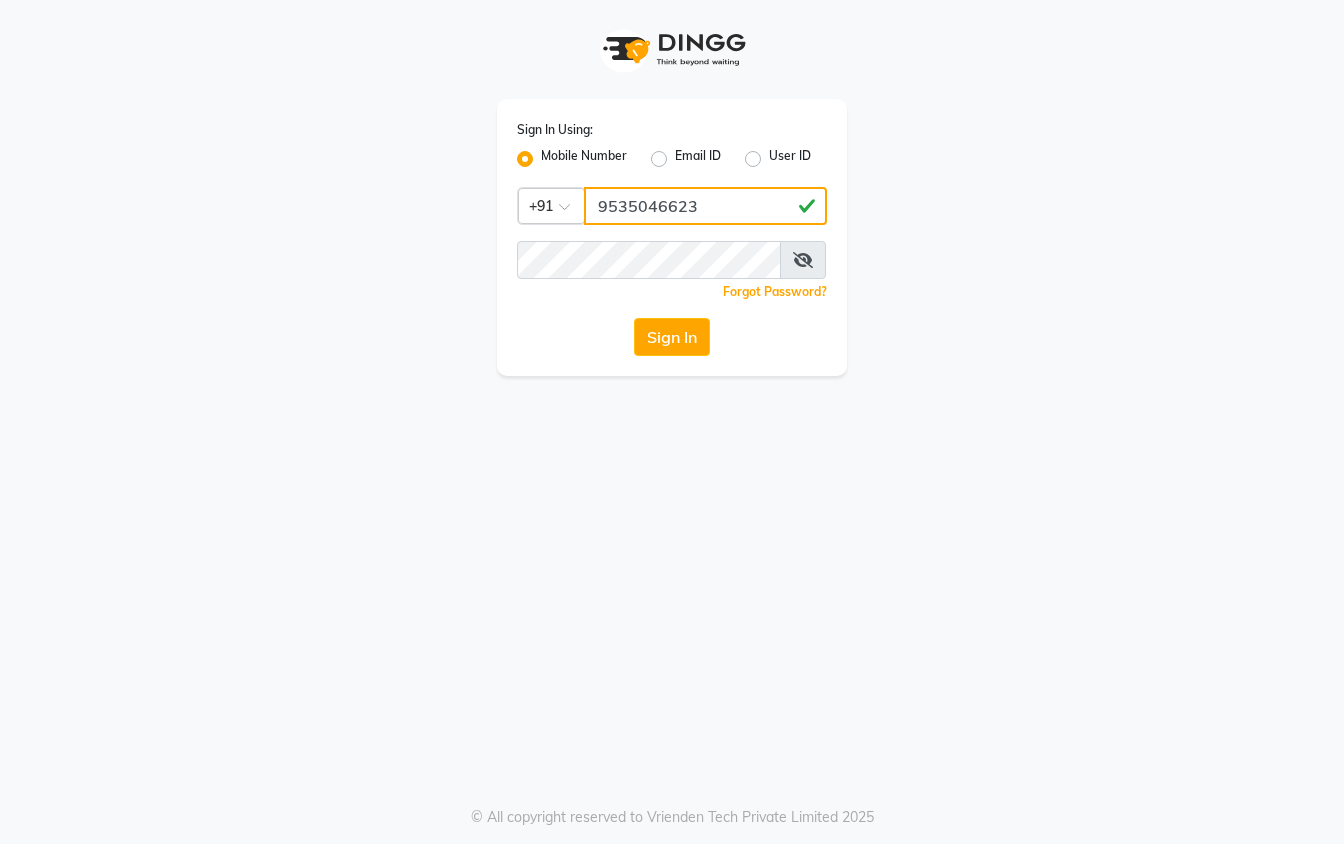 type on "9535046623" 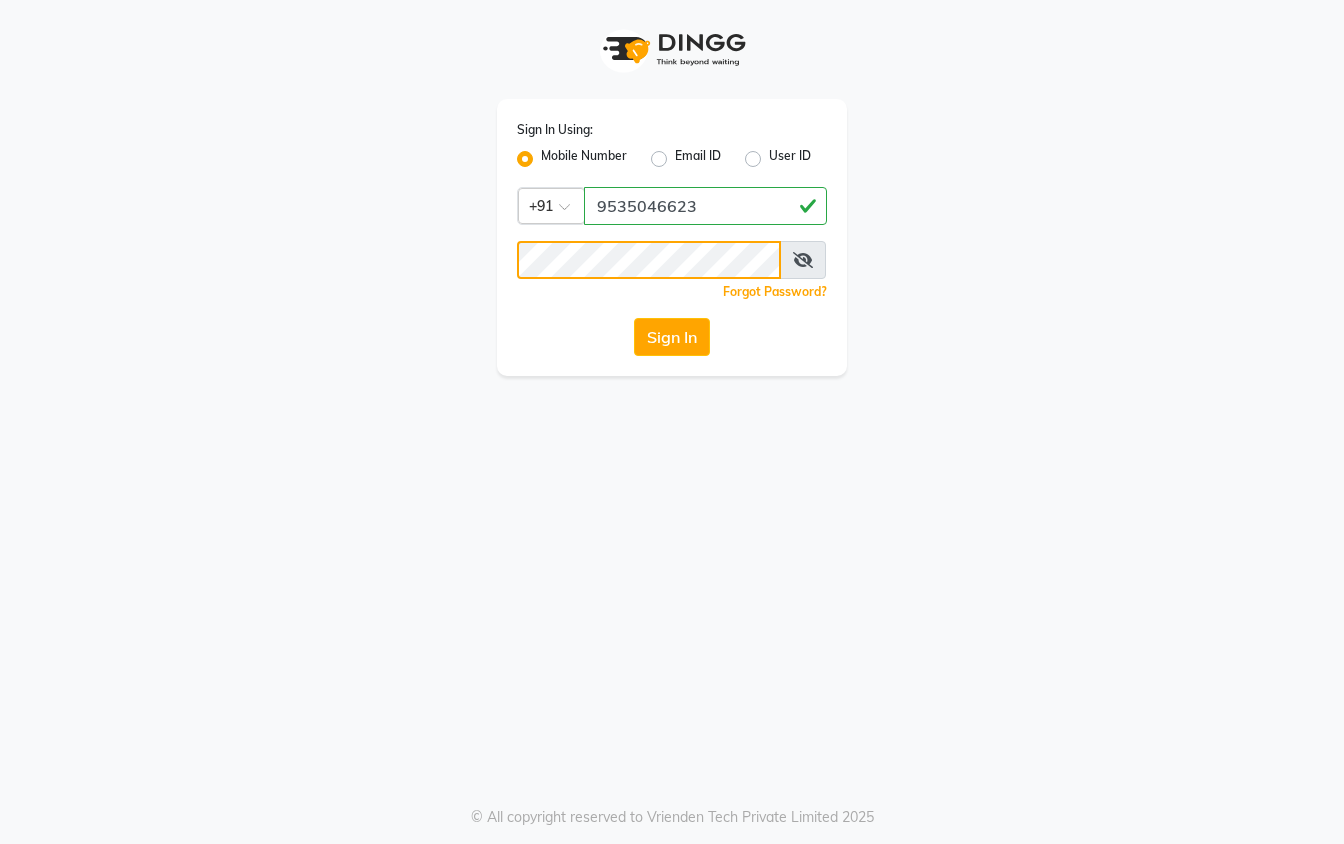 click on "Sign In" 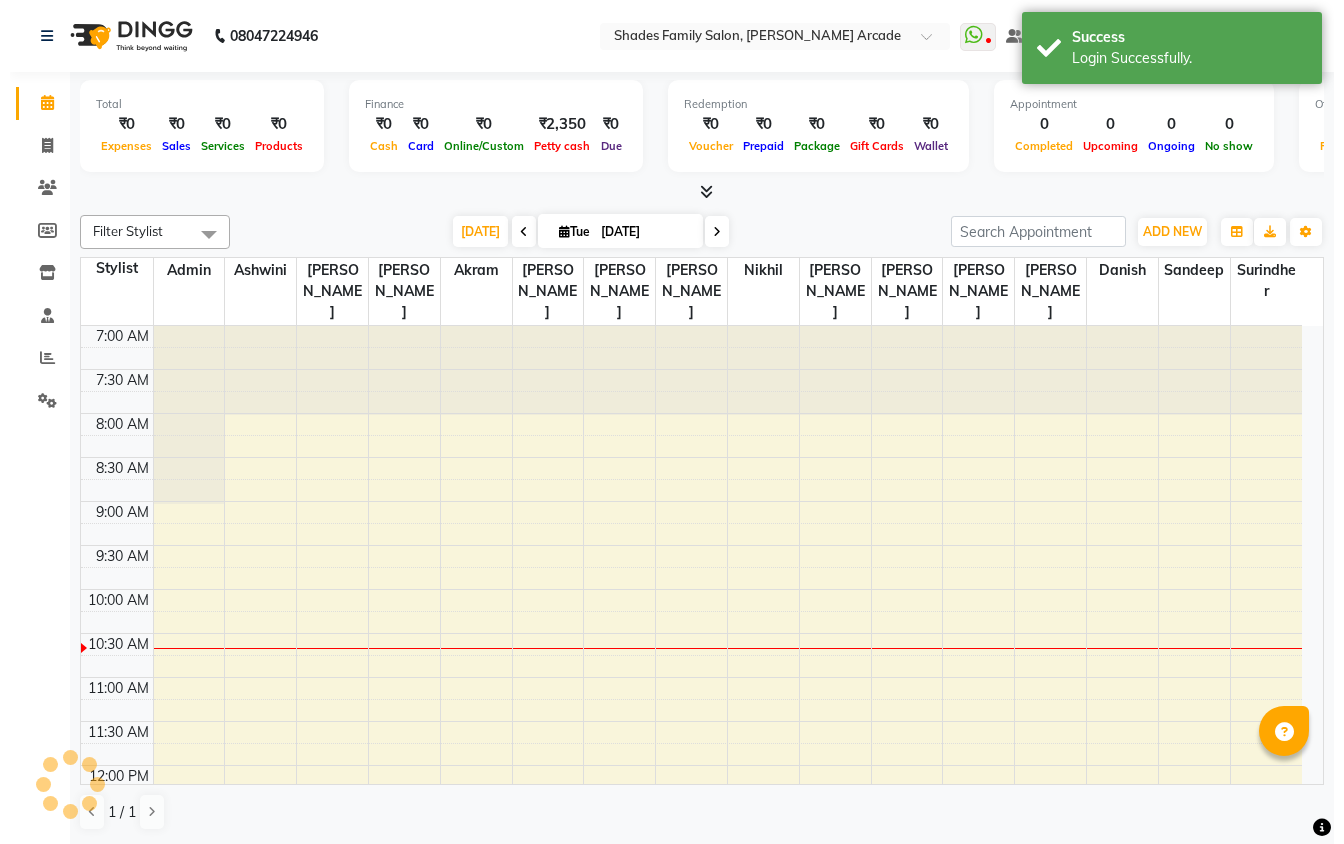 scroll, scrollTop: 269, scrollLeft: 0, axis: vertical 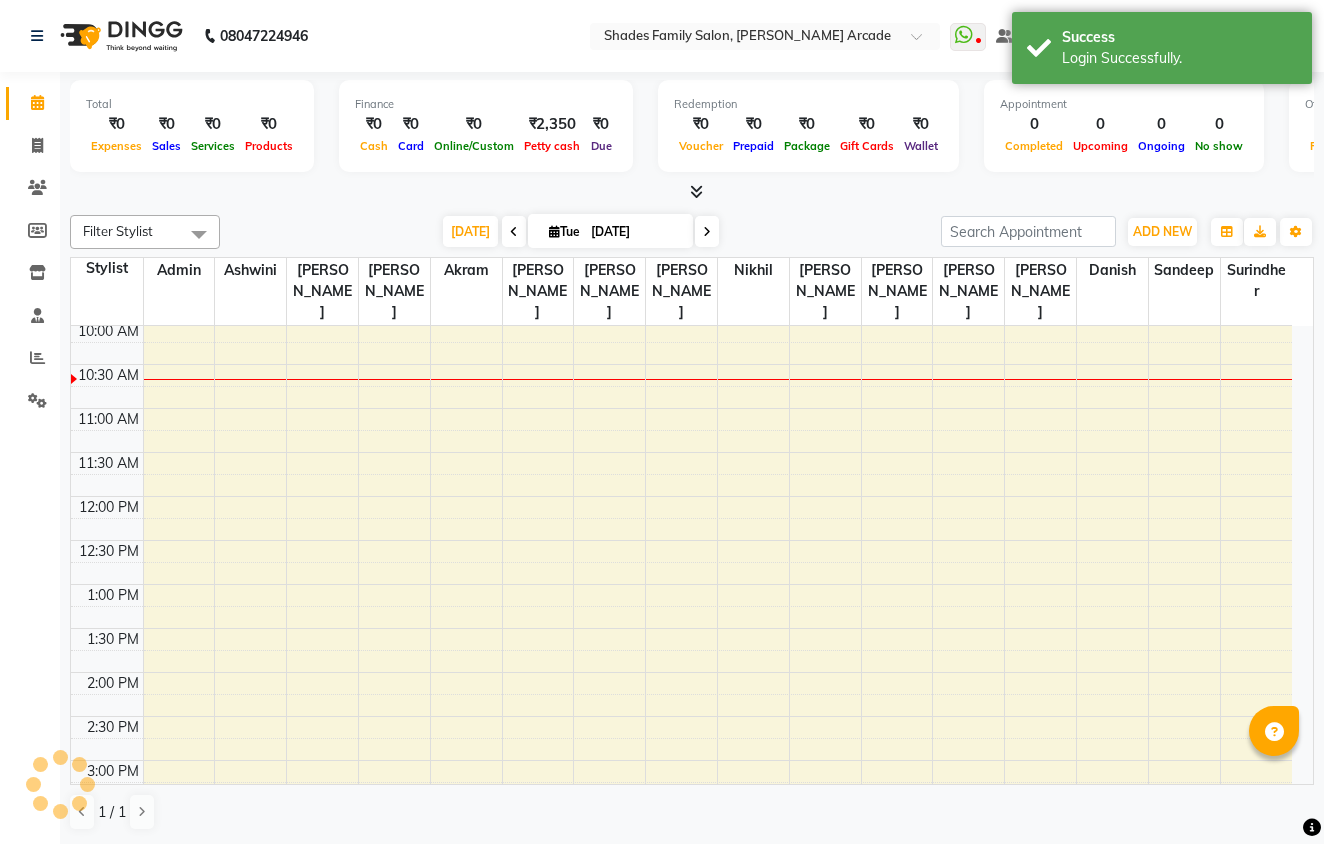select on "en" 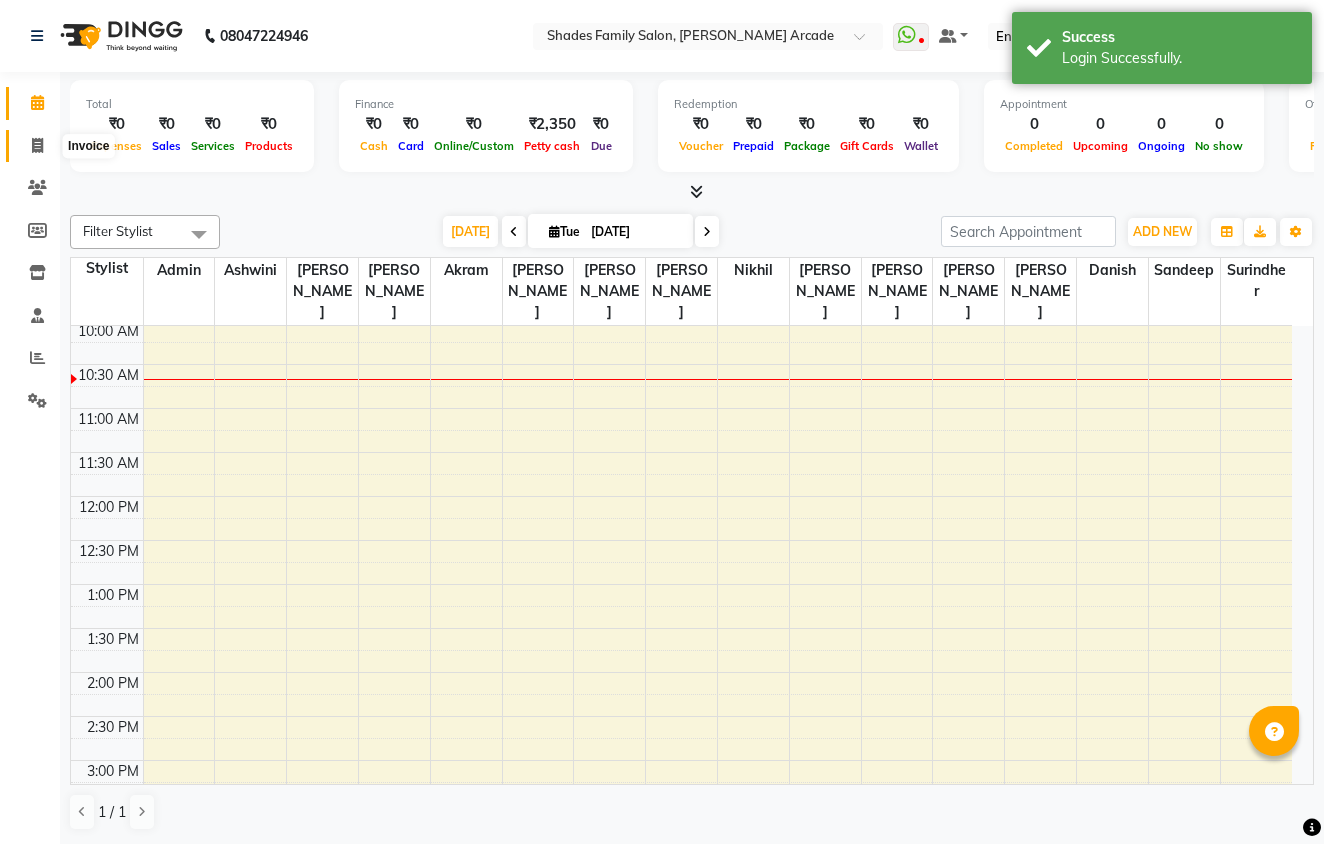 click 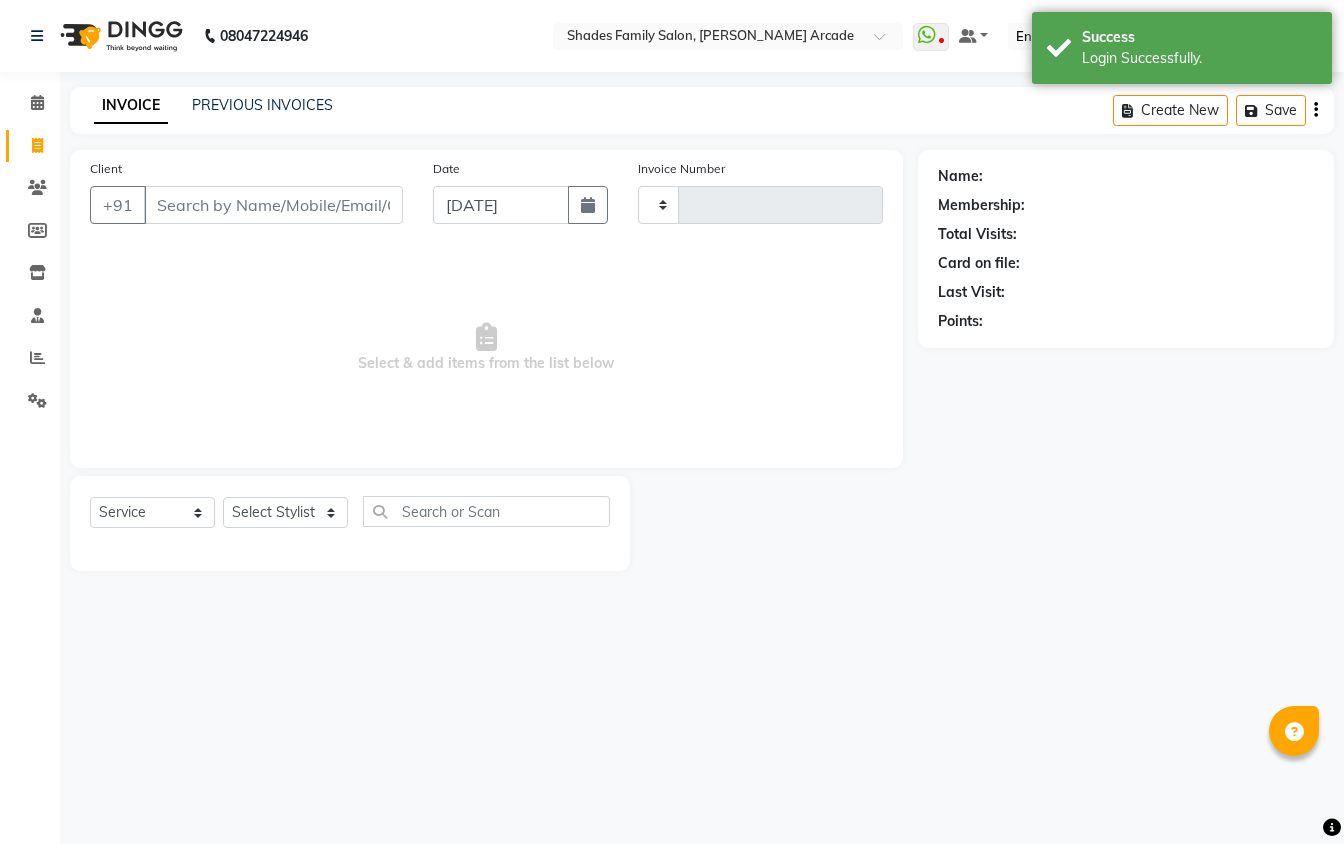 type on "1899" 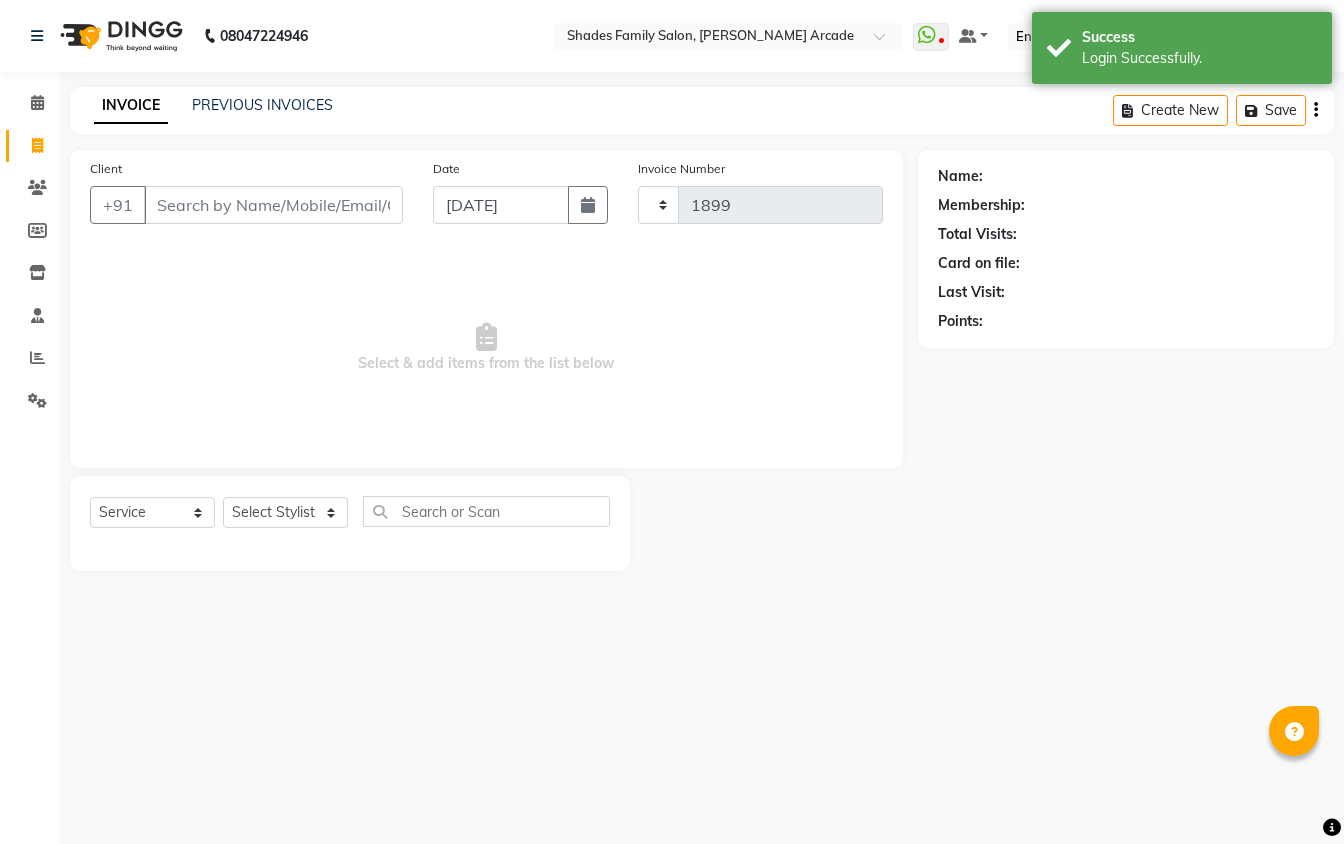 select on "5538" 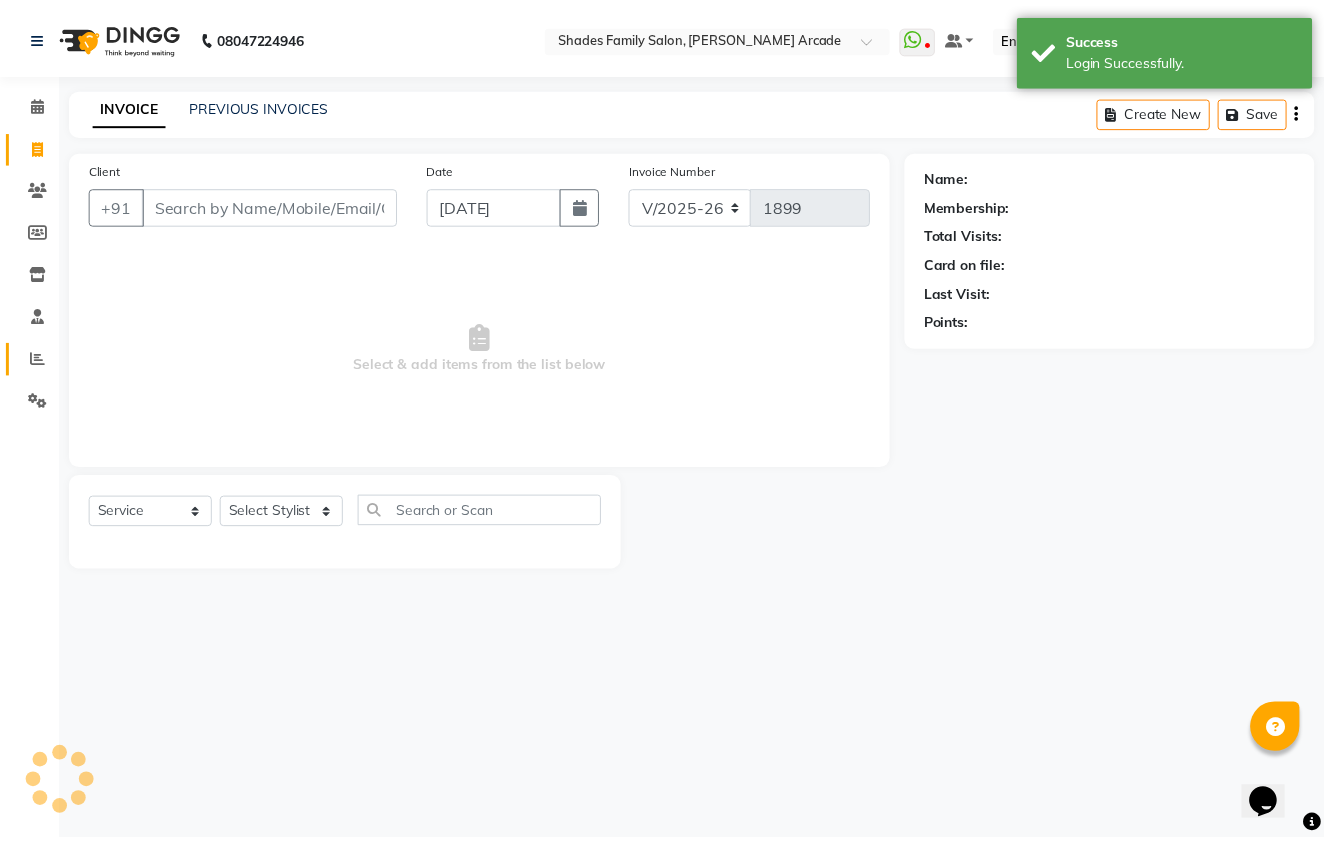 scroll, scrollTop: 0, scrollLeft: 0, axis: both 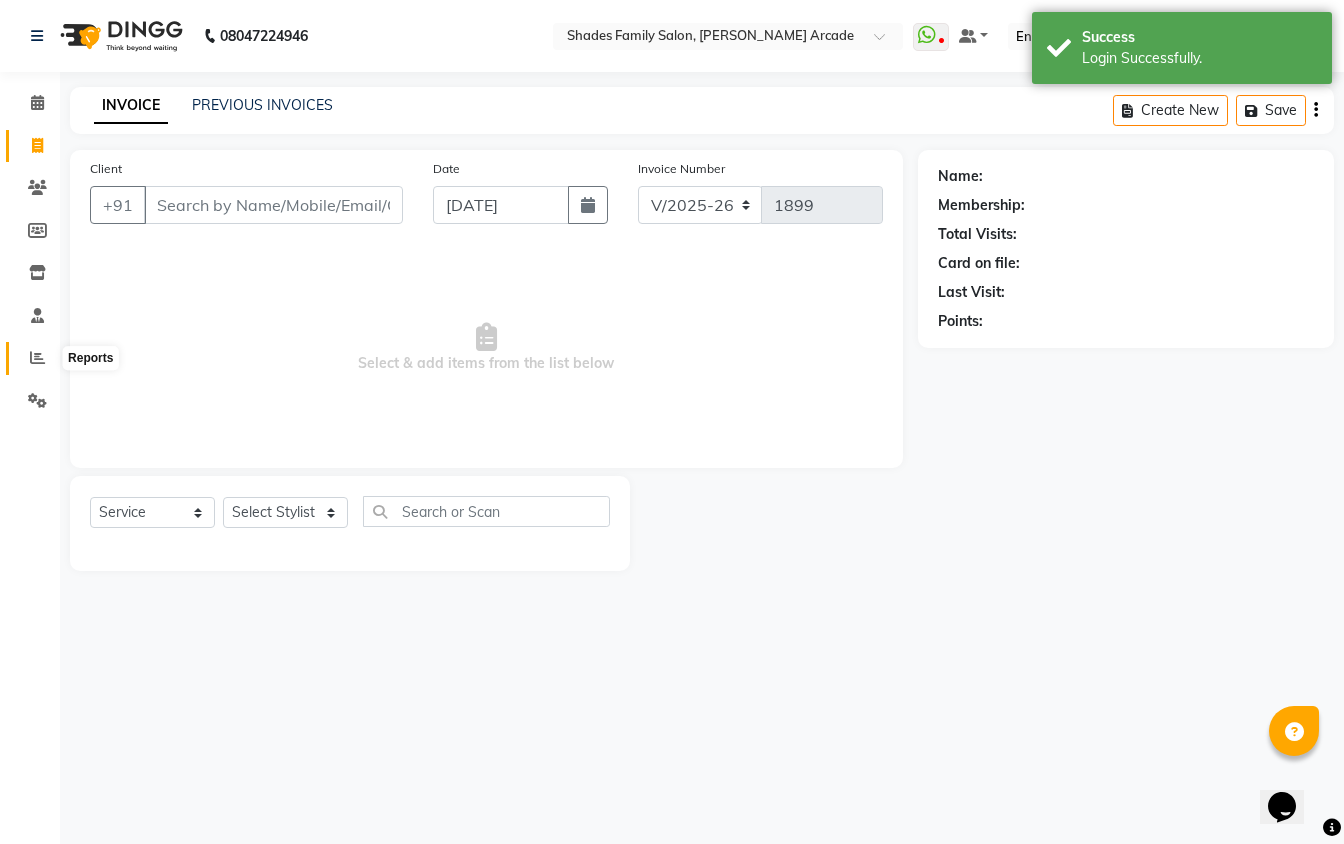 click 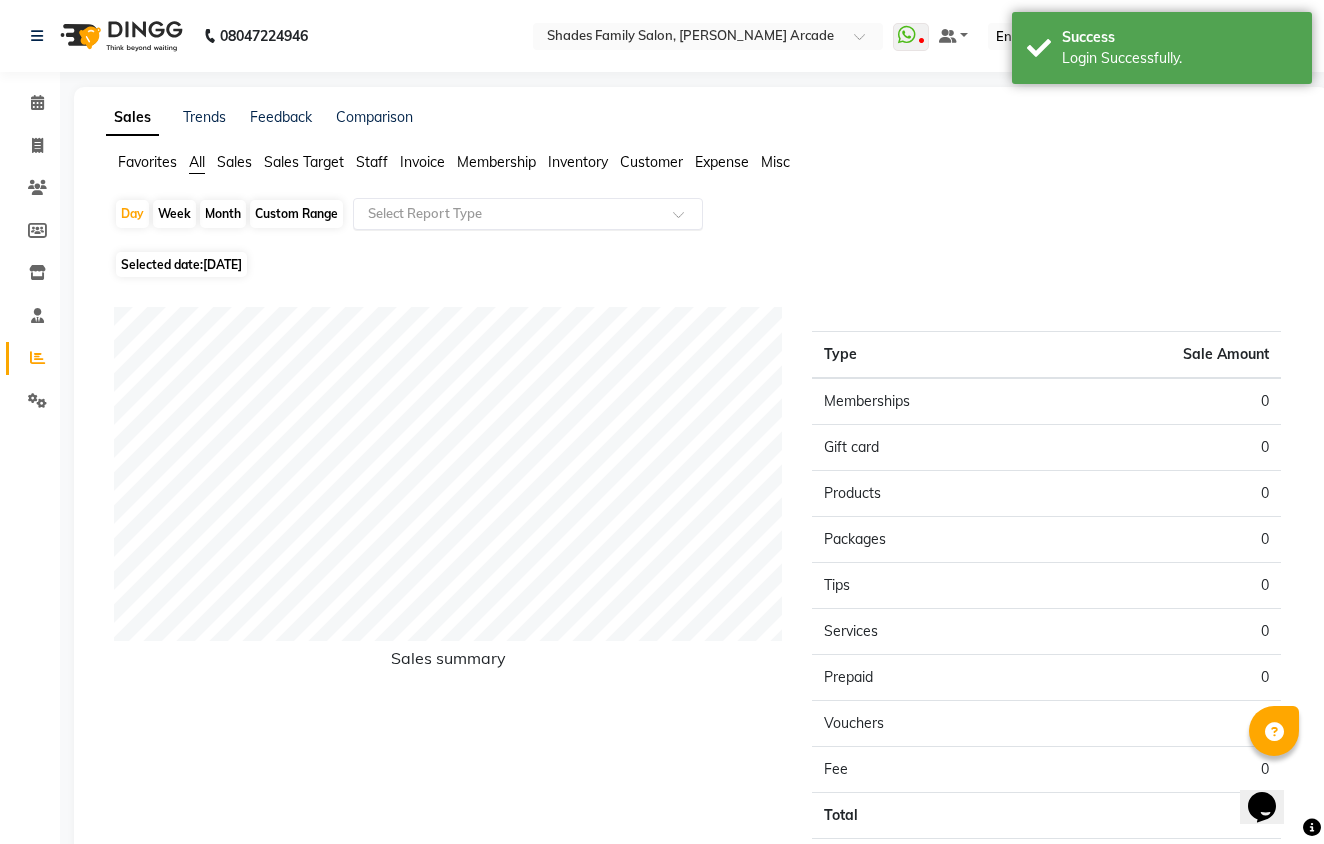 click on "Select Report Type" 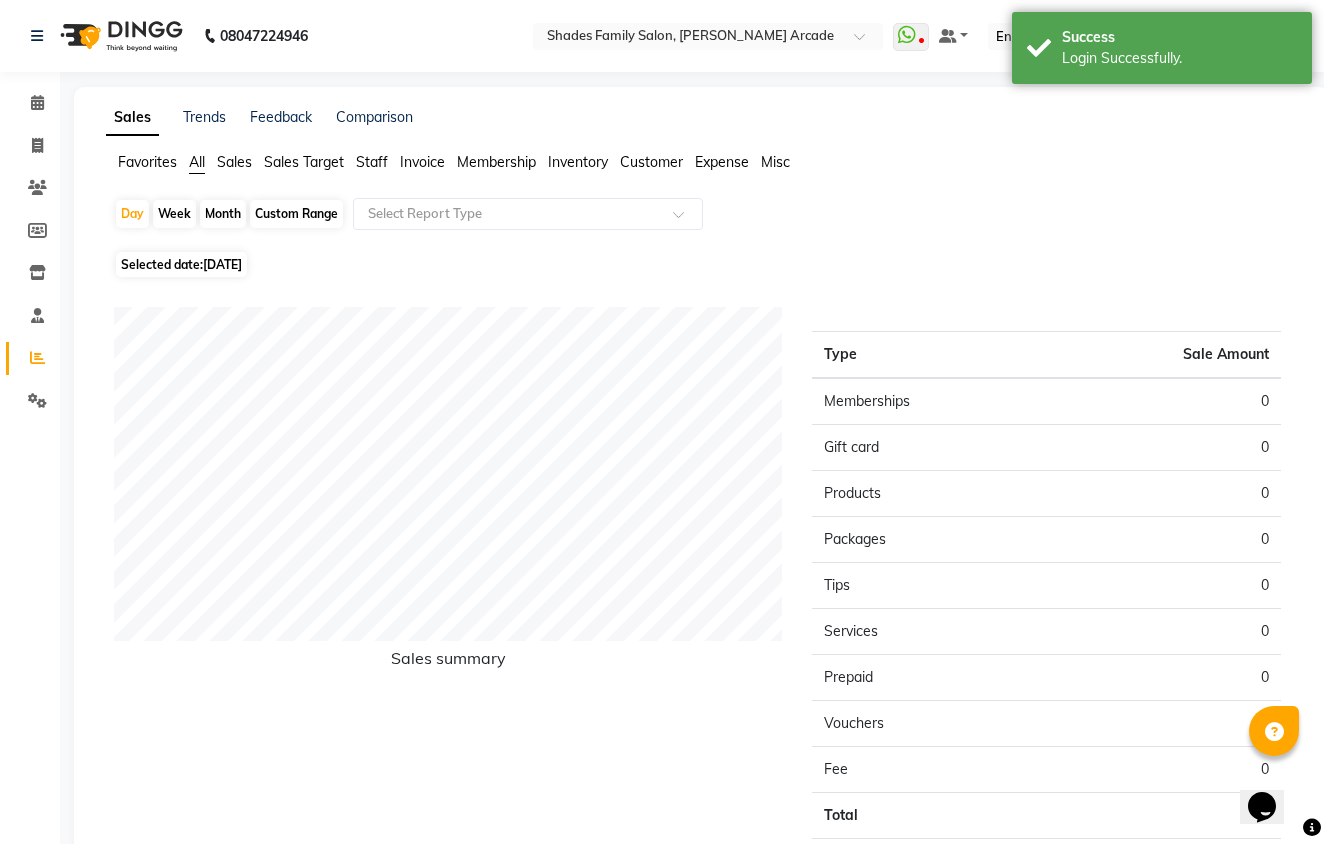 click on "Custom Range" 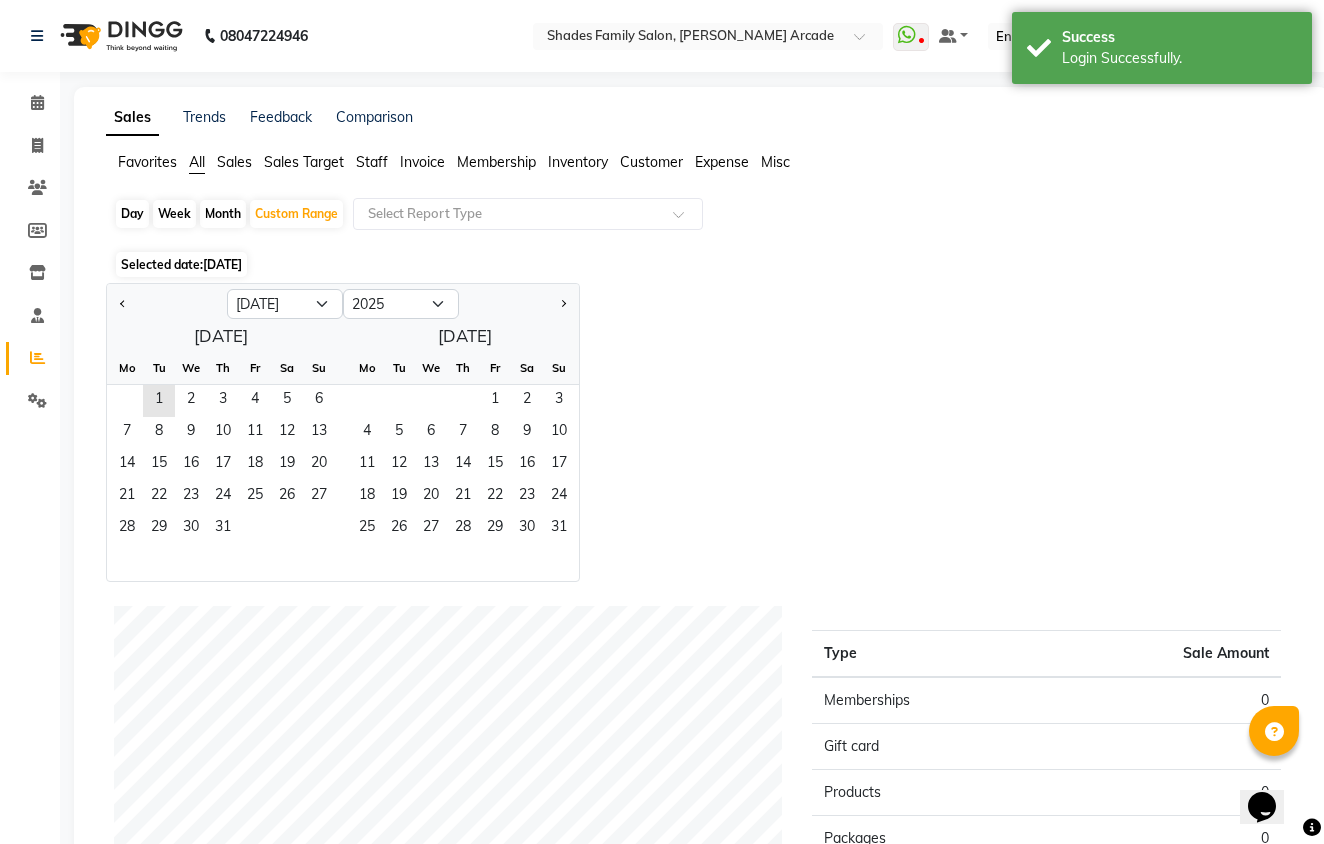 click on "[DATE]" 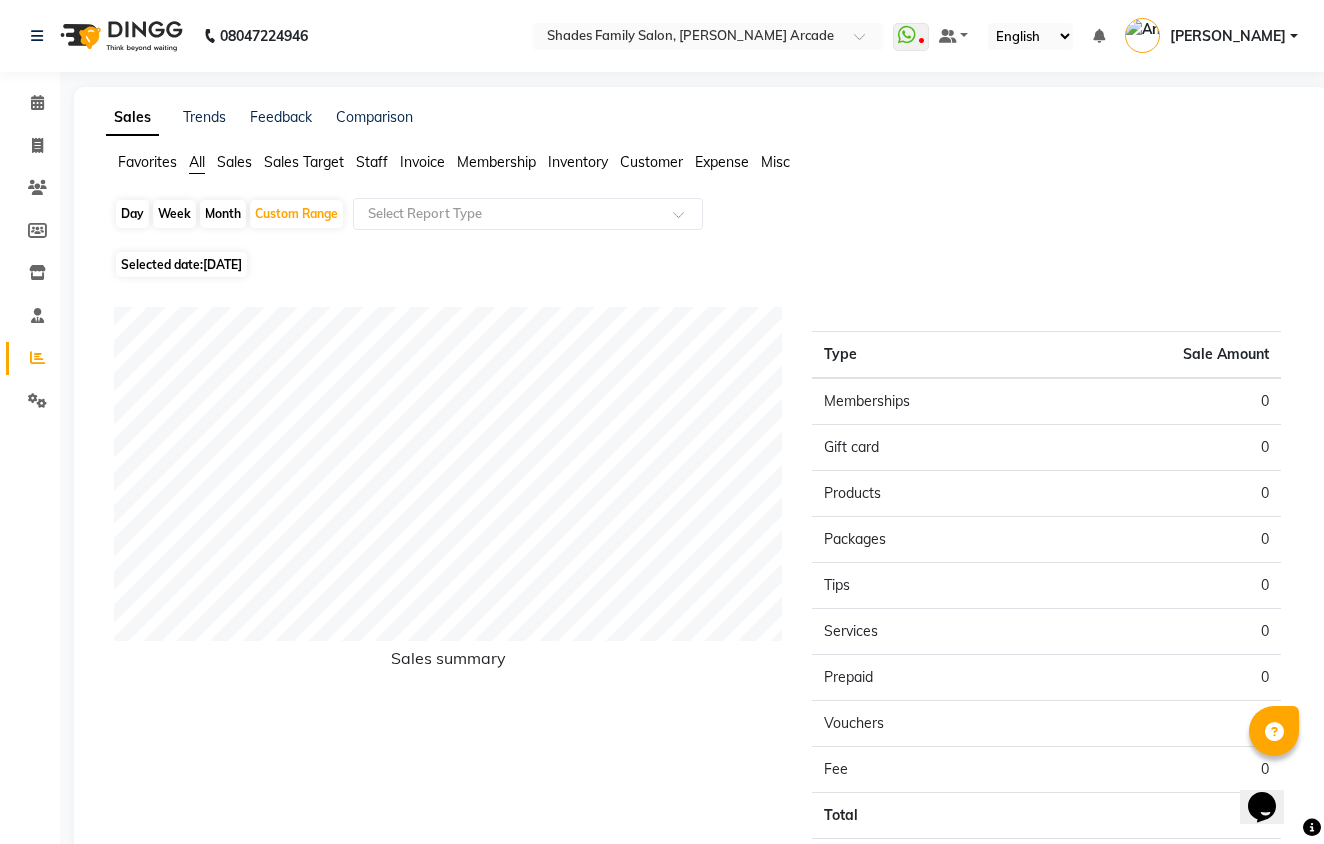 click on "[DATE]" 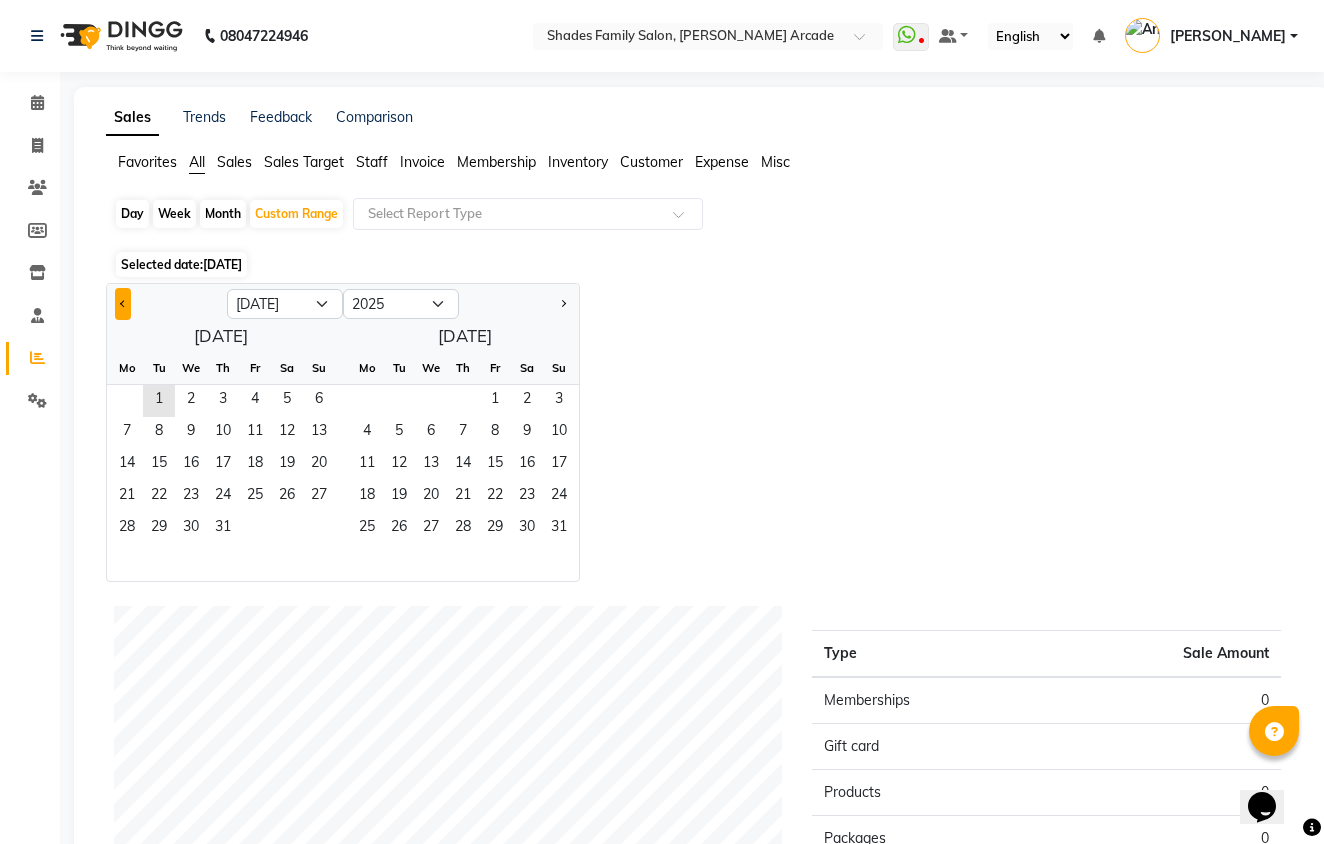 click 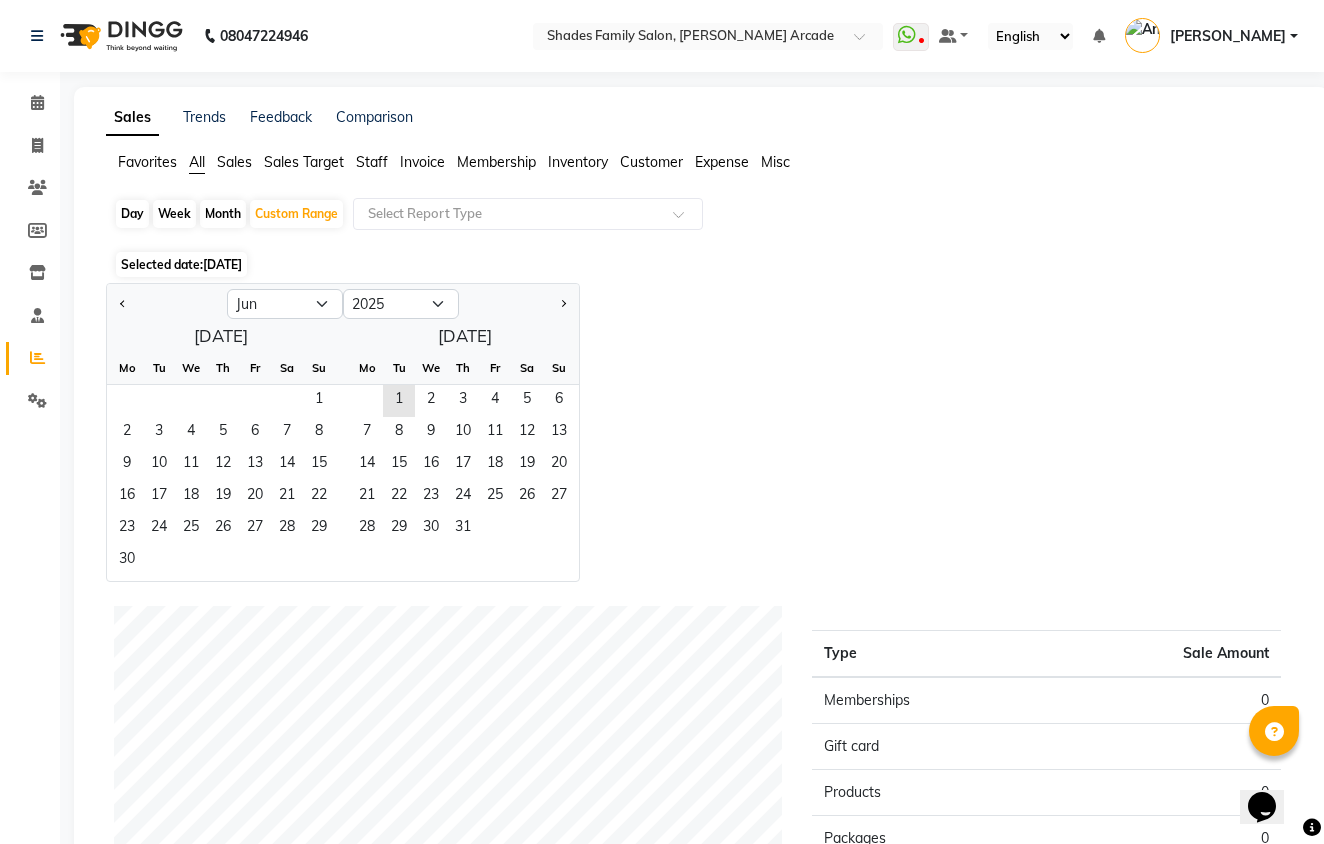 click 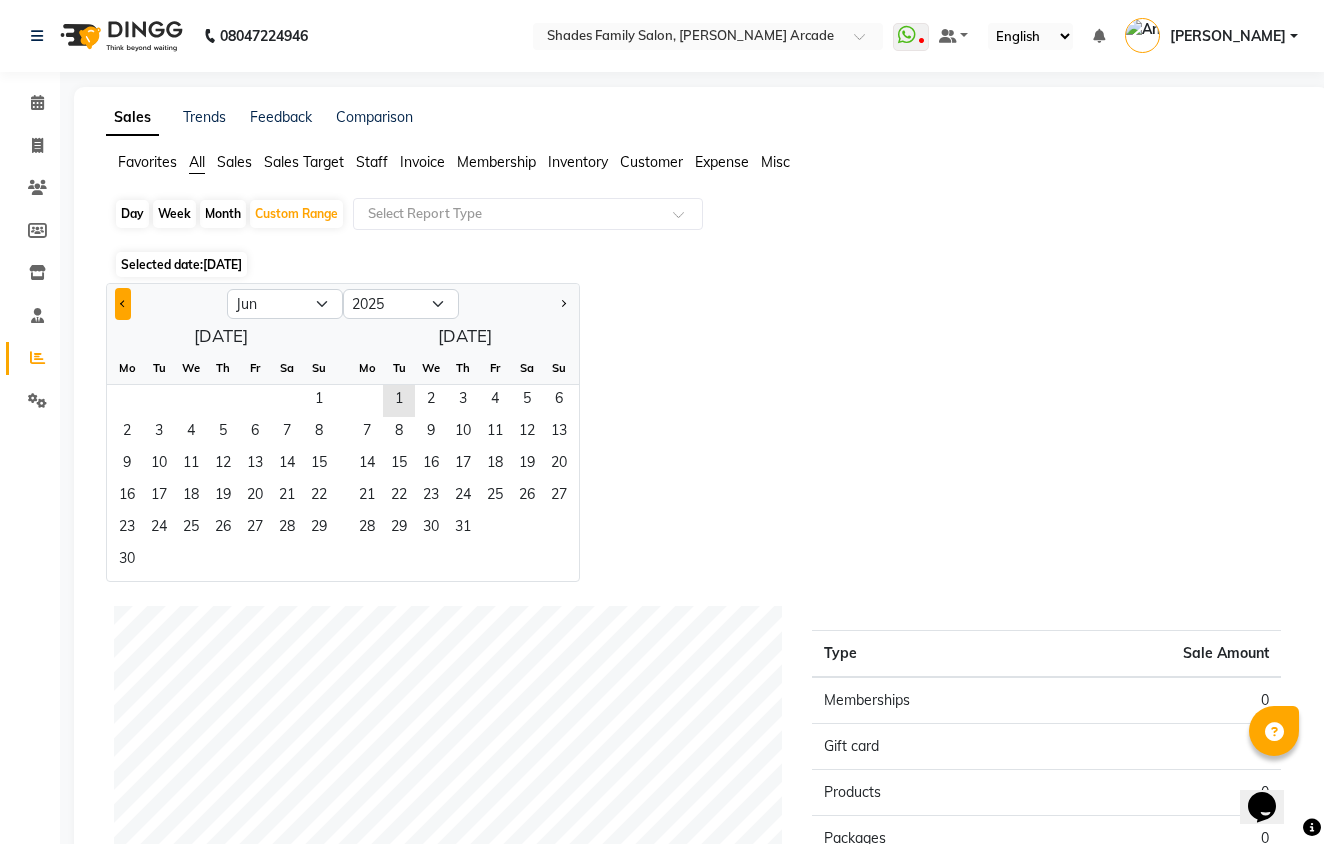click 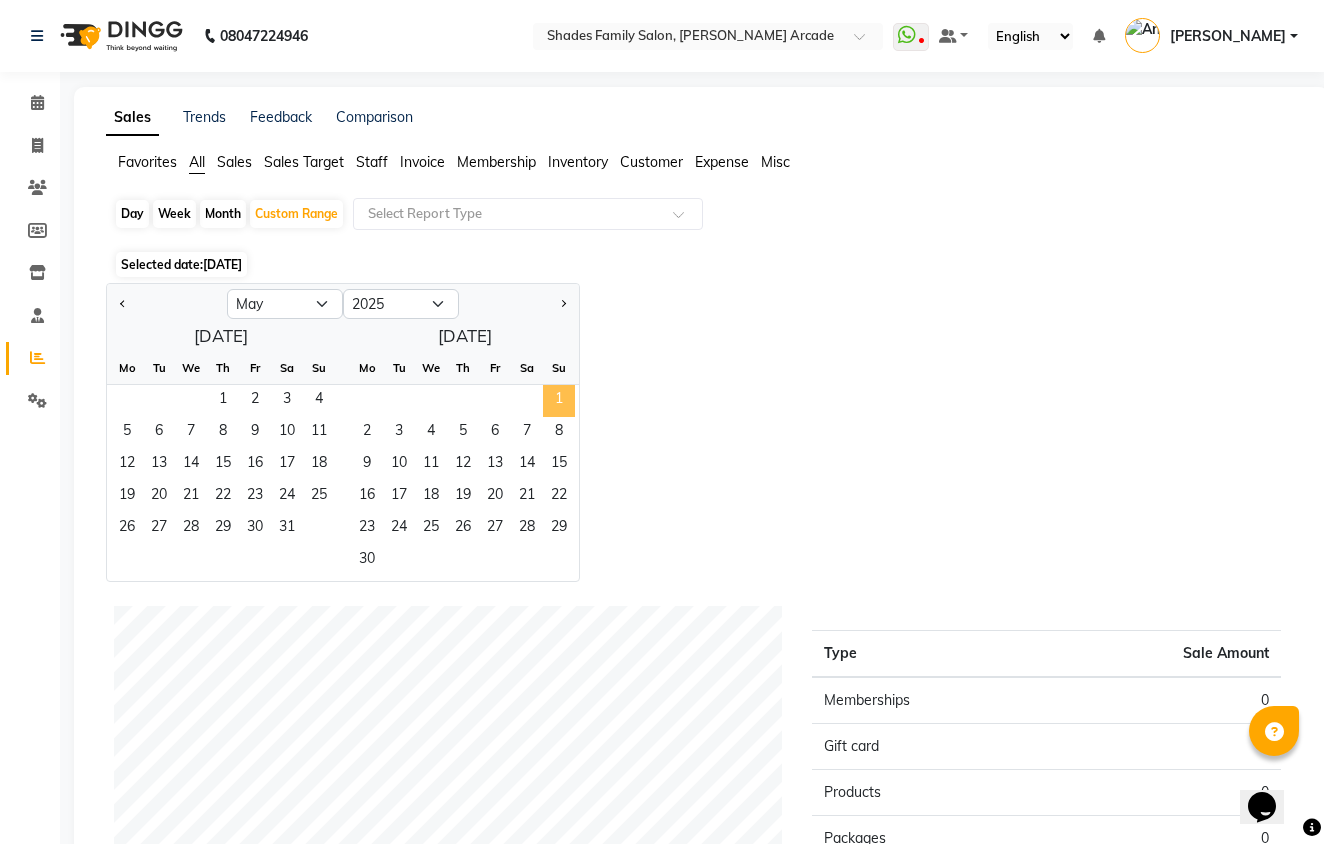 click on "1" 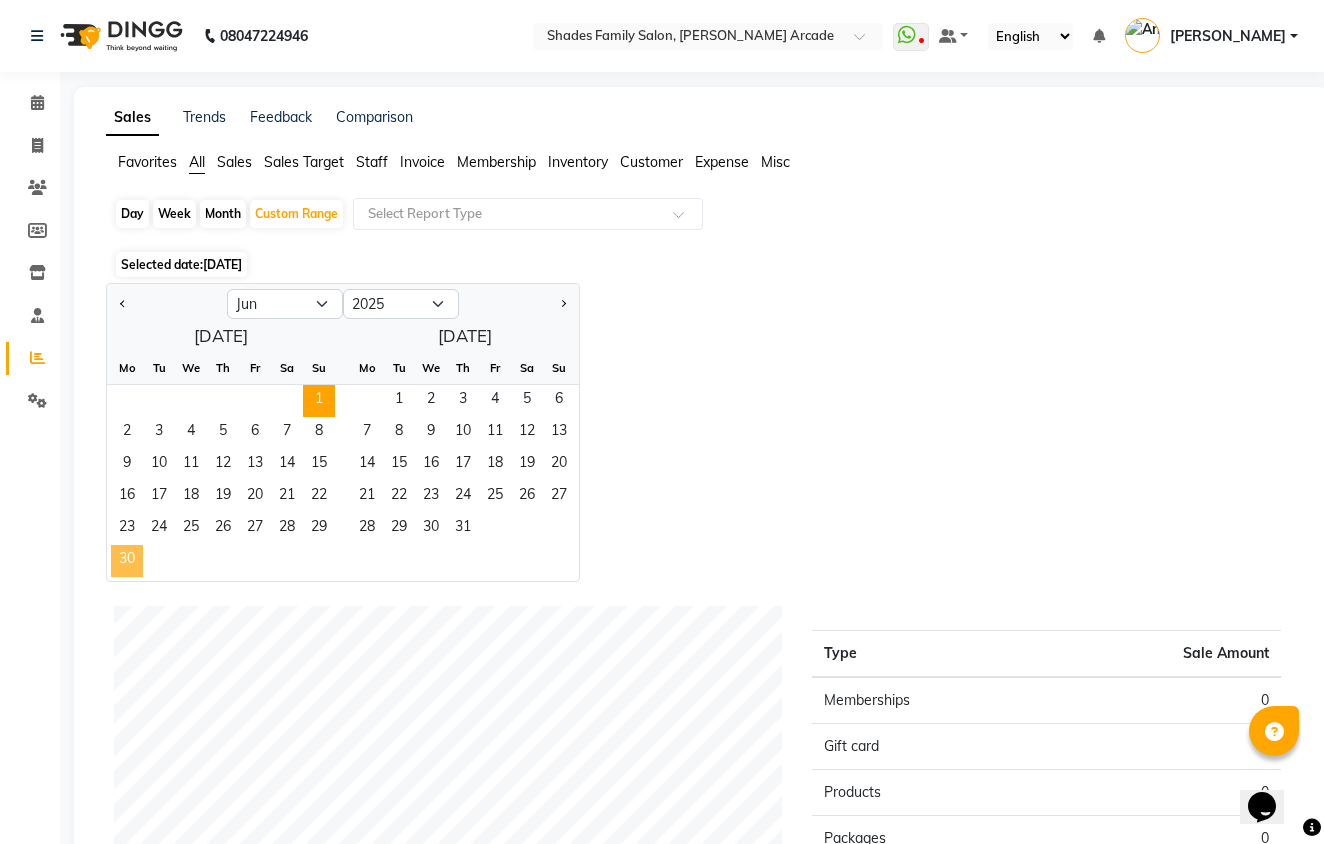 click on "30" 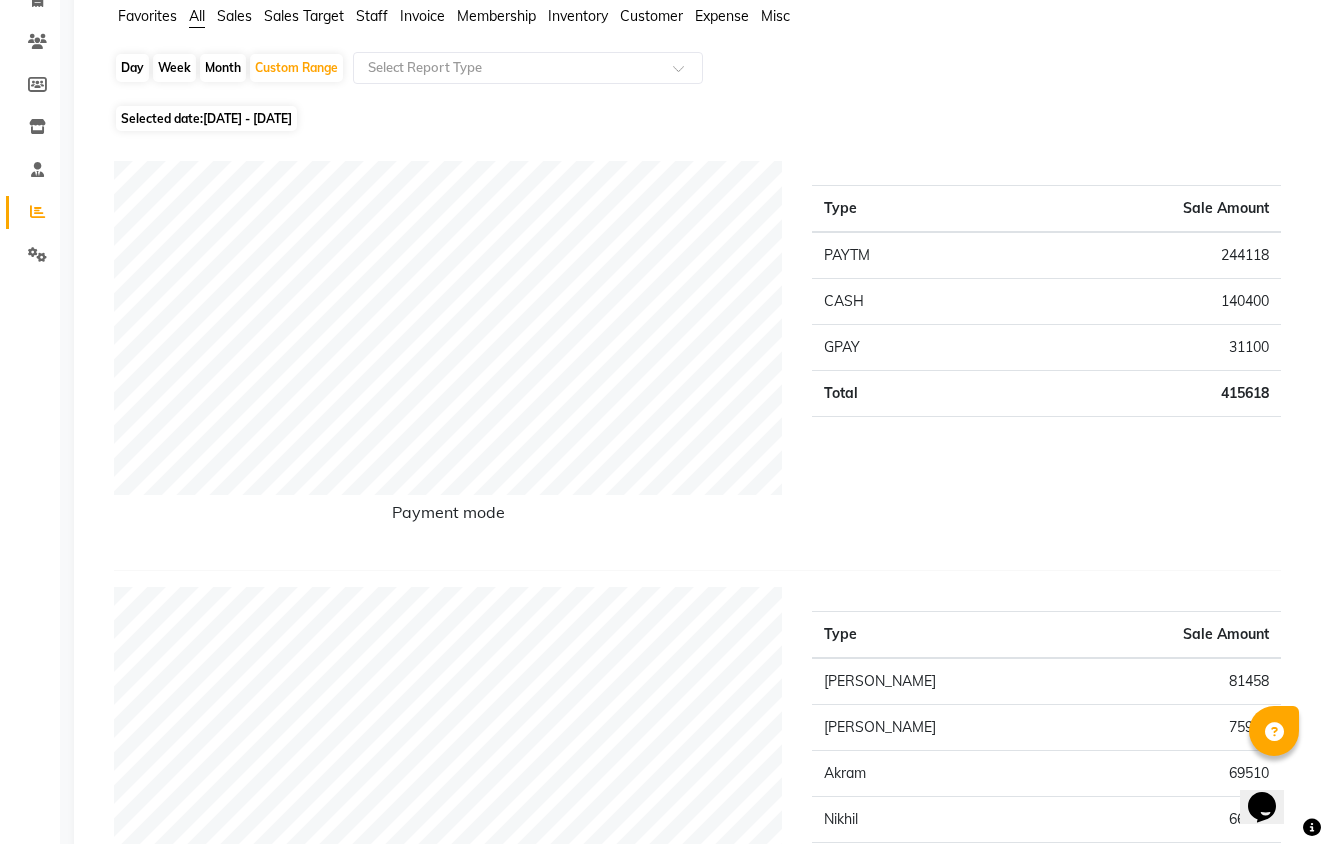 scroll, scrollTop: 0, scrollLeft: 0, axis: both 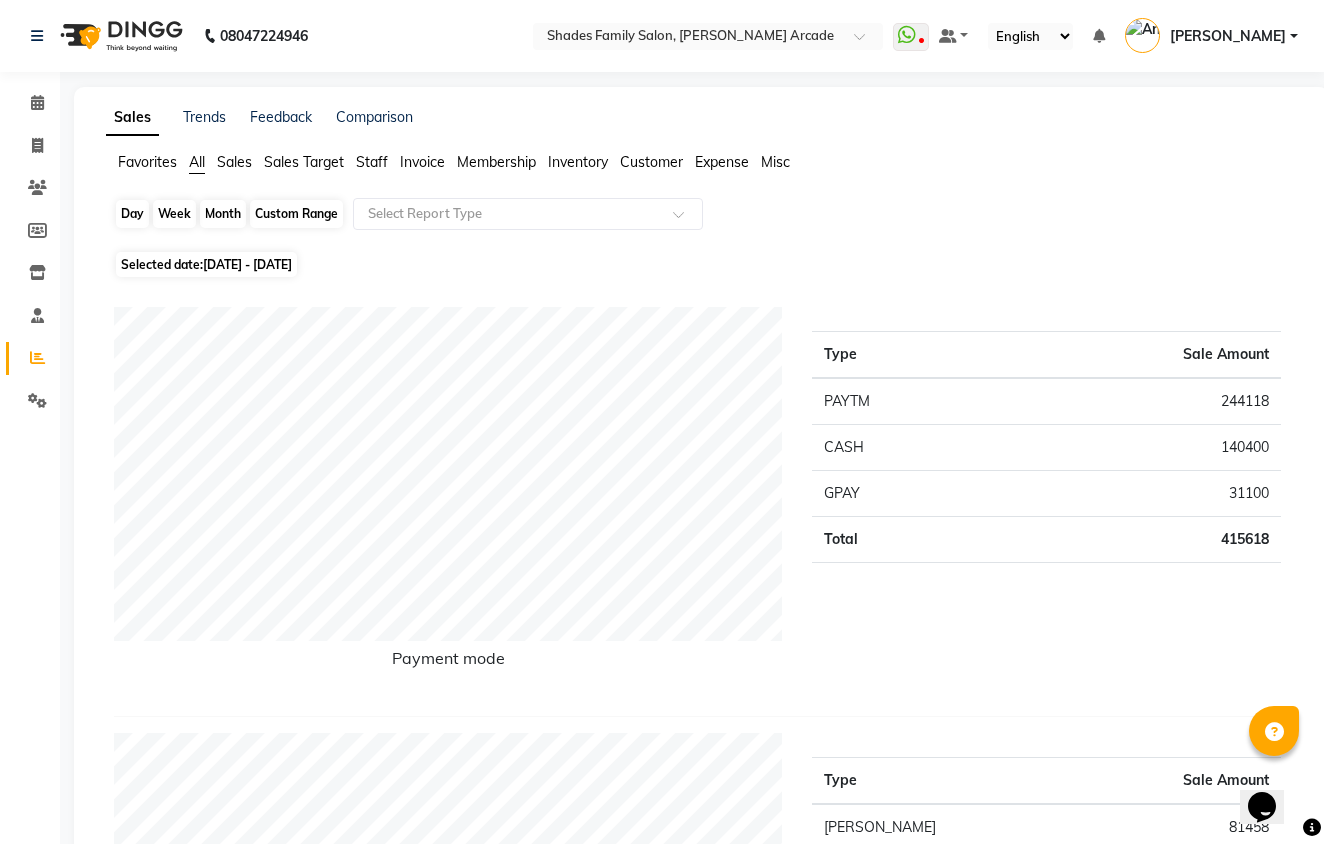 click on "Custom Range" 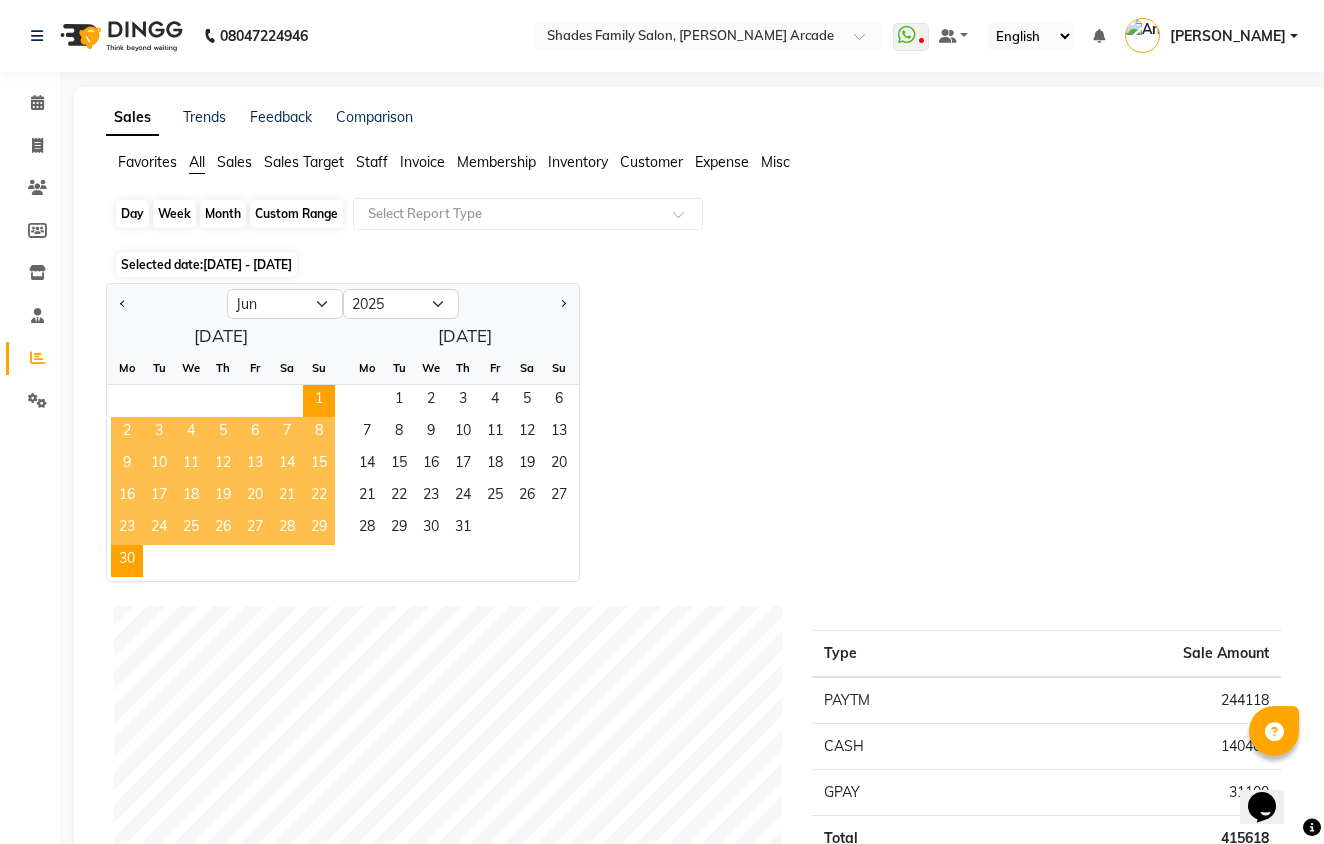 click on "Custom Range" 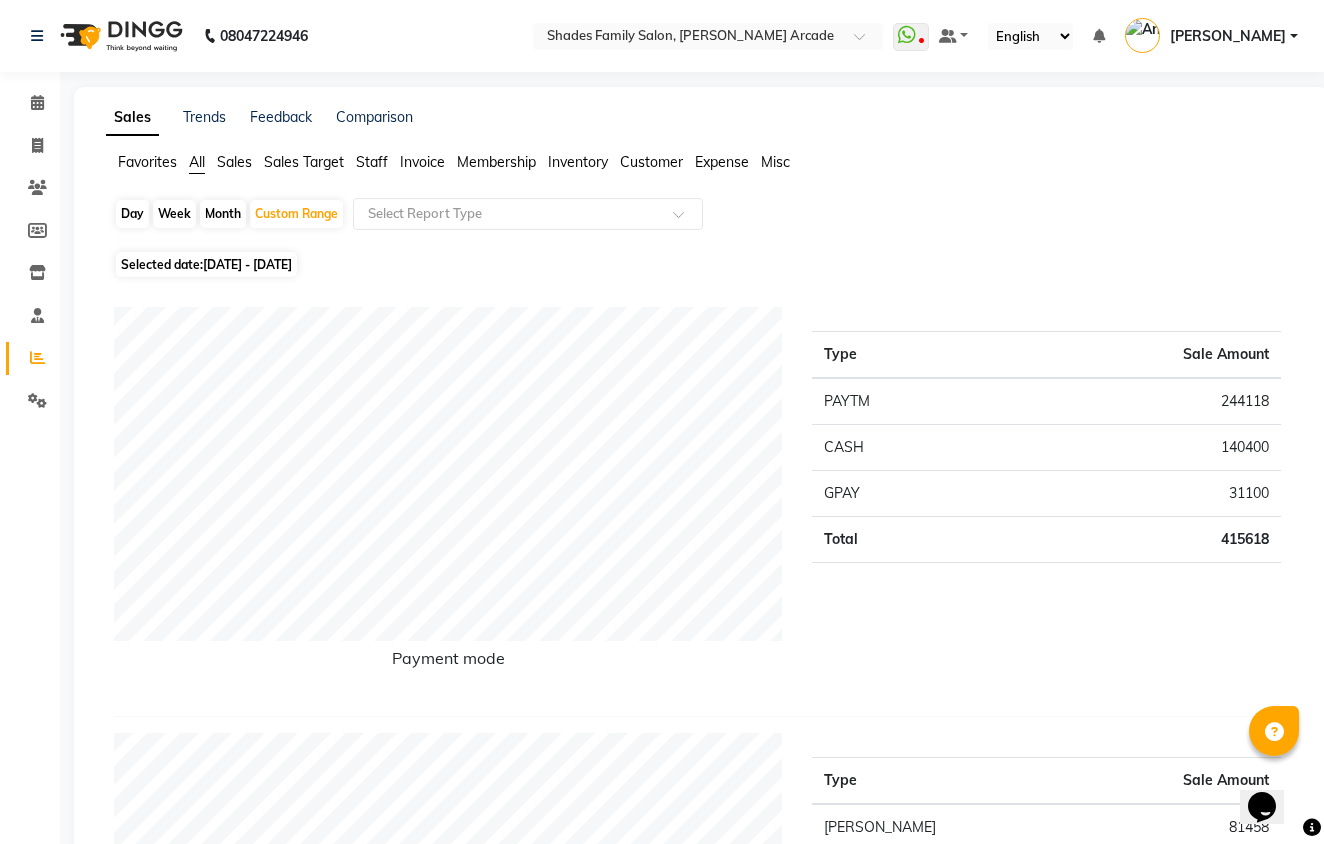 click on "Day" 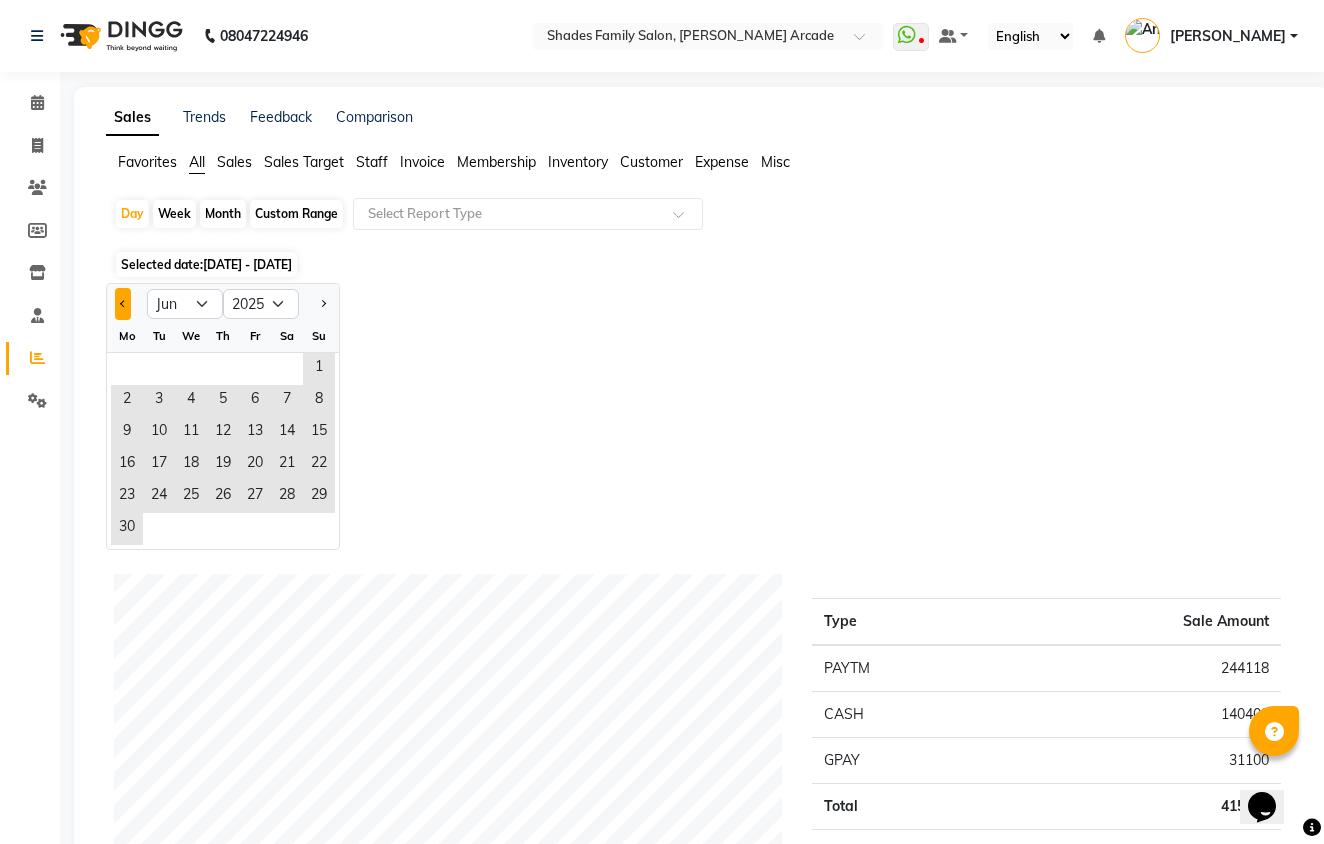 click 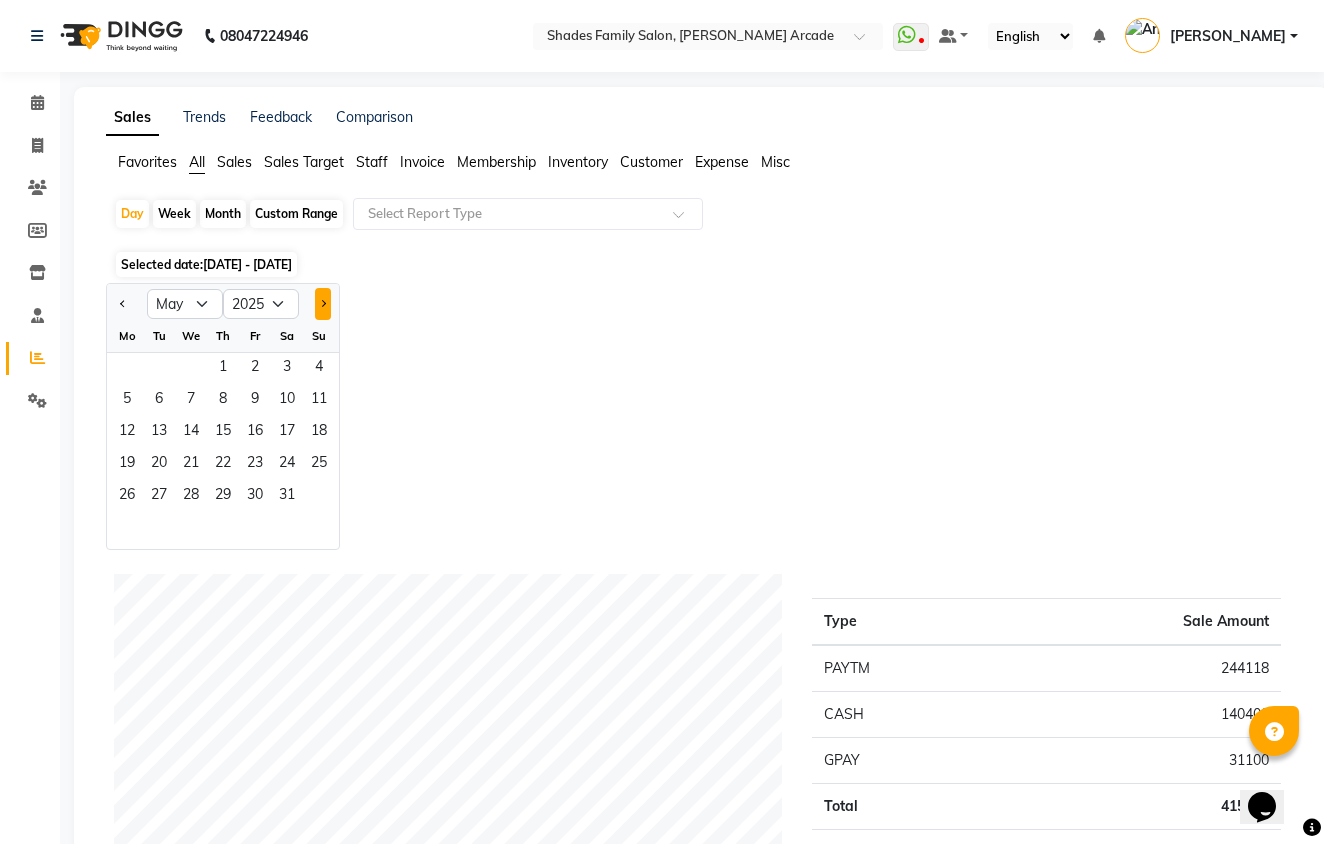 click 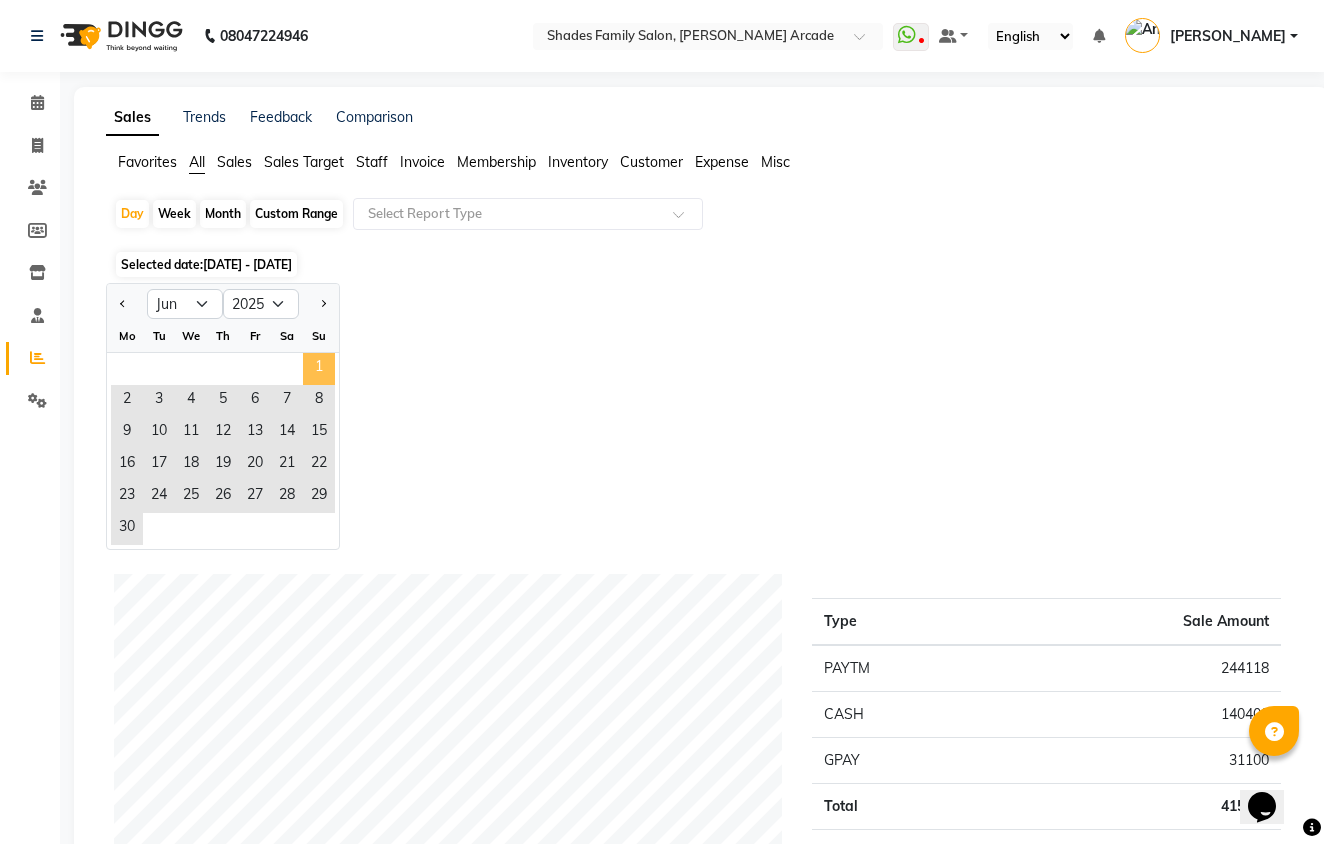 click on "1" 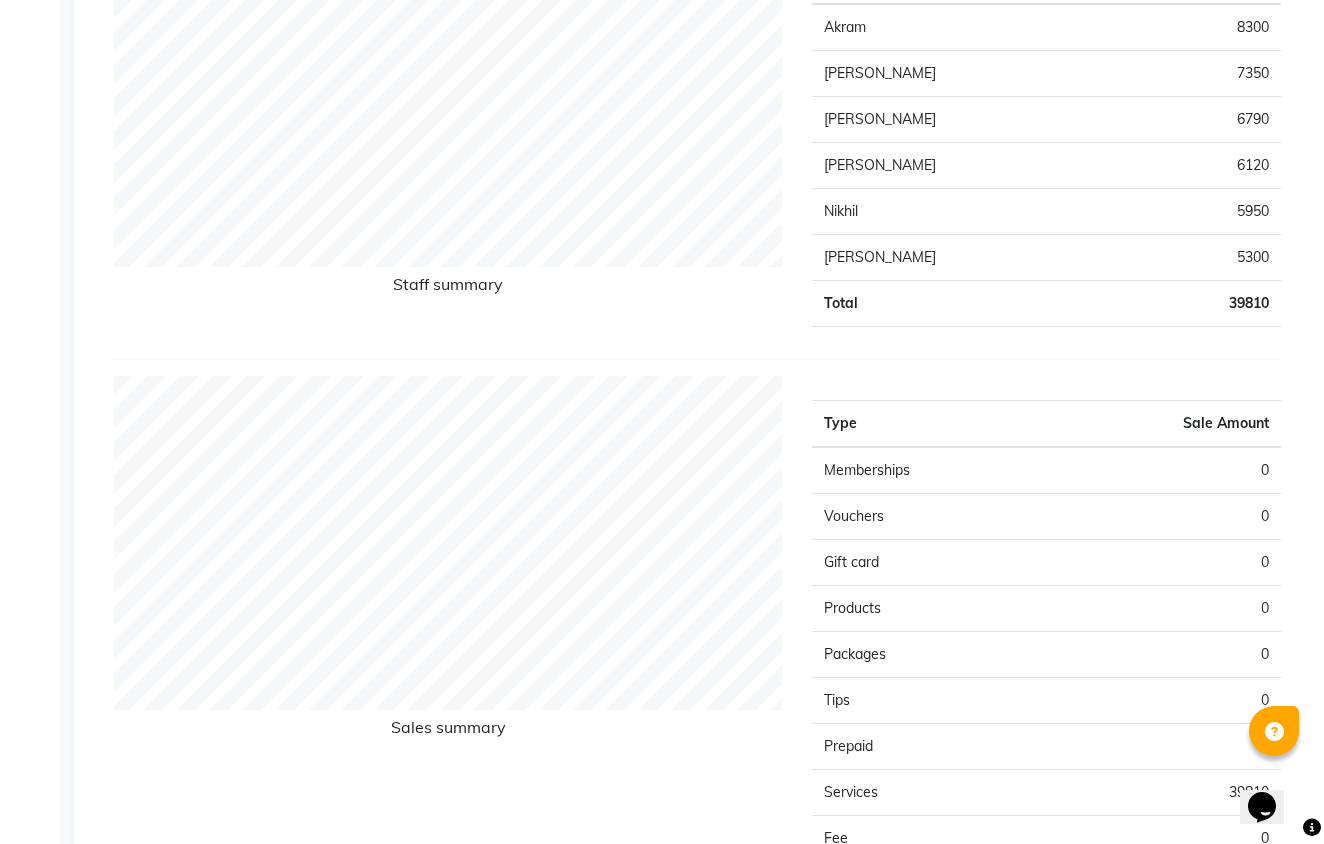 scroll, scrollTop: 0, scrollLeft: 0, axis: both 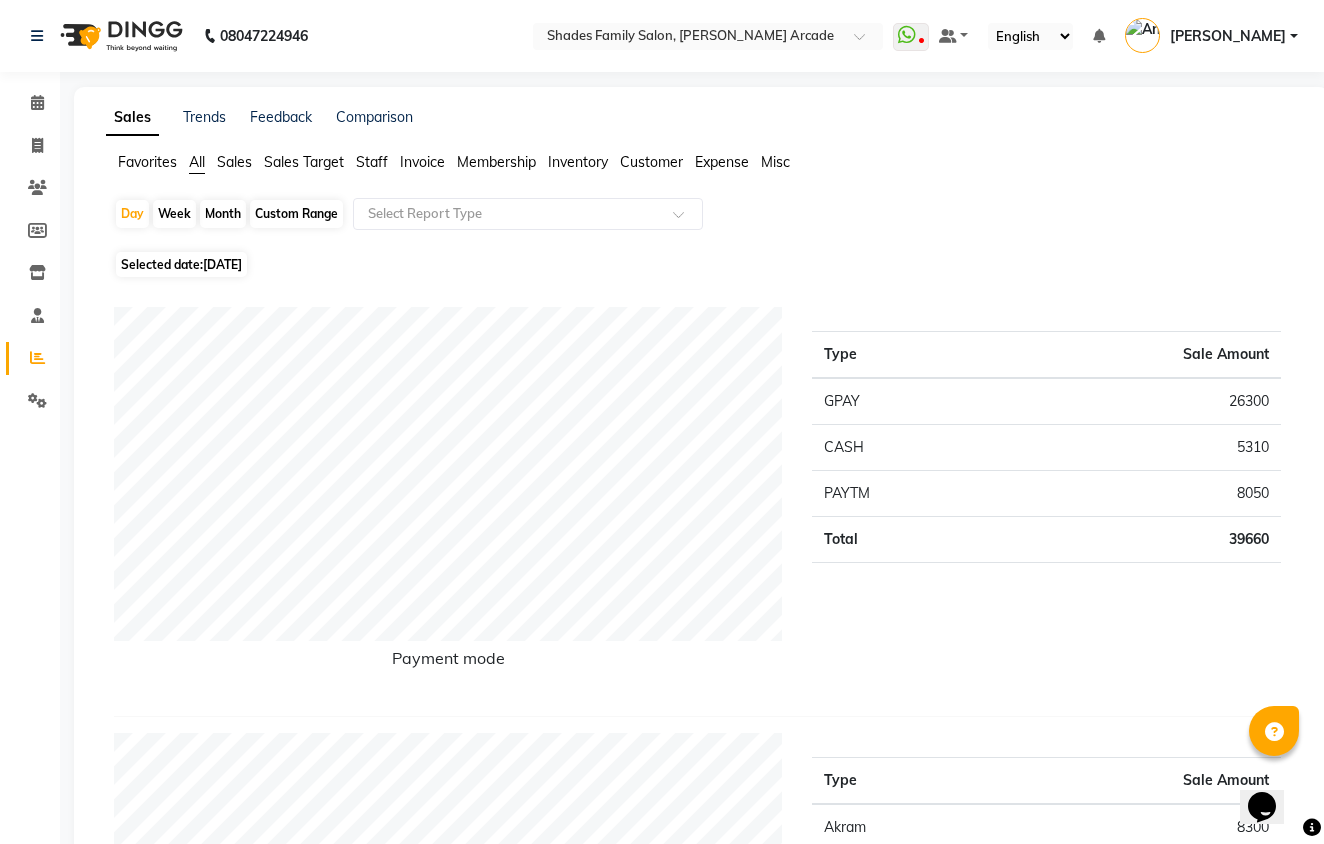 click on "[DATE]" 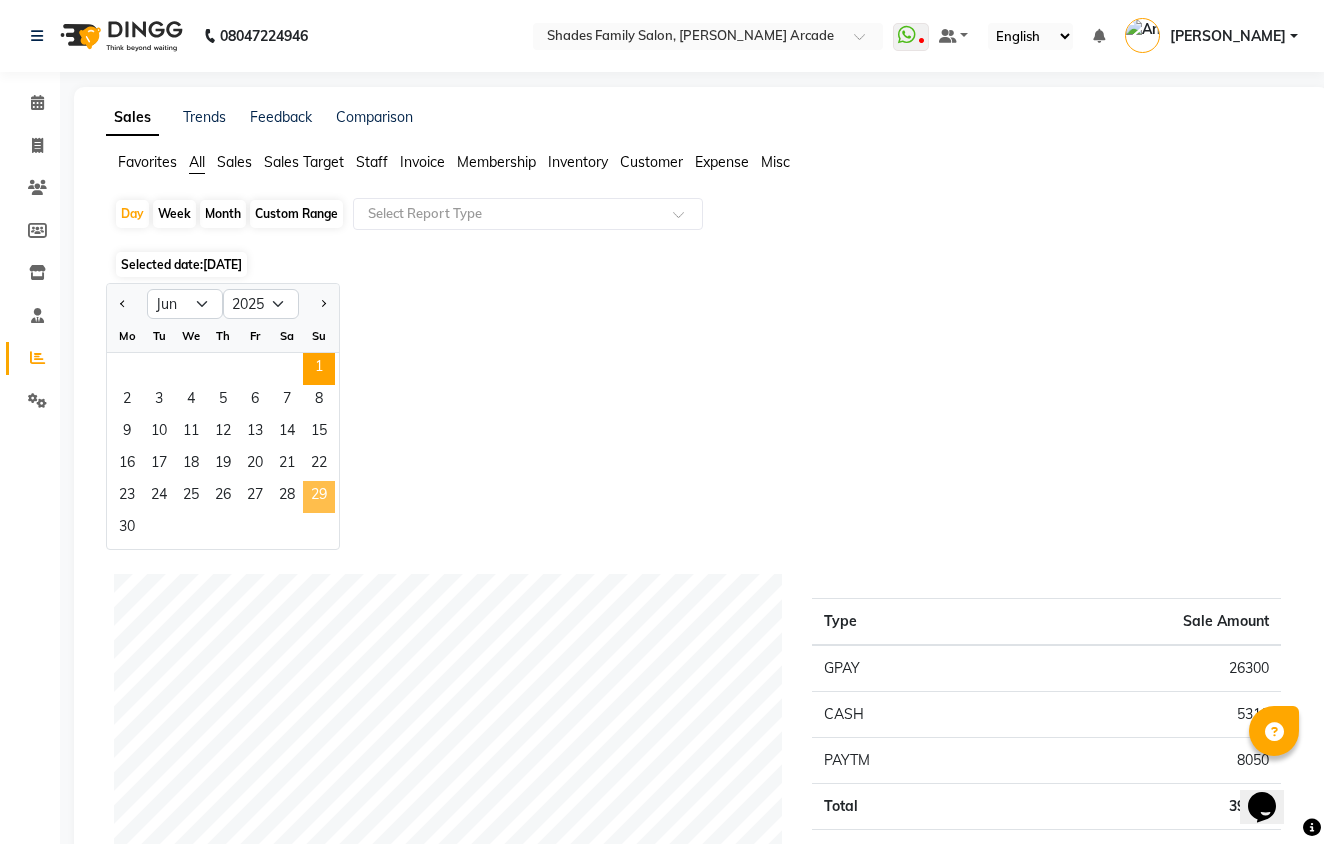 click on "29" 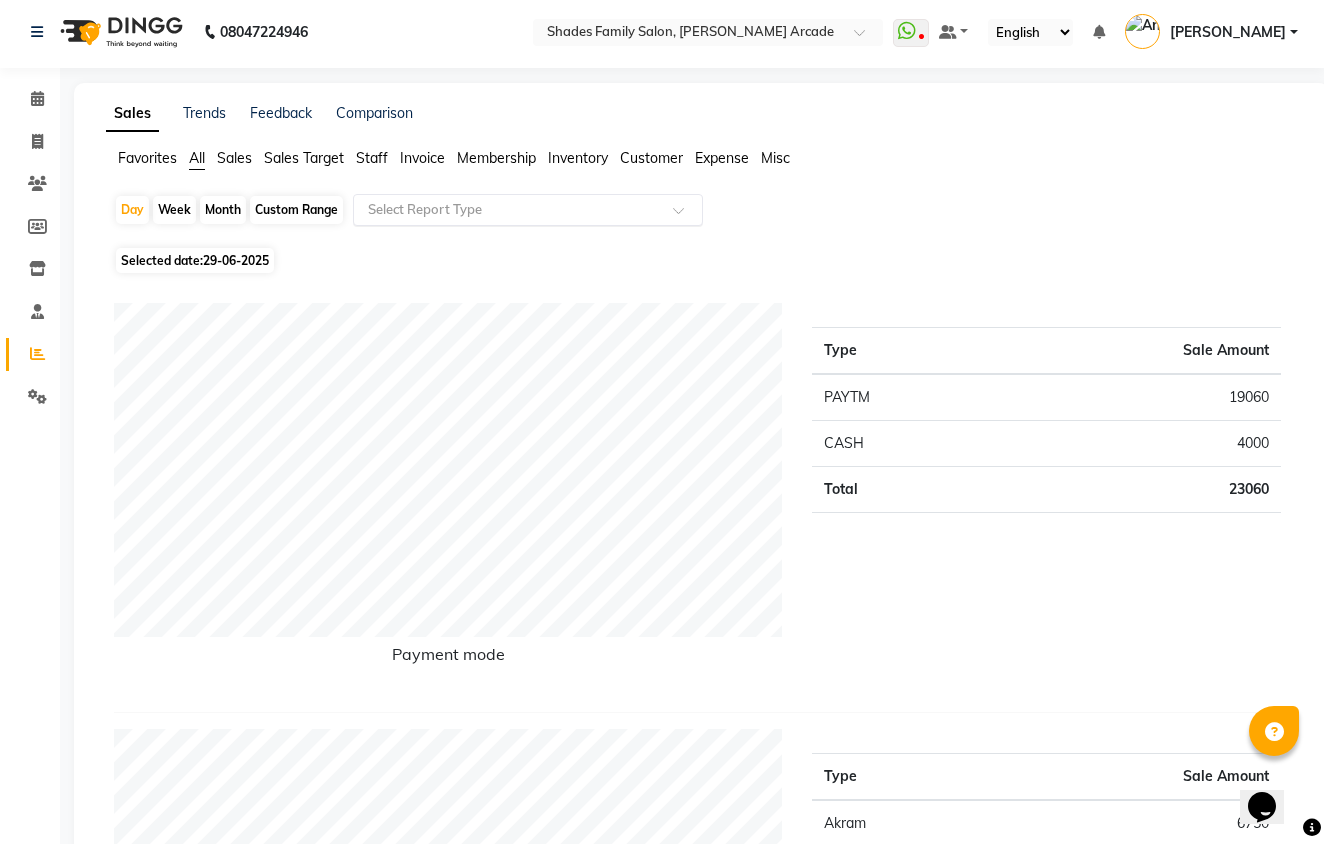 scroll, scrollTop: 0, scrollLeft: 0, axis: both 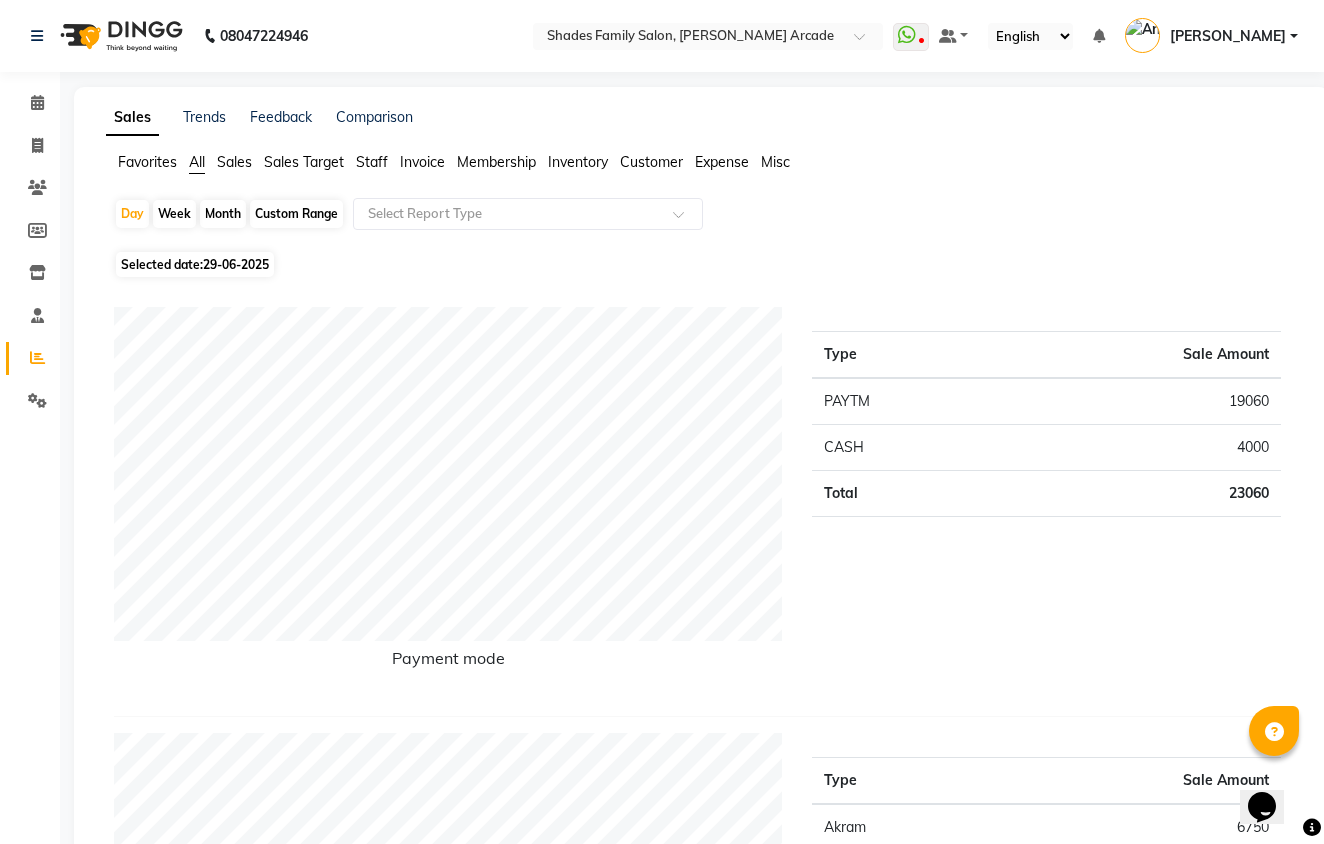 click on "Selected date:  [DATE]" 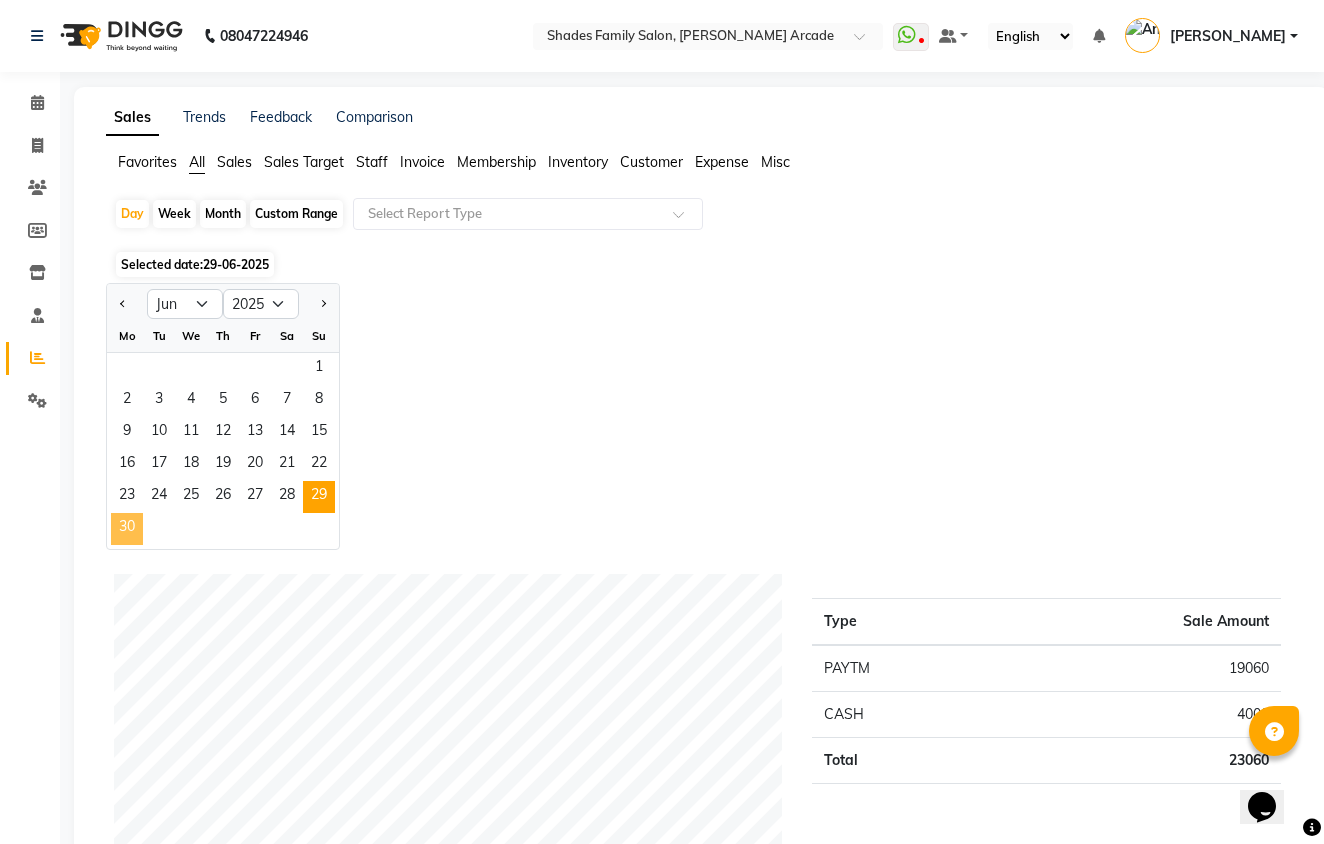 click on "30" 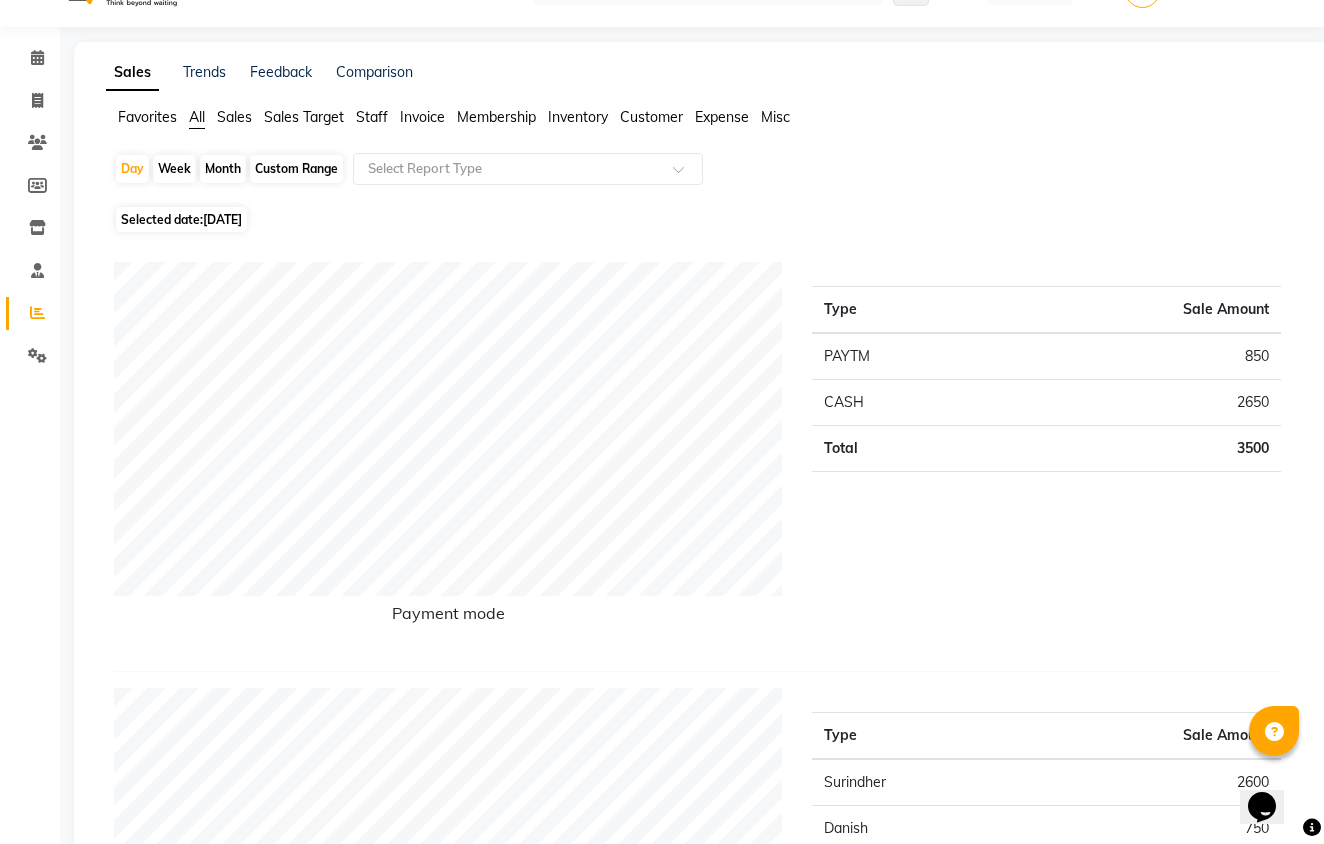 scroll, scrollTop: 0, scrollLeft: 0, axis: both 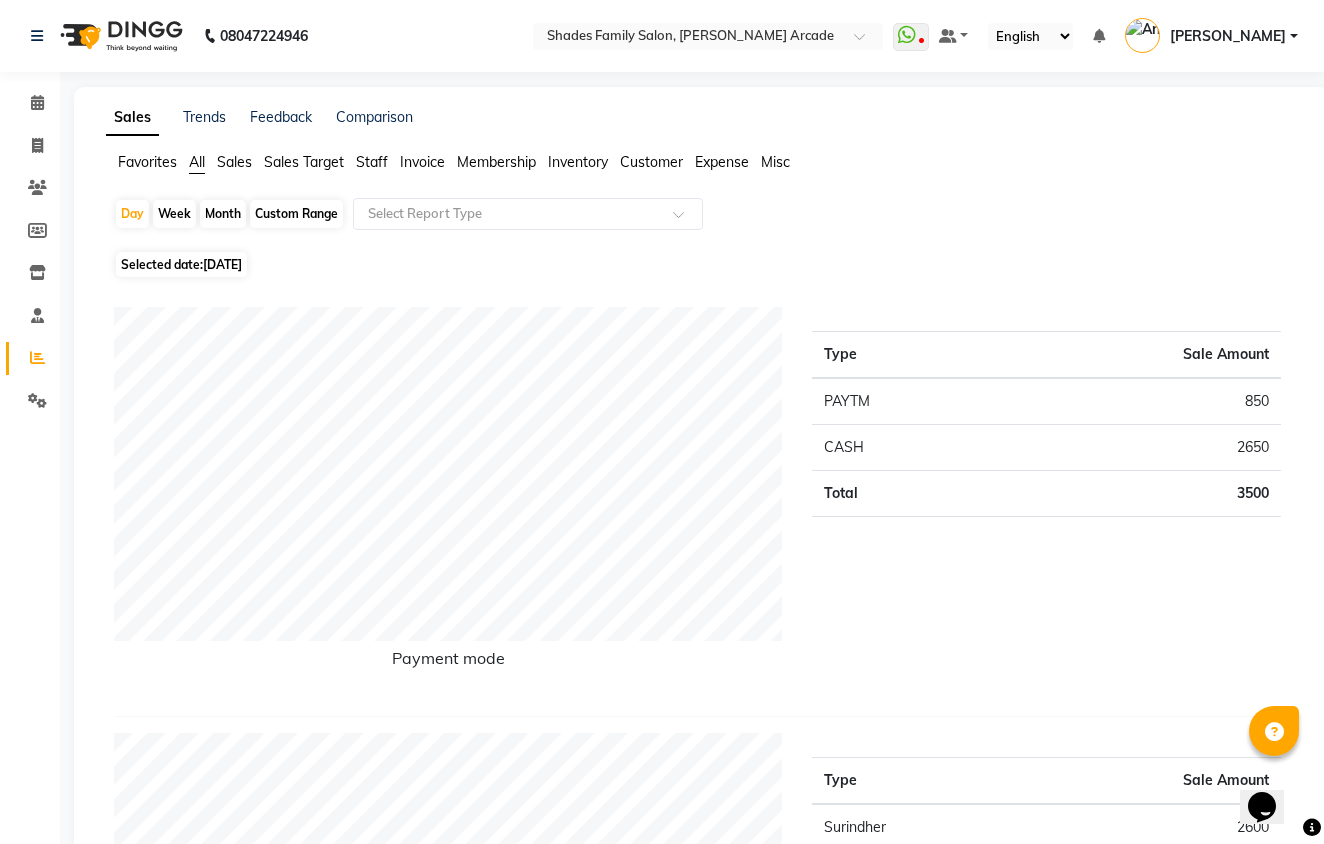click on "[DATE]" 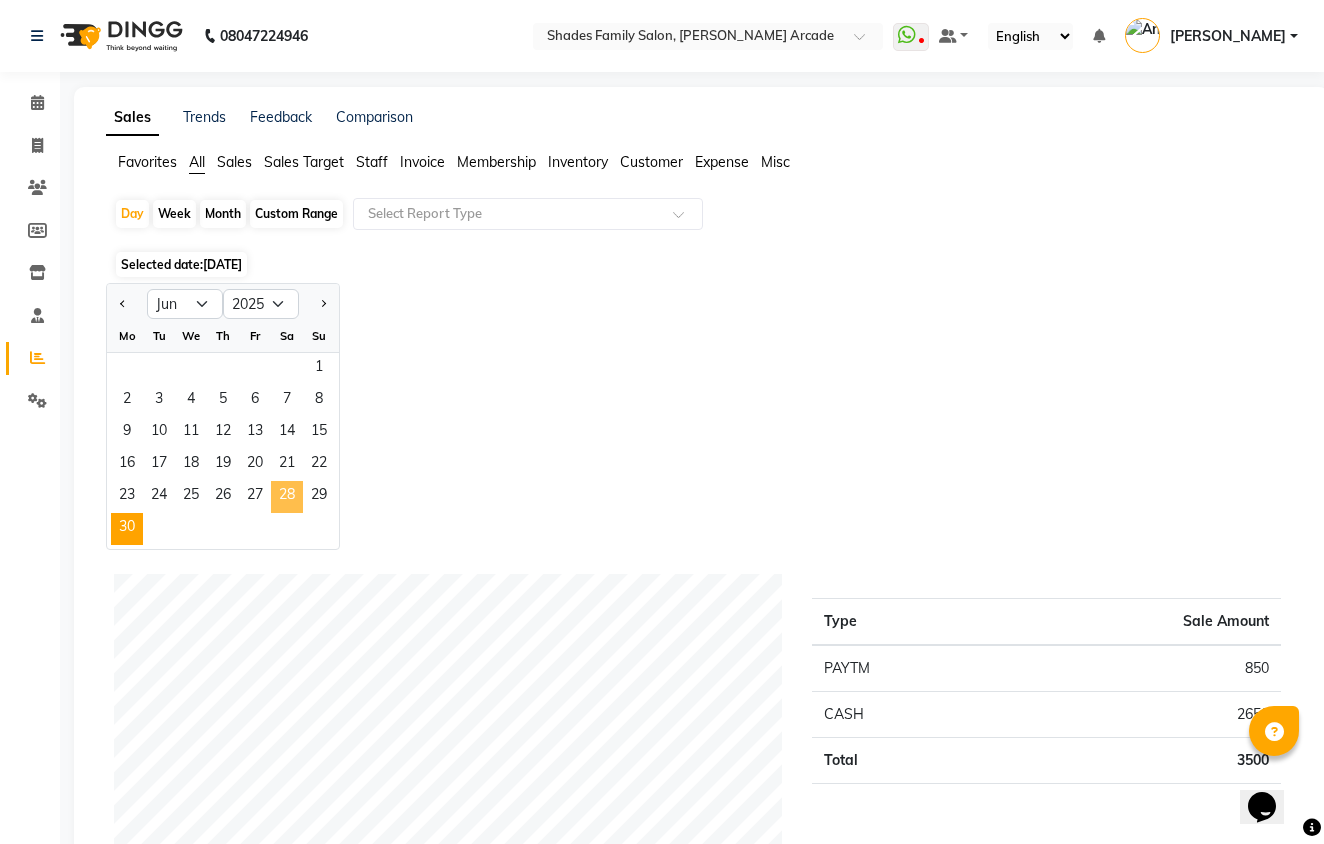 click on "28" 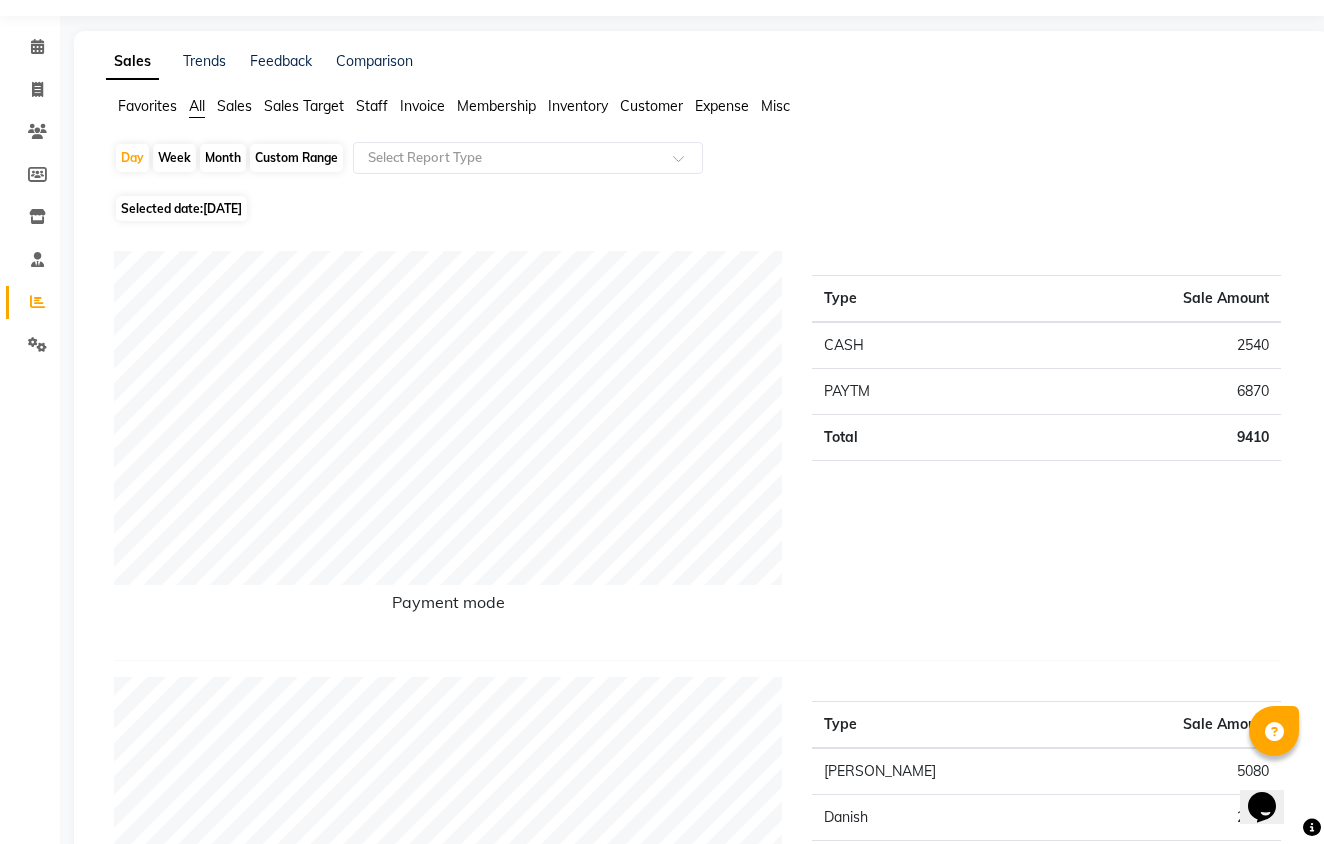 scroll, scrollTop: 0, scrollLeft: 0, axis: both 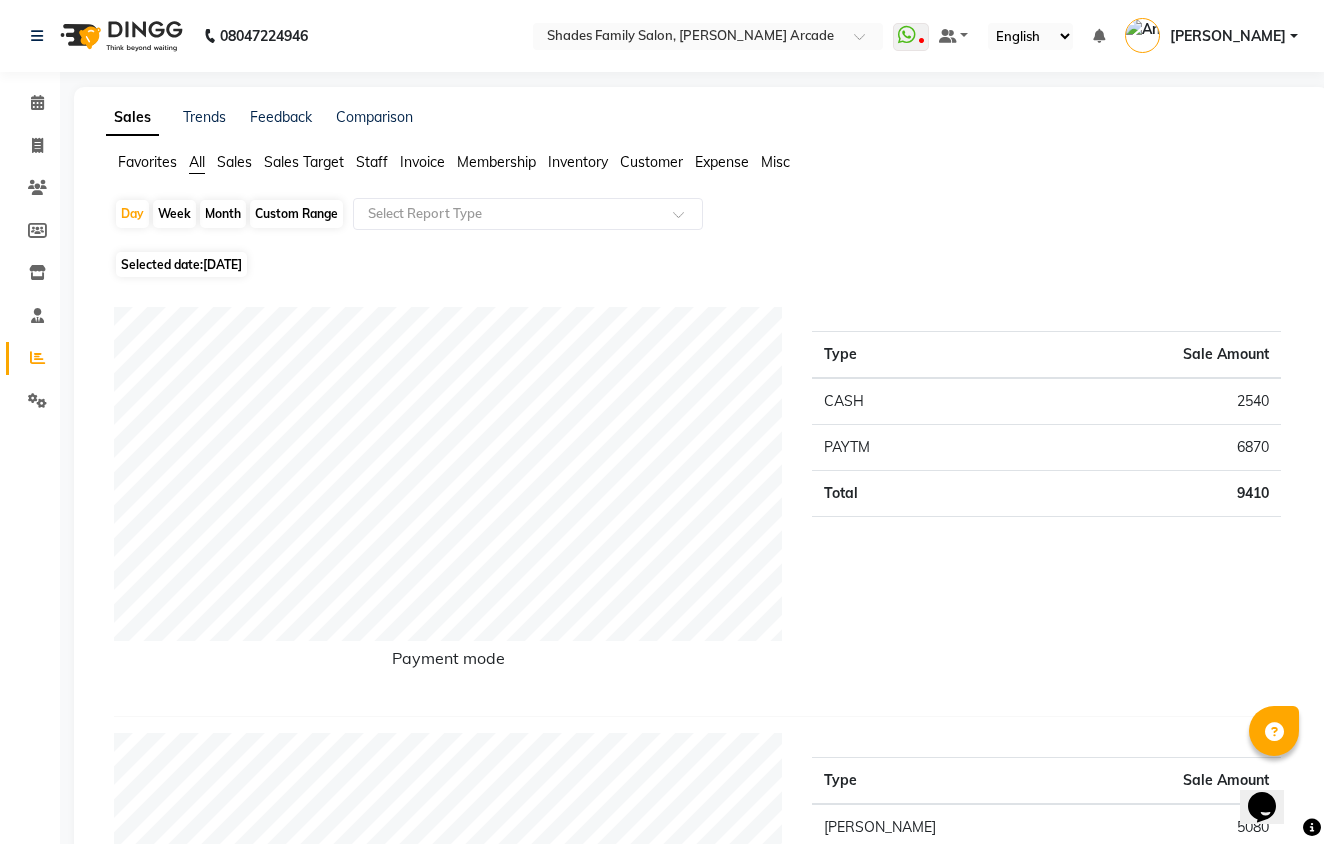 click on "Selected date:  [DATE]" 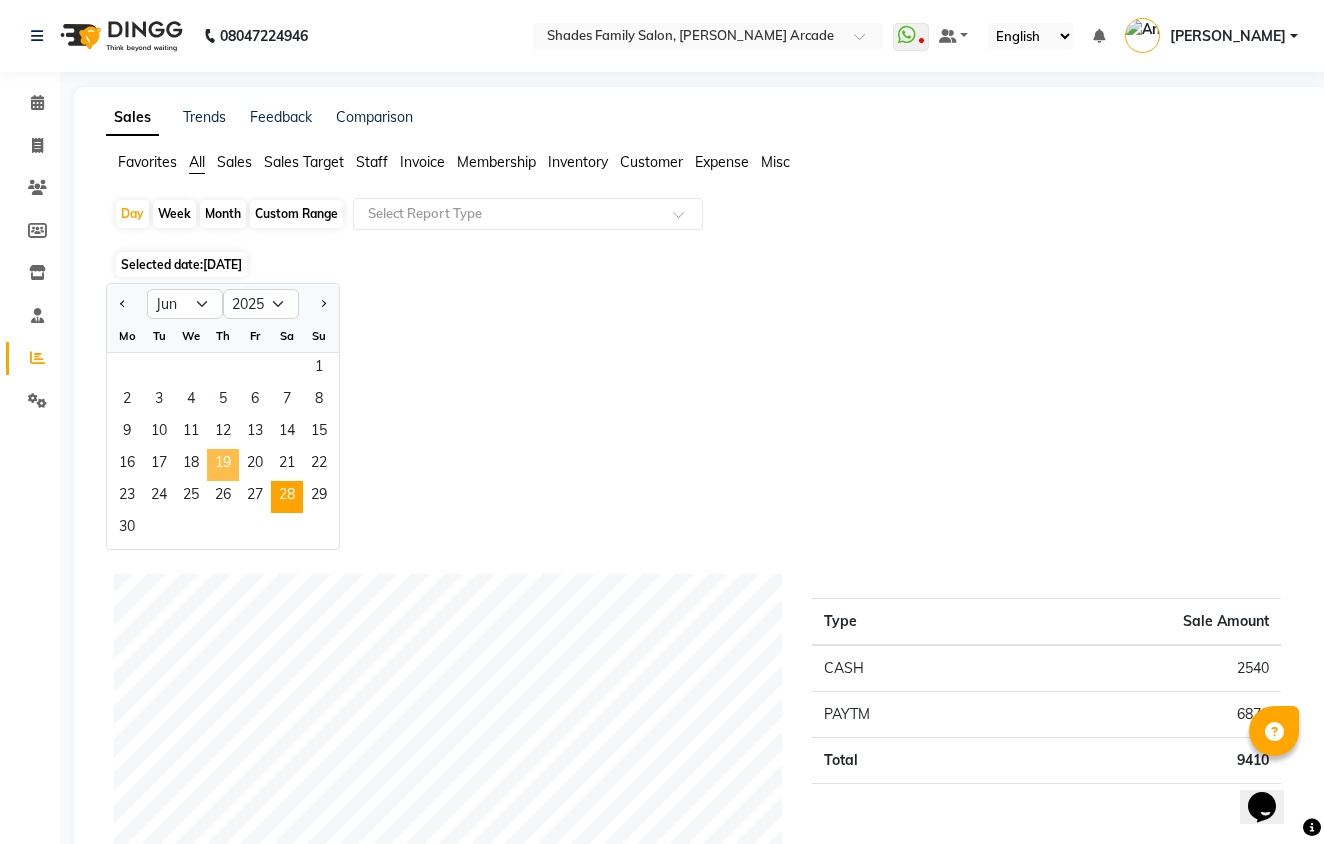 click on "19" 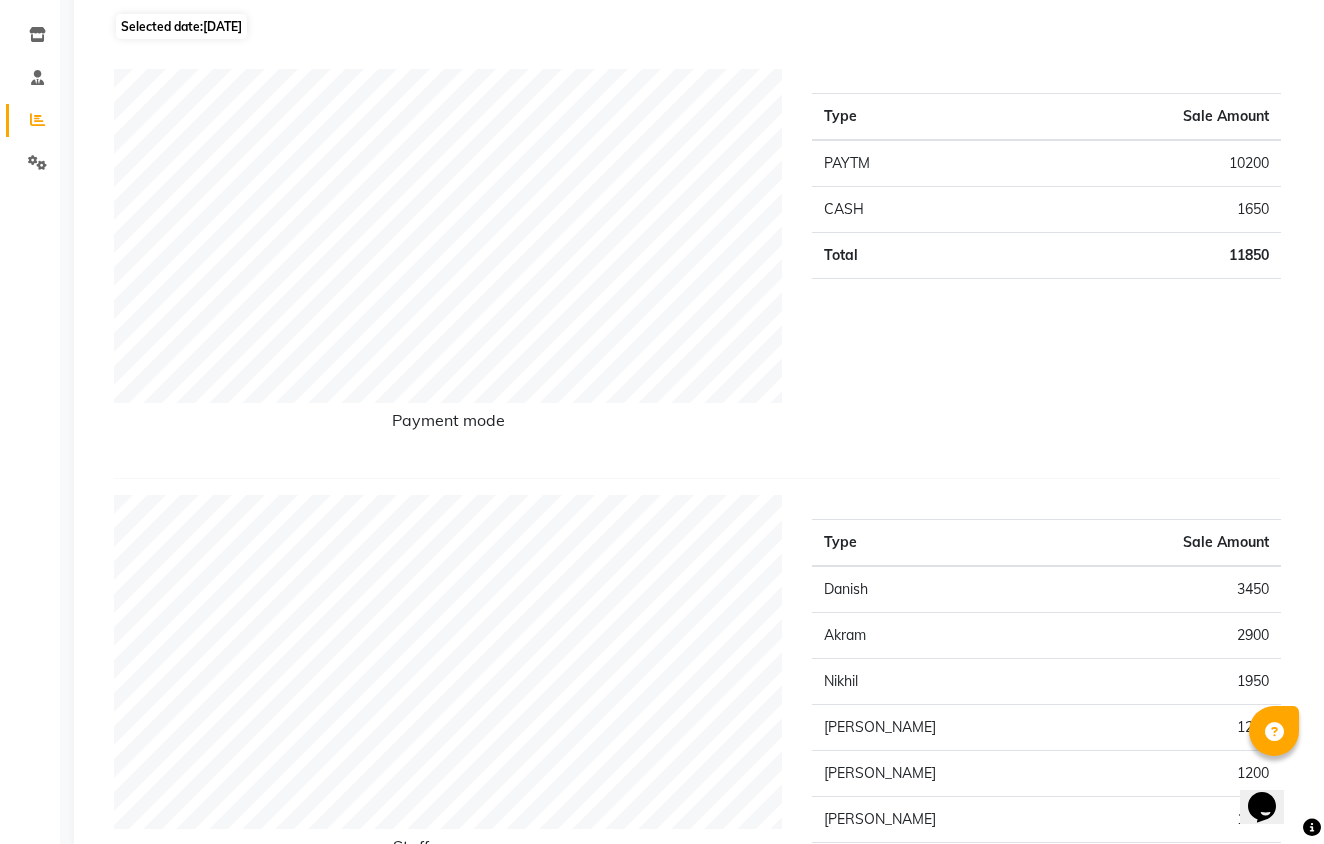 scroll, scrollTop: 0, scrollLeft: 0, axis: both 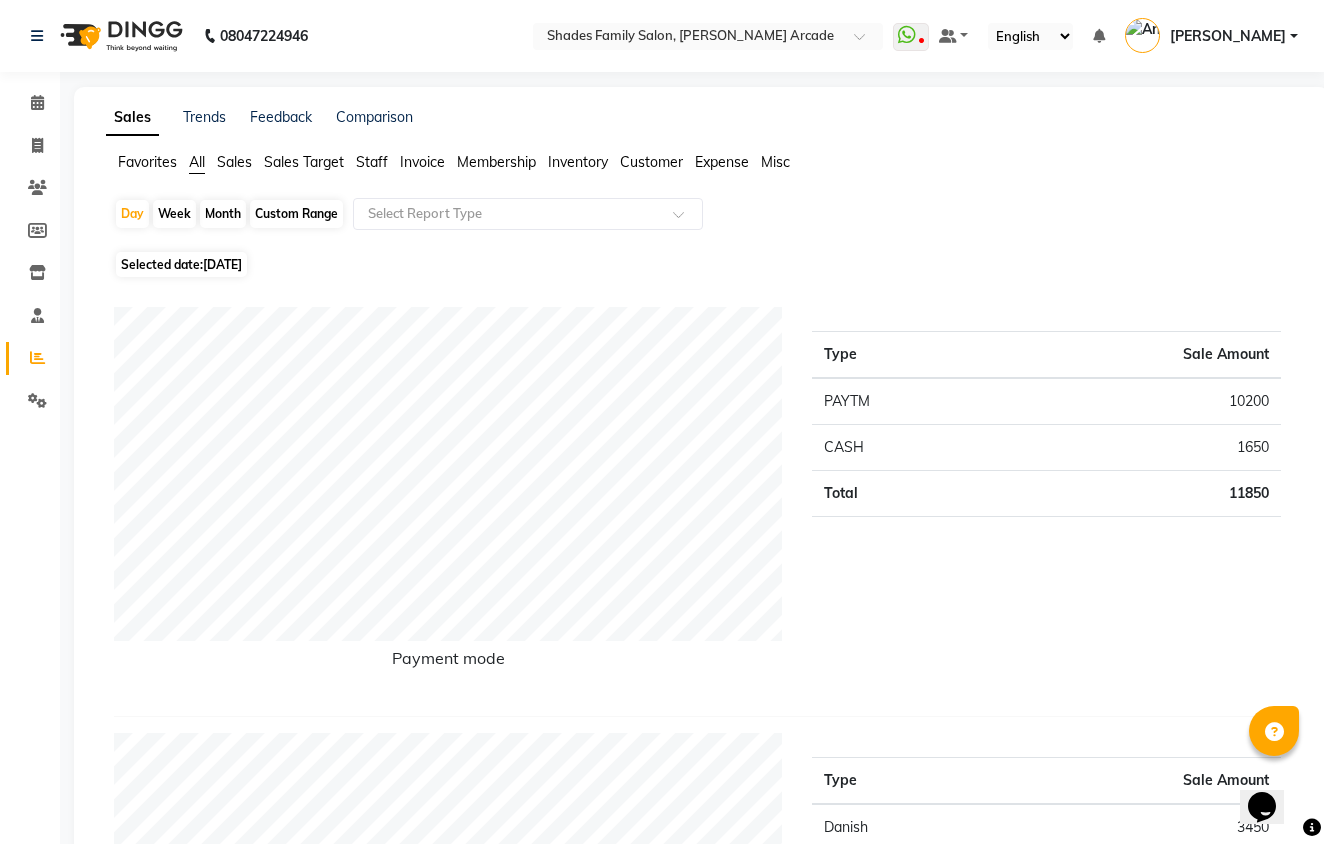 click on "[DATE]" 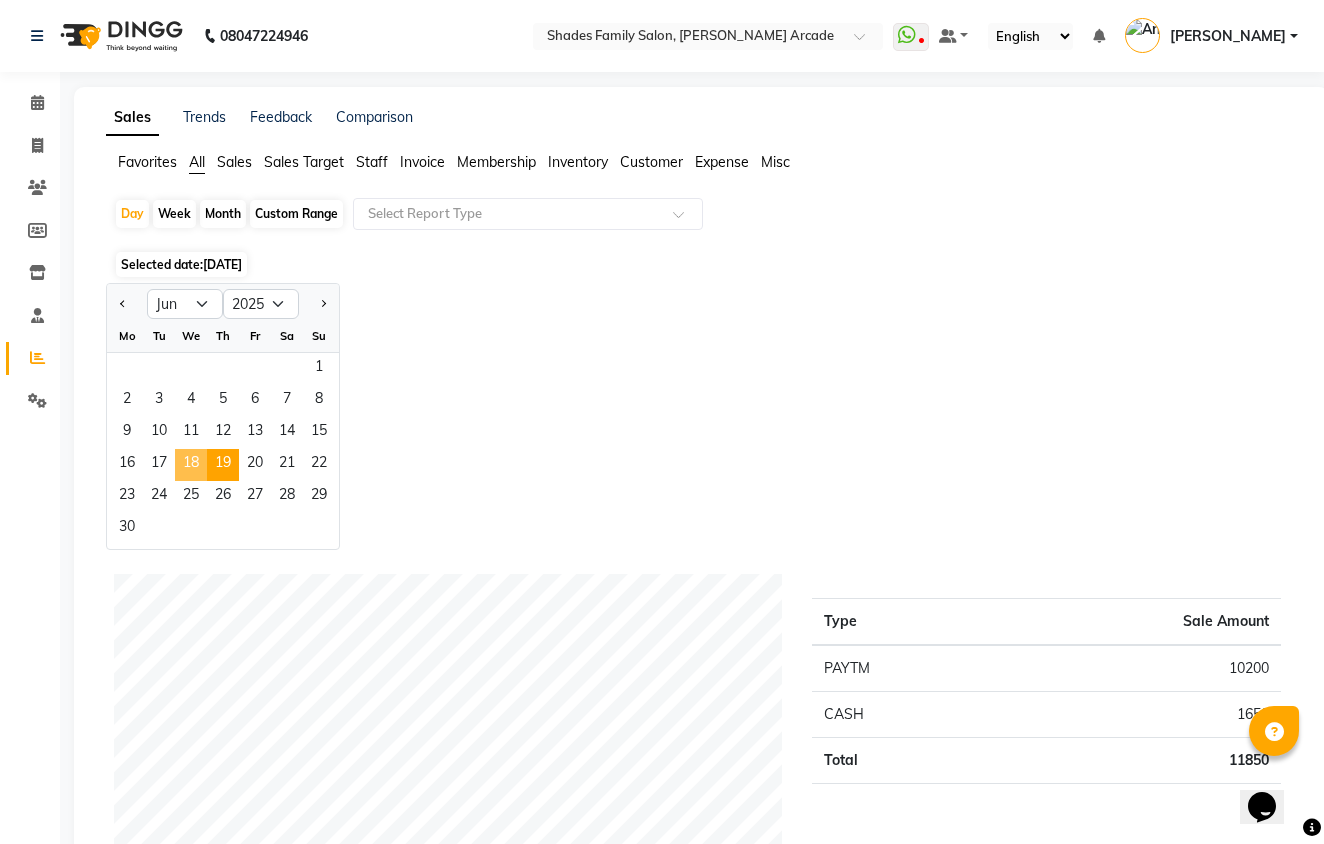 click on "18" 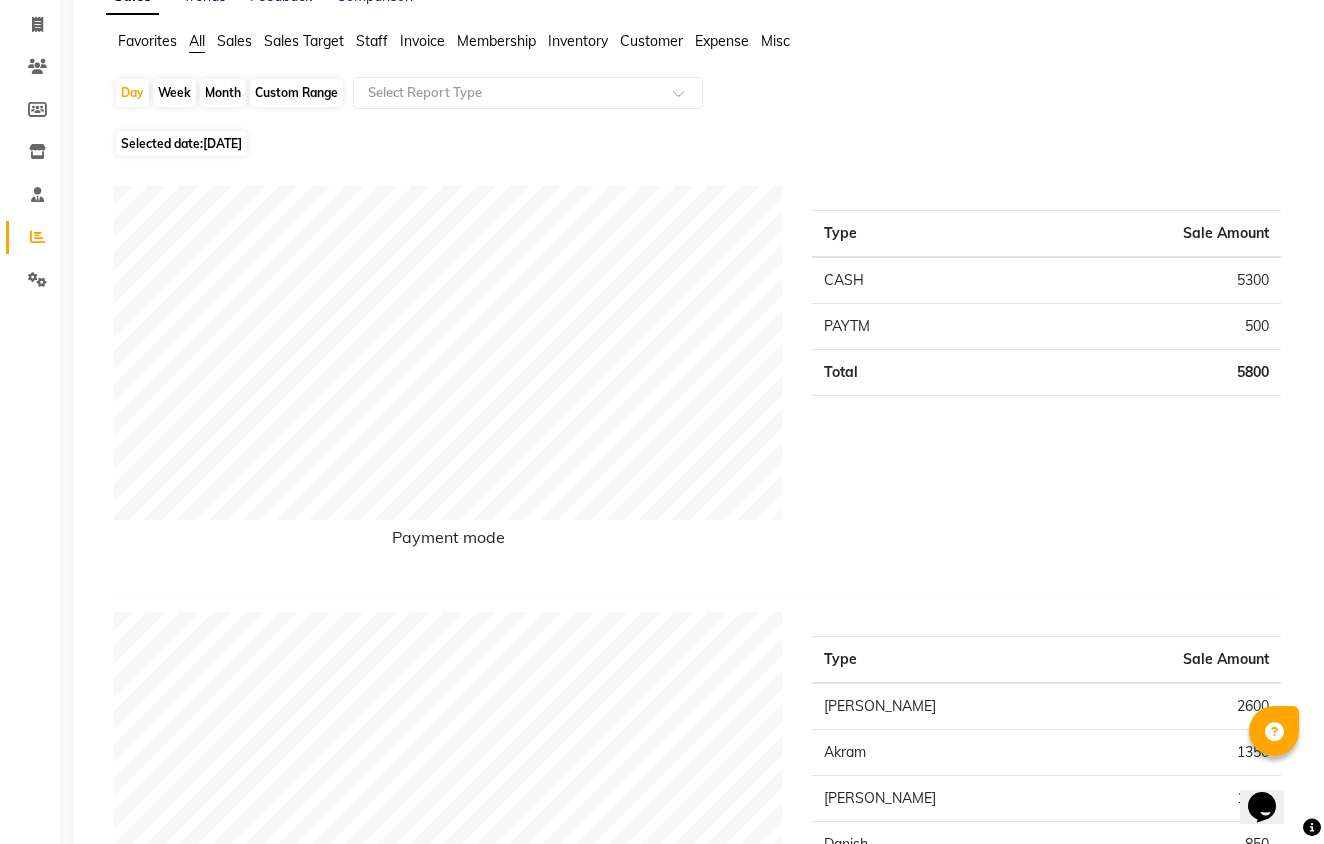 scroll, scrollTop: 0, scrollLeft: 0, axis: both 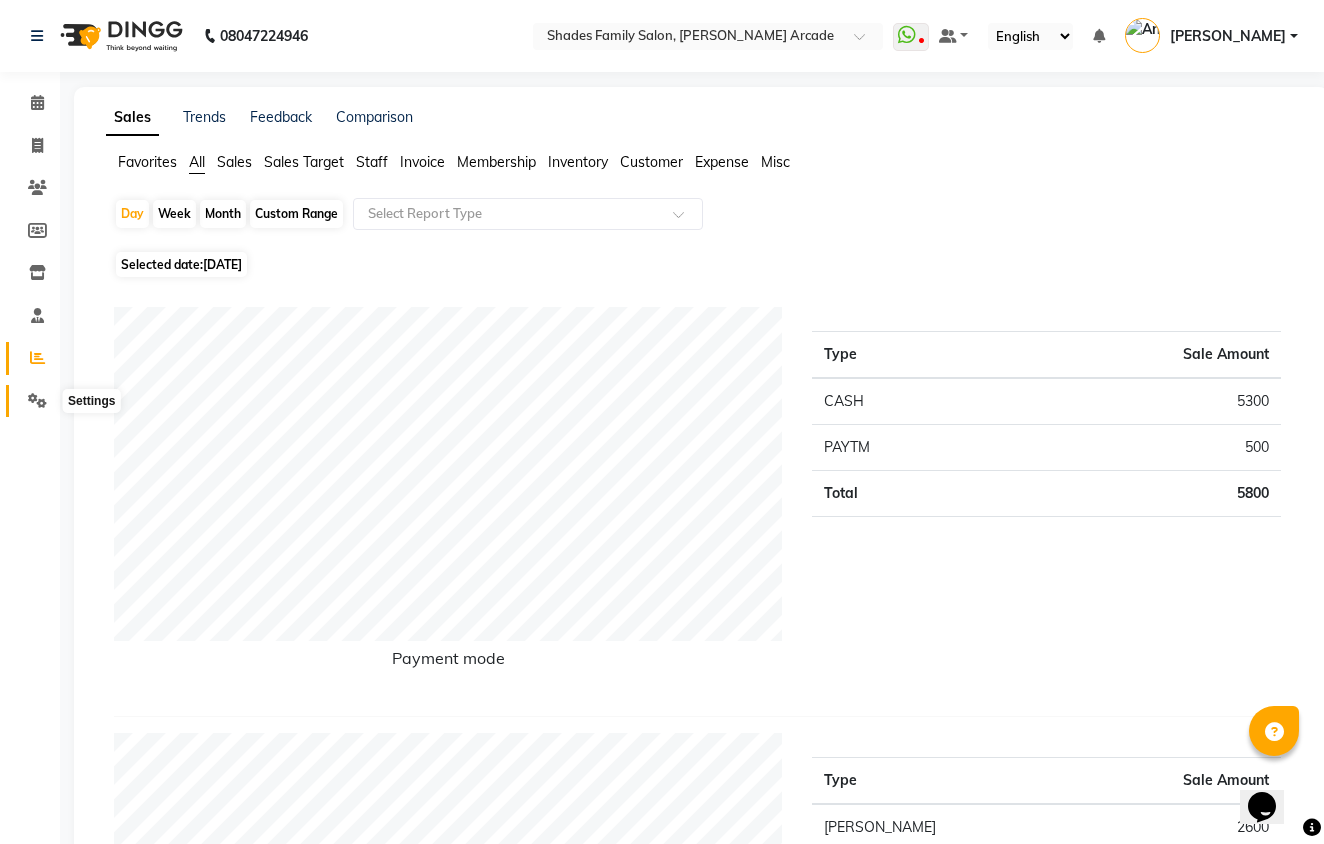 click 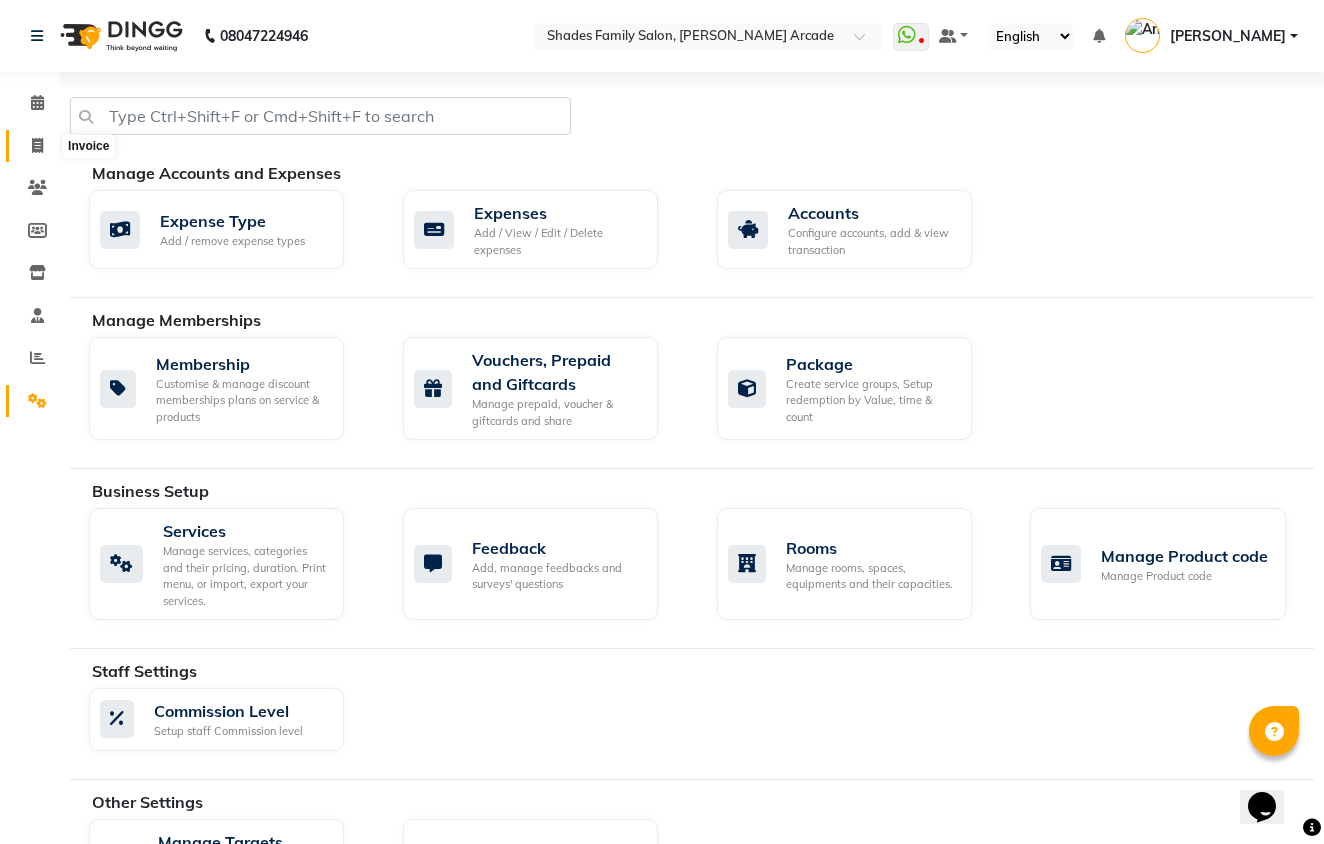 click 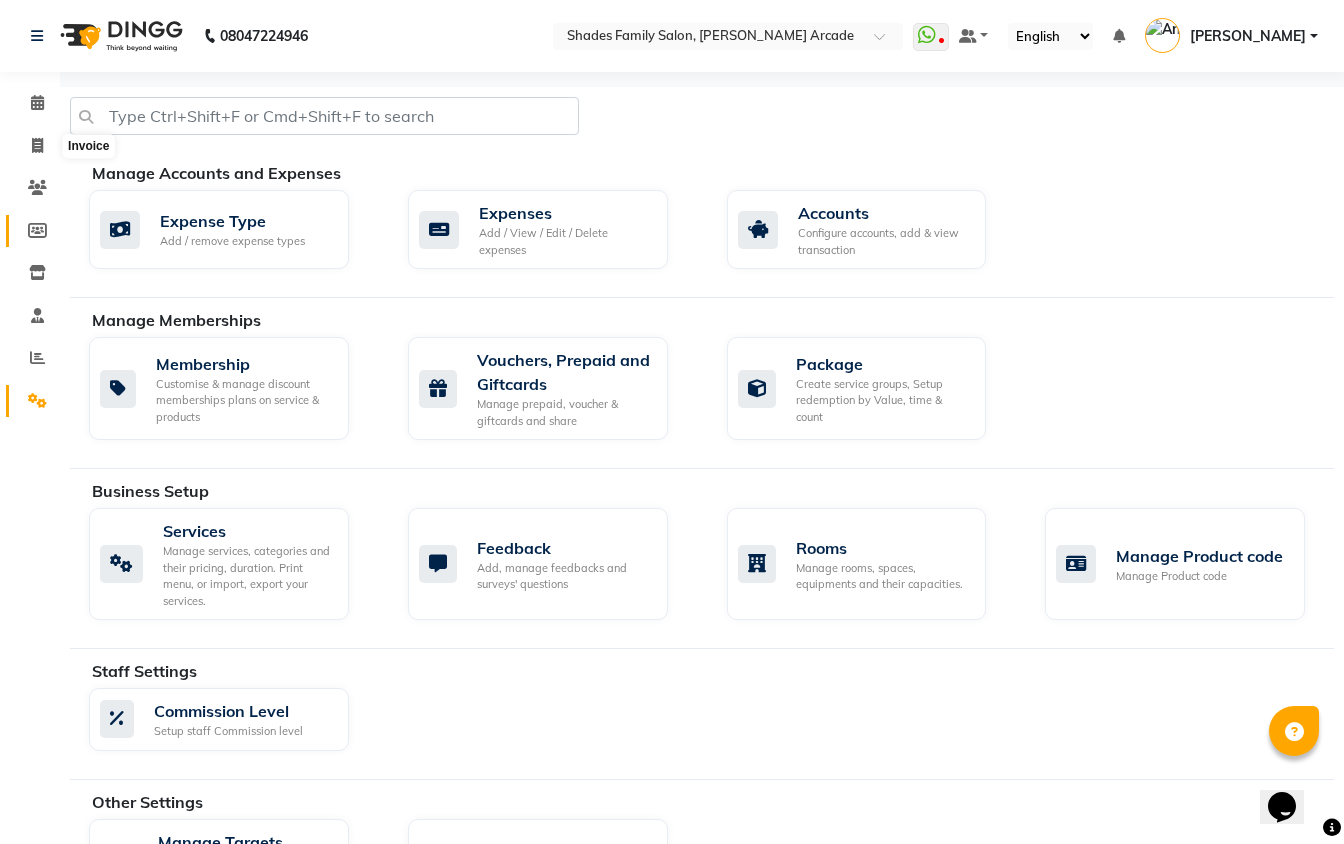 select on "5538" 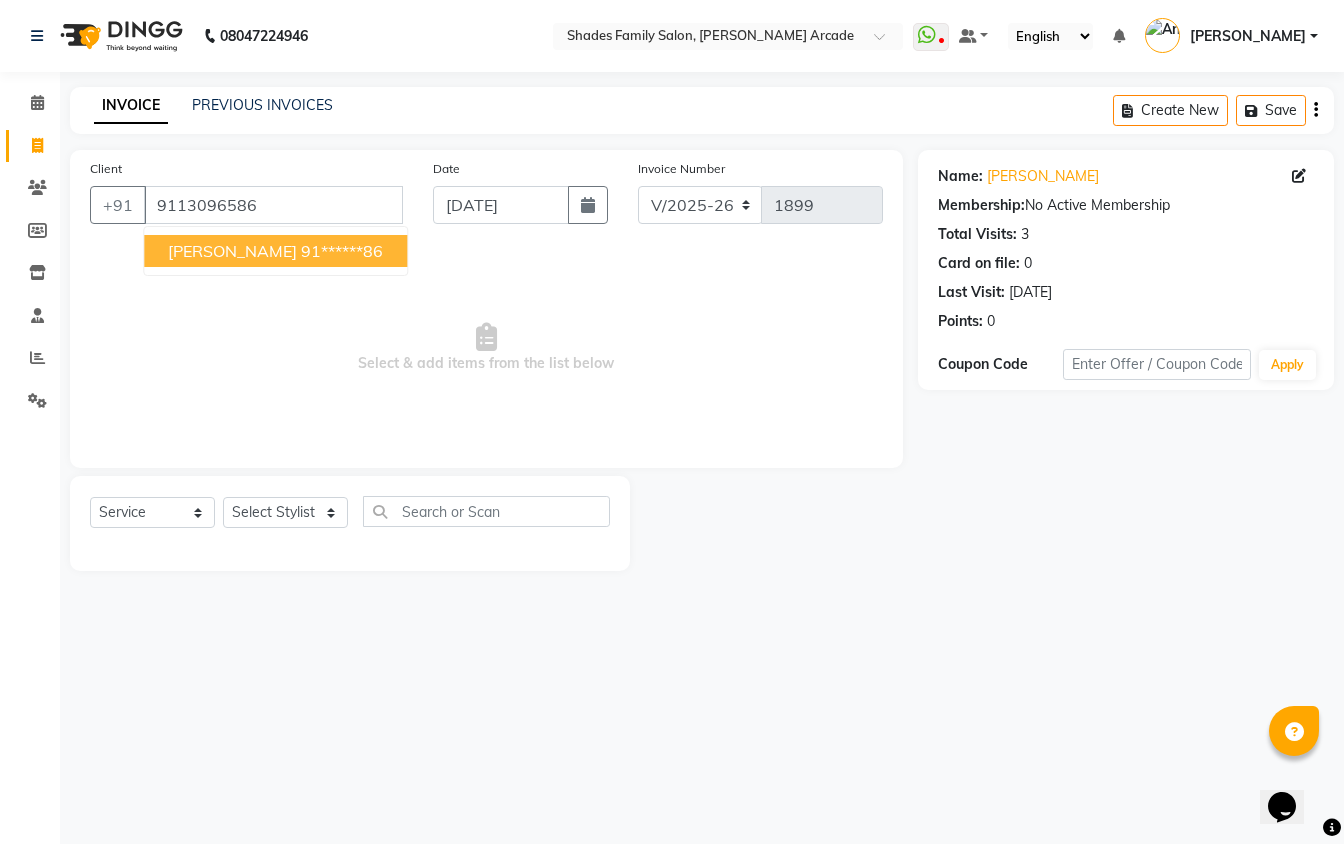 click on "91******86" at bounding box center (342, 251) 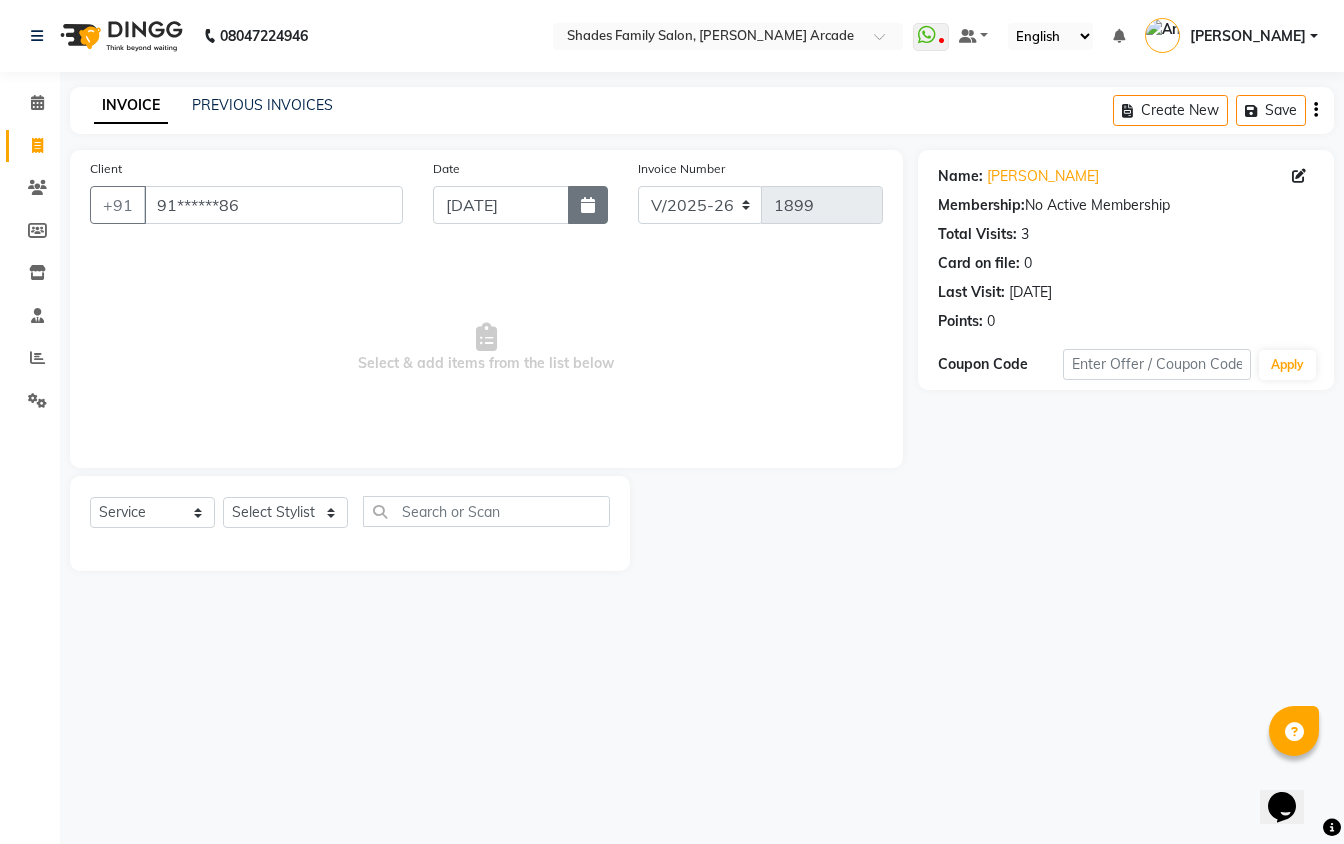 click 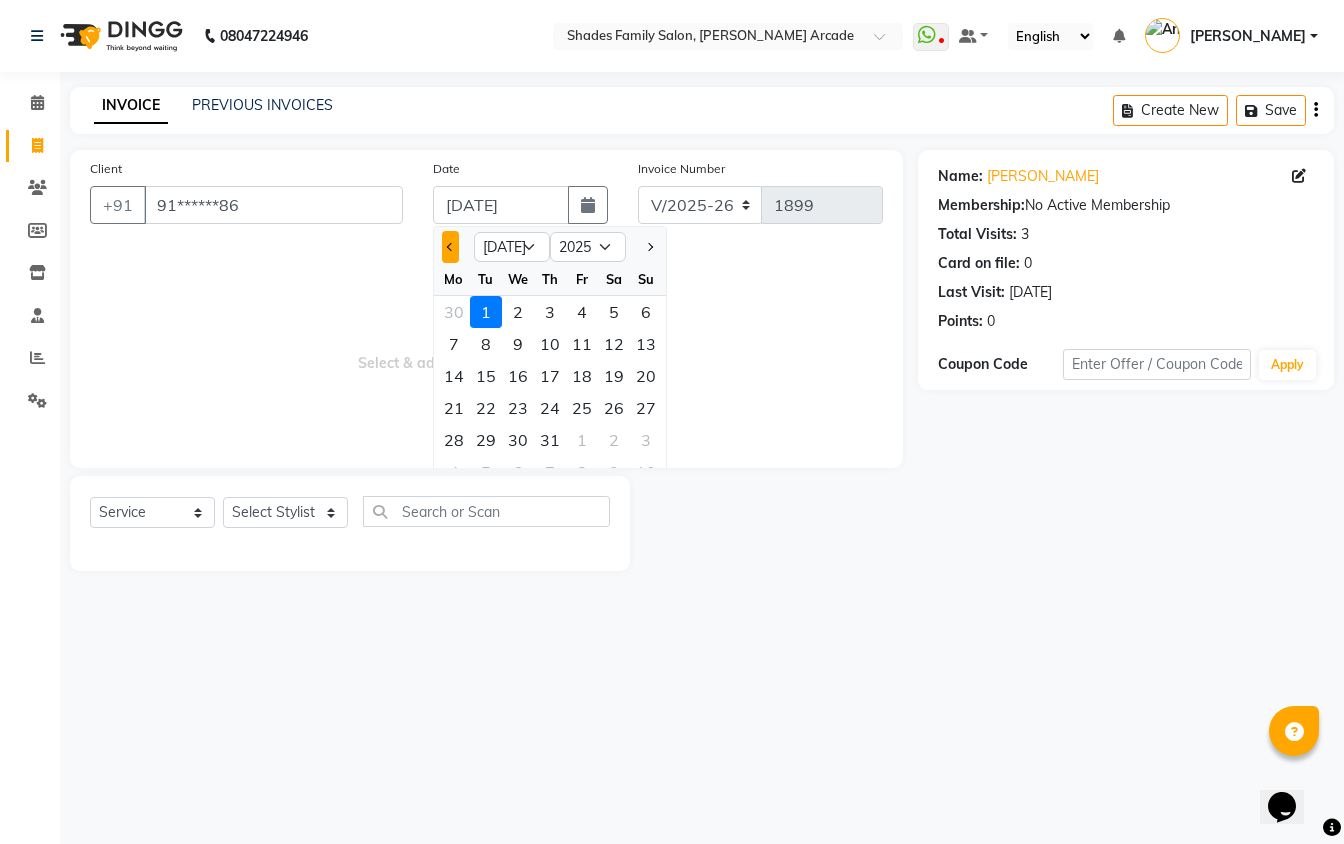 click 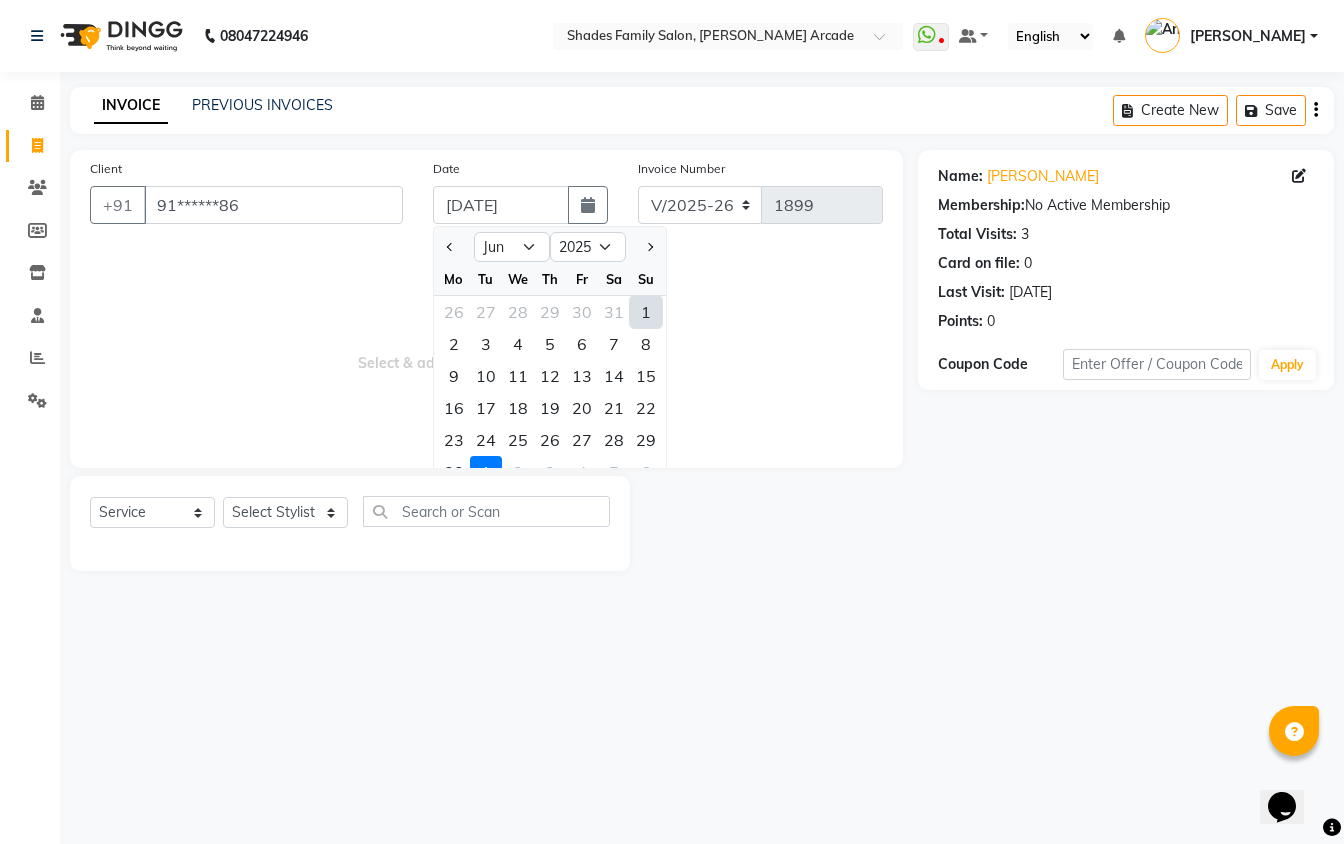 click on "1" 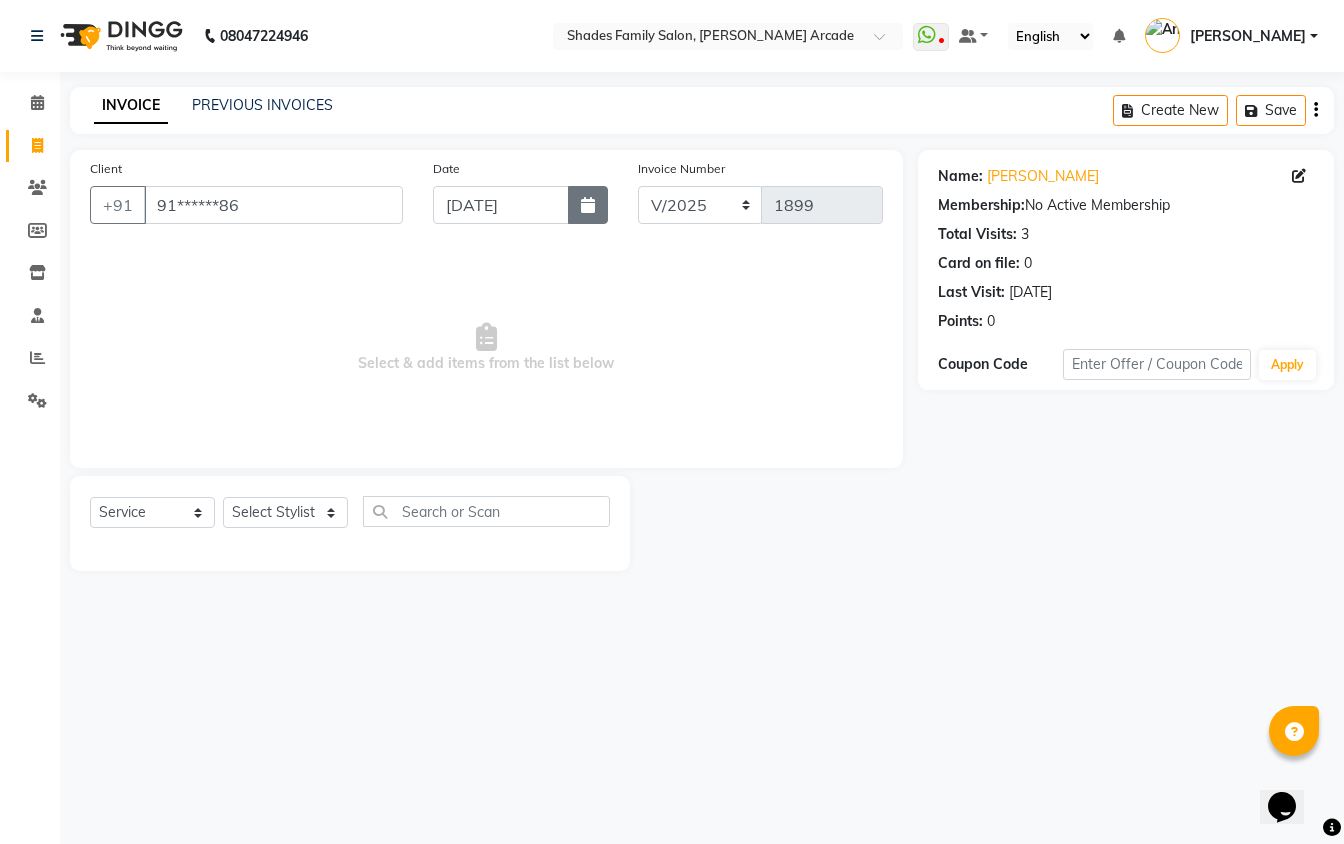 click 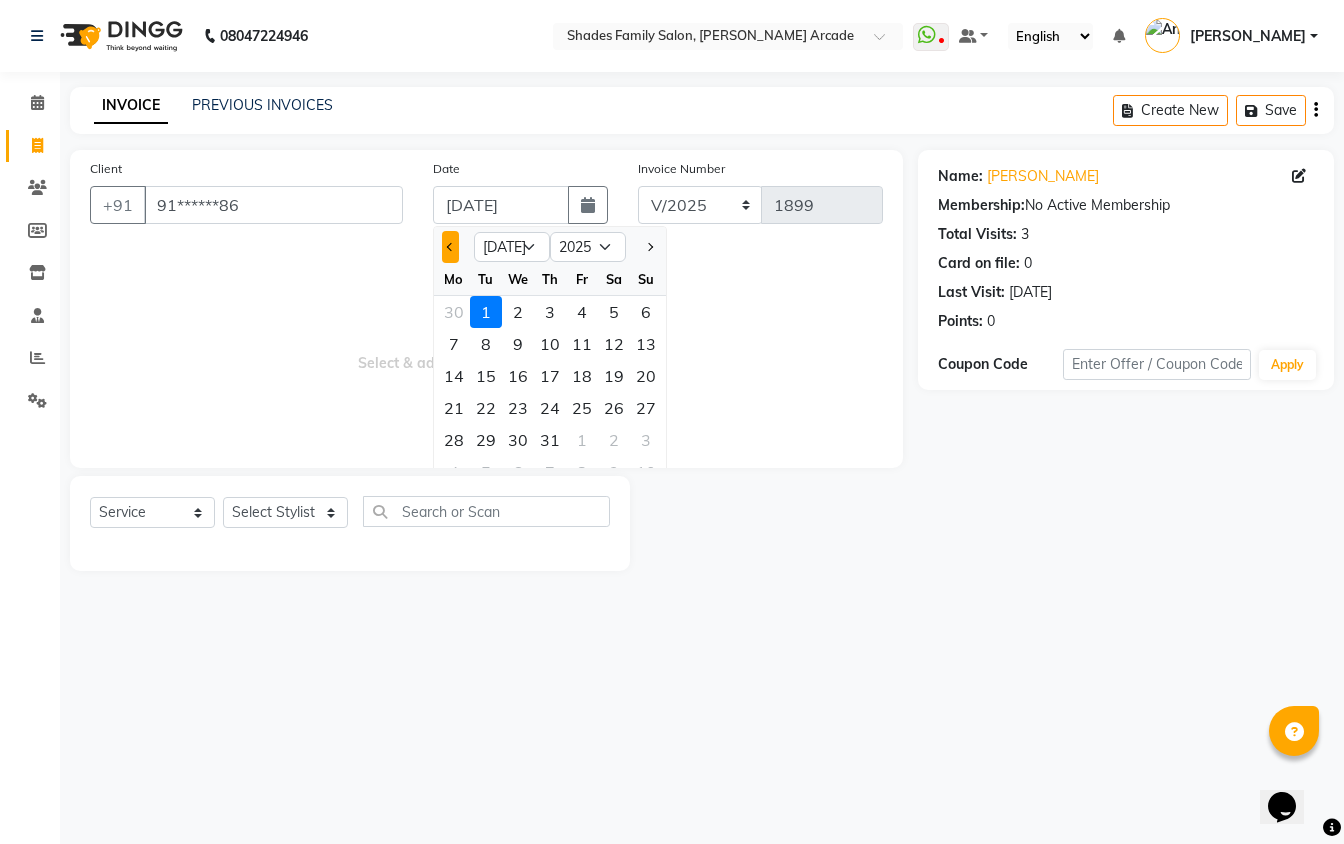 click 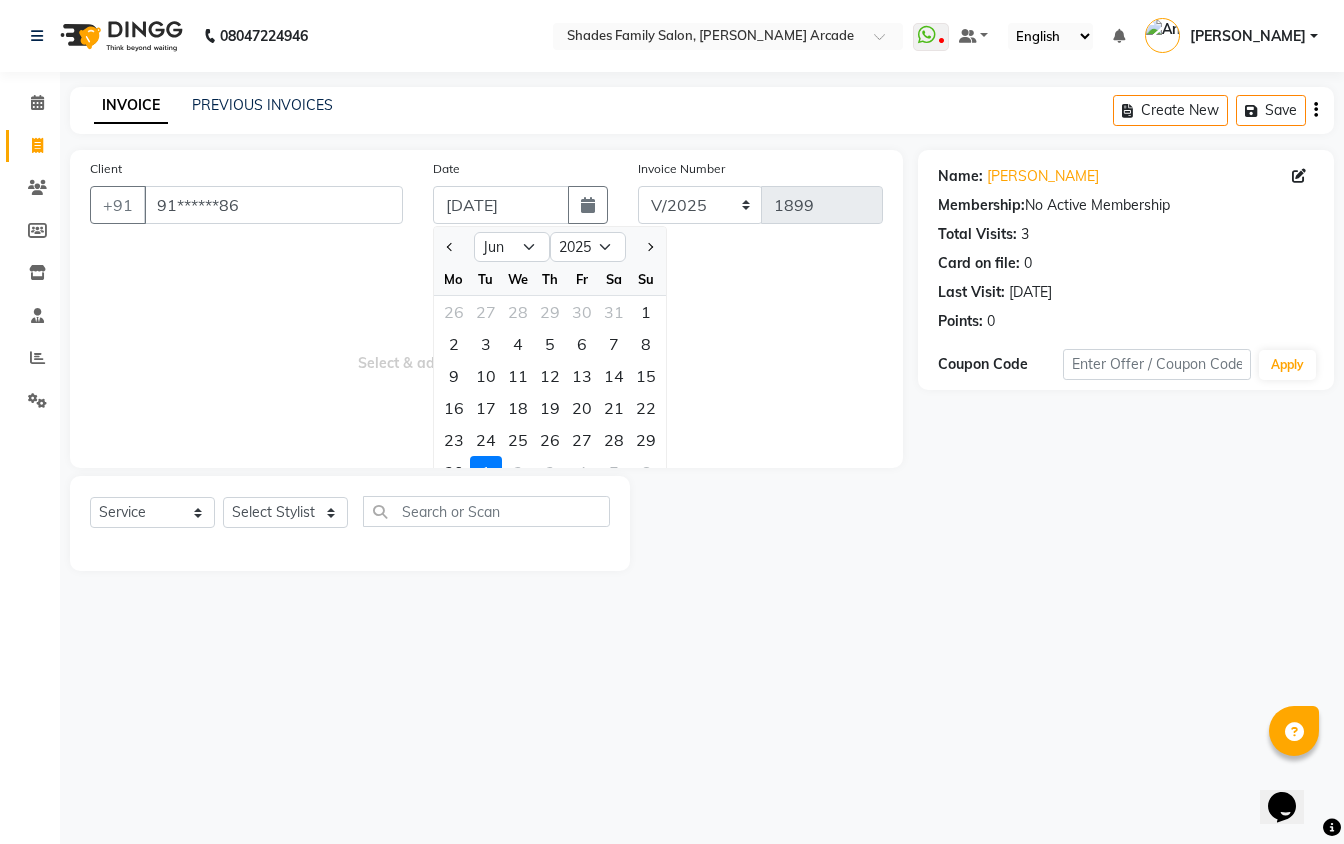 click on "Client +91 91******86 Date [DATE] Jan Feb Mar Apr May Jun [DATE] Aug Sep Oct Nov [DATE] 2016 2017 2018 2019 2020 2021 2022 2023 2024 2025 2026 2027 2028 2029 2030 2031 2032 2033 2034 2035 Mo Tu We Th Fr Sa Su 26 27 28 29 30 31 1 2 3 4 5 6 7 8 9 10 11 12 13 14 15 16 17 18 19 20 21 22 23 24 25 26 27 28 29 30 1 2 3 4 5 6 Invoice Number V/2025 V/[PHONE_NUMBER]  Select & add items from the list below  Select  Service  Product  Membership  Package Voucher Prepaid Gift Card  Select Stylist Admin [PERSON_NAME] [PERSON_NAME] Danish  [PERSON_NAME] [PERSON_NAME] Nikhil [PERSON_NAME]  [PERSON_NAME] [PERSON_NAME] [PERSON_NAME] [PERSON_NAME]" 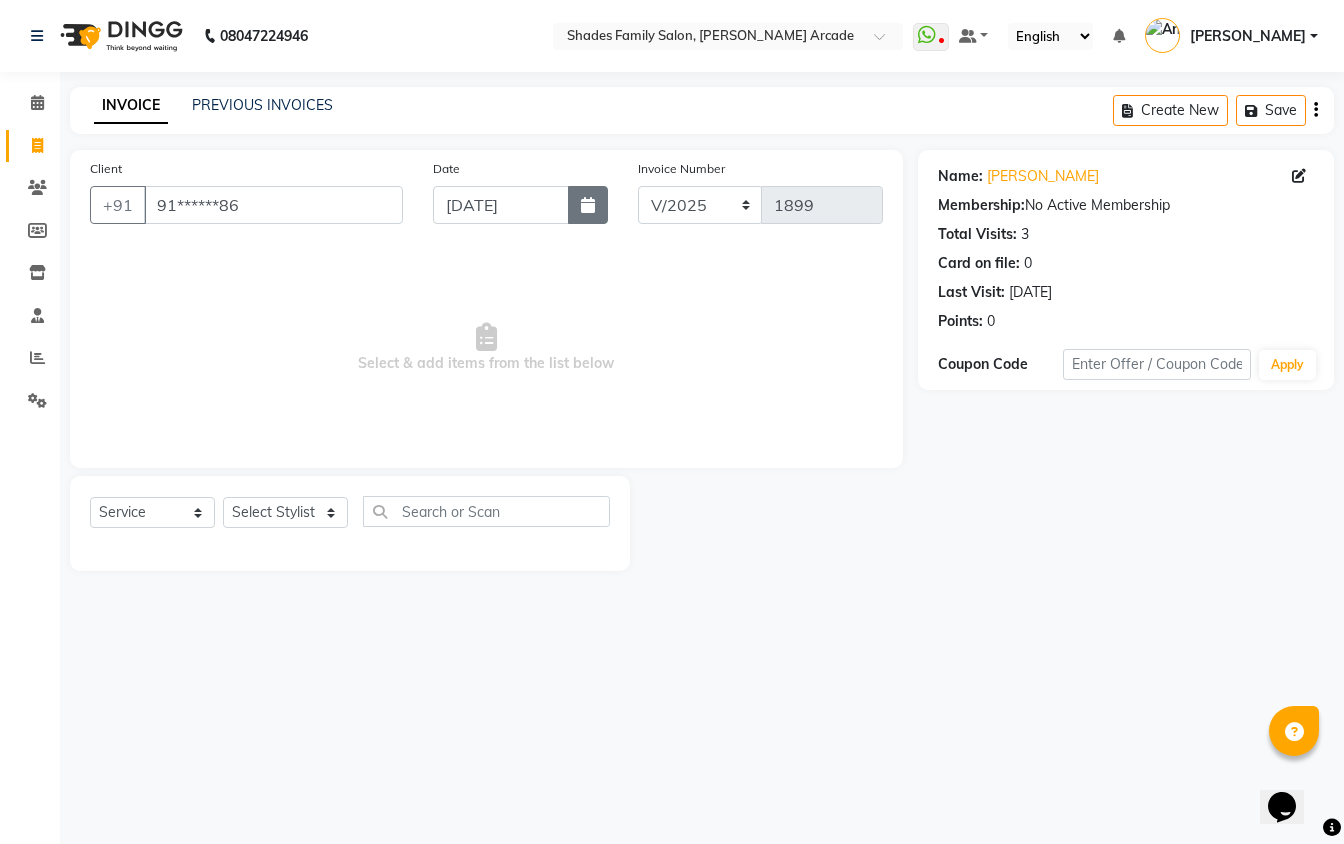 click 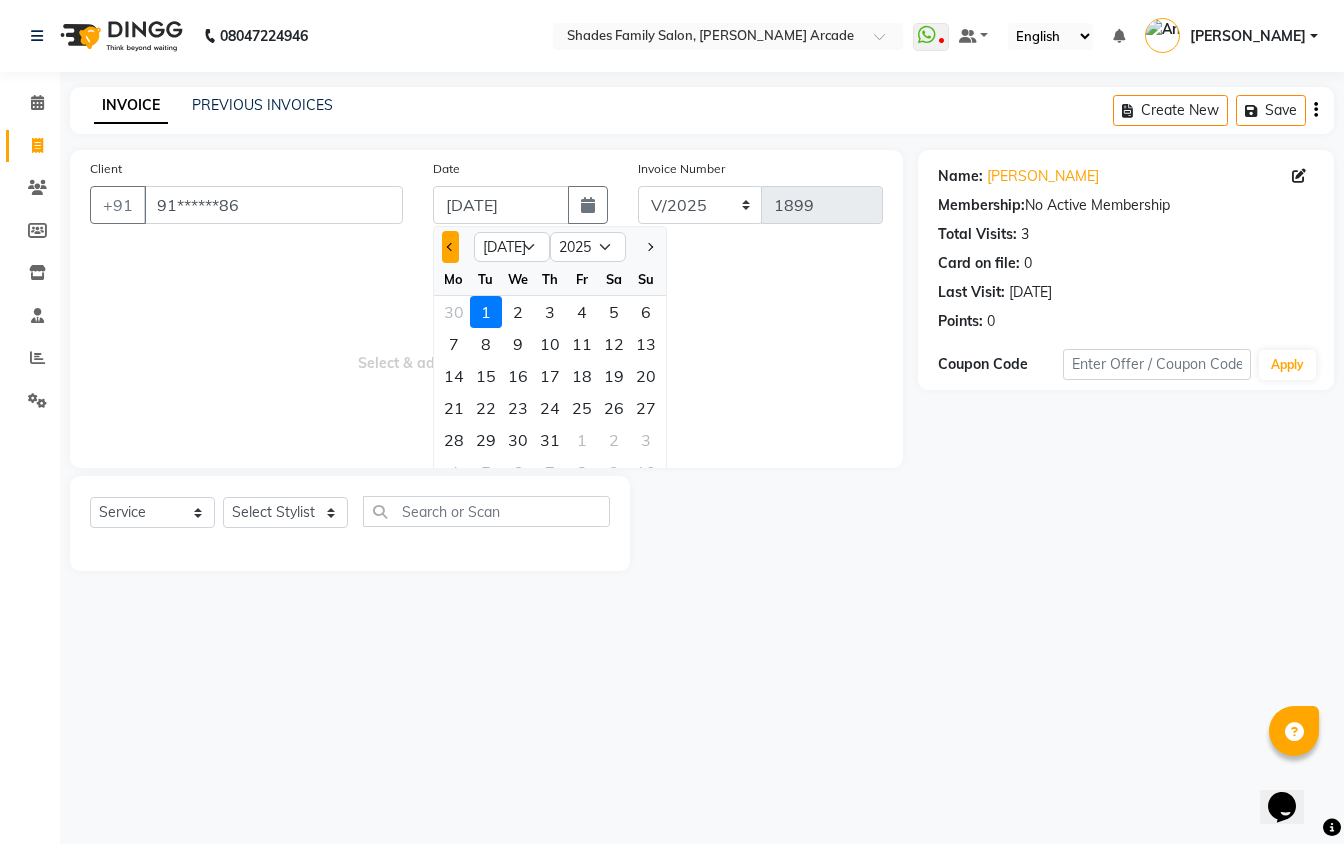 click 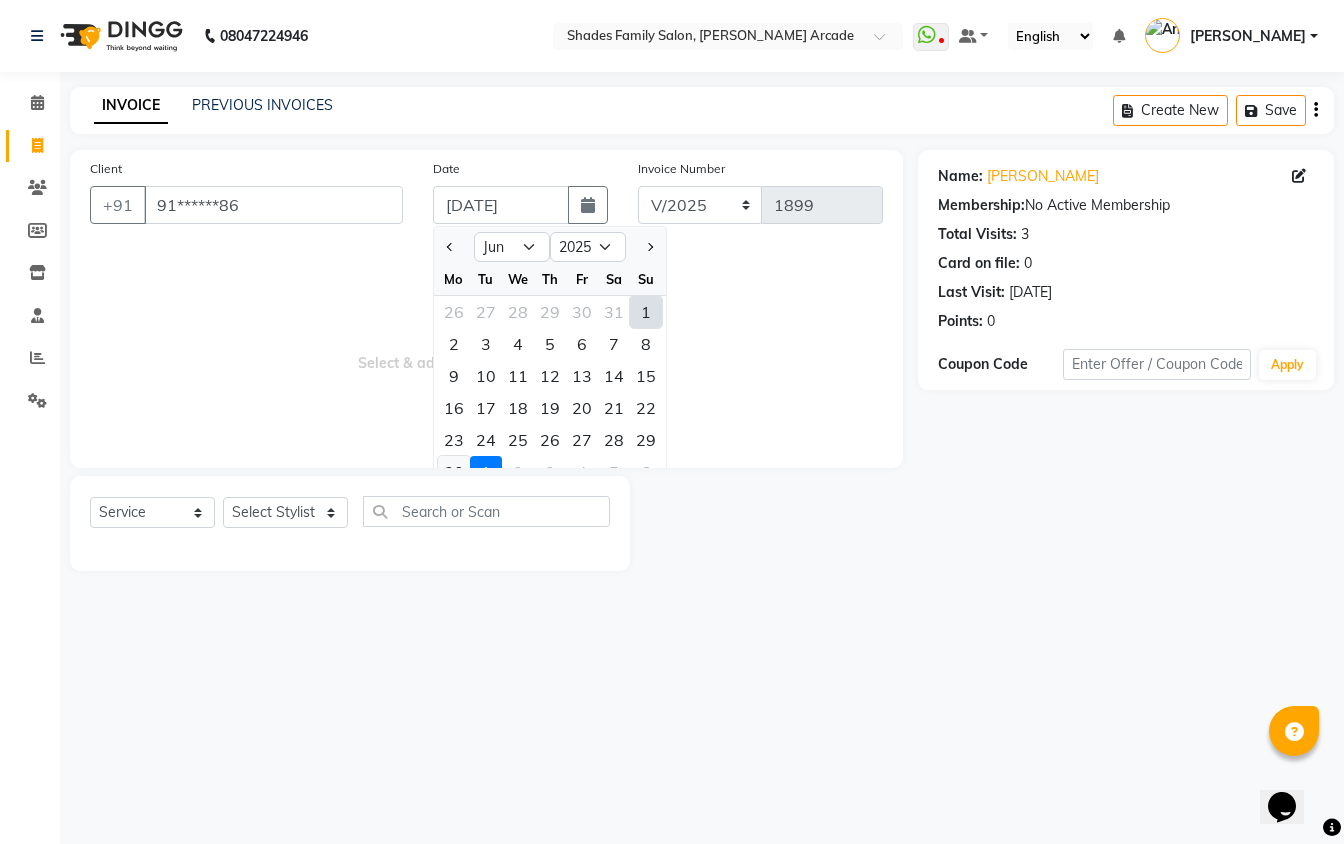 click on "30" 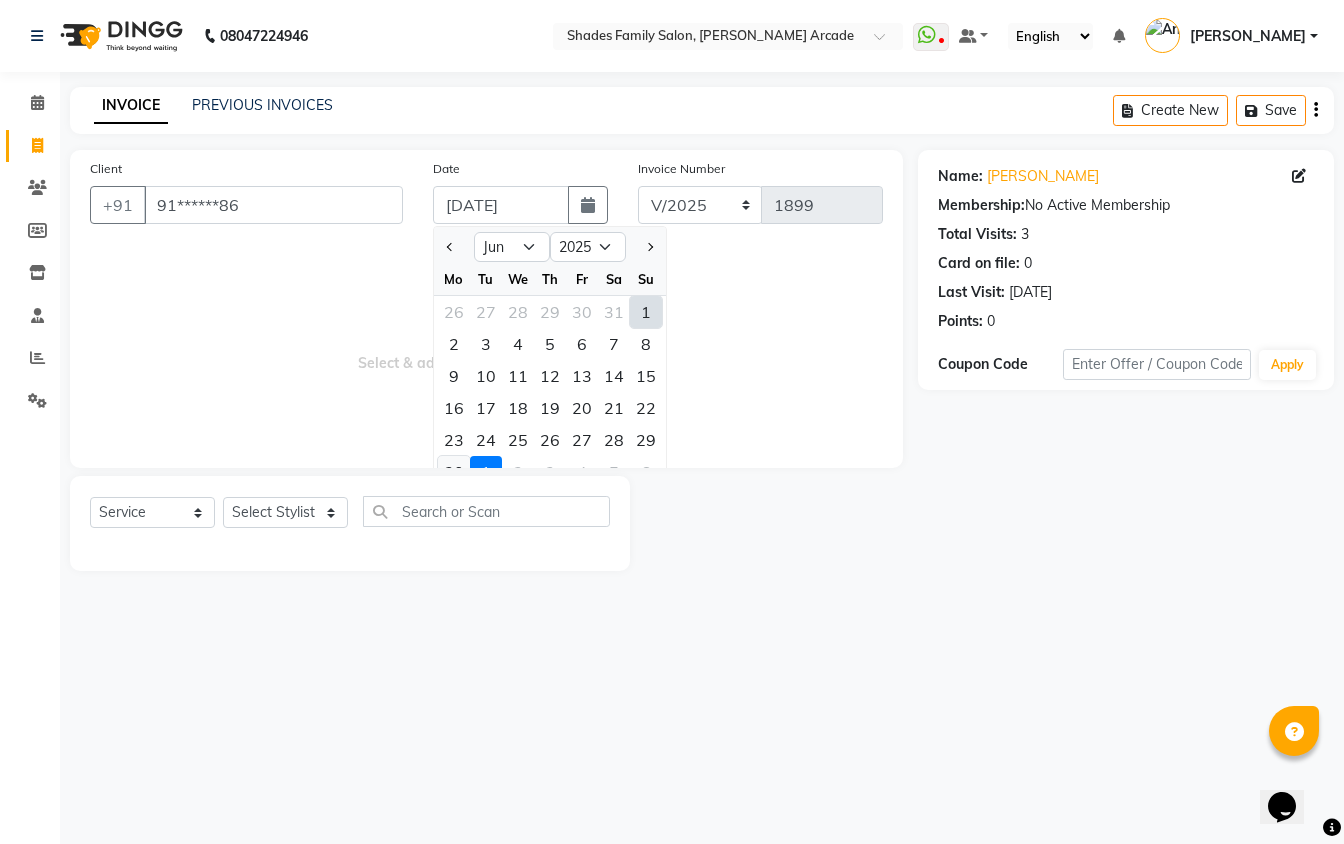 type on "[DATE]" 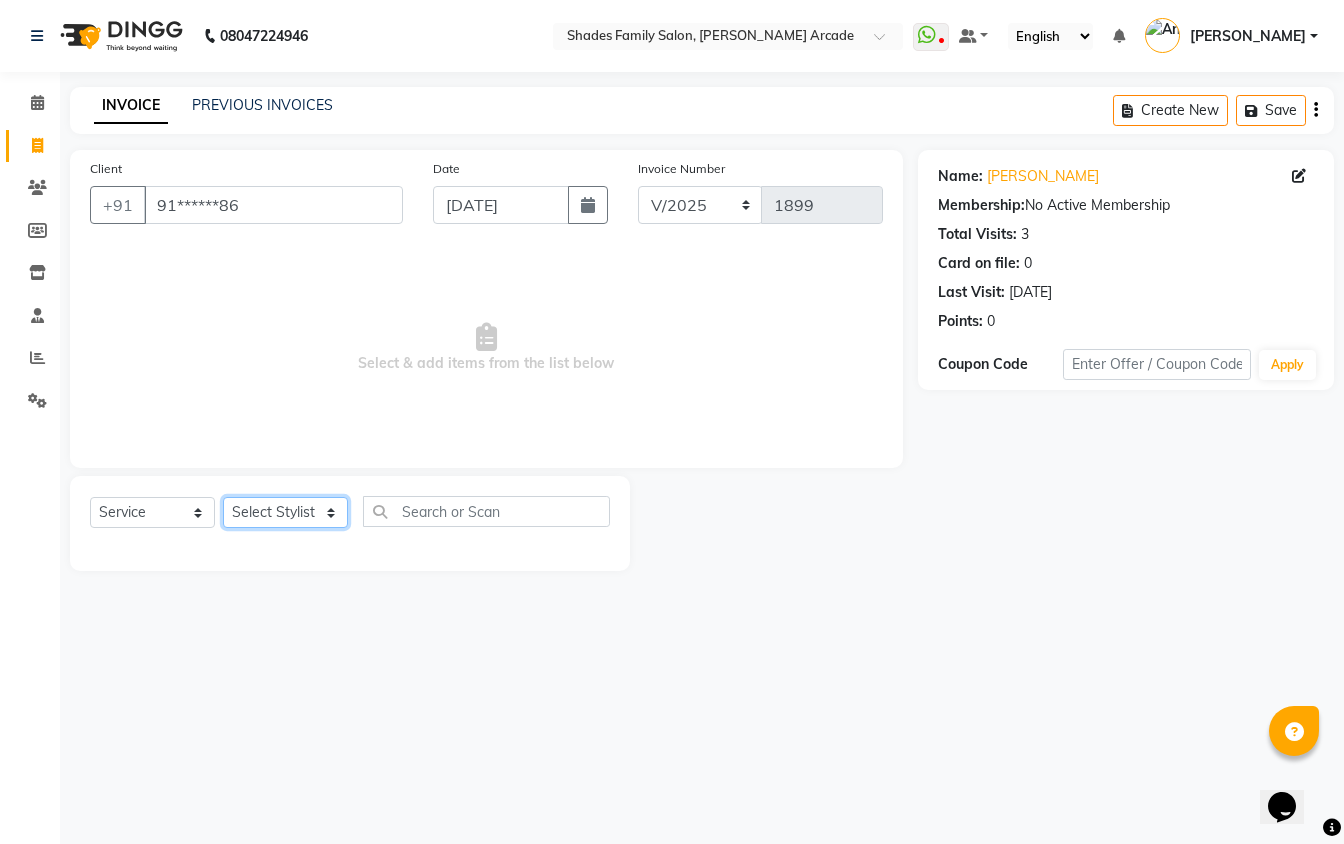 click on "Select Stylist Admin [PERSON_NAME] [PERSON_NAME] Danish  [PERSON_NAME] [PERSON_NAME] Nikhil [PERSON_NAME]  [PERSON_NAME] [PERSON_NAME] [PERSON_NAME] [PERSON_NAME]" 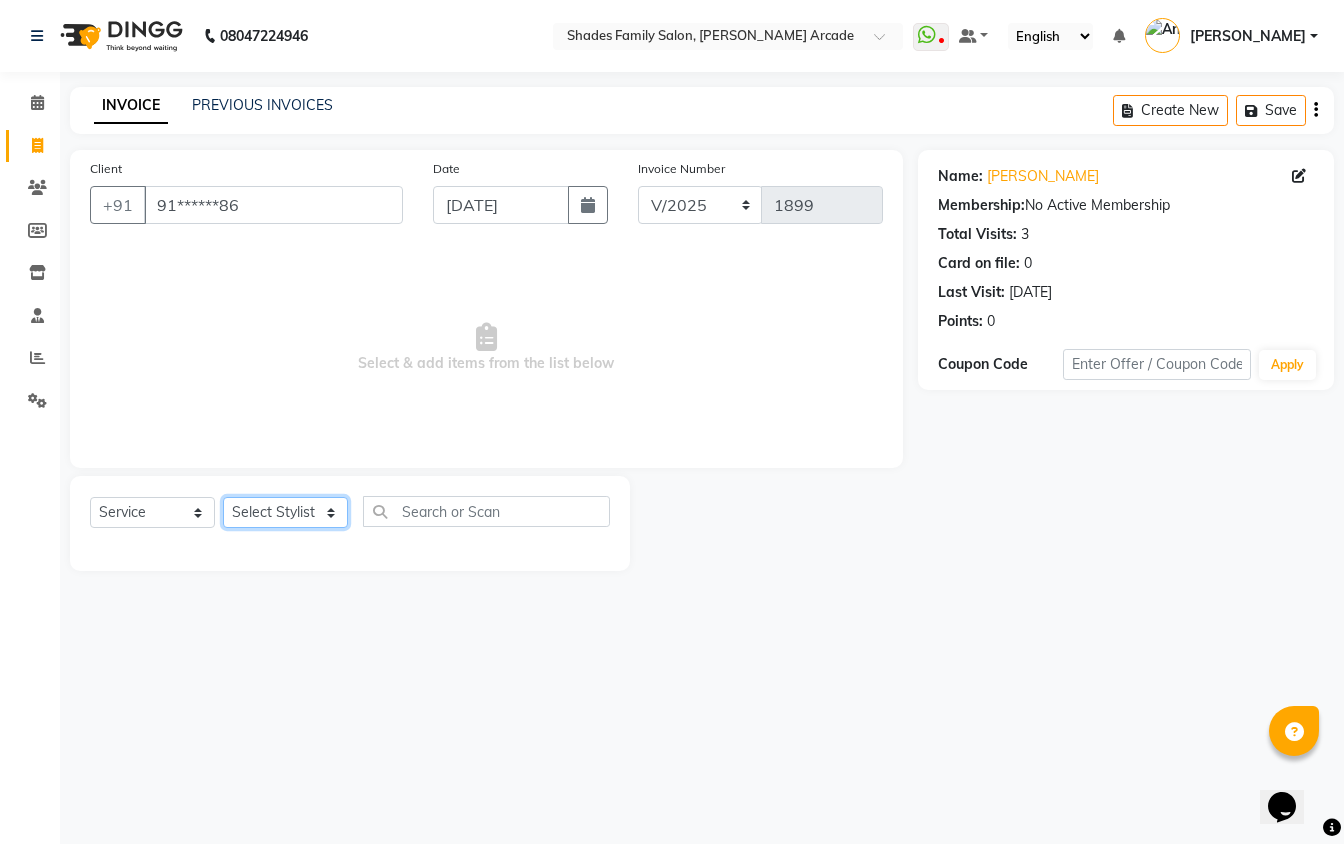 select on "64217" 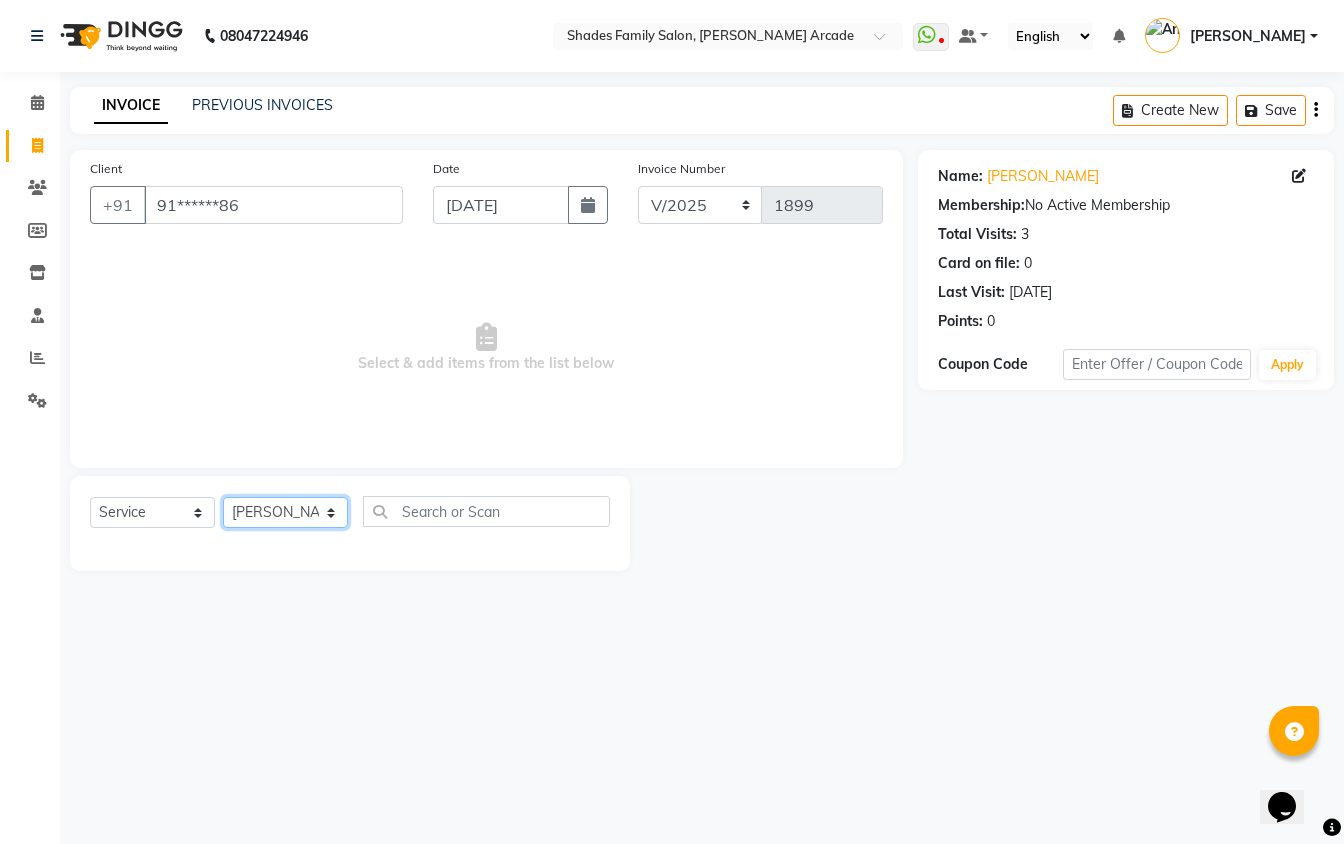 click on "Select Stylist Admin [PERSON_NAME] [PERSON_NAME] Danish  [PERSON_NAME] [PERSON_NAME] Nikhil [PERSON_NAME]  [PERSON_NAME] [PERSON_NAME] [PERSON_NAME] [PERSON_NAME]" 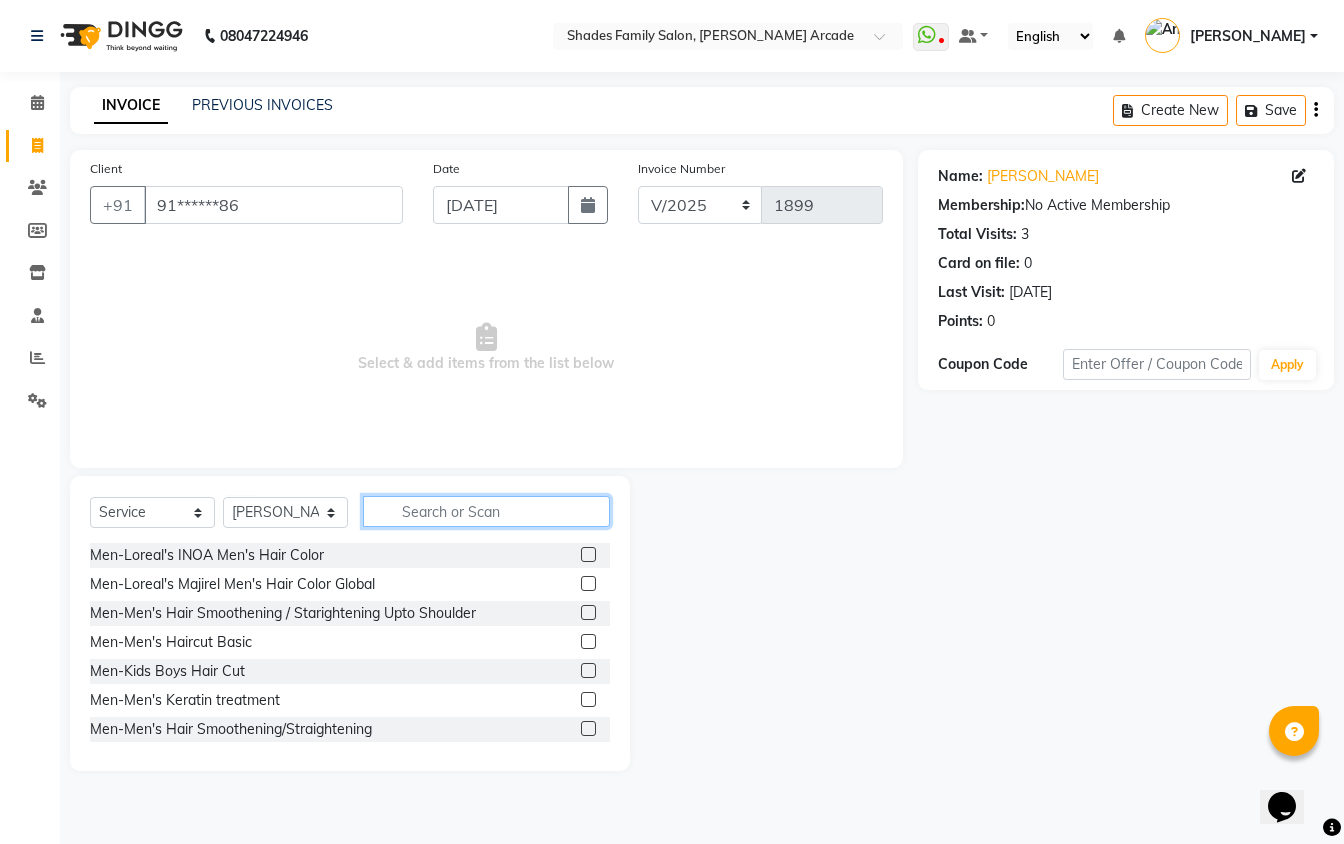 click 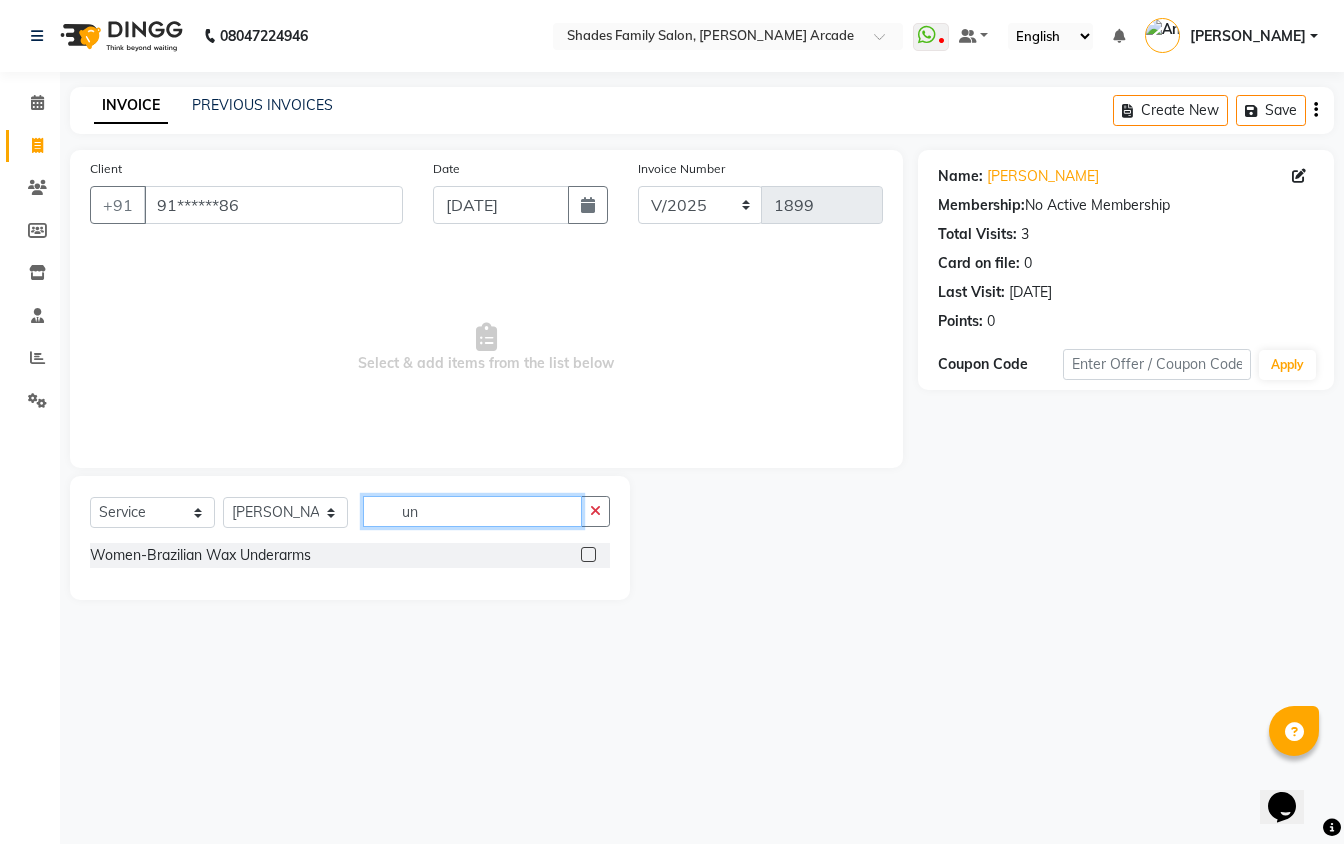 type on "un" 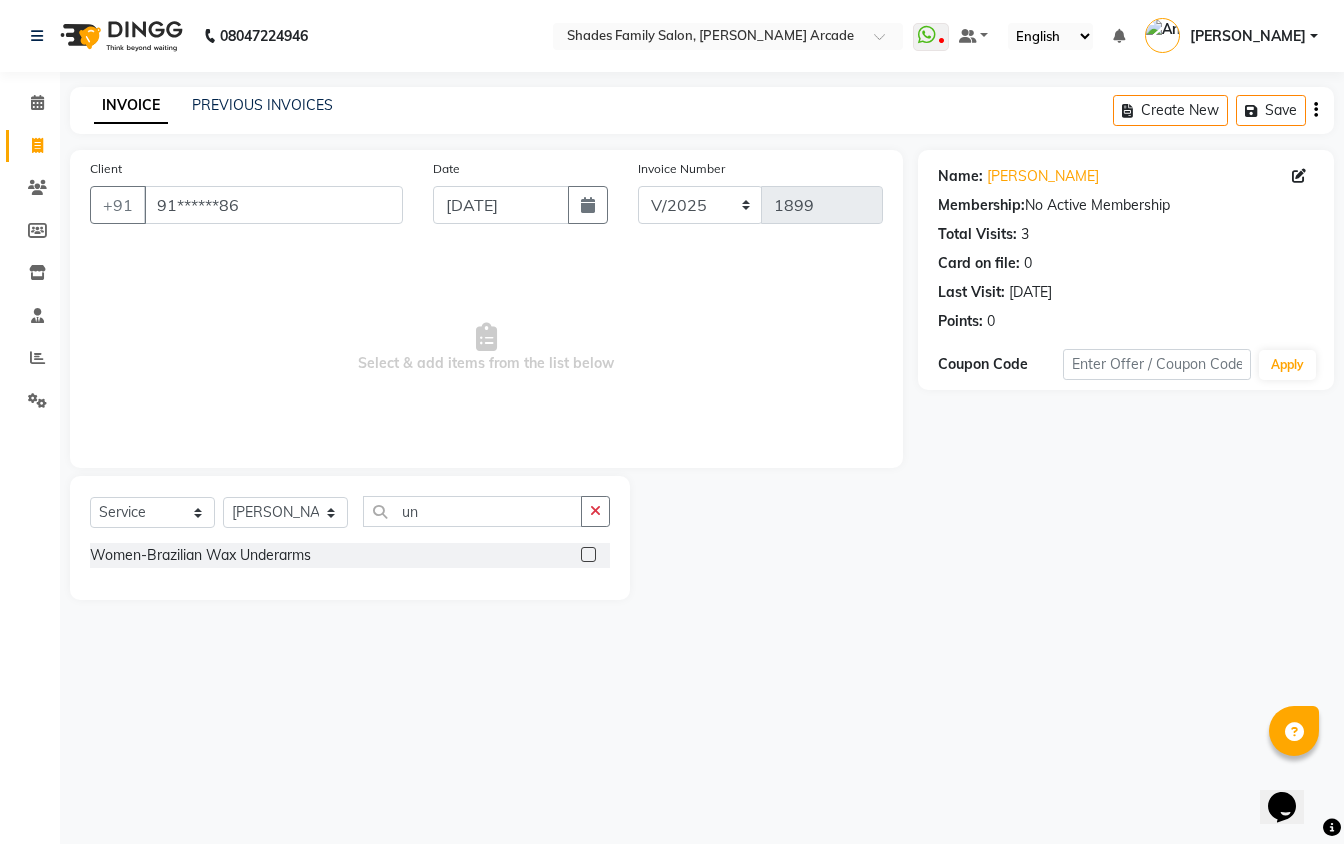 click 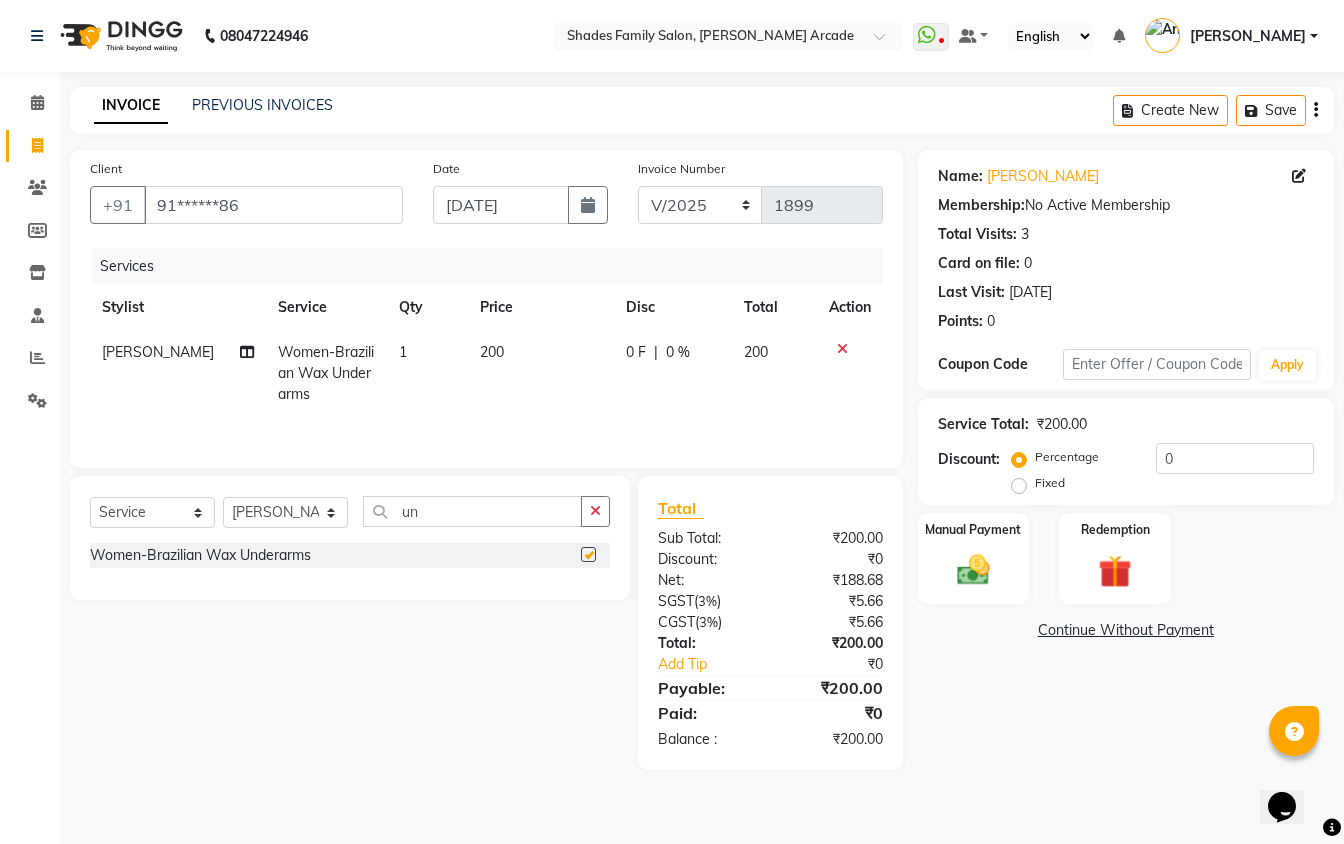 checkbox on "false" 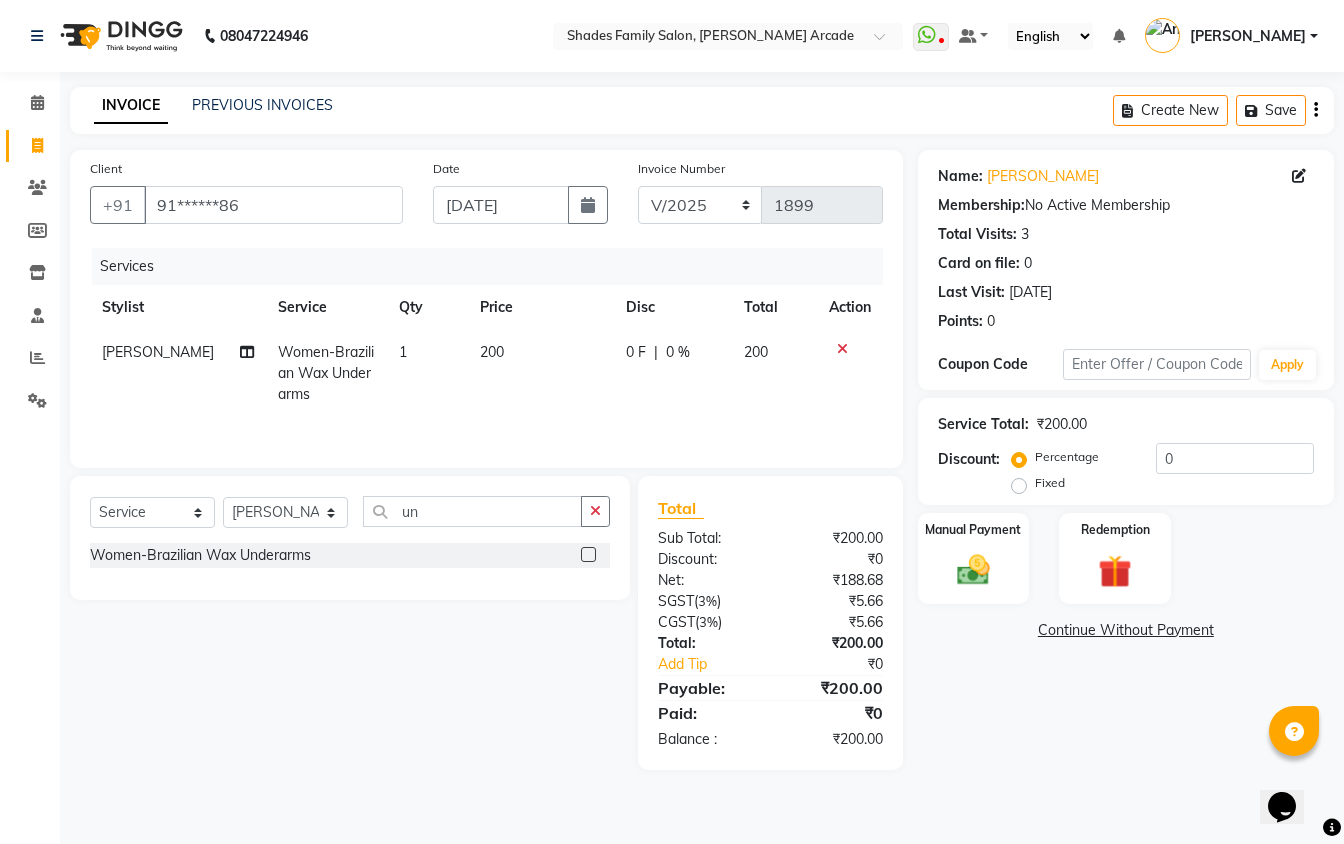 click on "200" 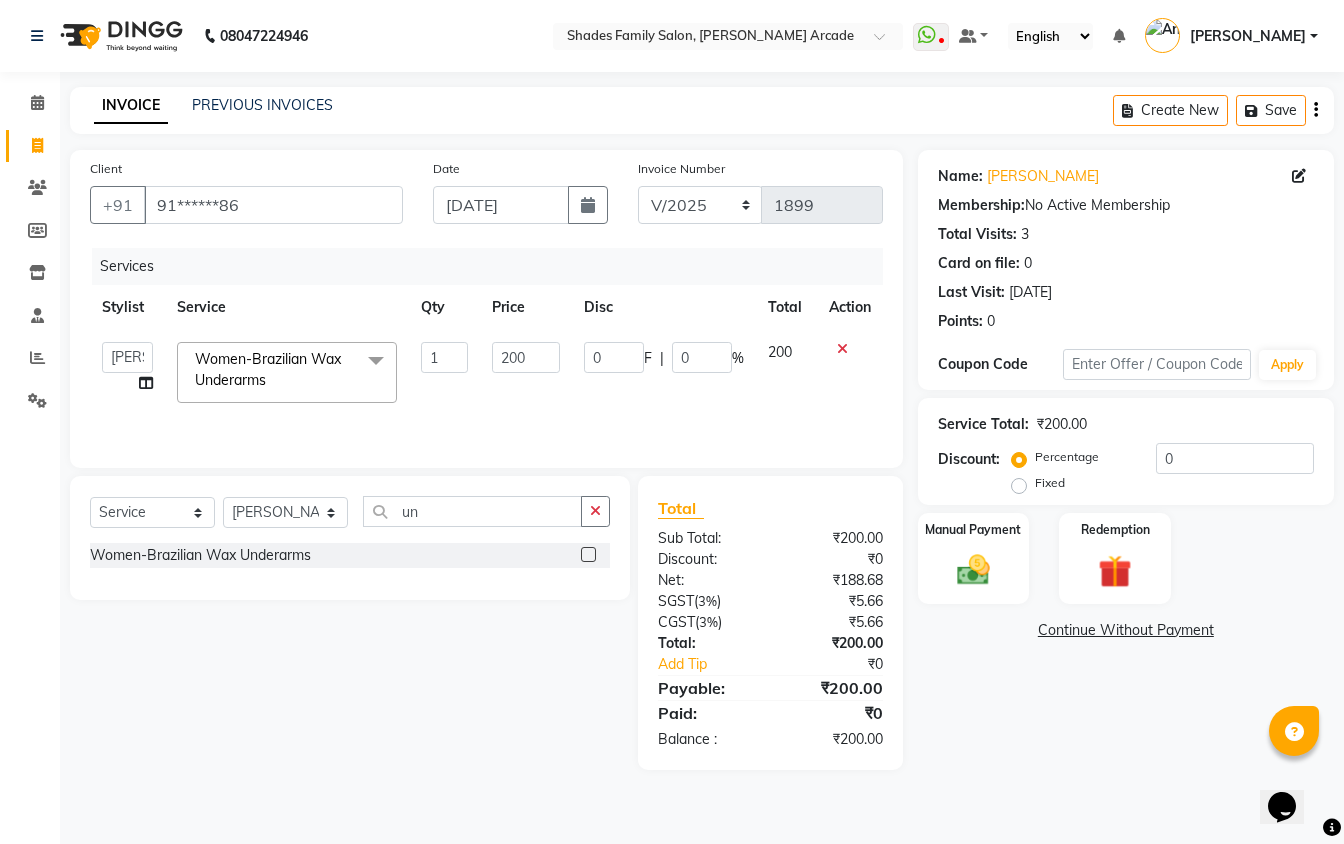 click on "200" 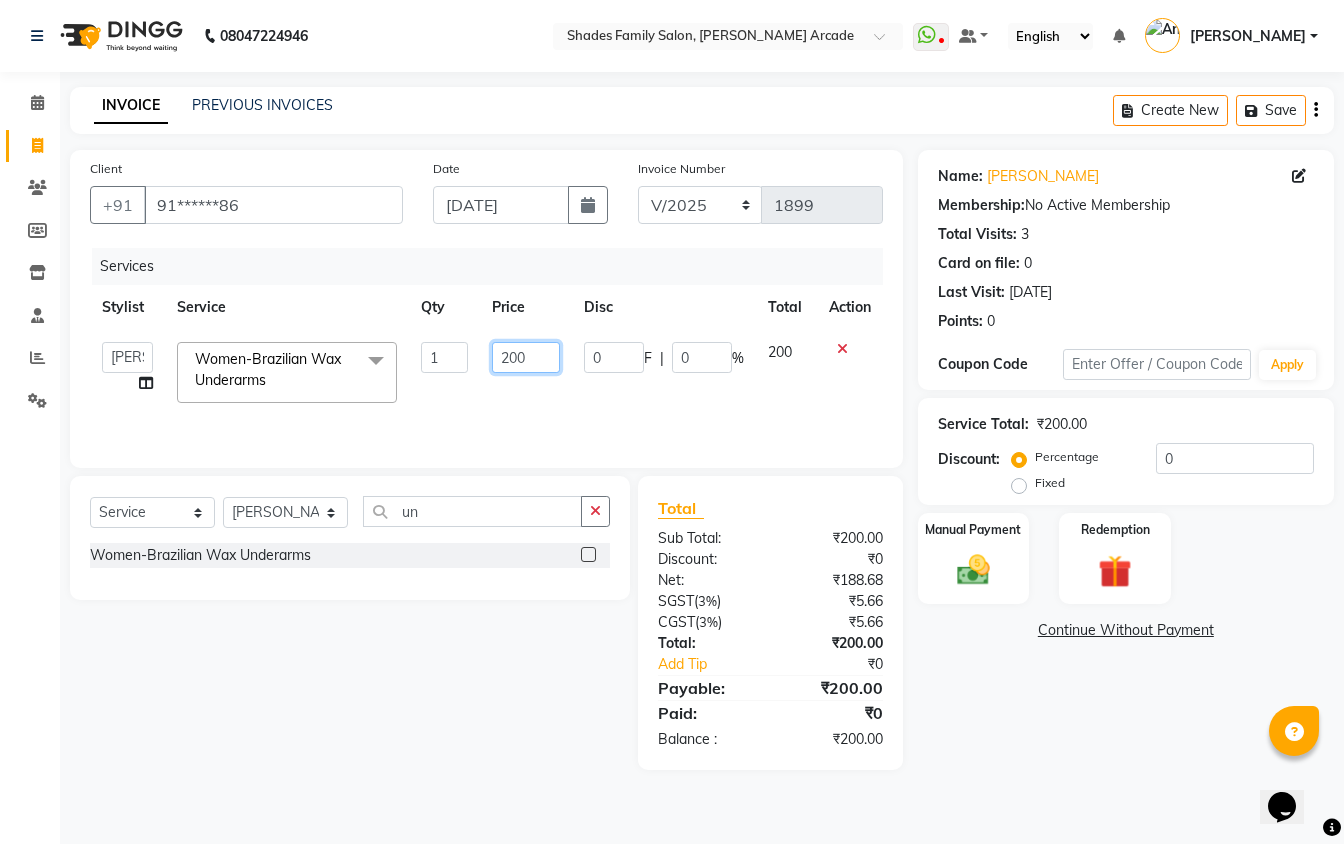 click on "200" 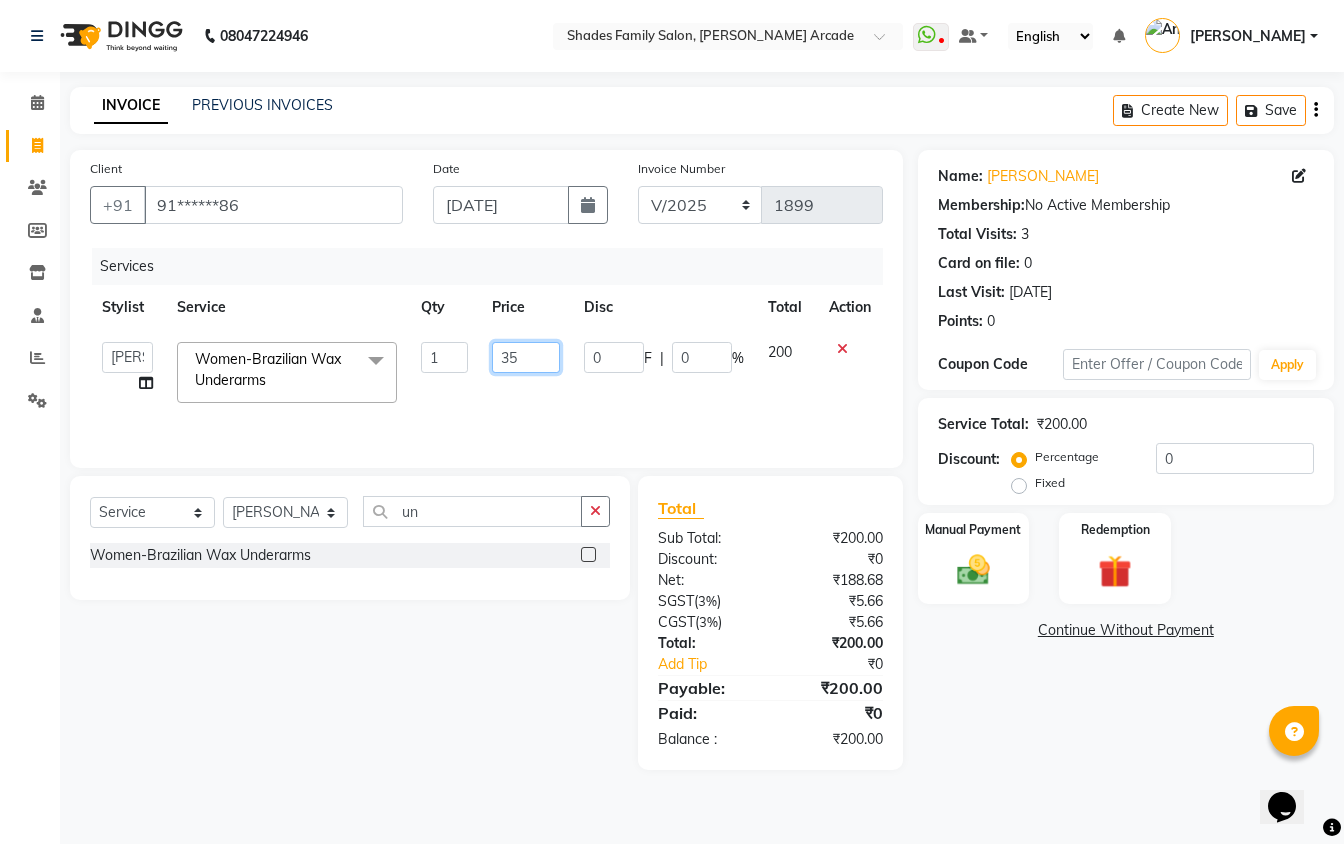 type on "350" 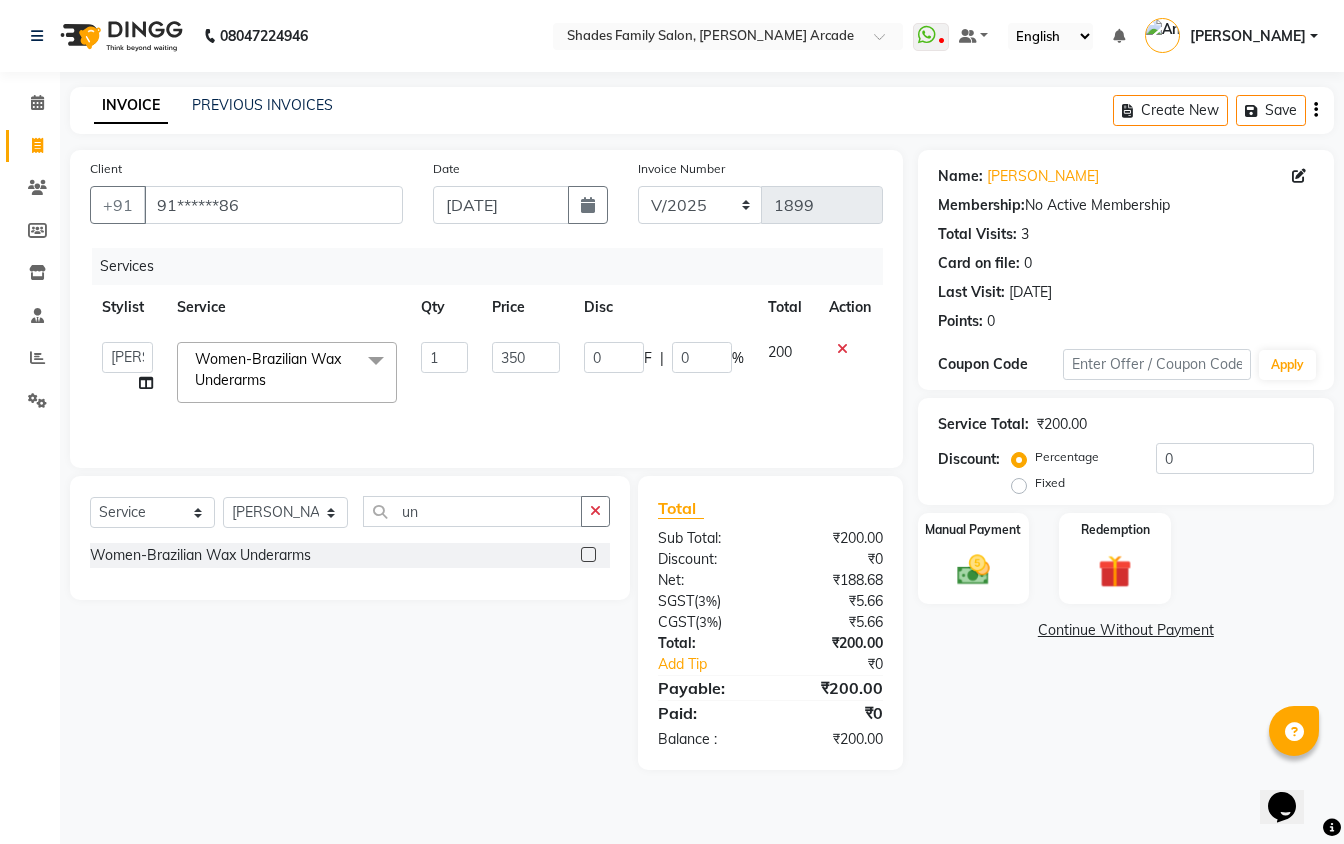 click on "Select  Service  Product  Membership  Package Voucher Prepaid Gift Card  Select Stylist Admin [PERSON_NAME] [PERSON_NAME] Danish  [PERSON_NAME] [PERSON_NAME] Nikhil [PERSON_NAME]  [PERSON_NAME] [PERSON_NAME] [PERSON_NAME] [PERSON_NAME] un" 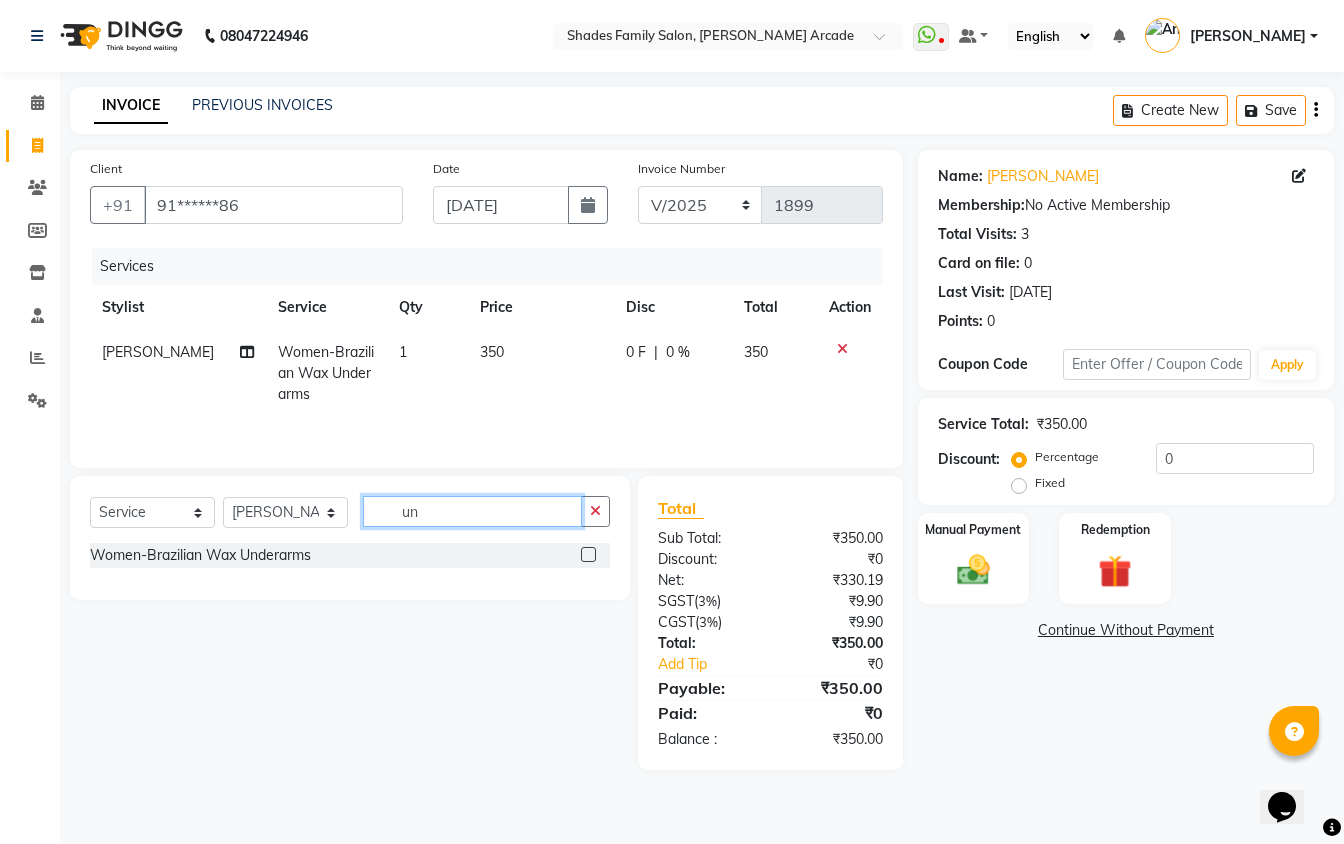 click on "un" 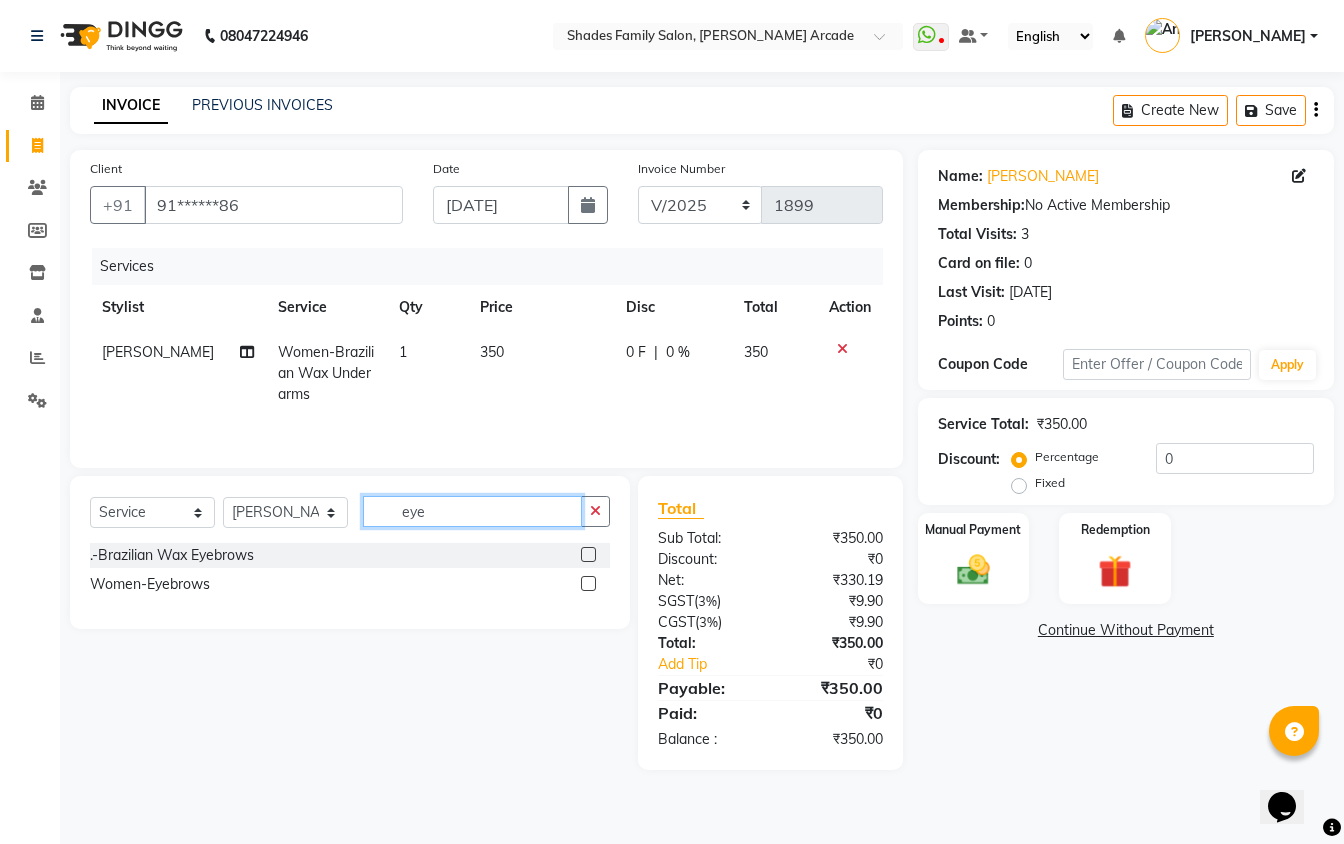 type on "eye" 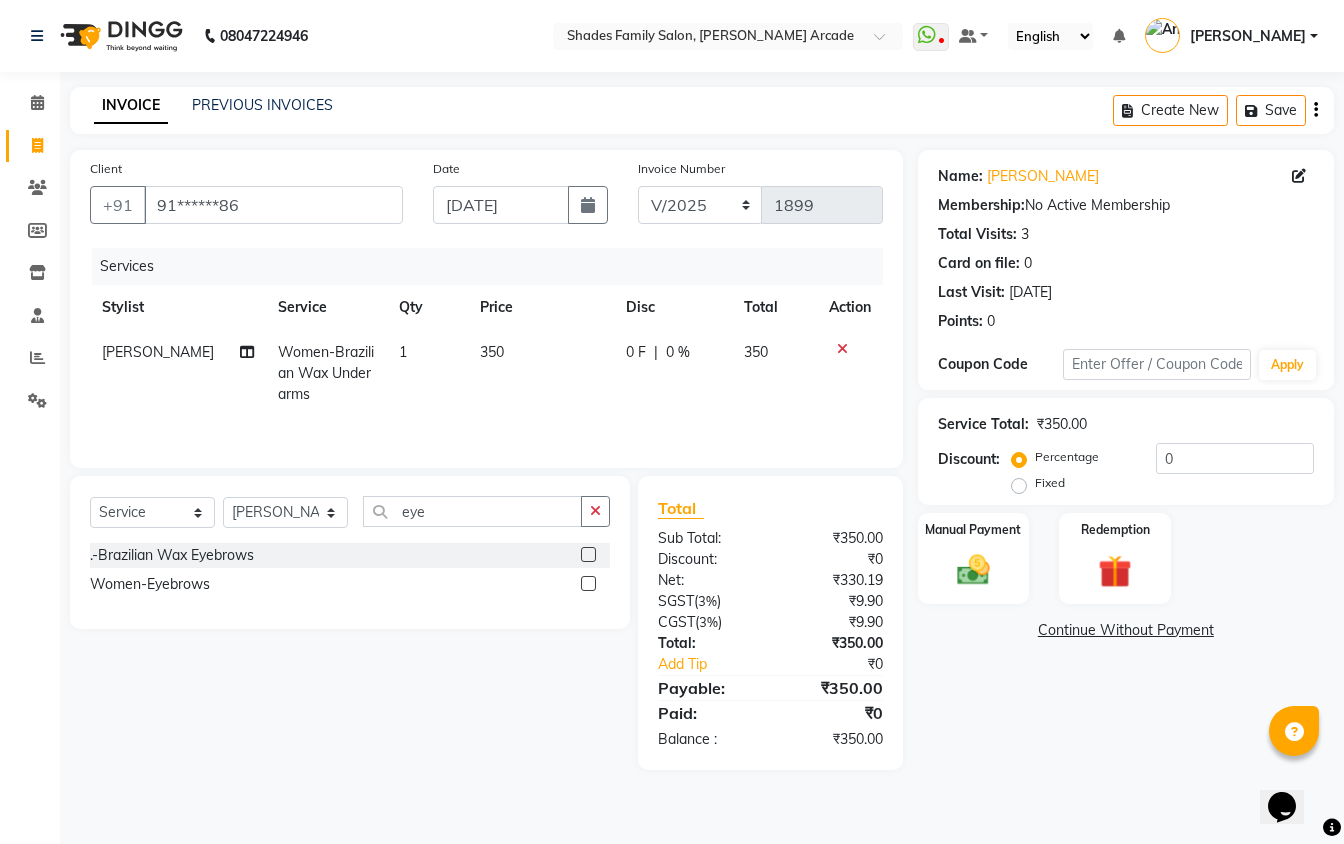 click 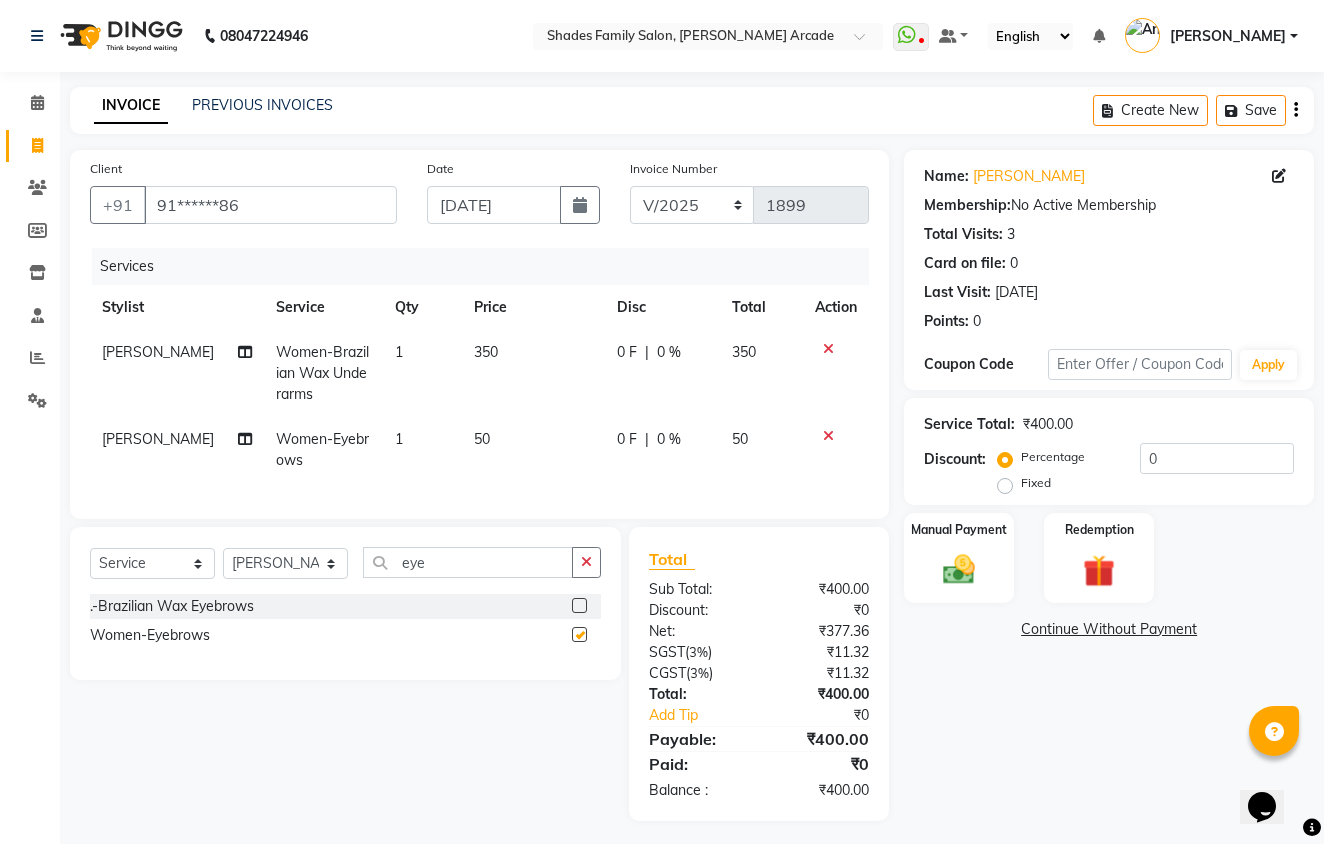 checkbox on "false" 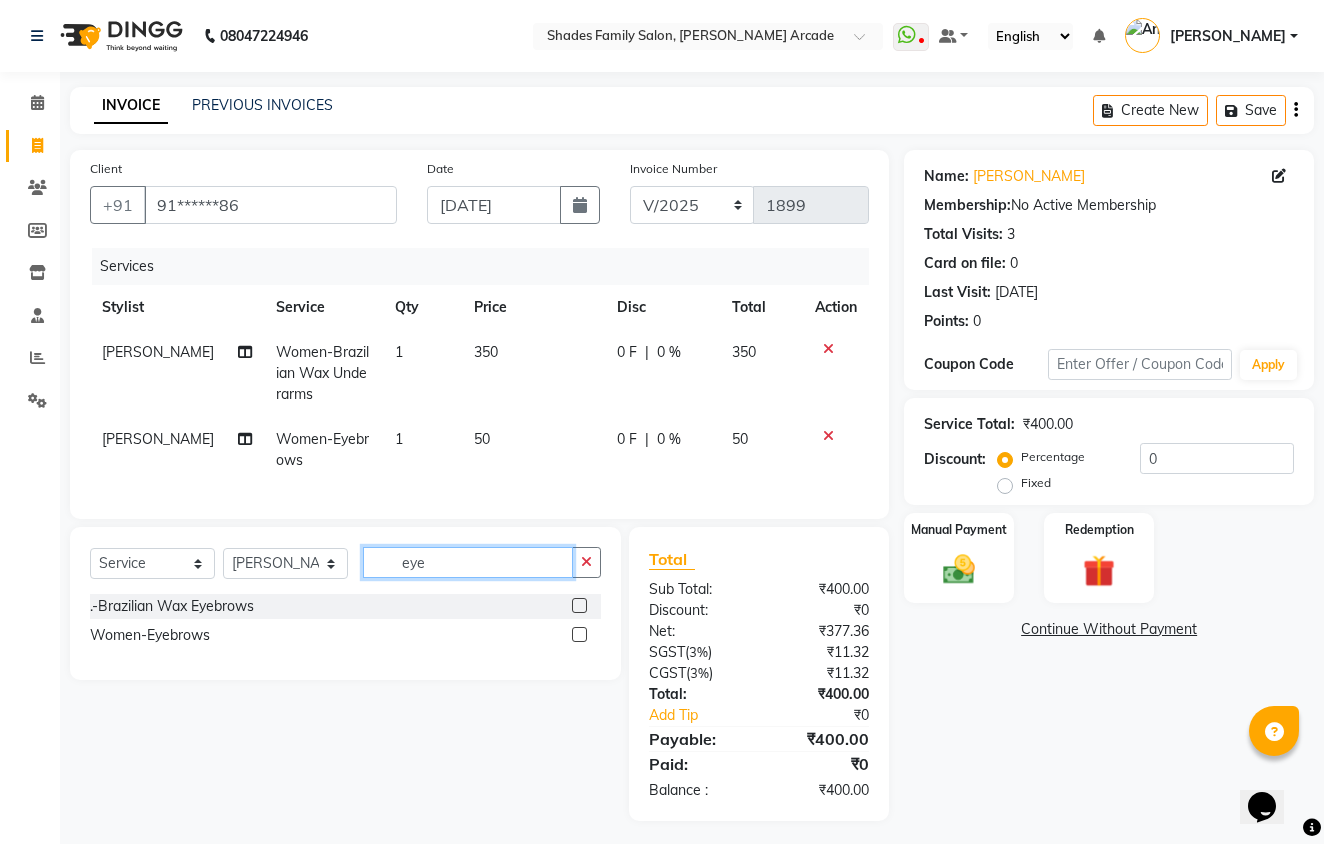click on "eye" 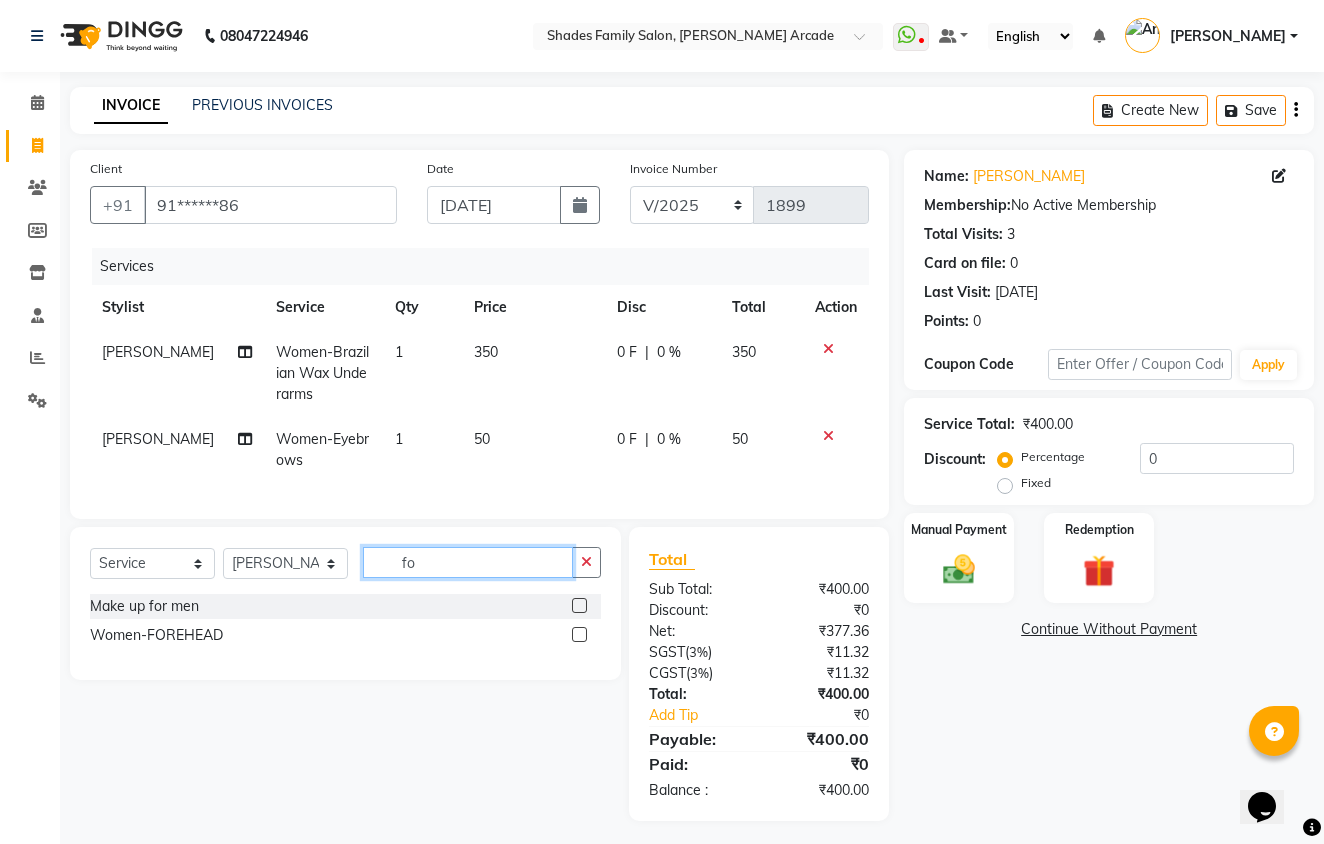 type on "fo" 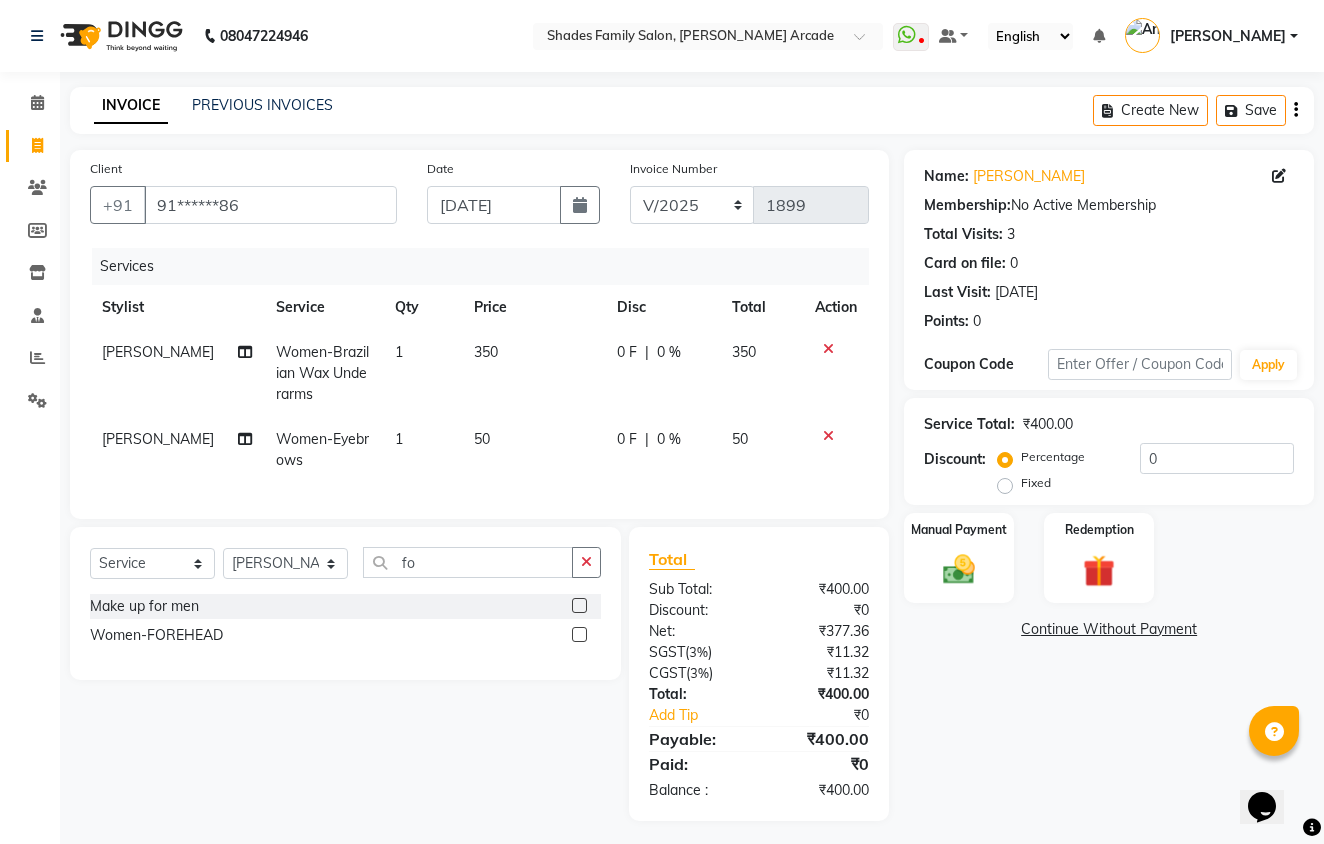 click 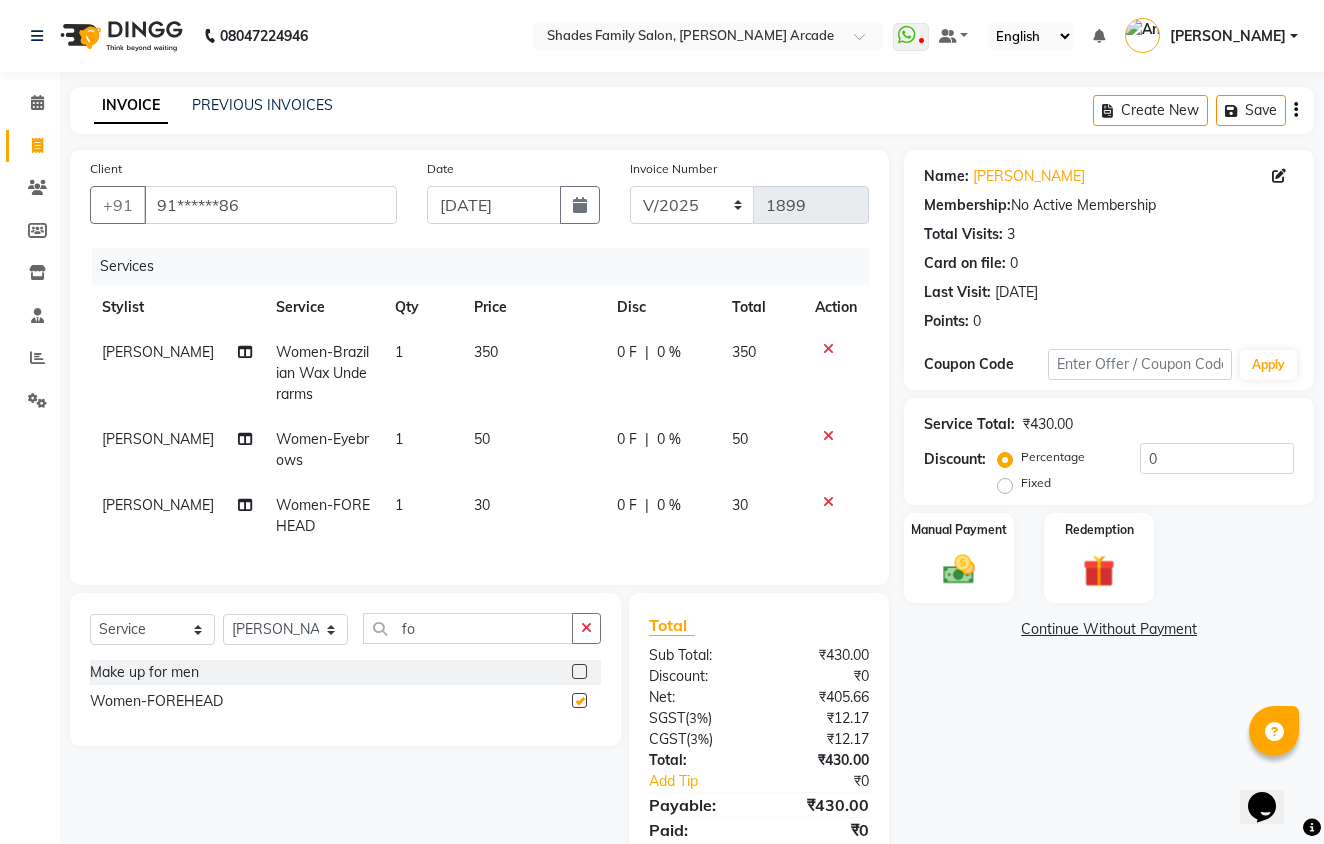 checkbox on "false" 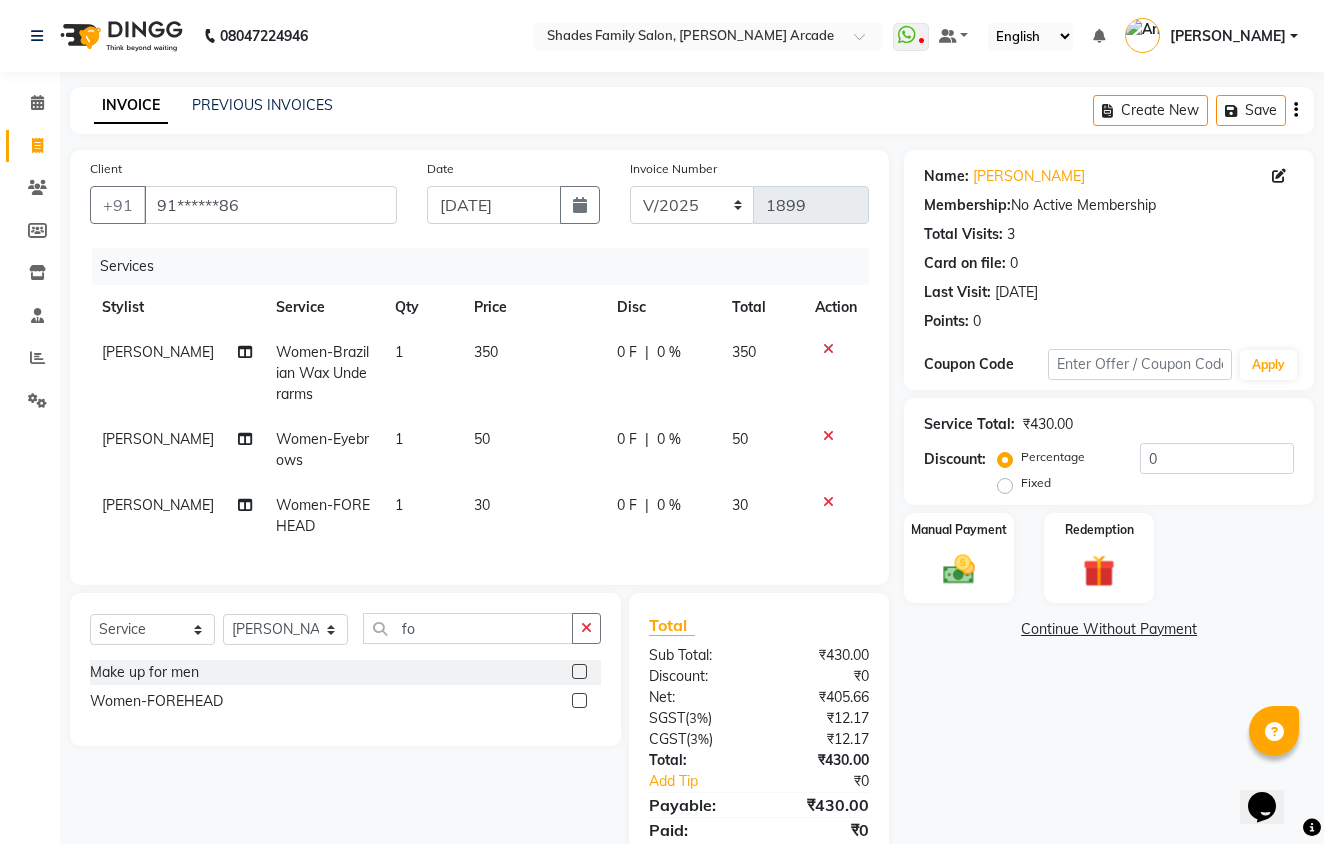 click on "30" 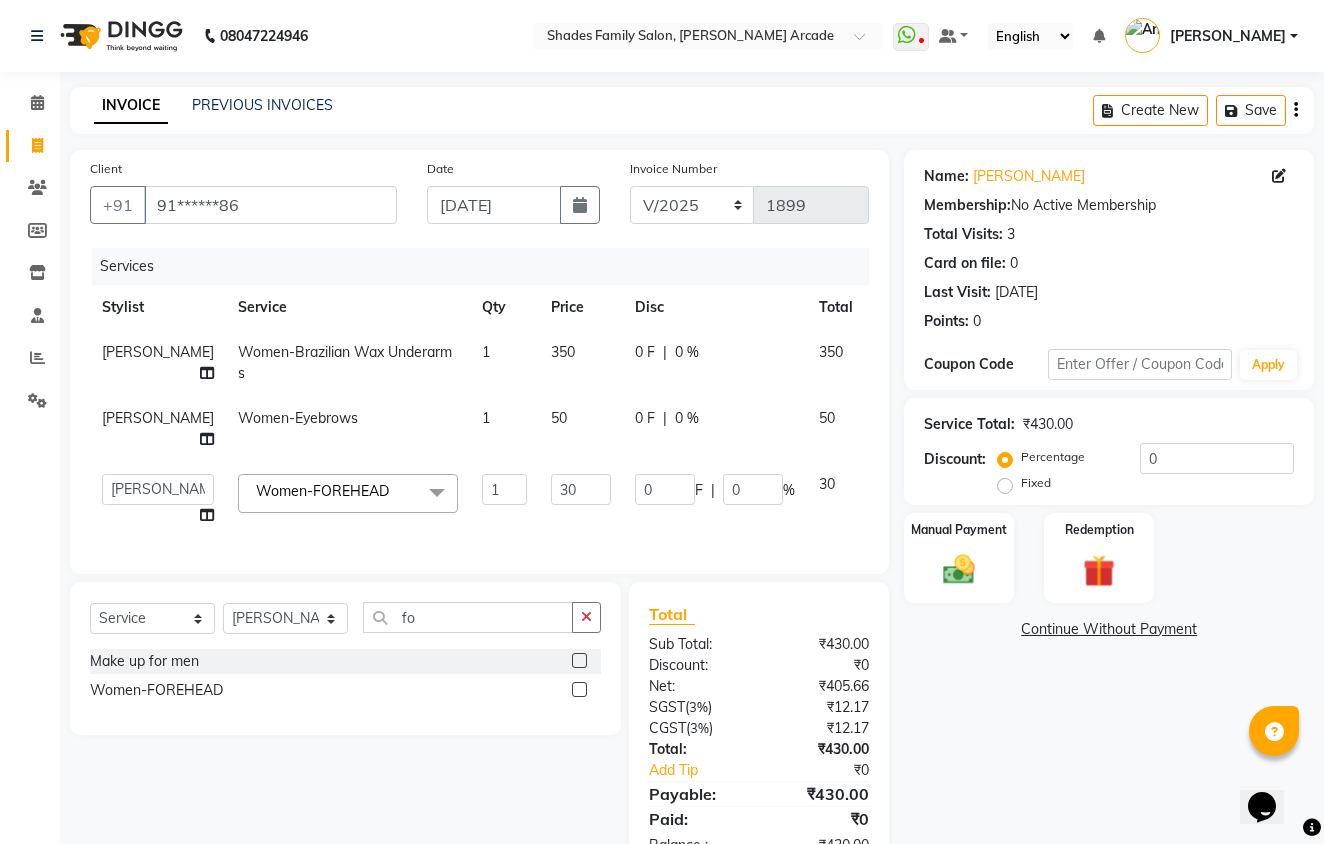 click on "30" 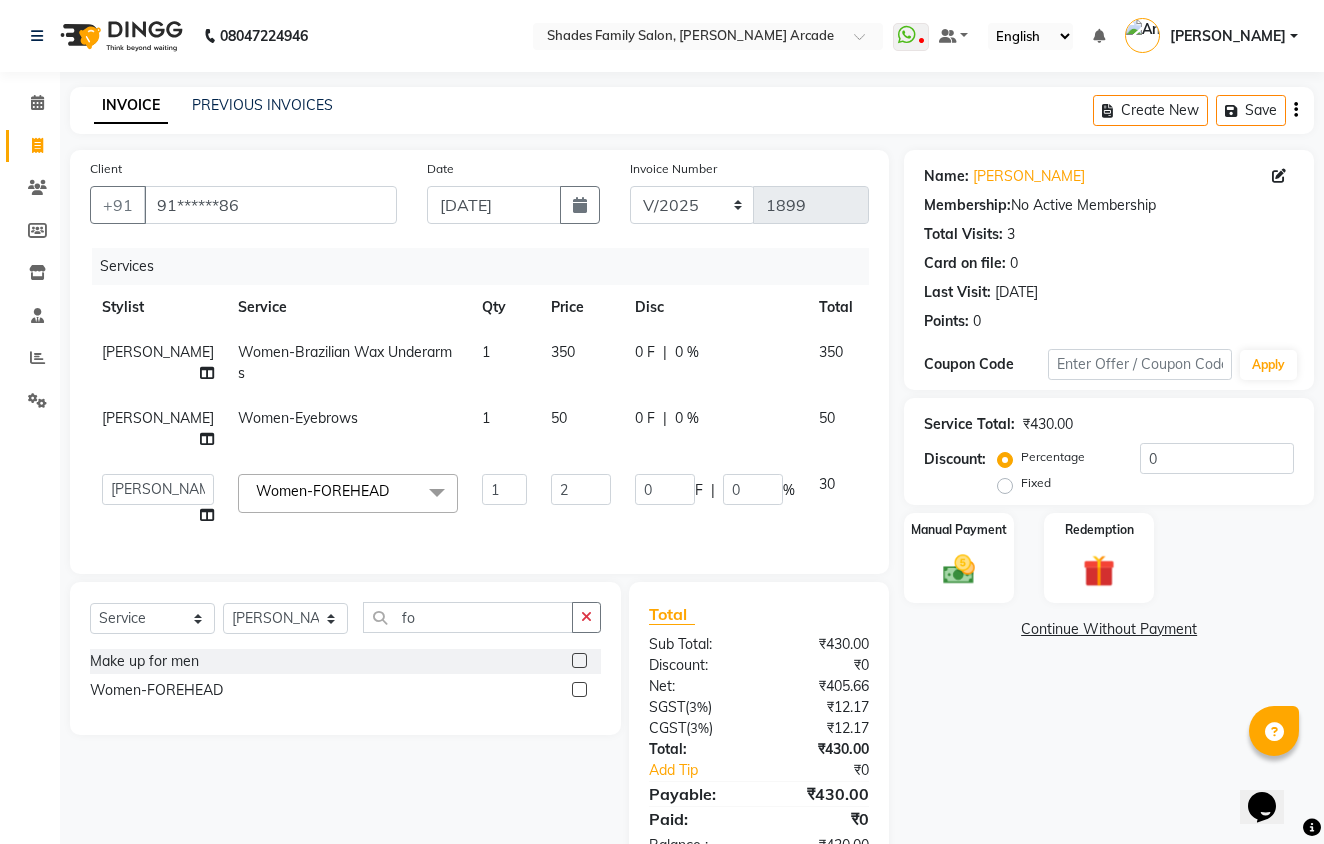 type on "20" 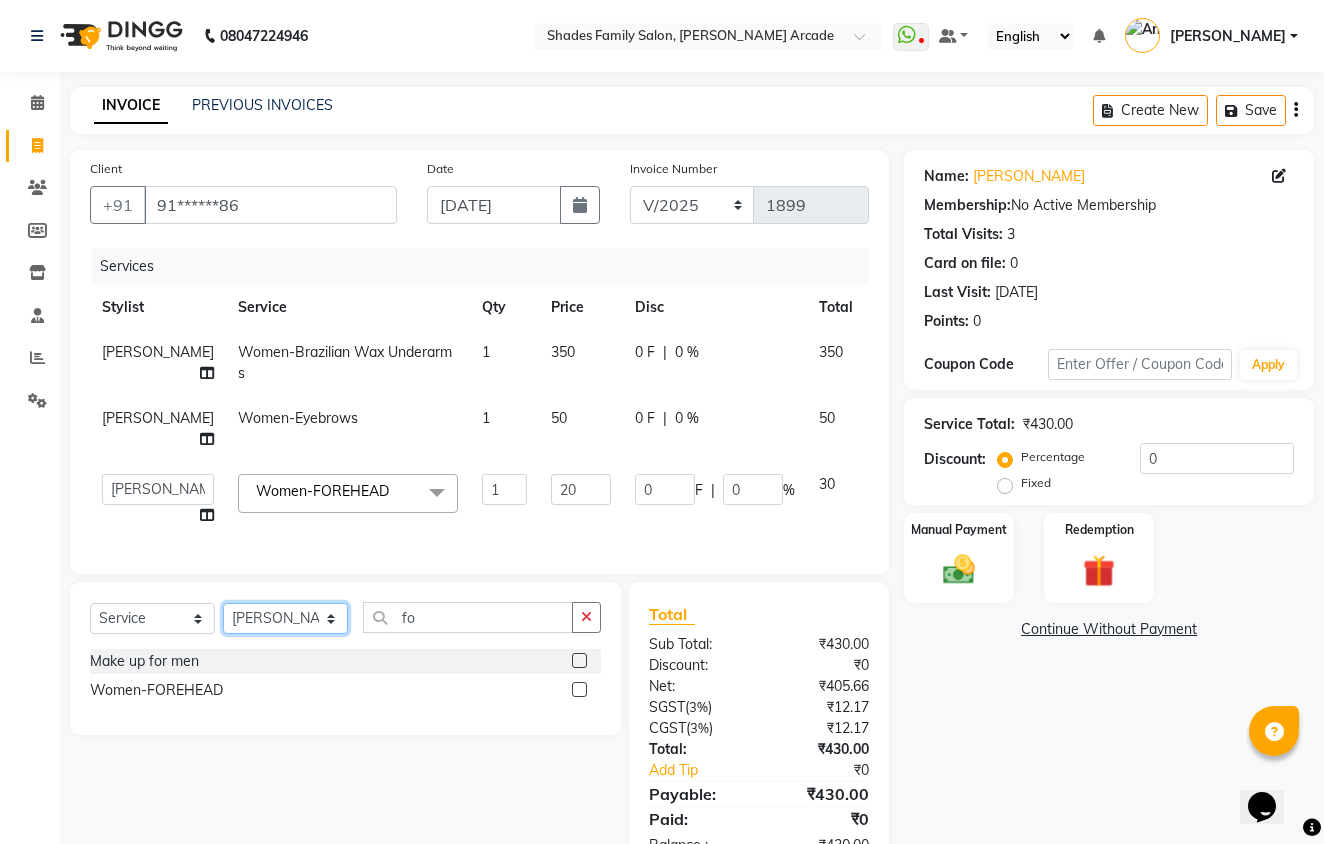 drag, startPoint x: 278, startPoint y: 688, endPoint x: 281, endPoint y: 673, distance: 15.297058 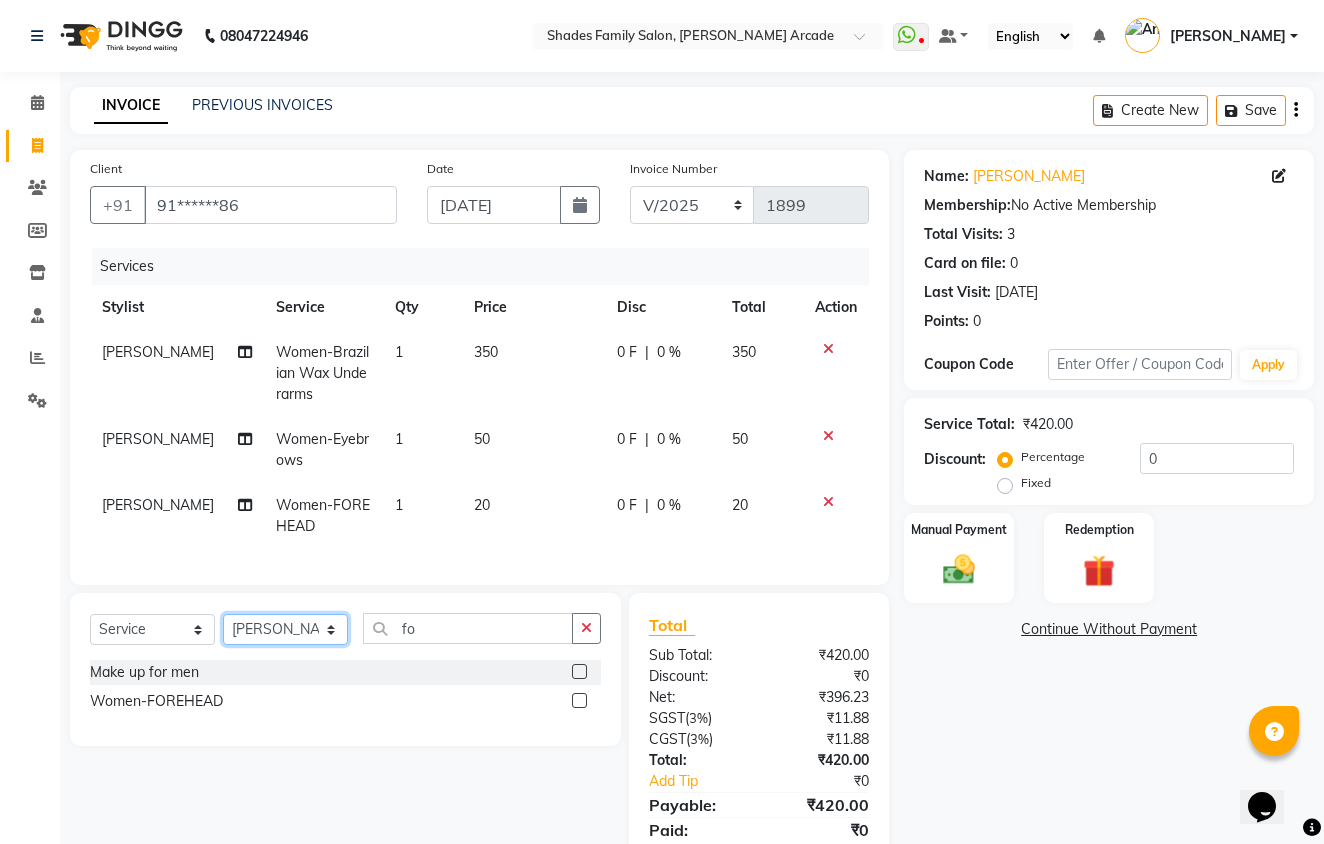 select on "84156" 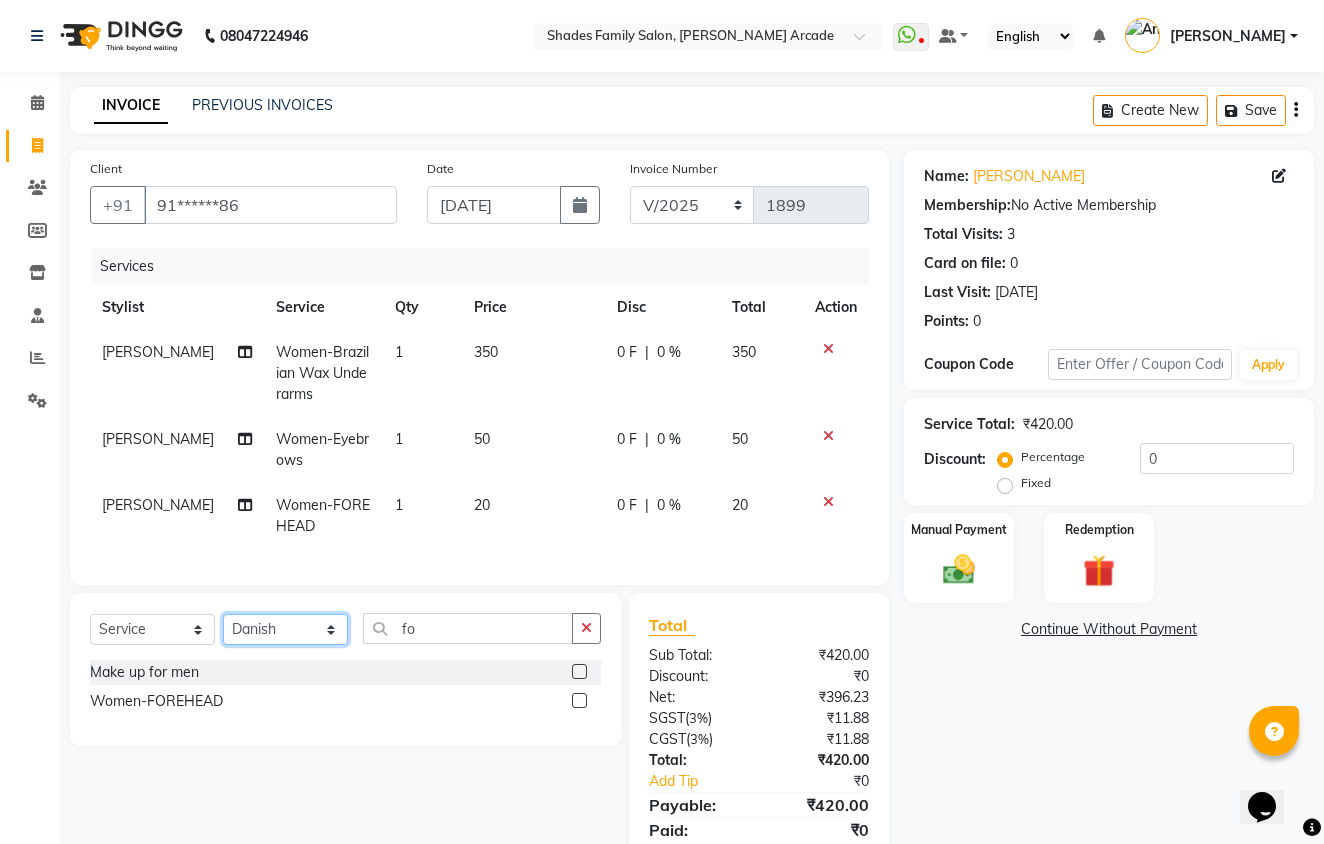 click on "Select Stylist Admin [PERSON_NAME] [PERSON_NAME] Danish  [PERSON_NAME] [PERSON_NAME] Nikhil [PERSON_NAME]  [PERSON_NAME] [PERSON_NAME] [PERSON_NAME] [PERSON_NAME]" 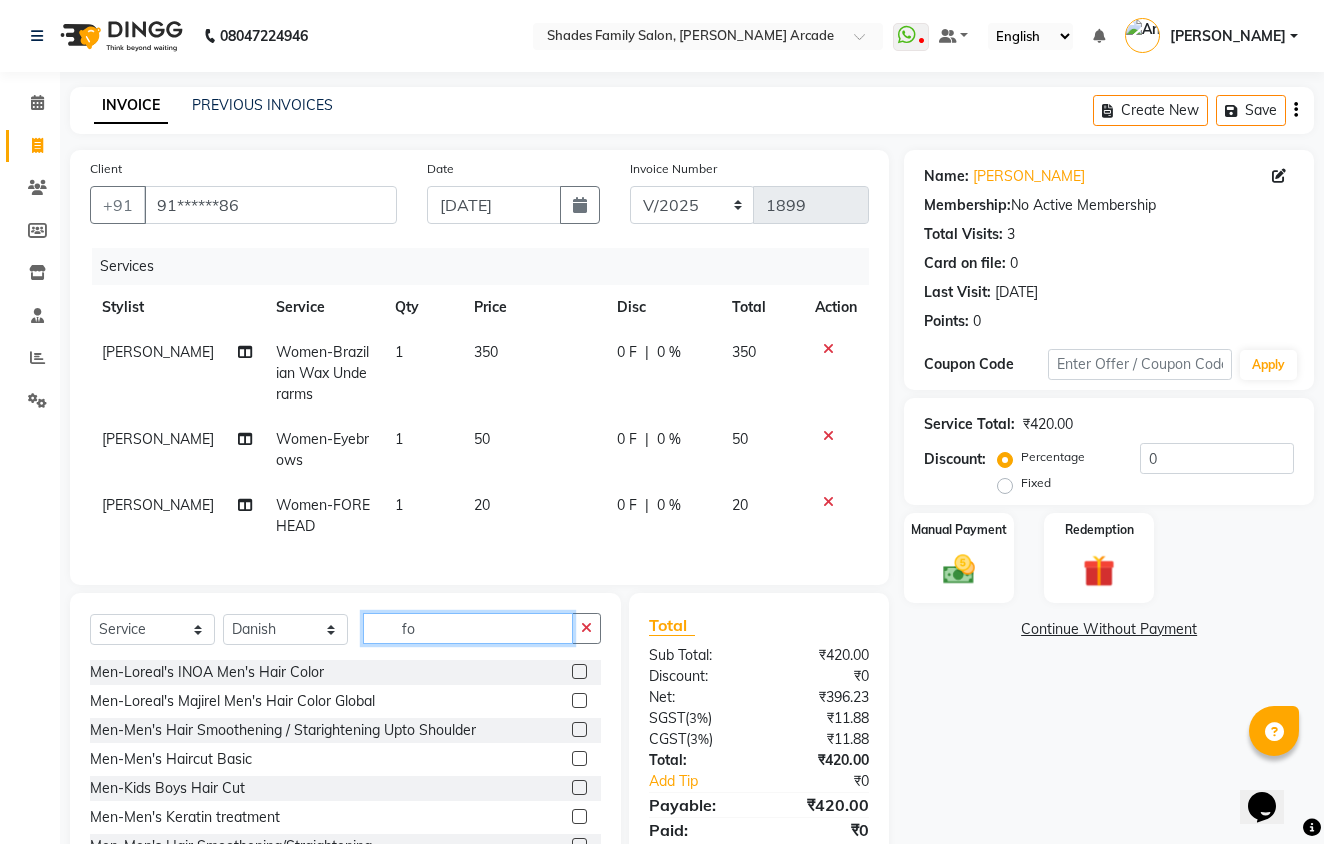 click on "fo" 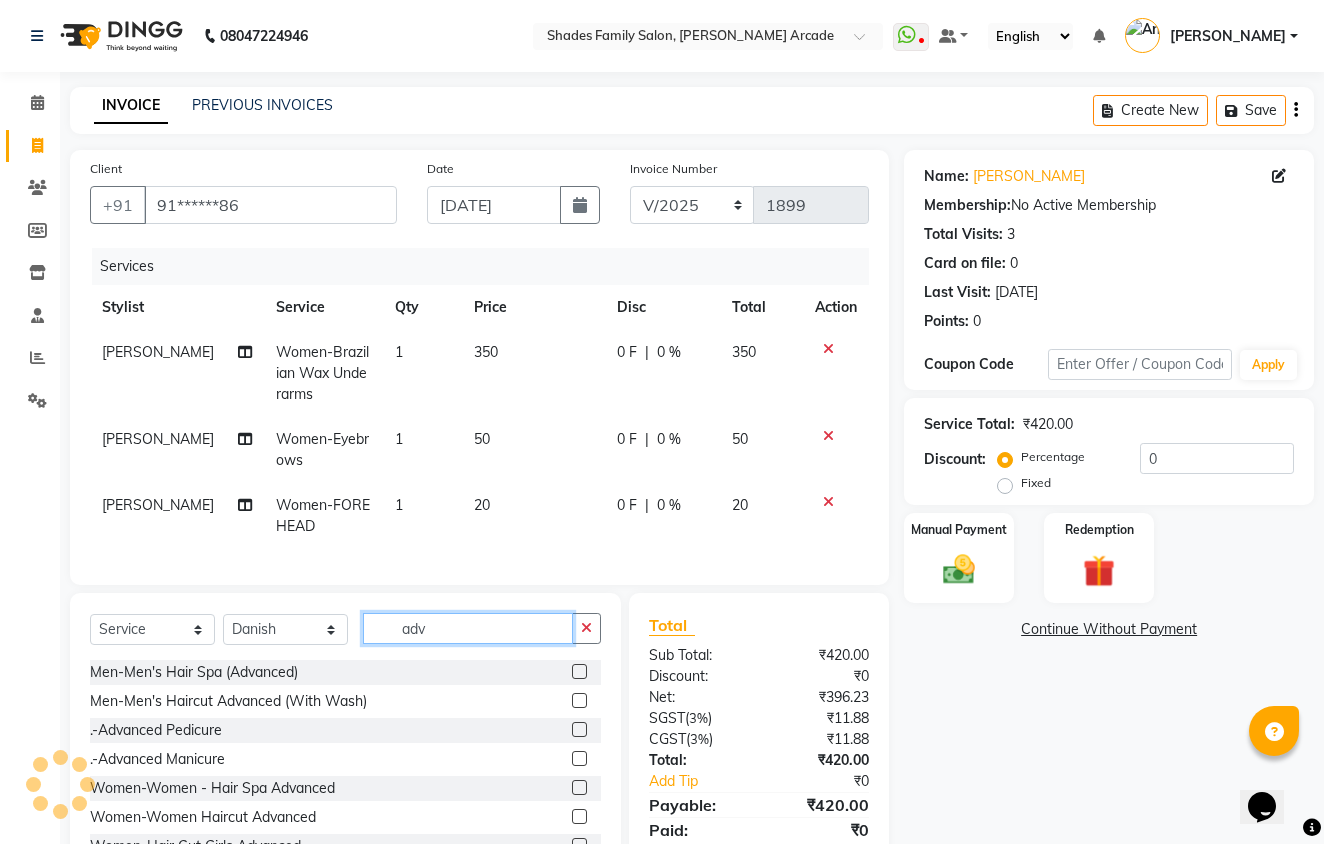 type on "adv" 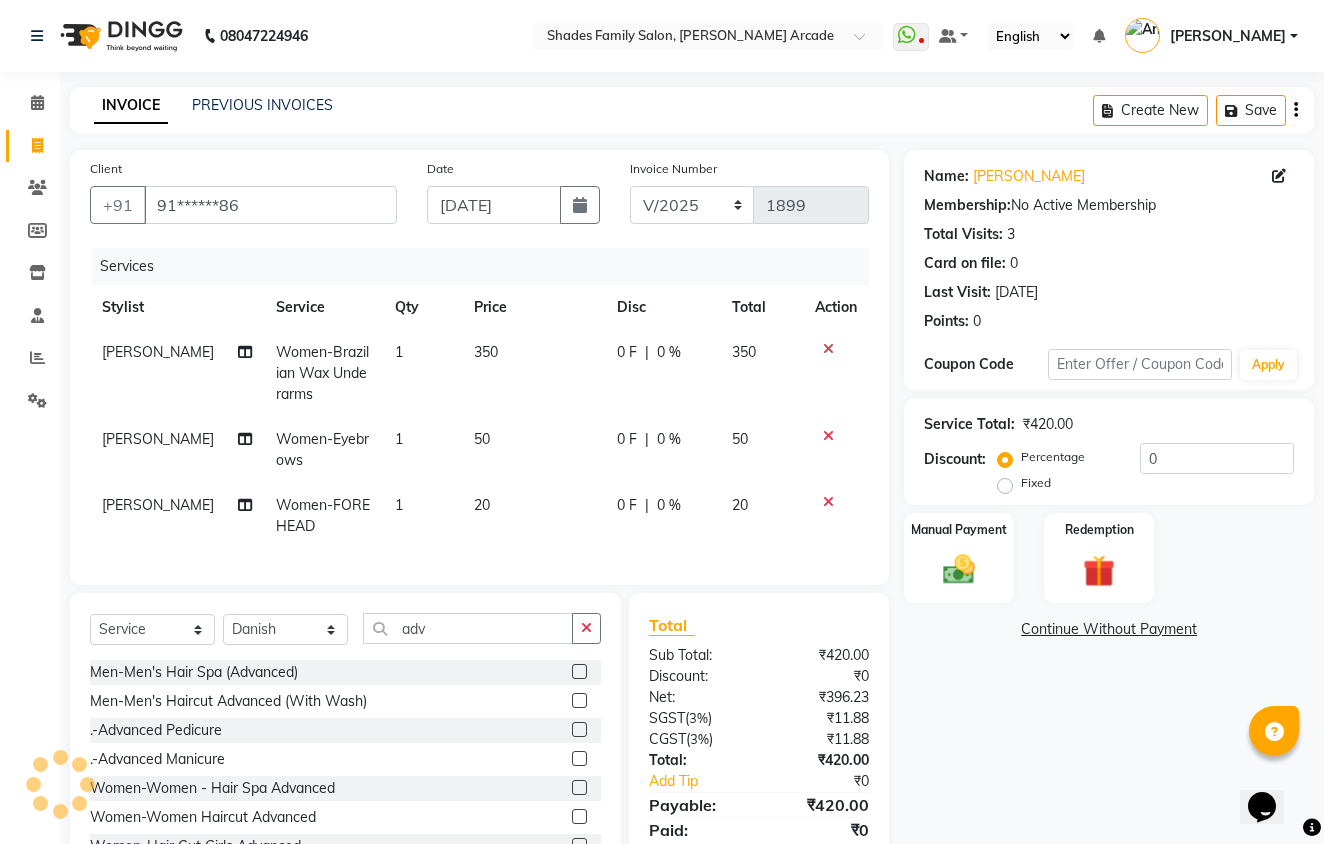 click 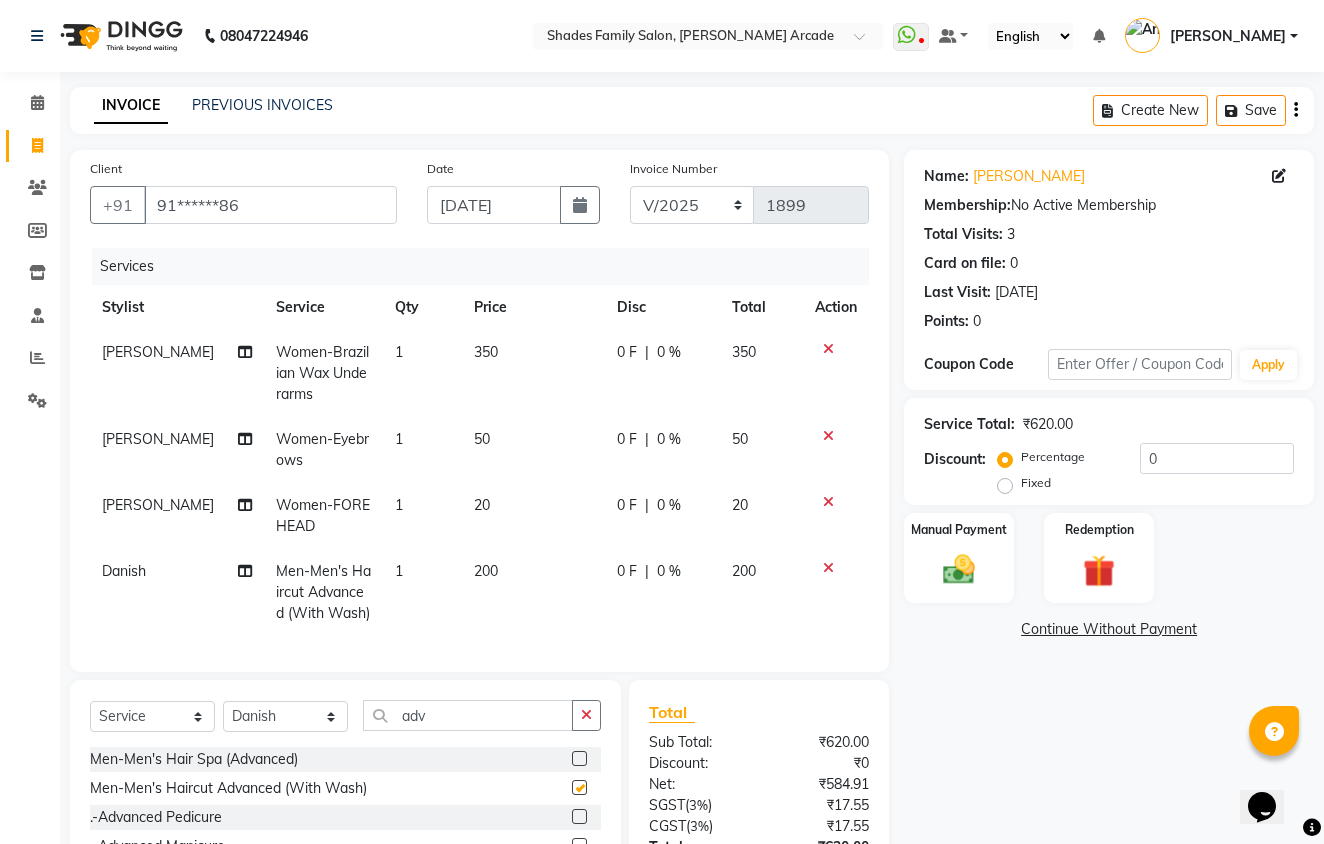 checkbox on "false" 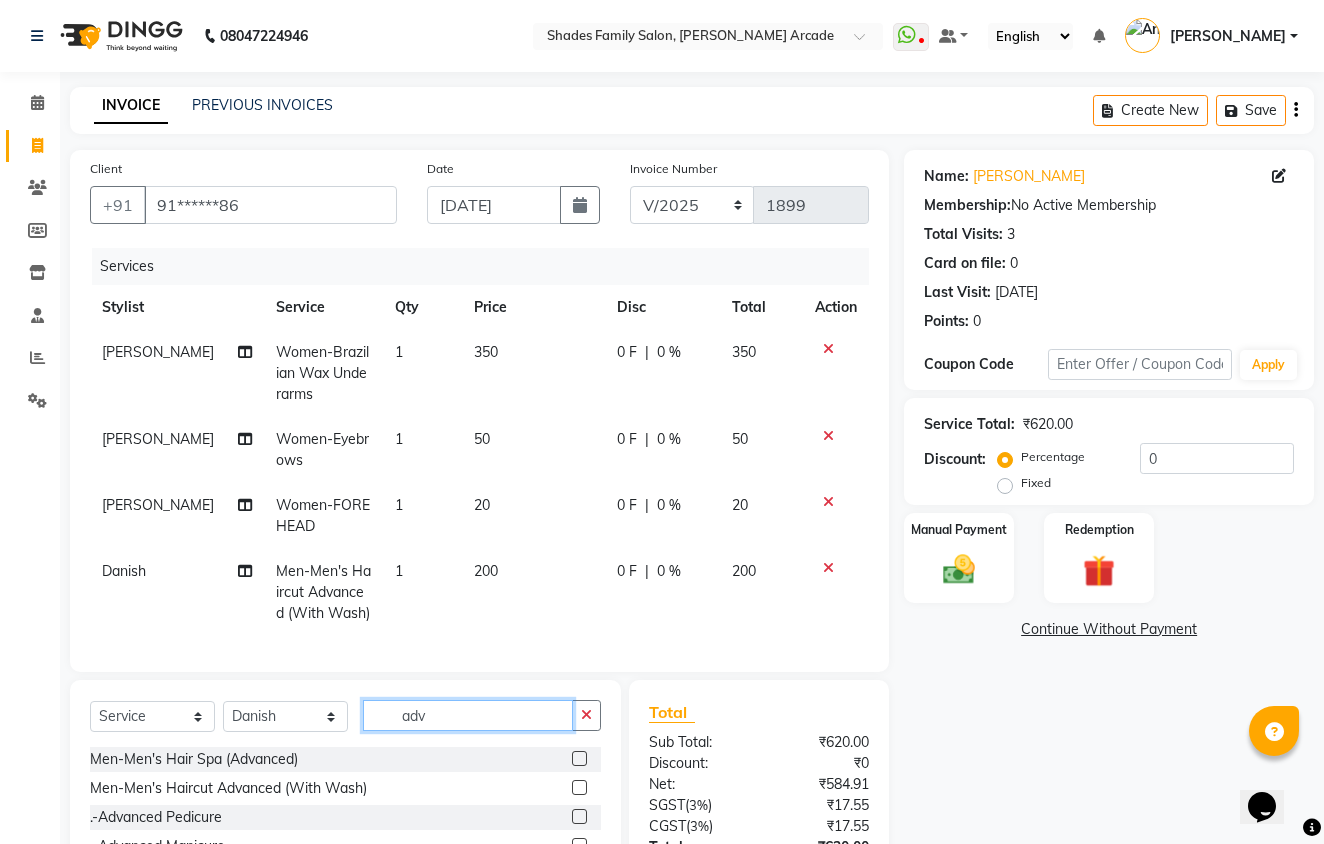 click on "adv" 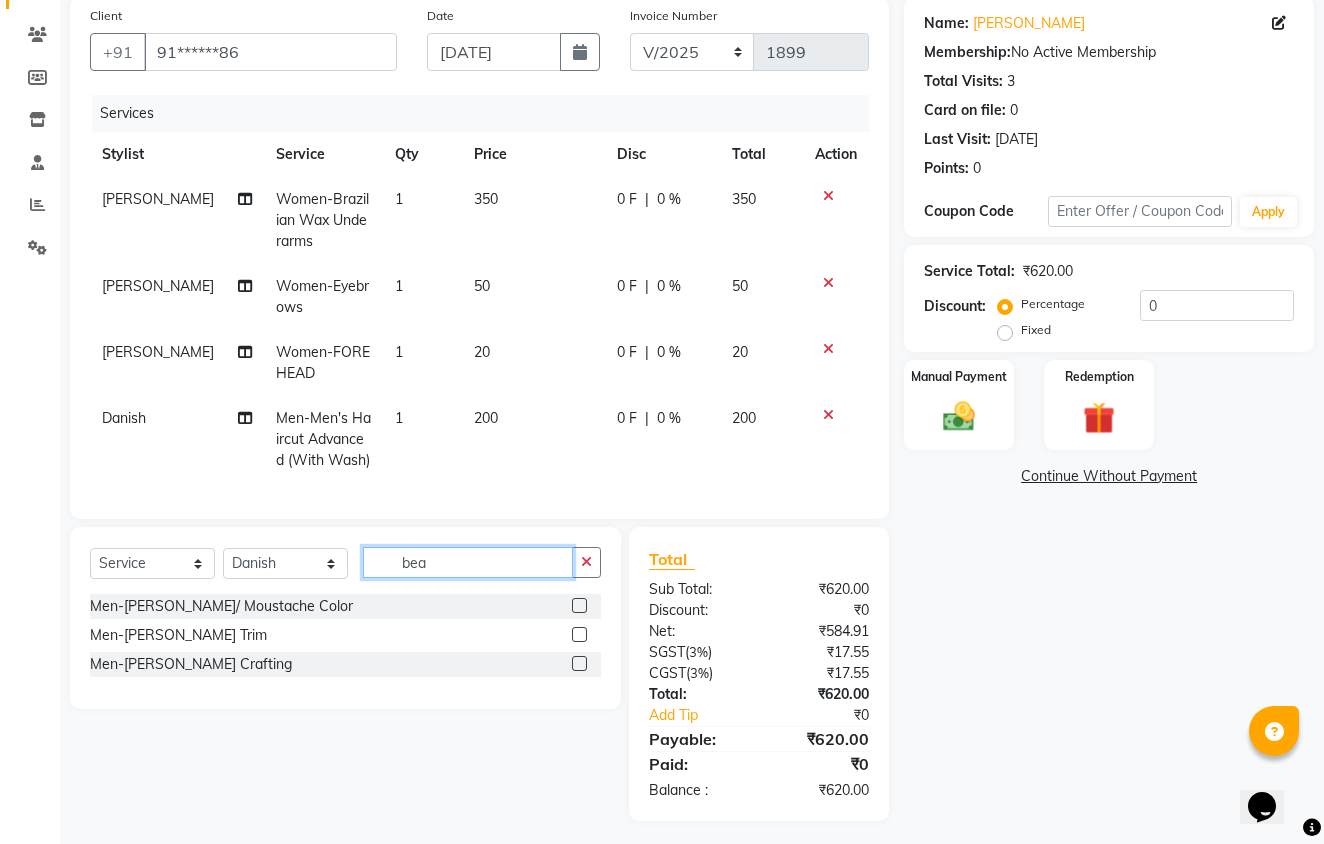 scroll, scrollTop: 181, scrollLeft: 0, axis: vertical 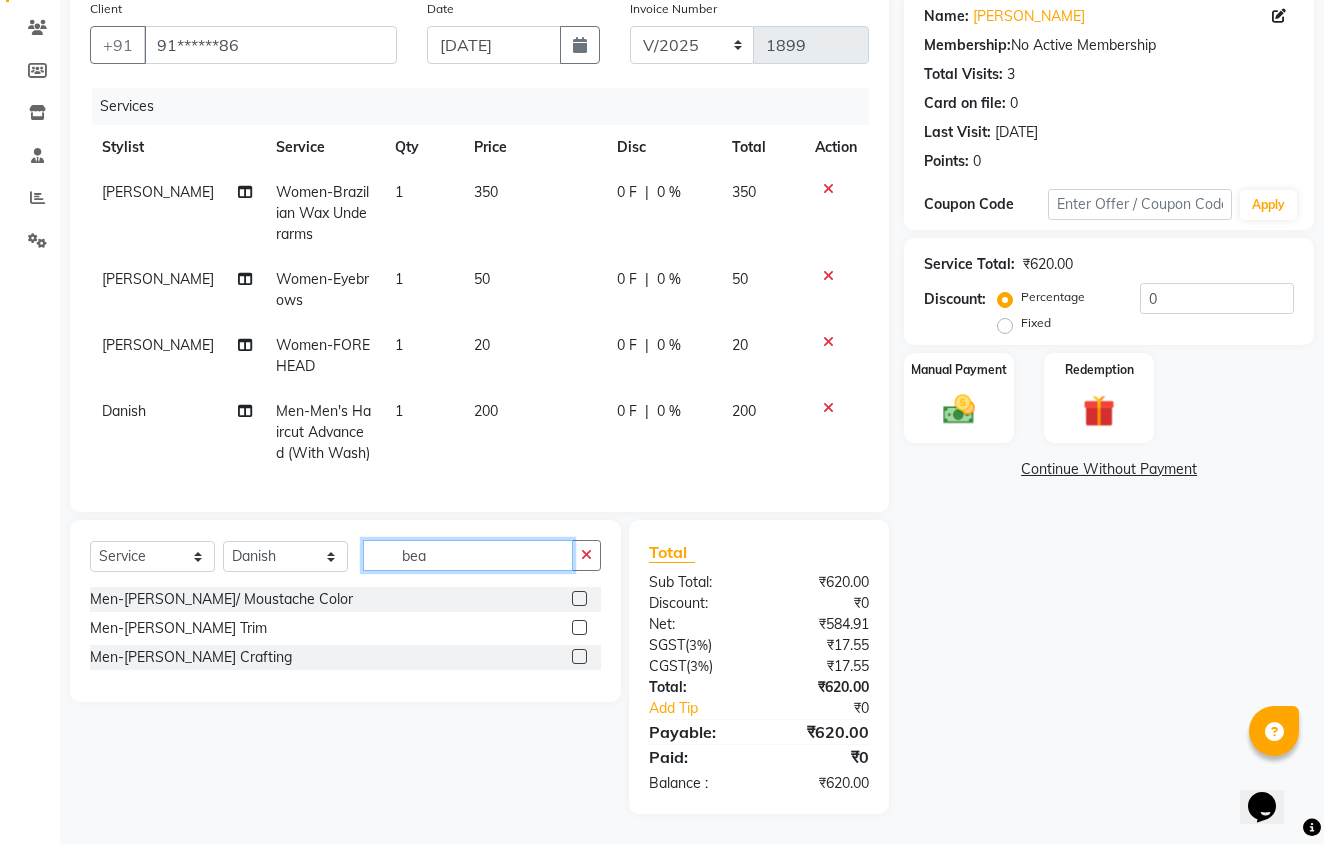 type on "bea" 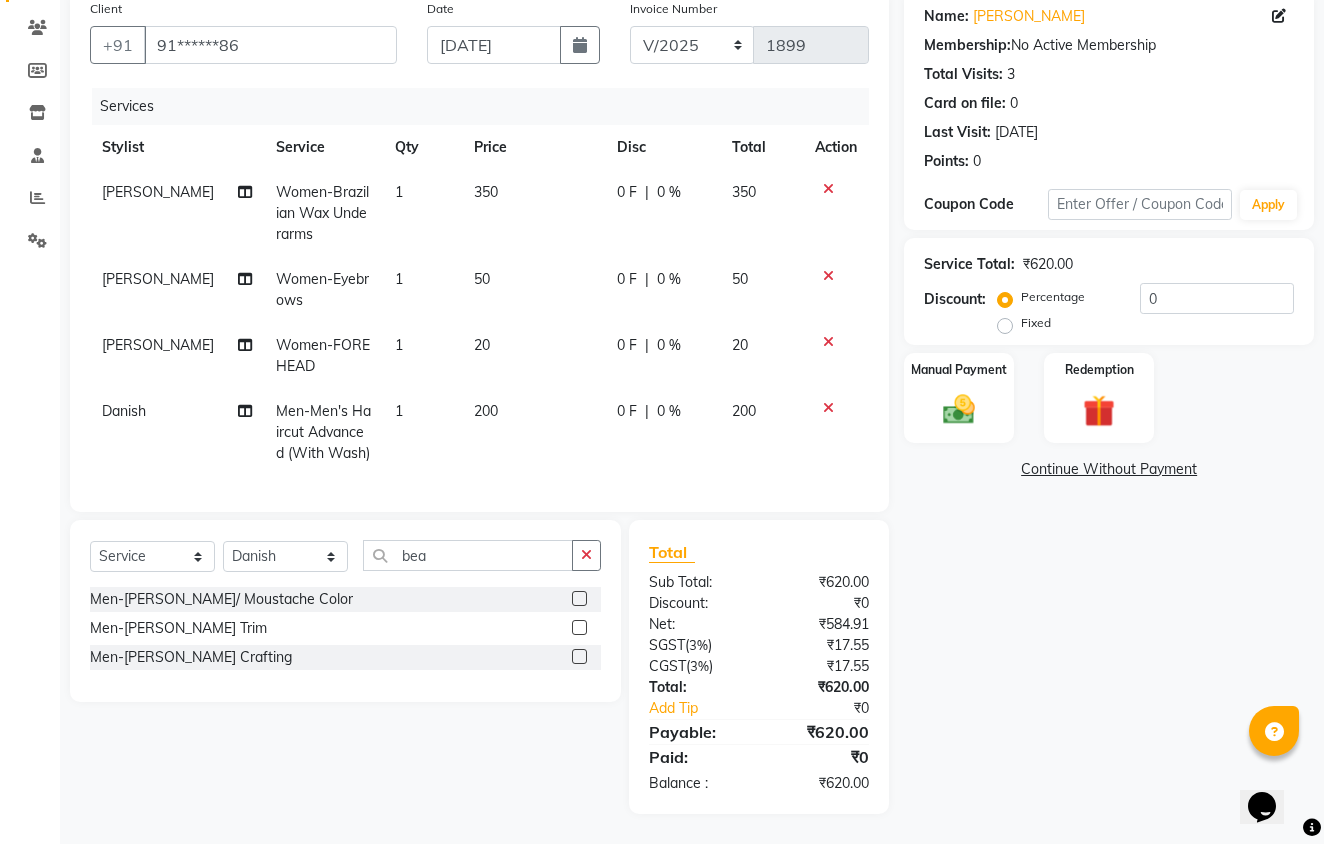 click 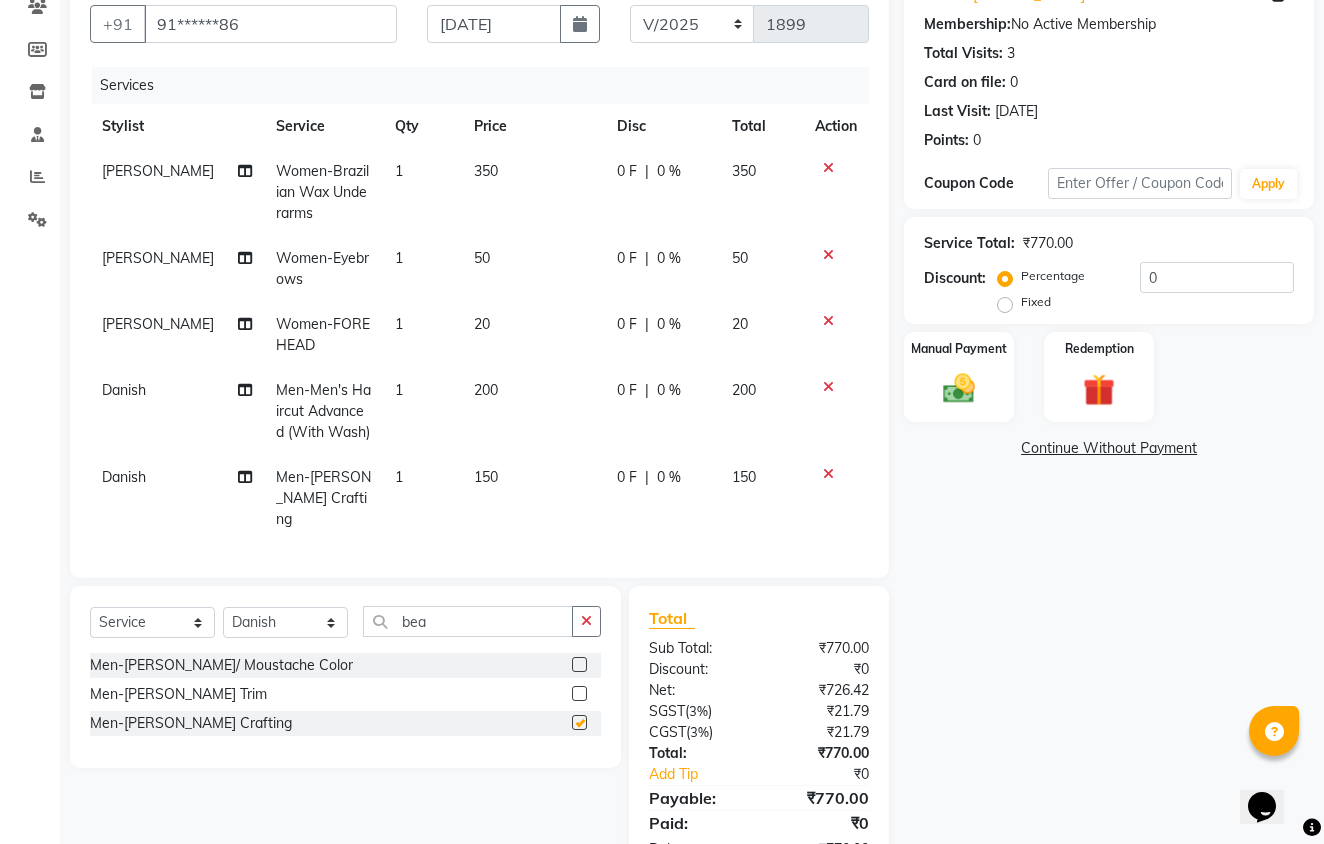 checkbox on "false" 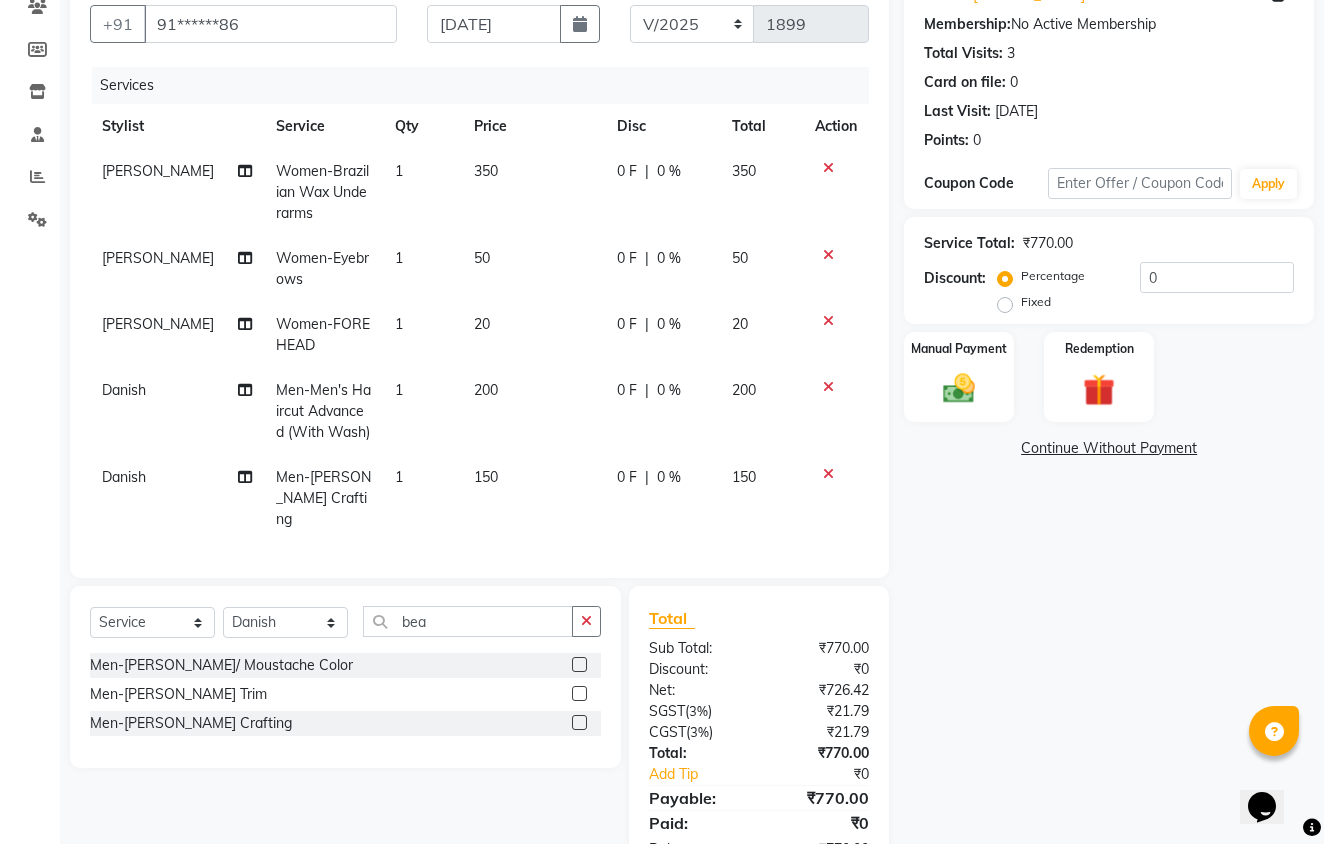 click on "200" 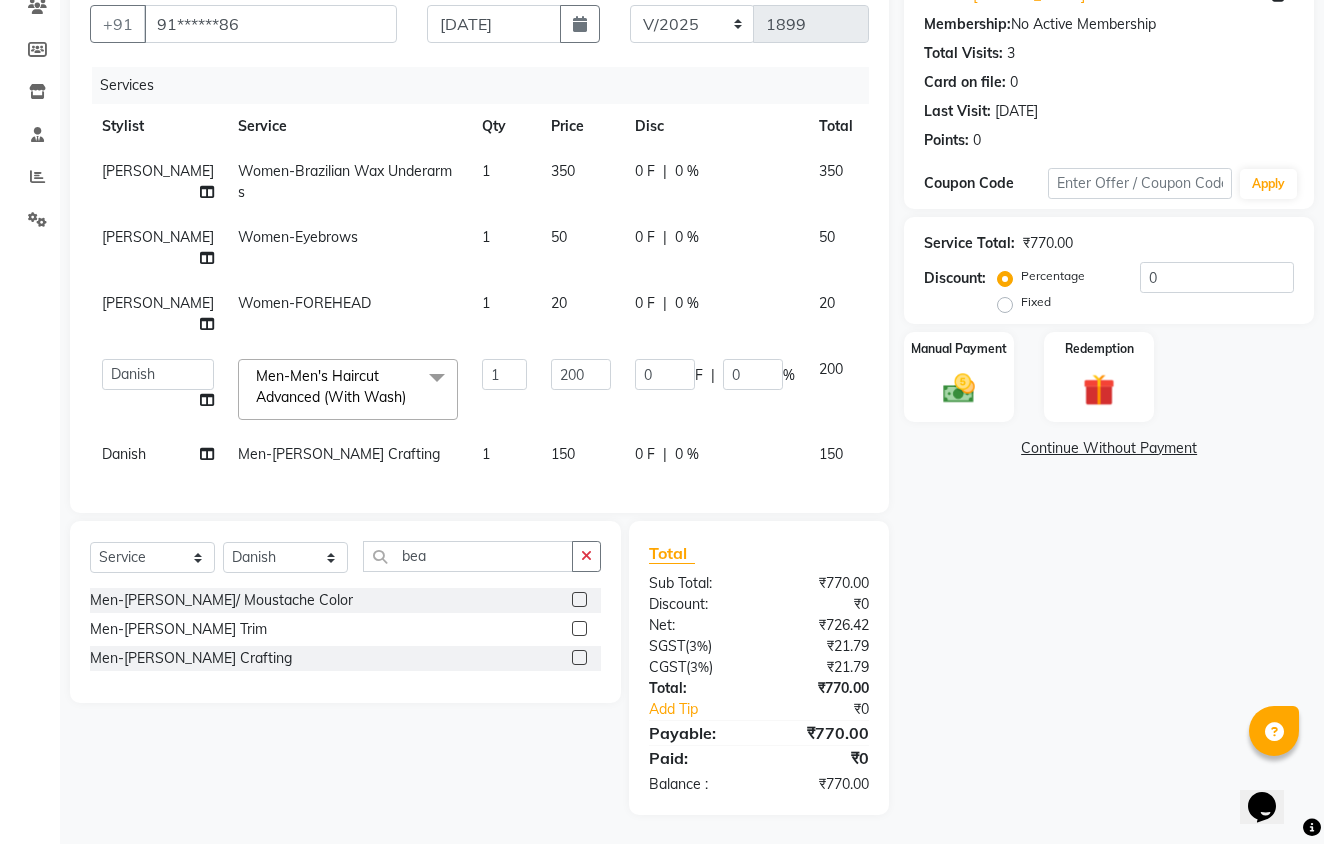 click on "20" 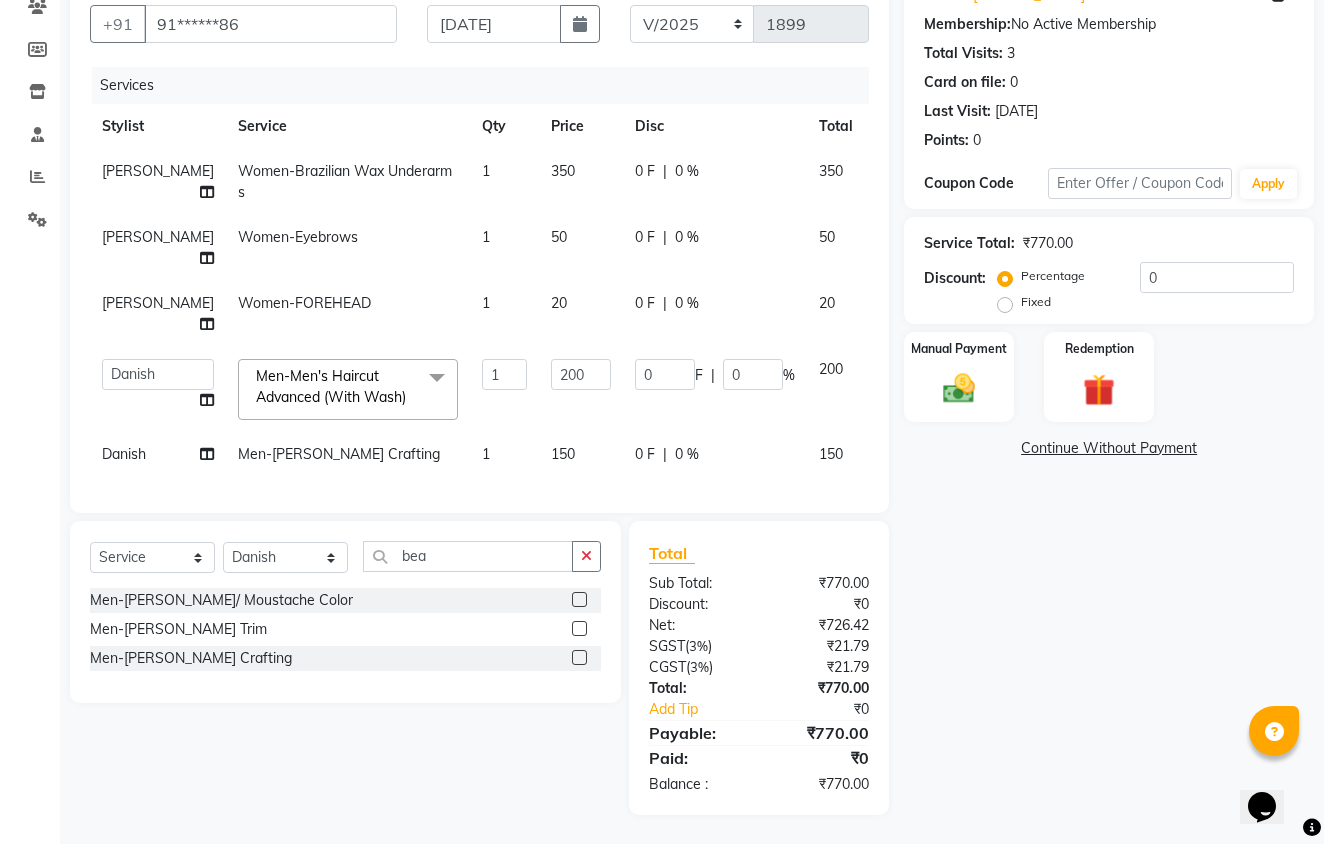 select on "64217" 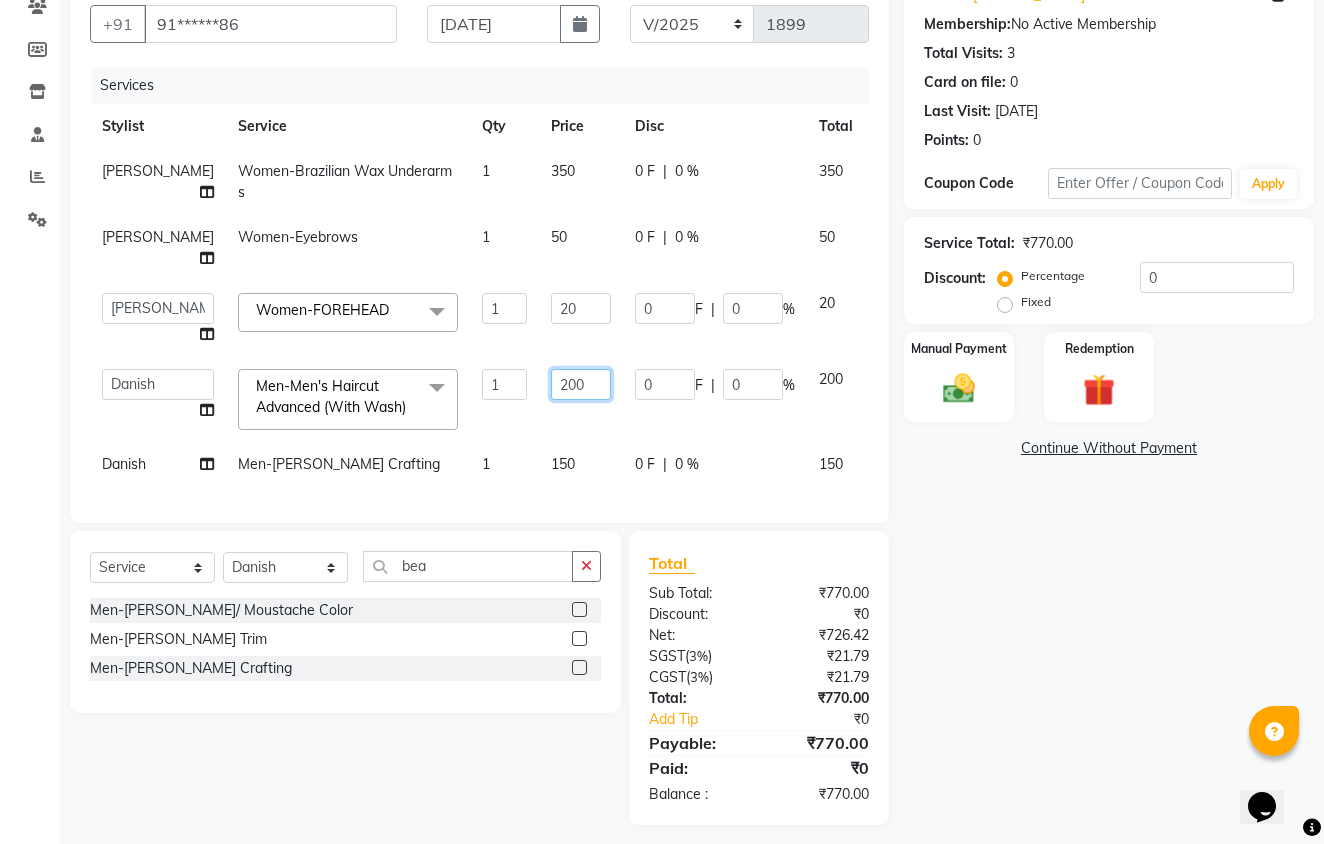 click on "200" 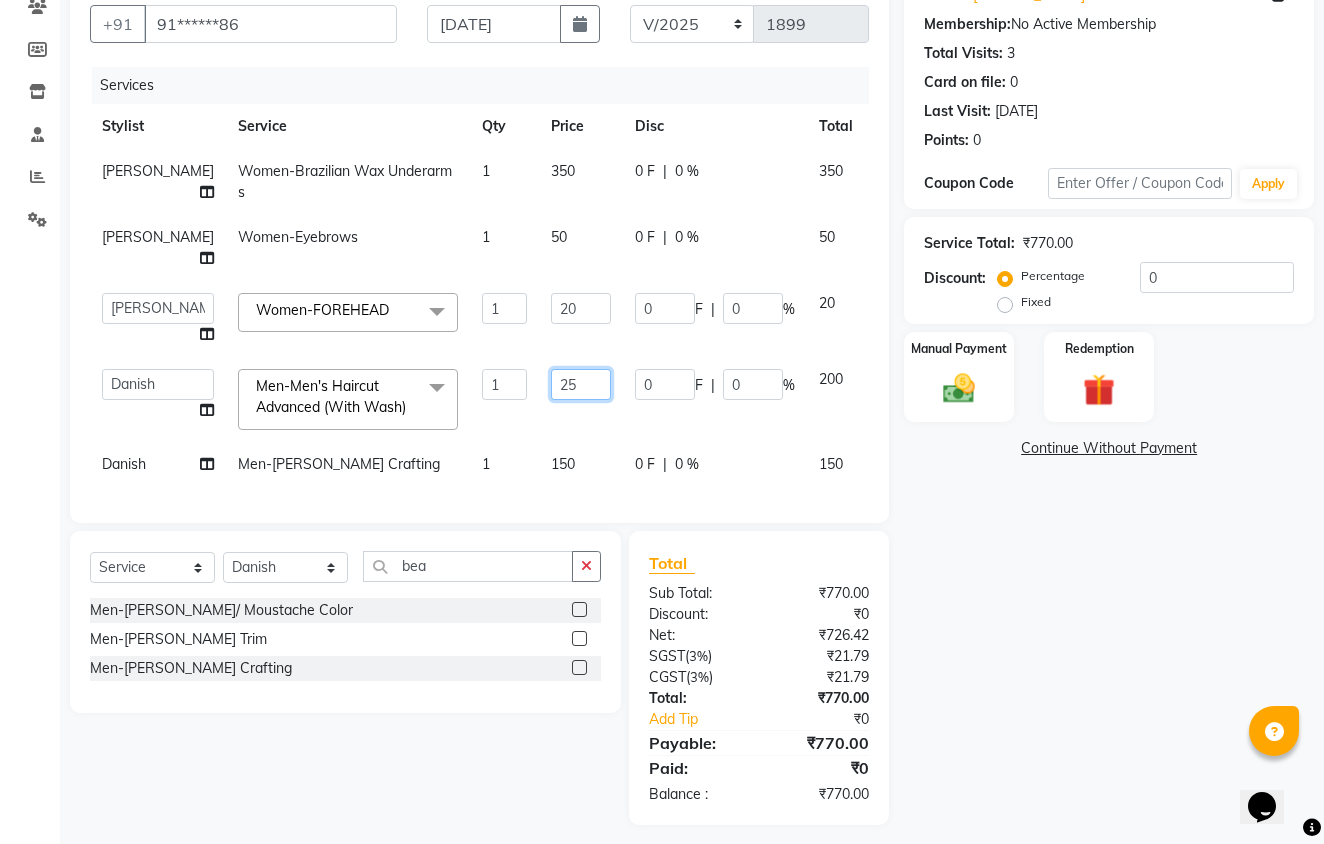 type on "250" 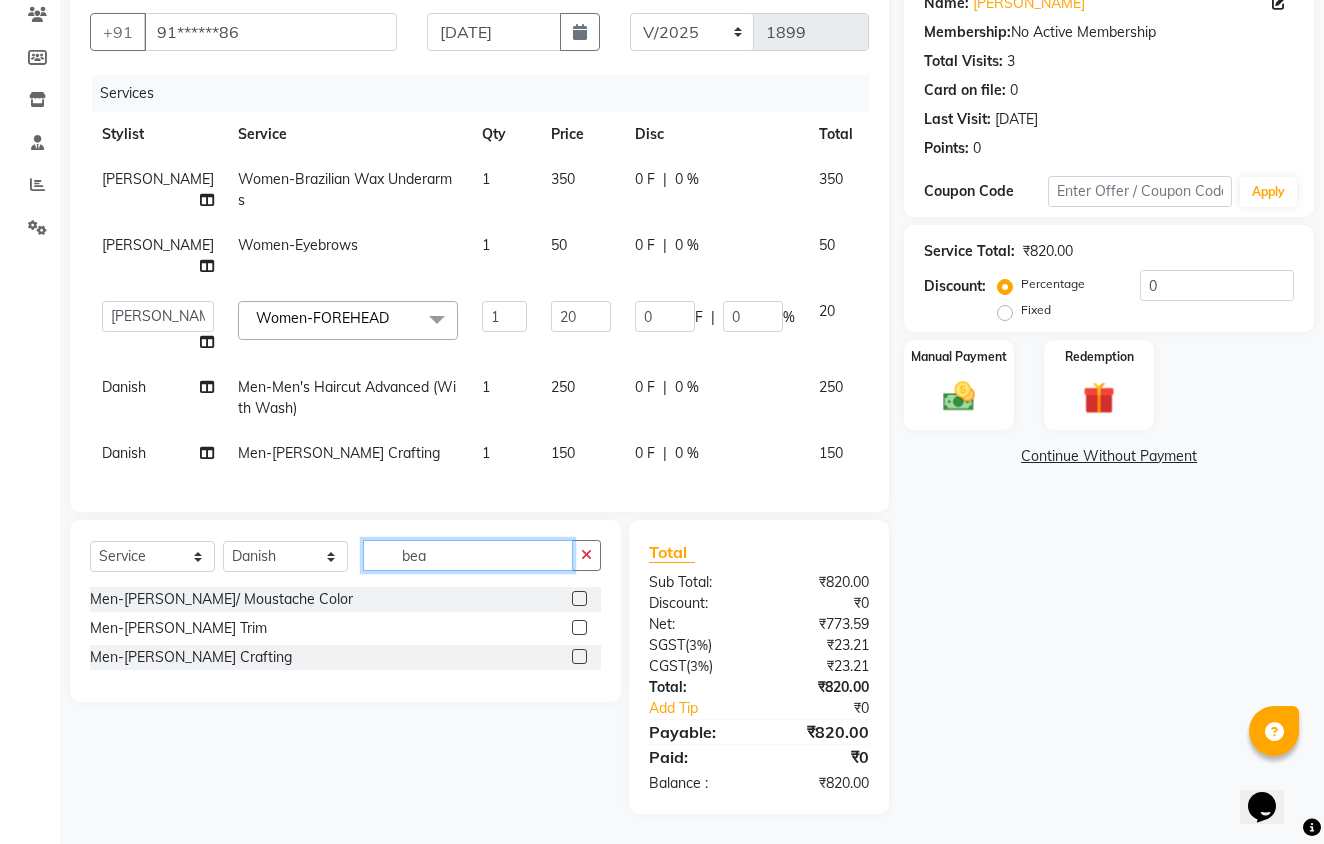 click on "bea" 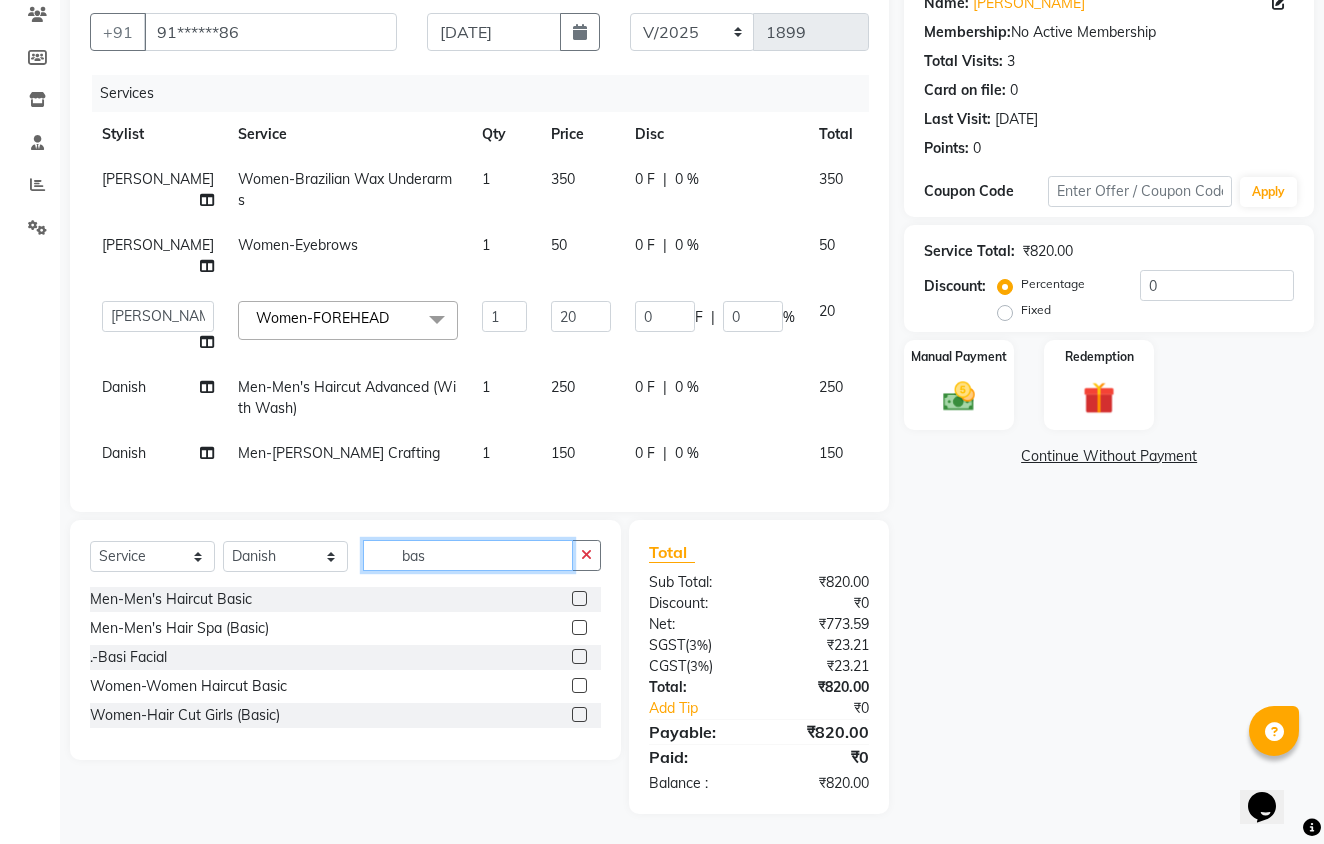 type on "bas" 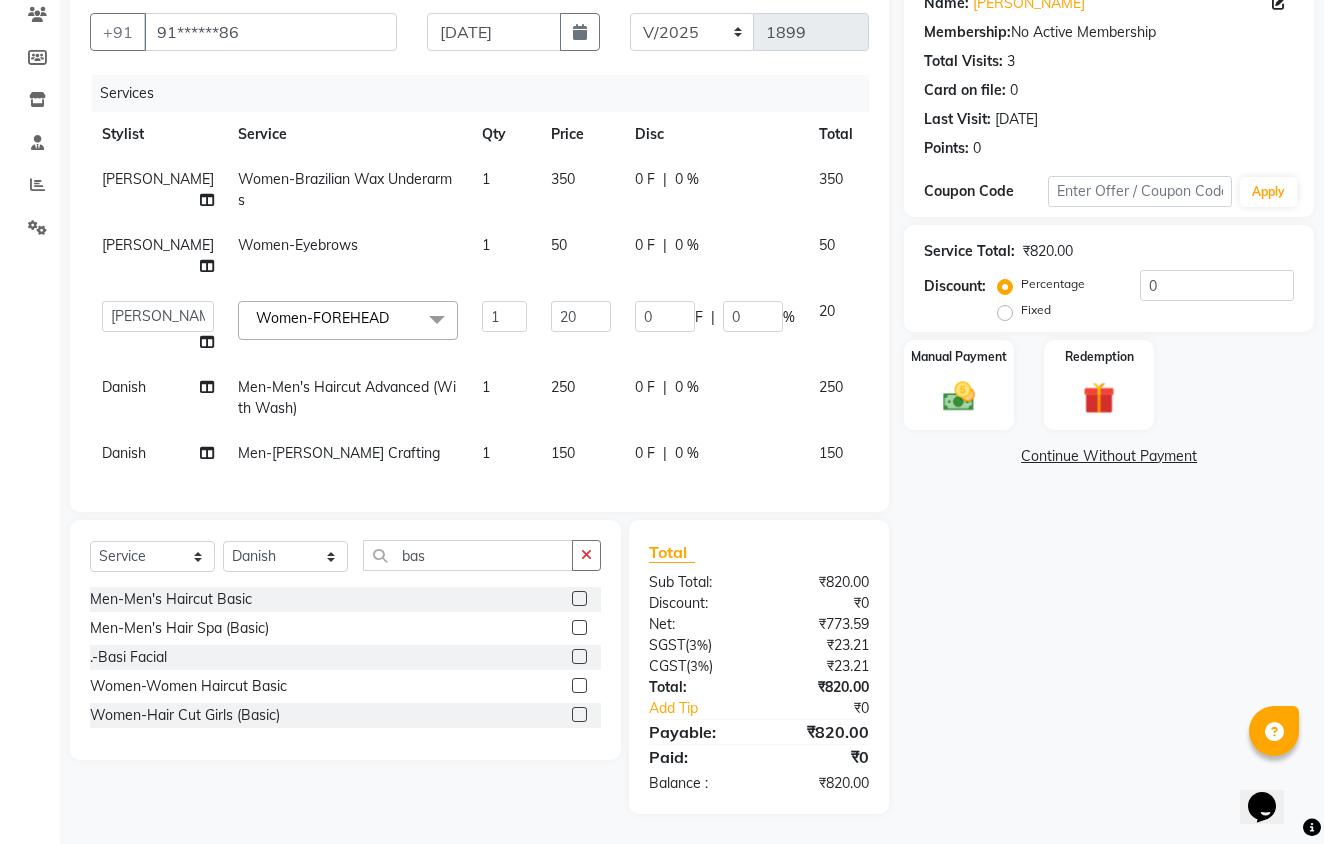 click 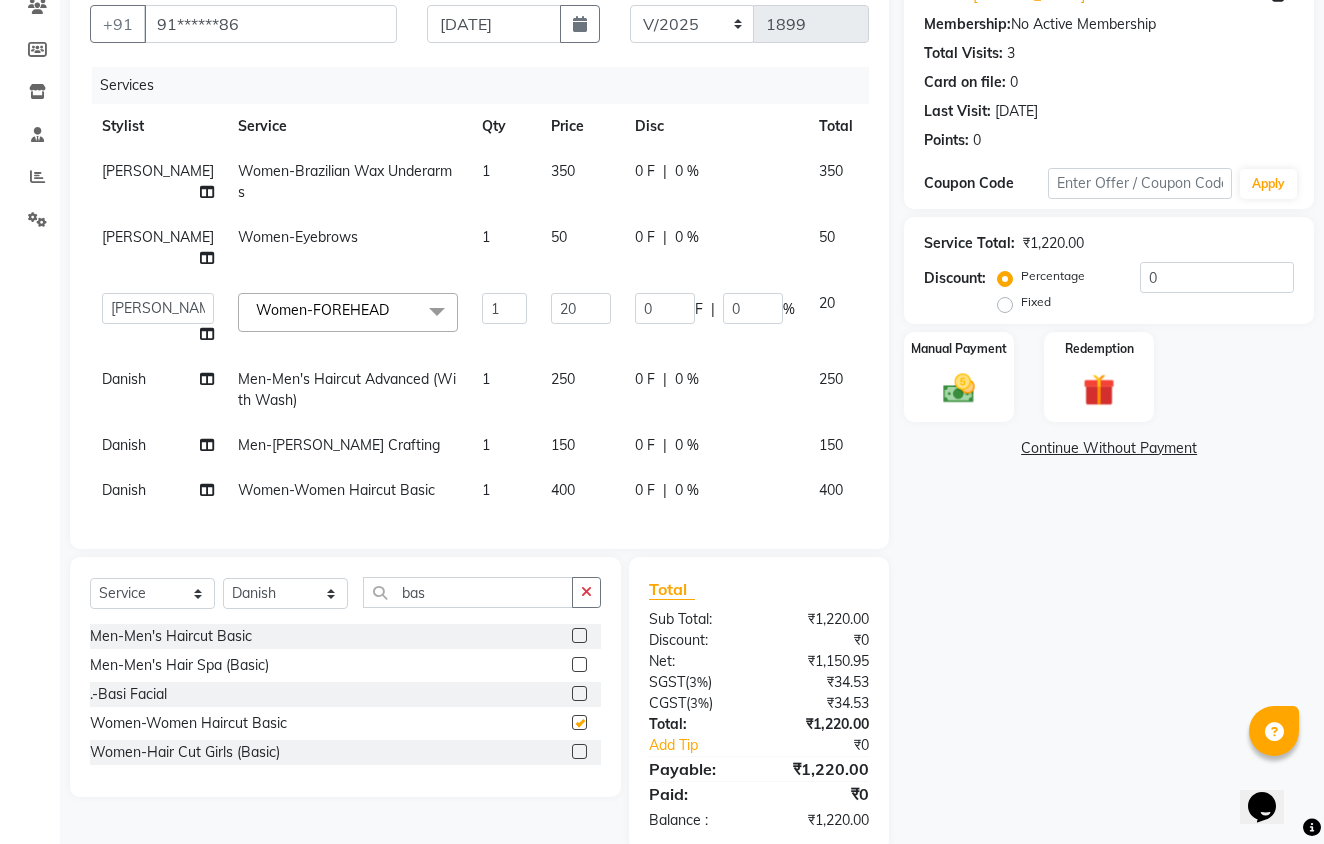 checkbox on "false" 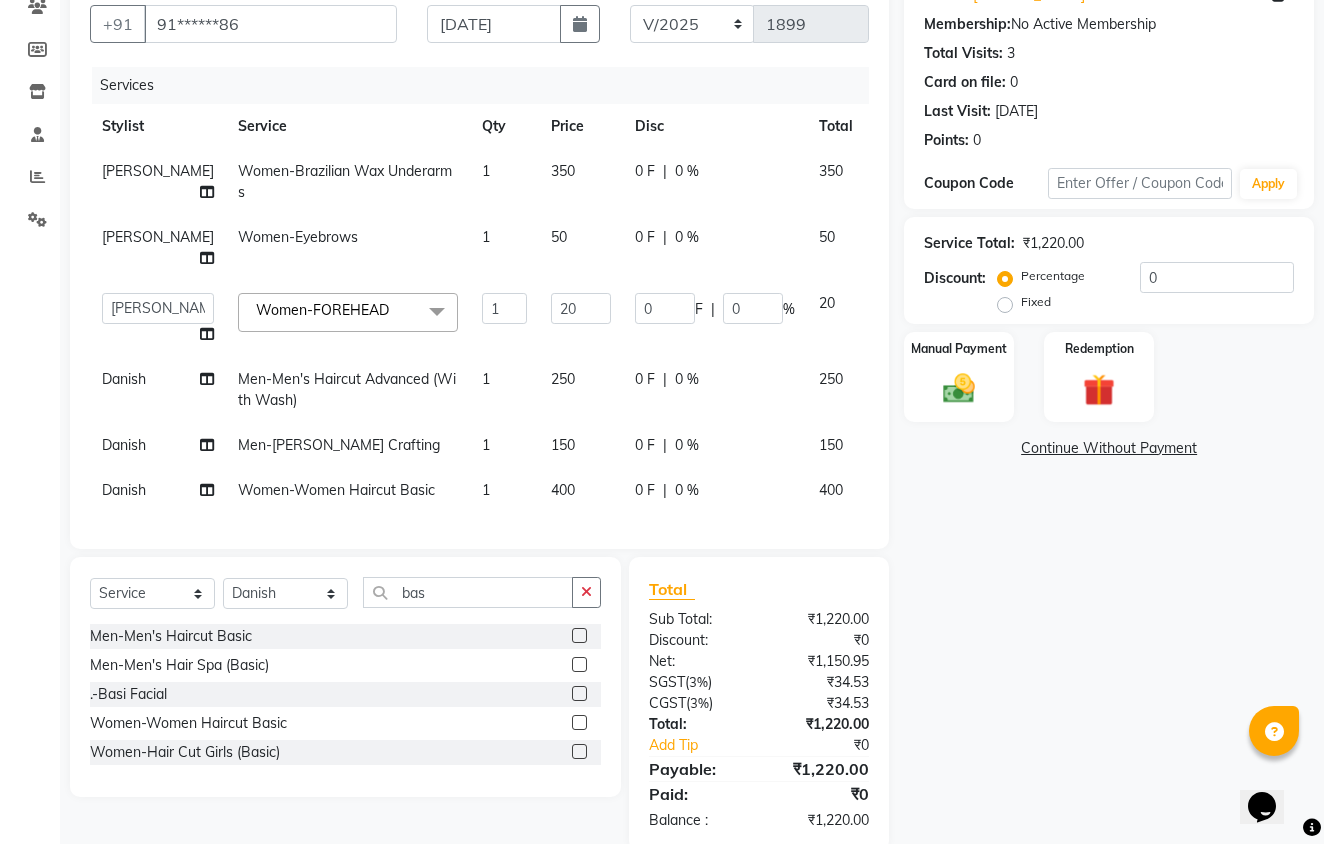 scroll, scrollTop: 66, scrollLeft: 0, axis: vertical 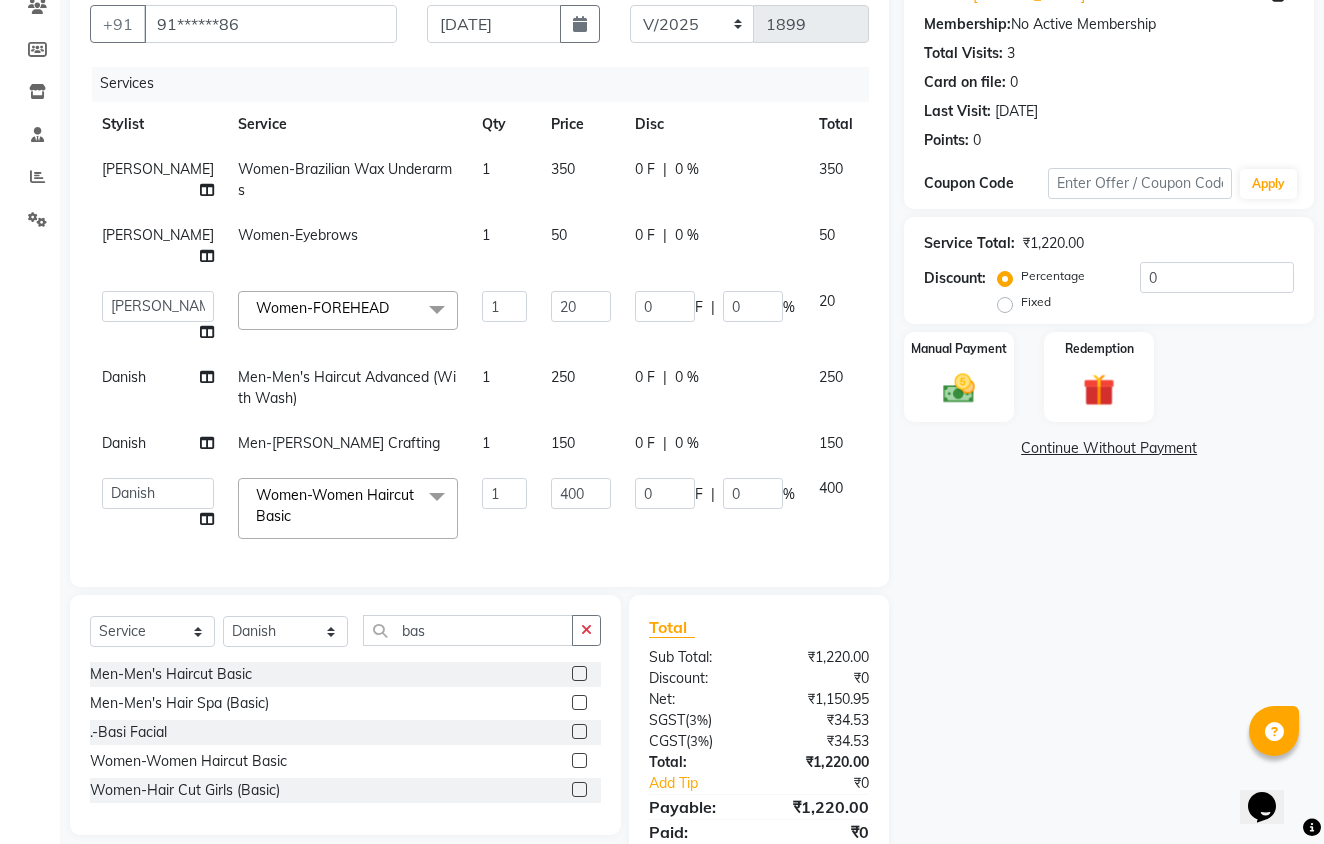 click on "400" 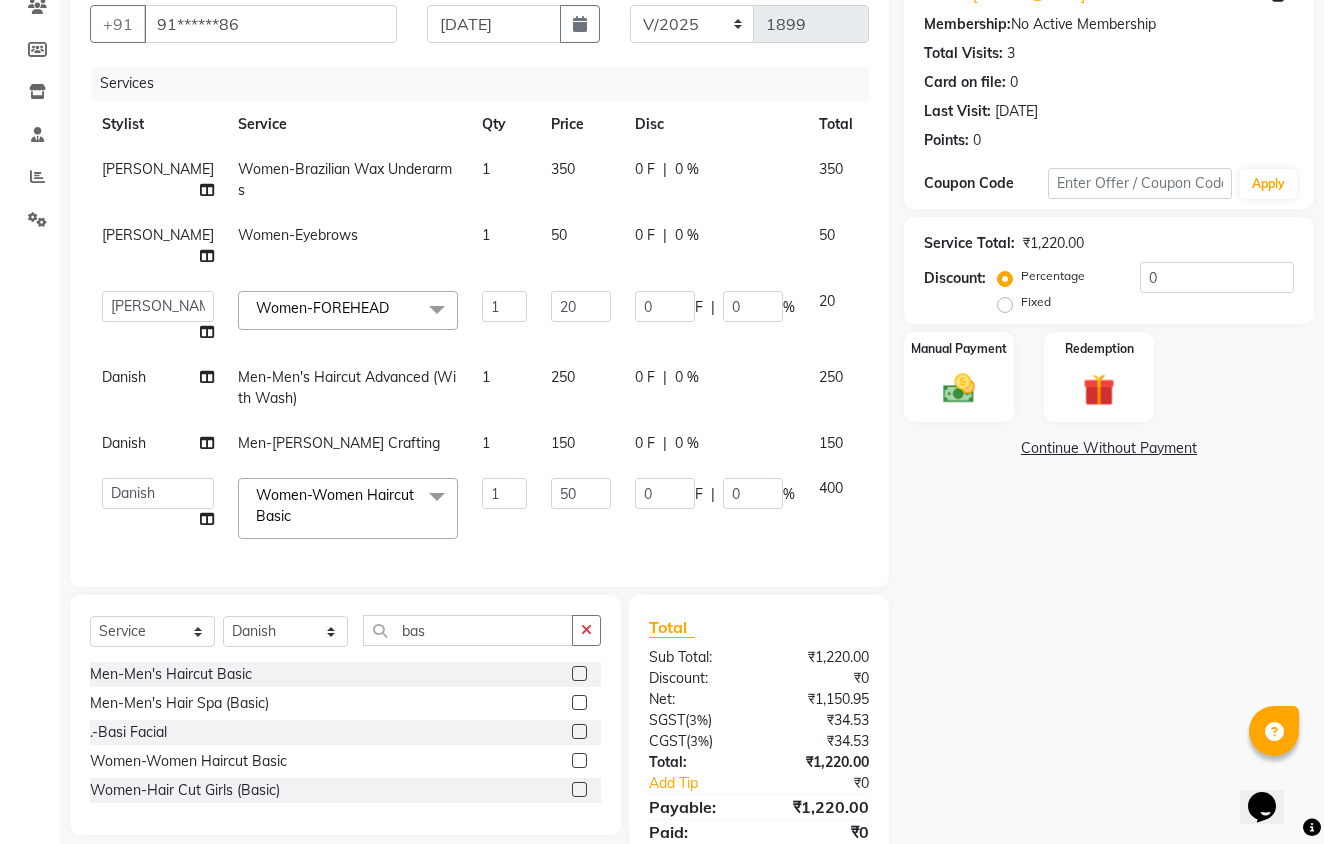 type on "500" 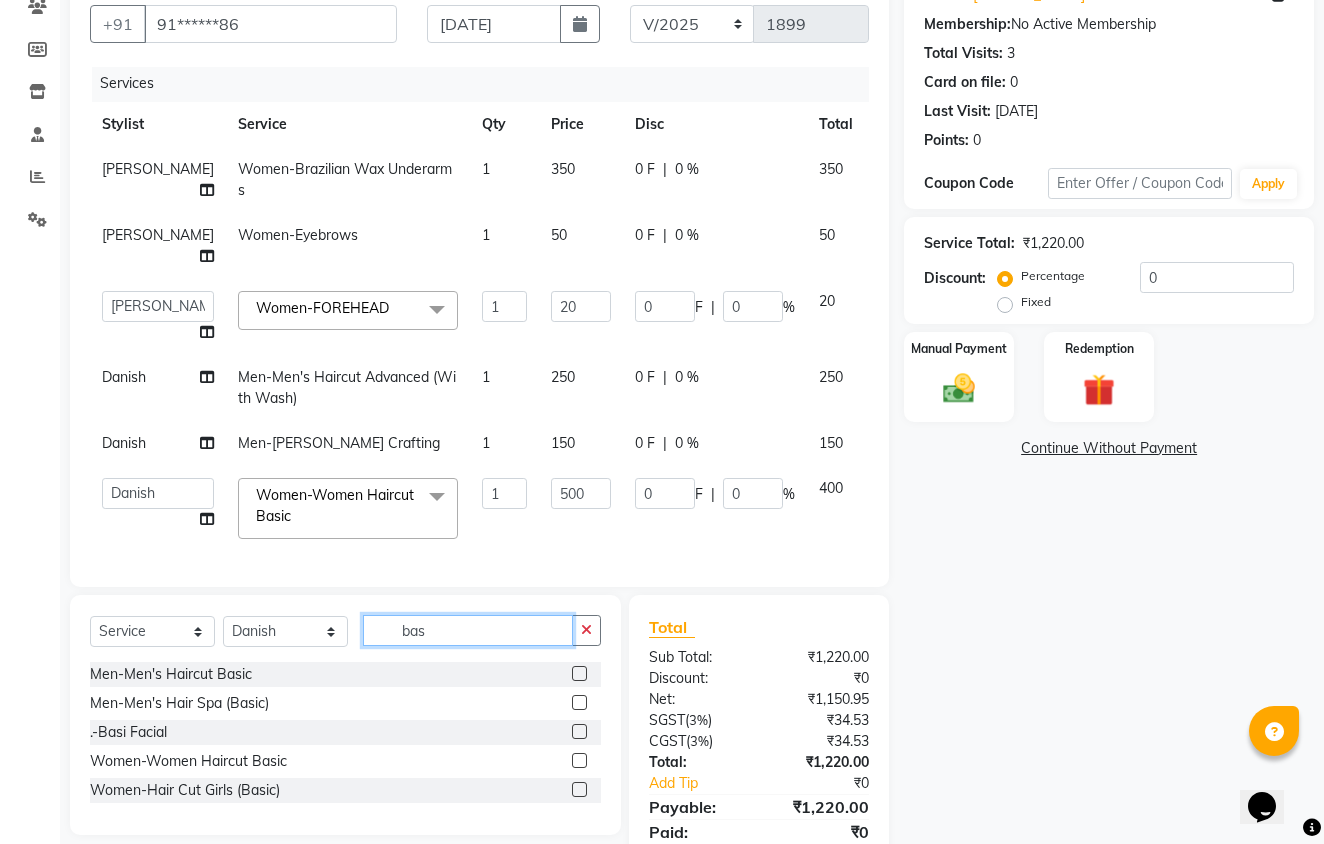 click on "bas" 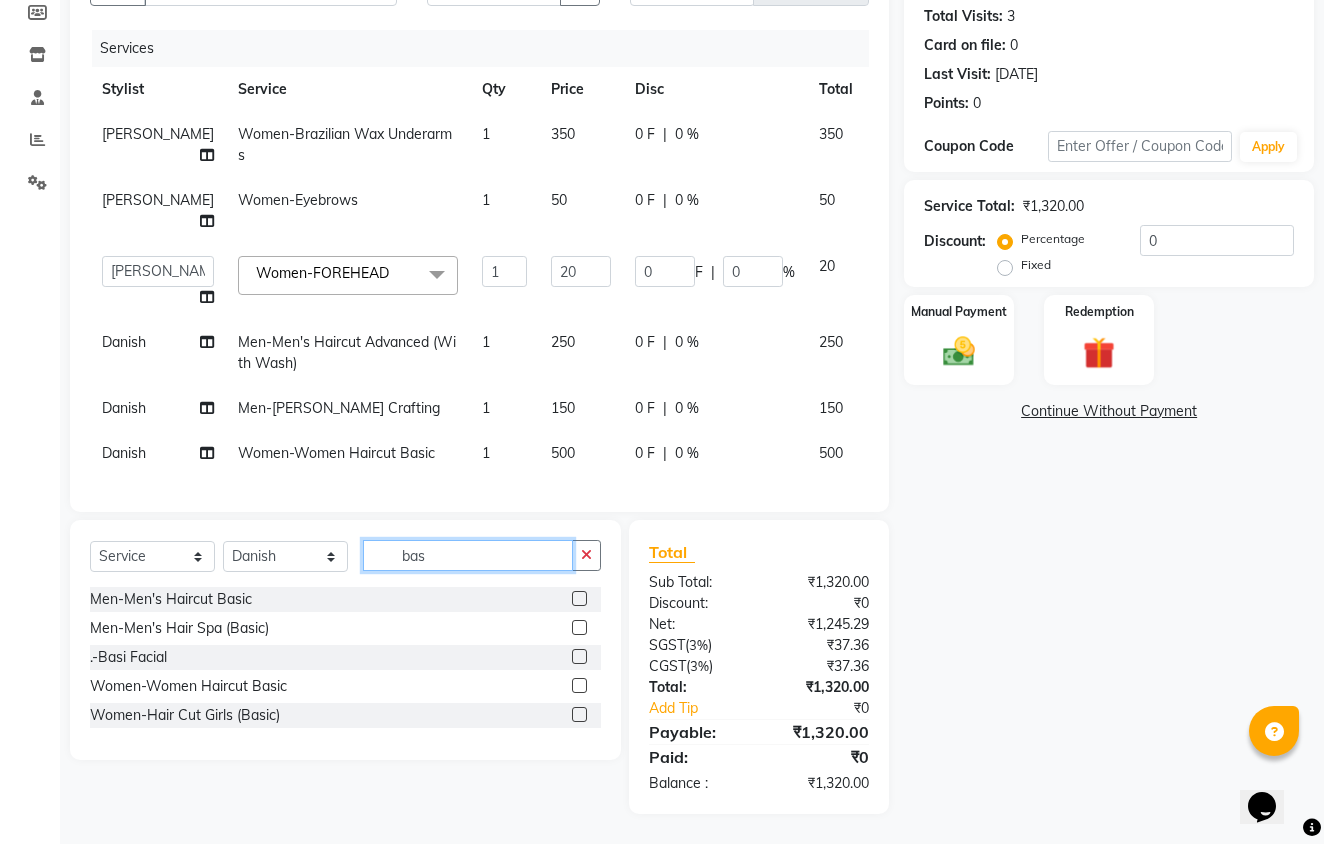 scroll, scrollTop: 257, scrollLeft: 0, axis: vertical 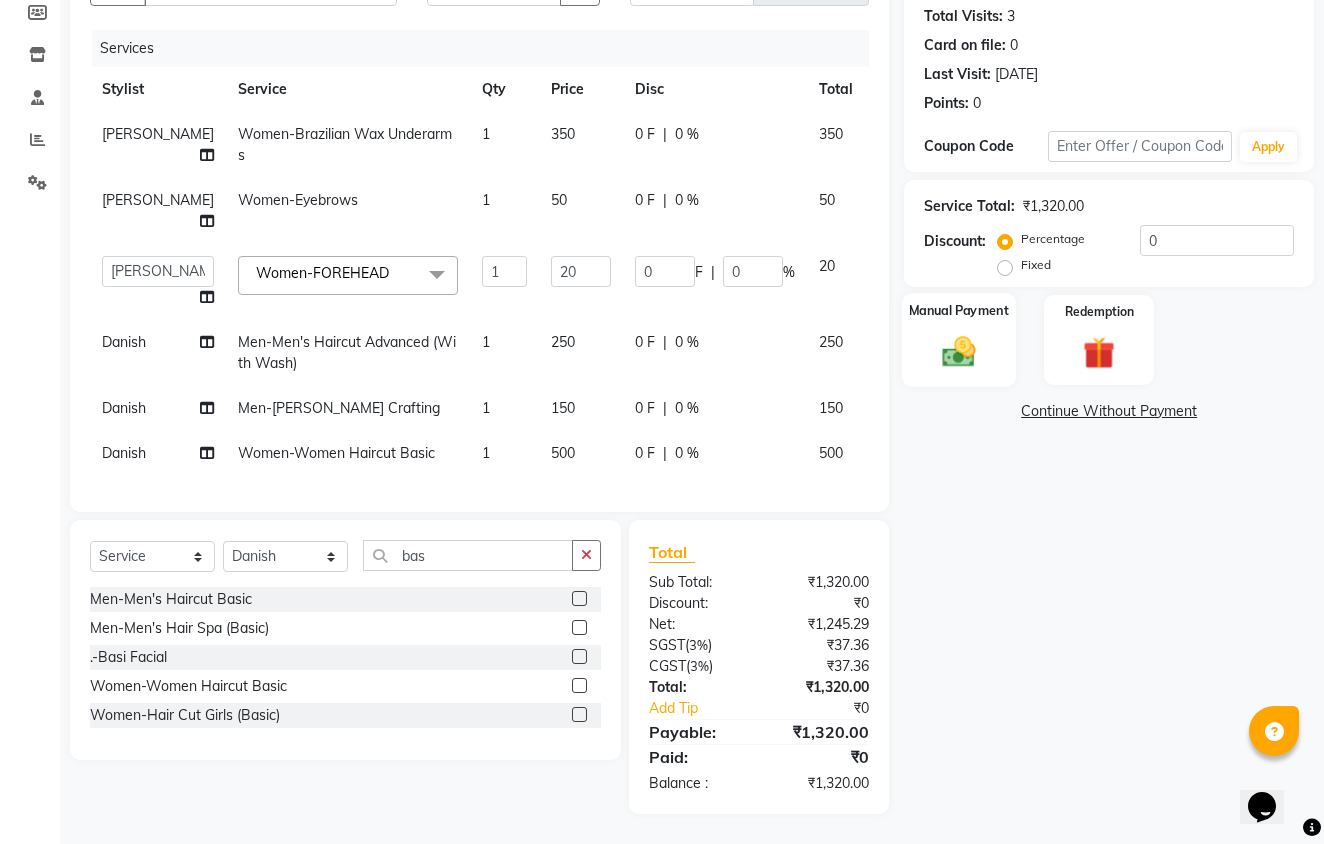 click on "Manual Payment" 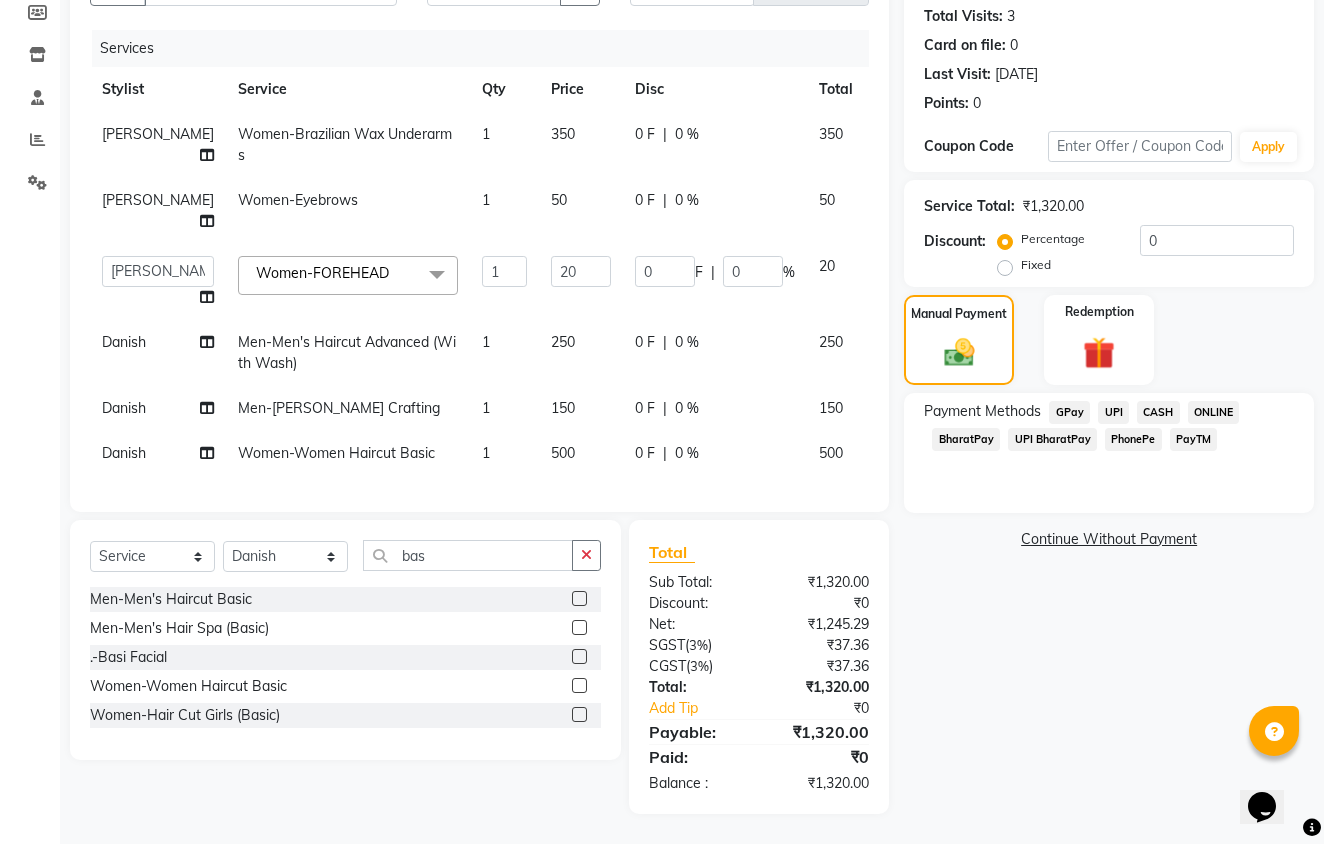 click on "PayTM" 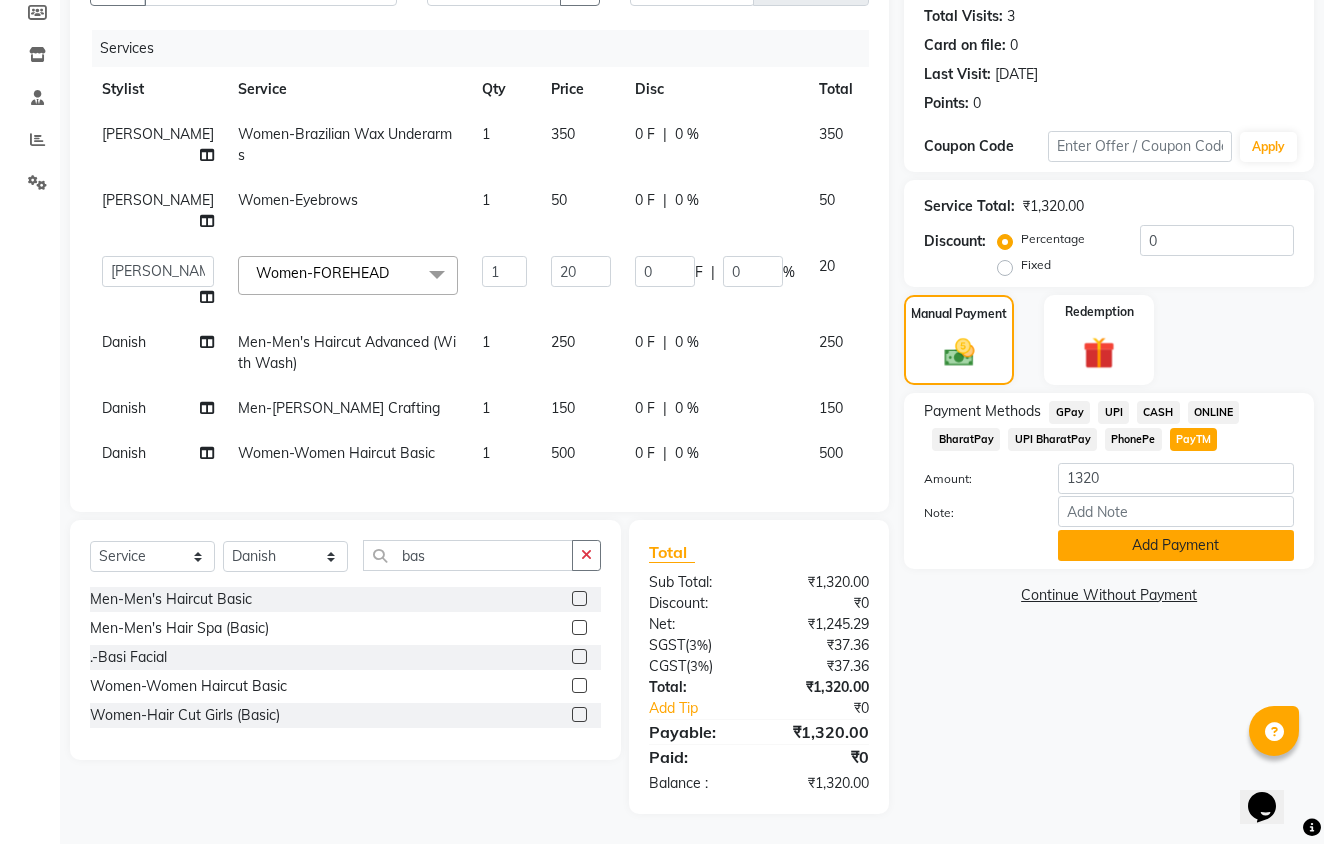 click on "Add Payment" 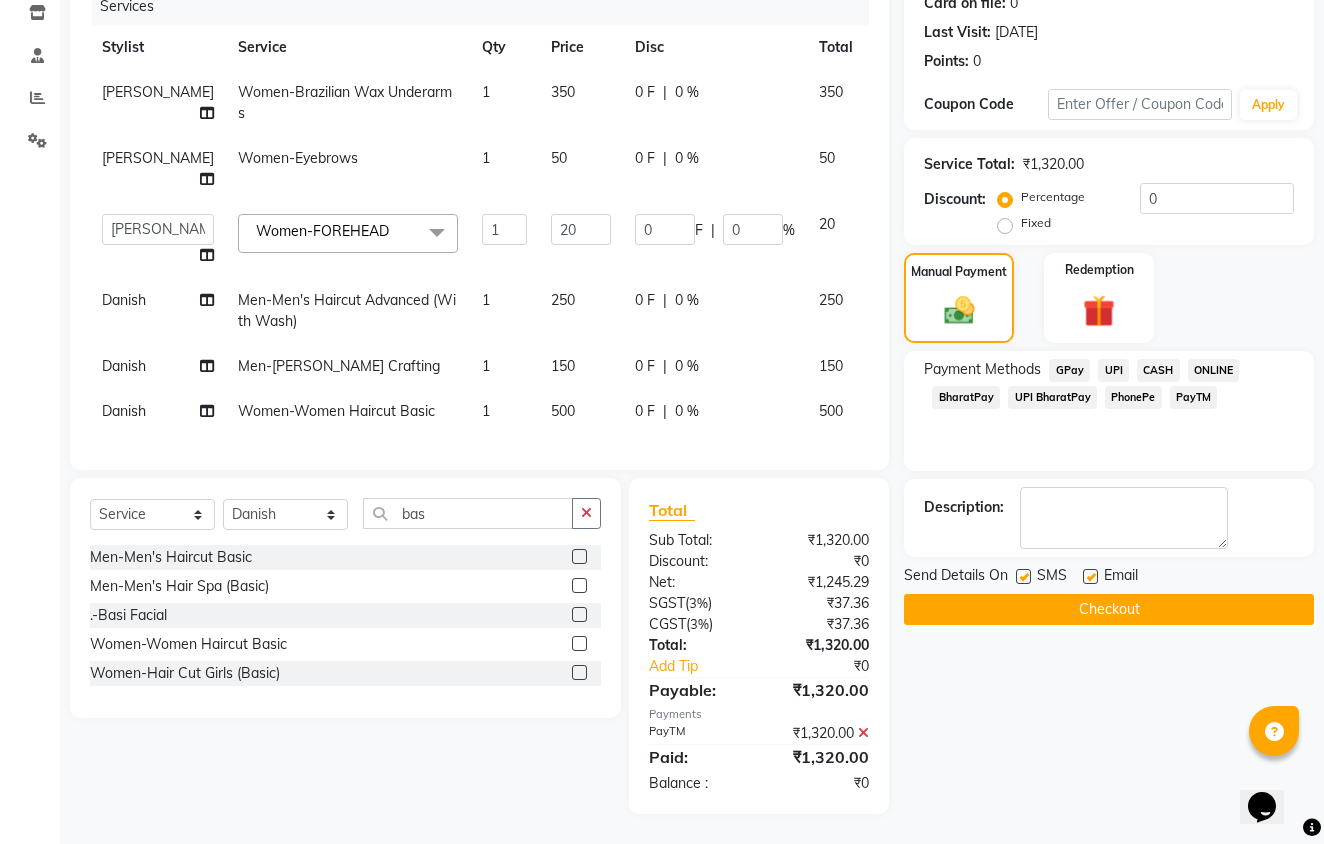 scroll, scrollTop: 298, scrollLeft: 0, axis: vertical 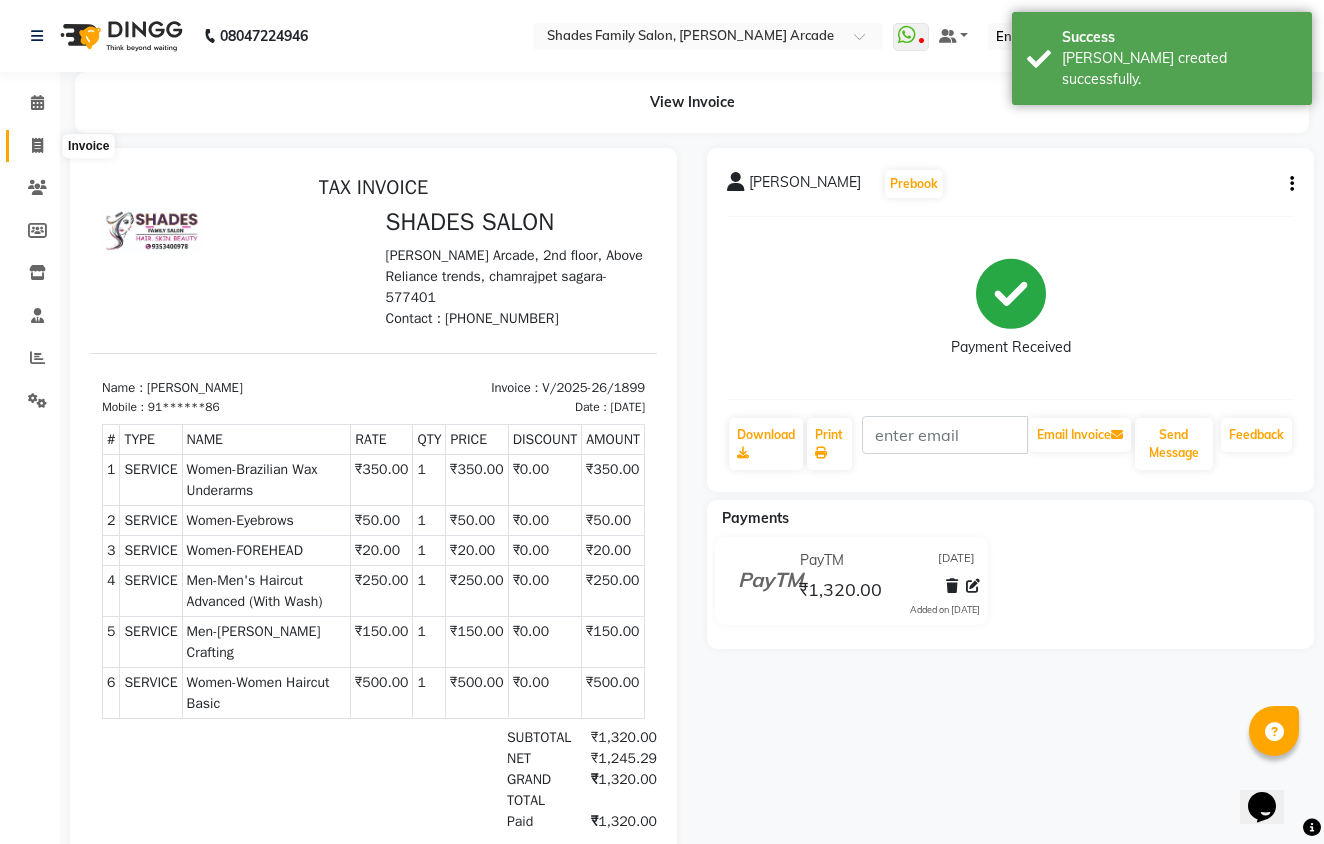 click 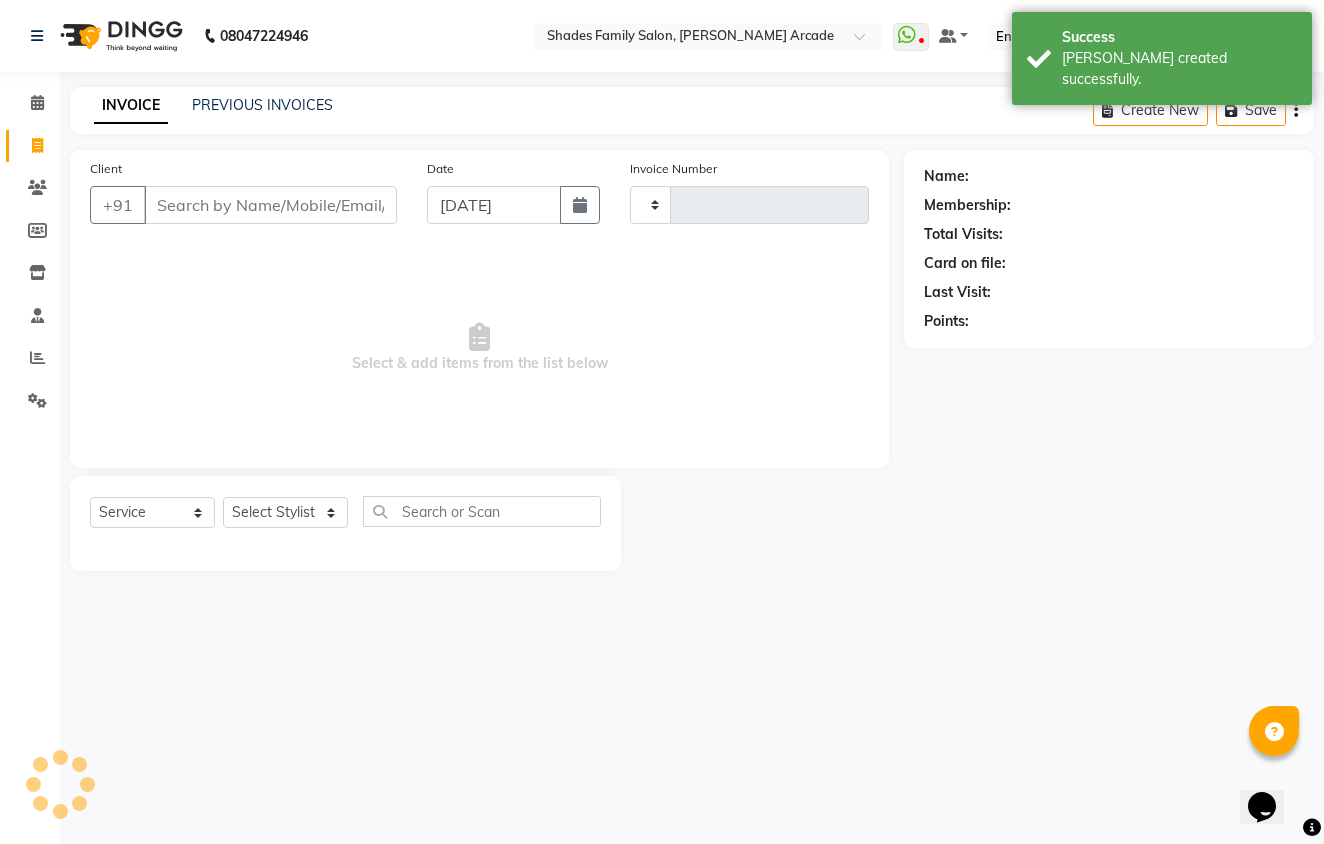 type on "1900" 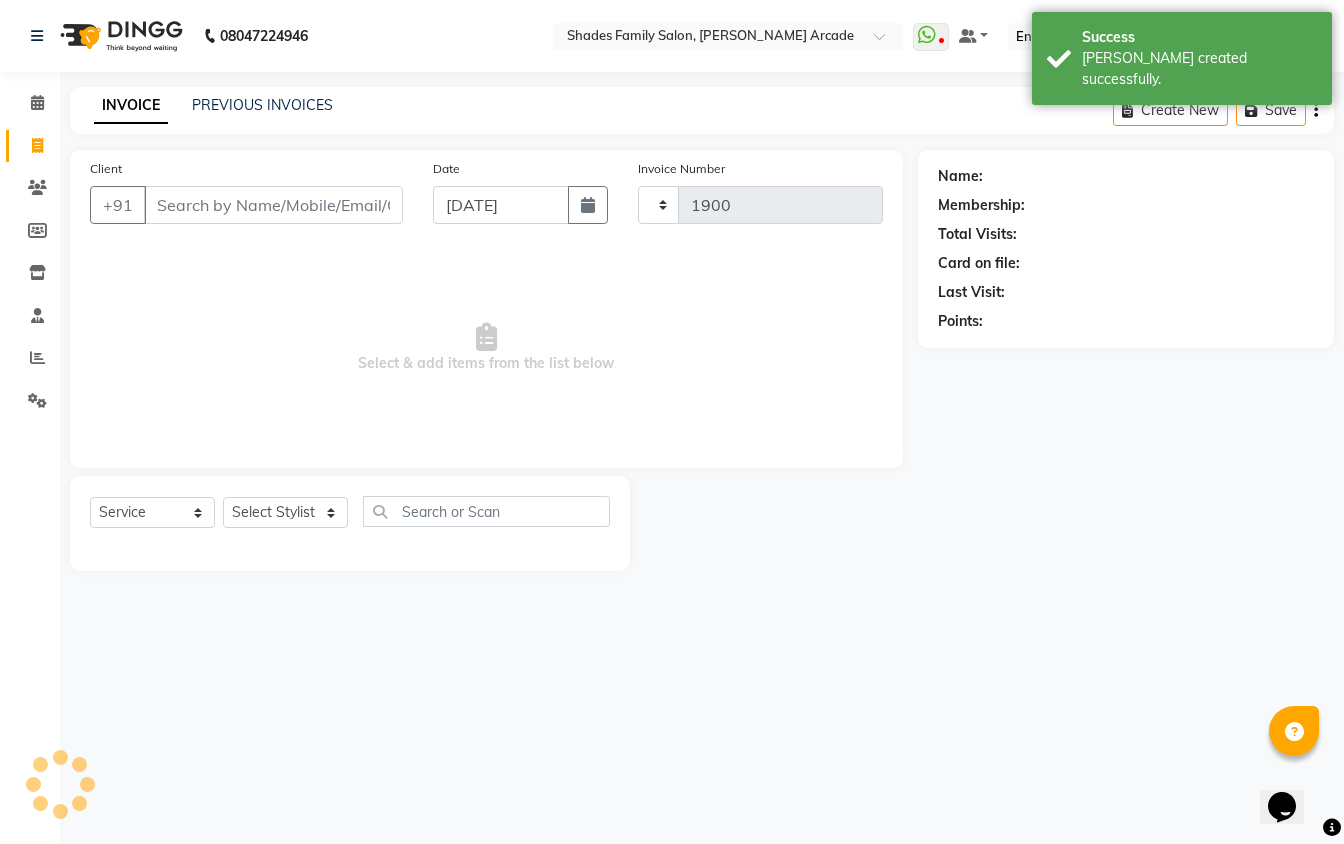 select on "5538" 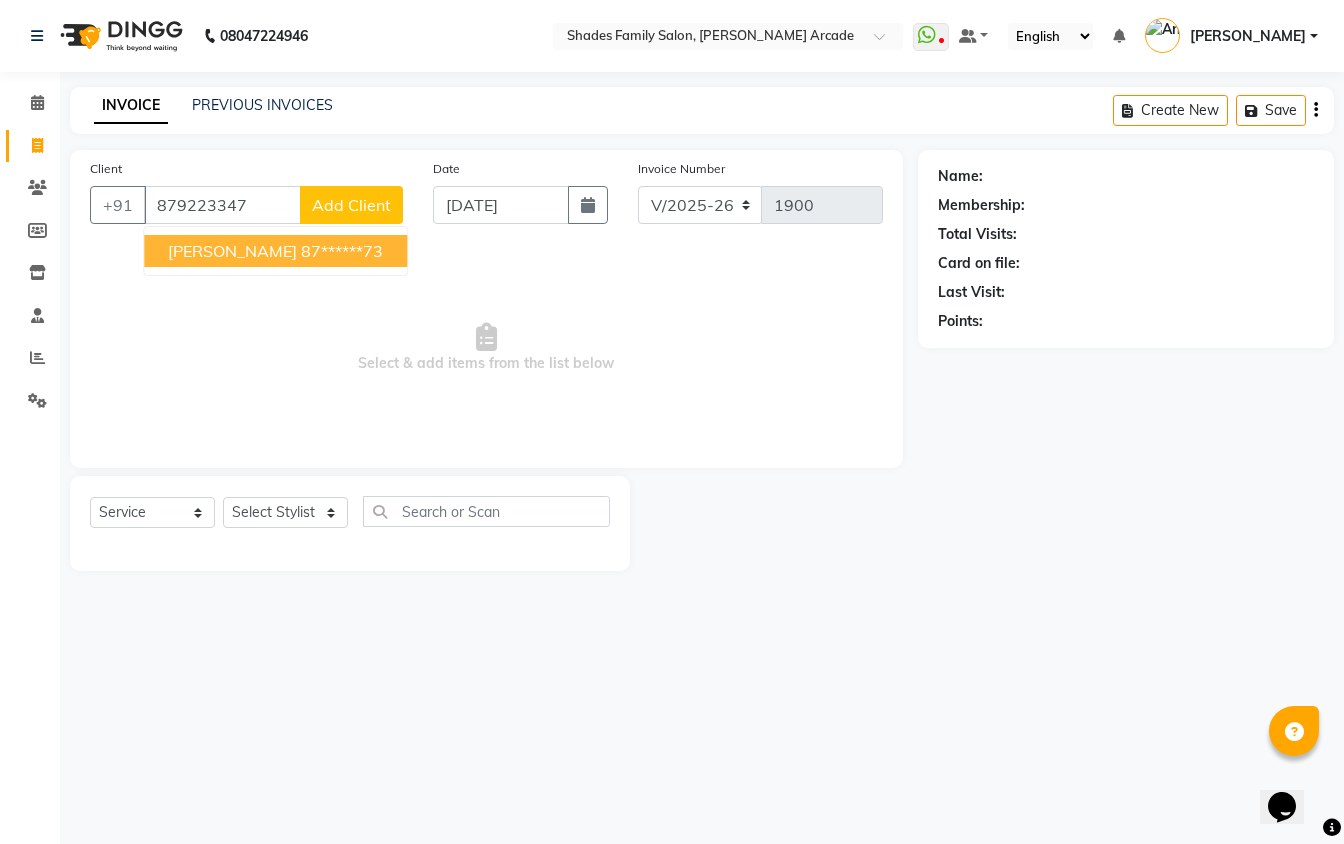 click on "87******73" at bounding box center (342, 251) 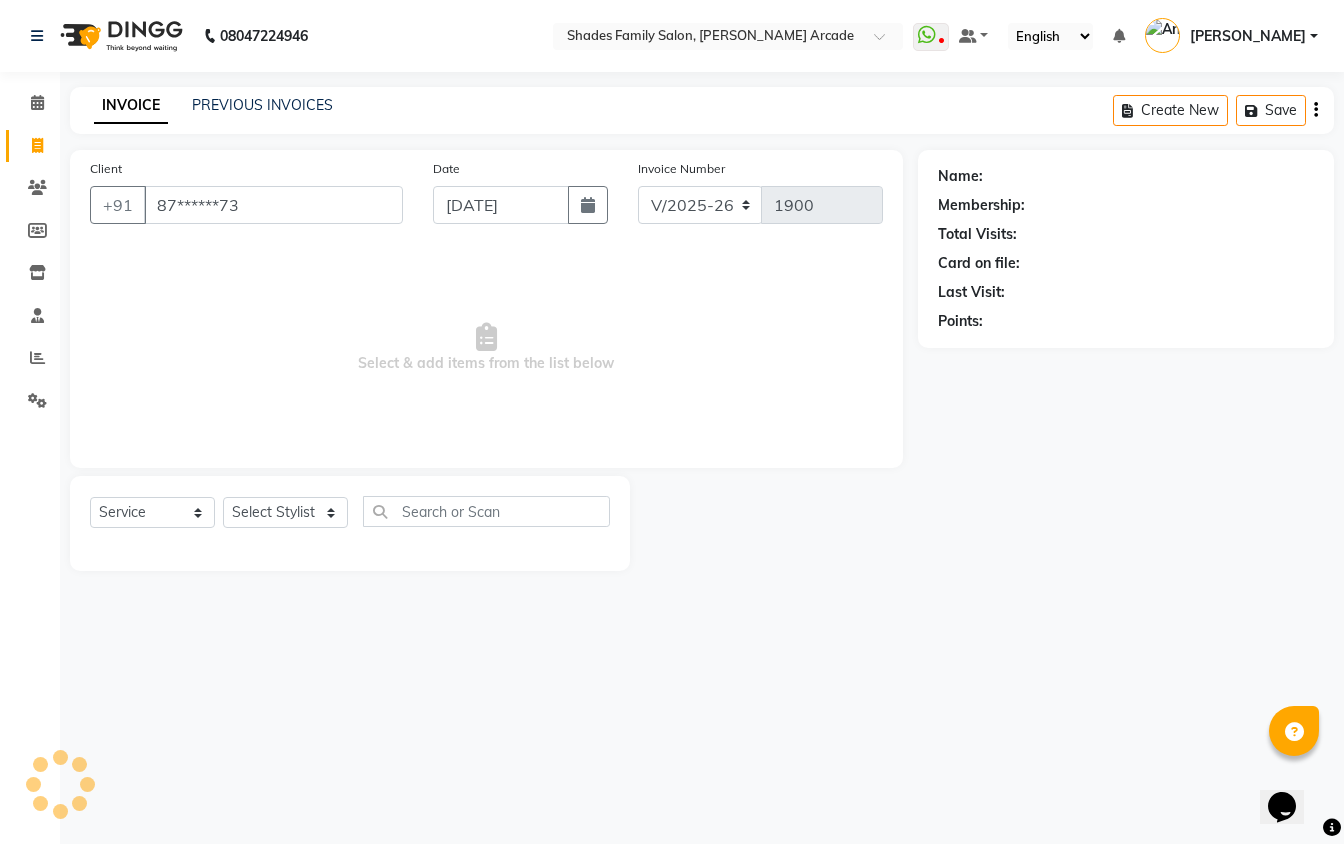 type on "87******73" 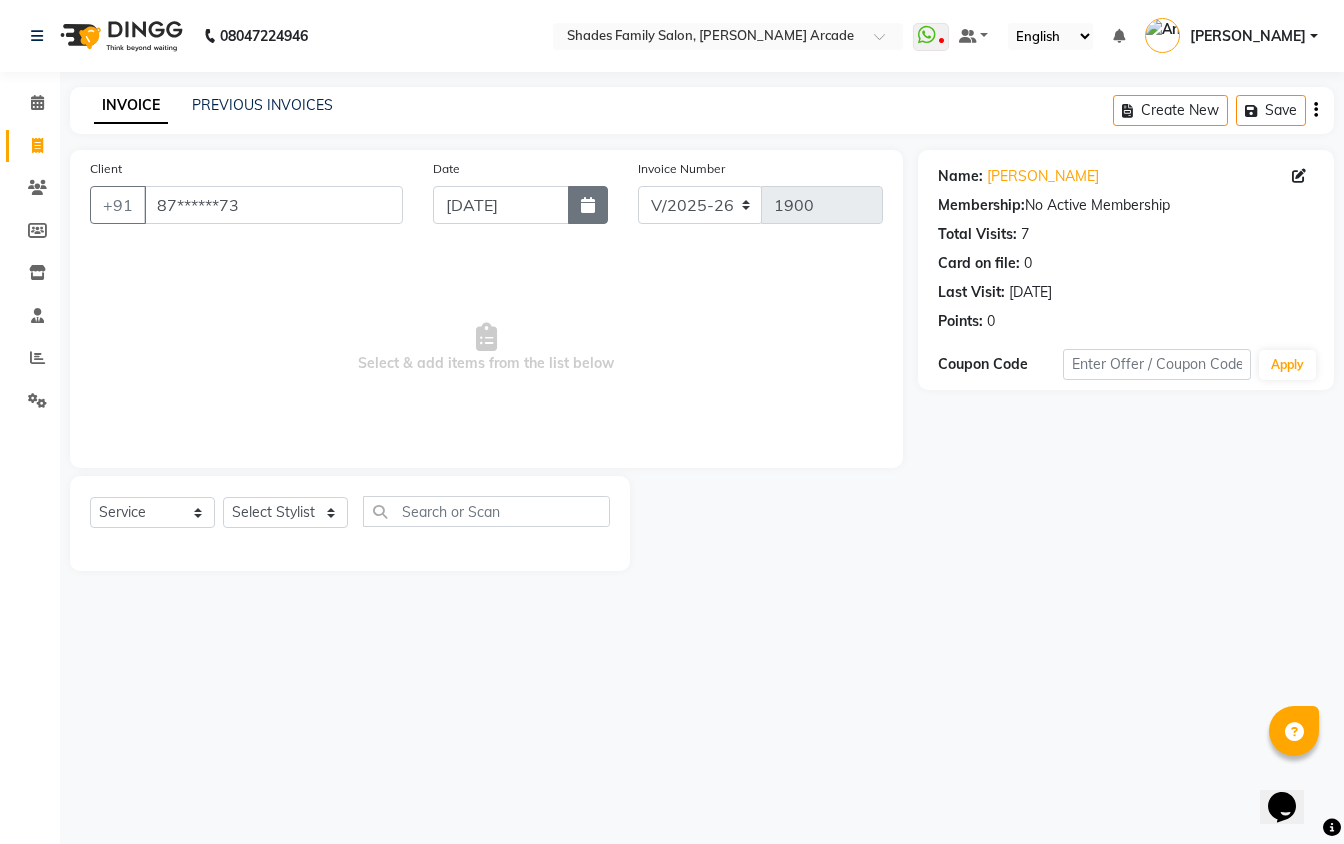 click 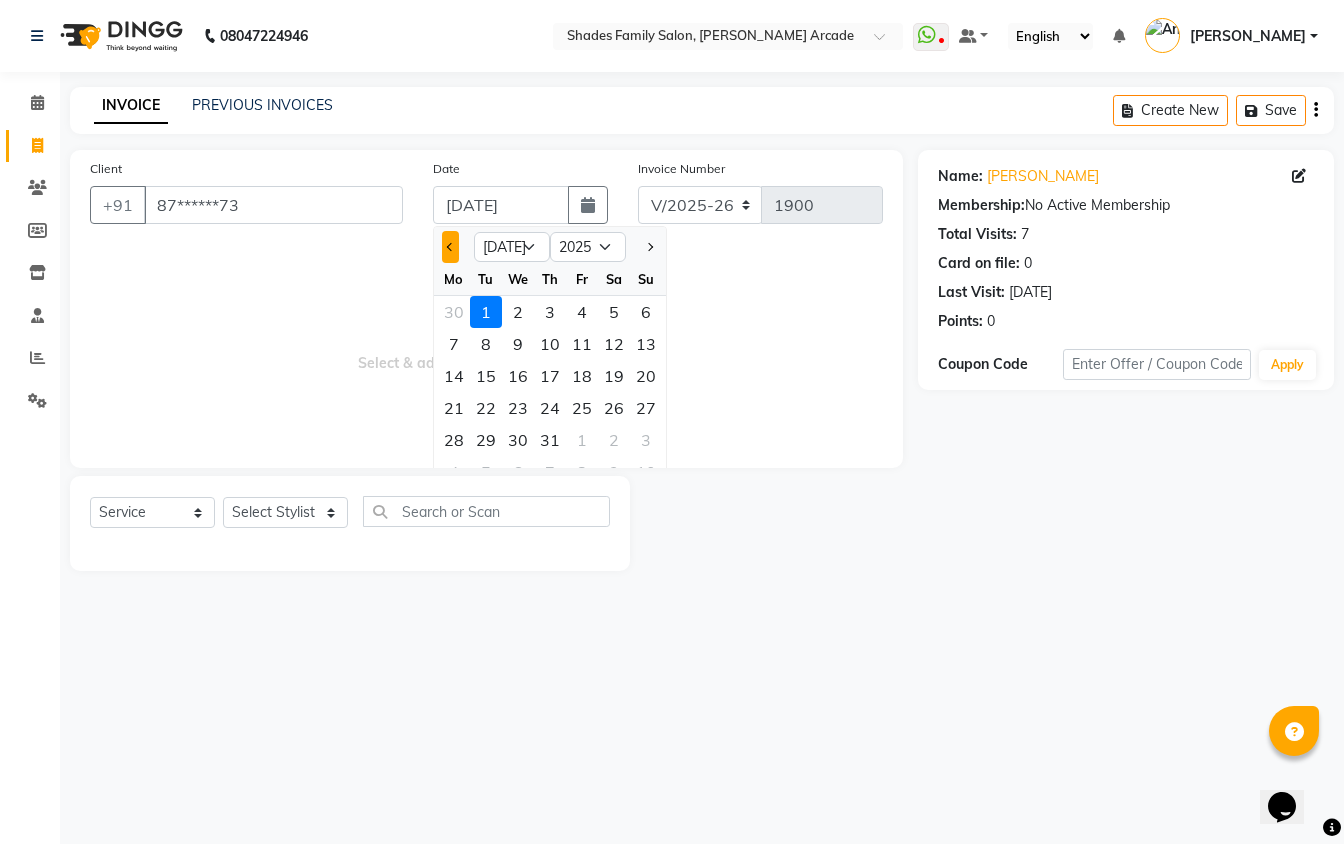 click 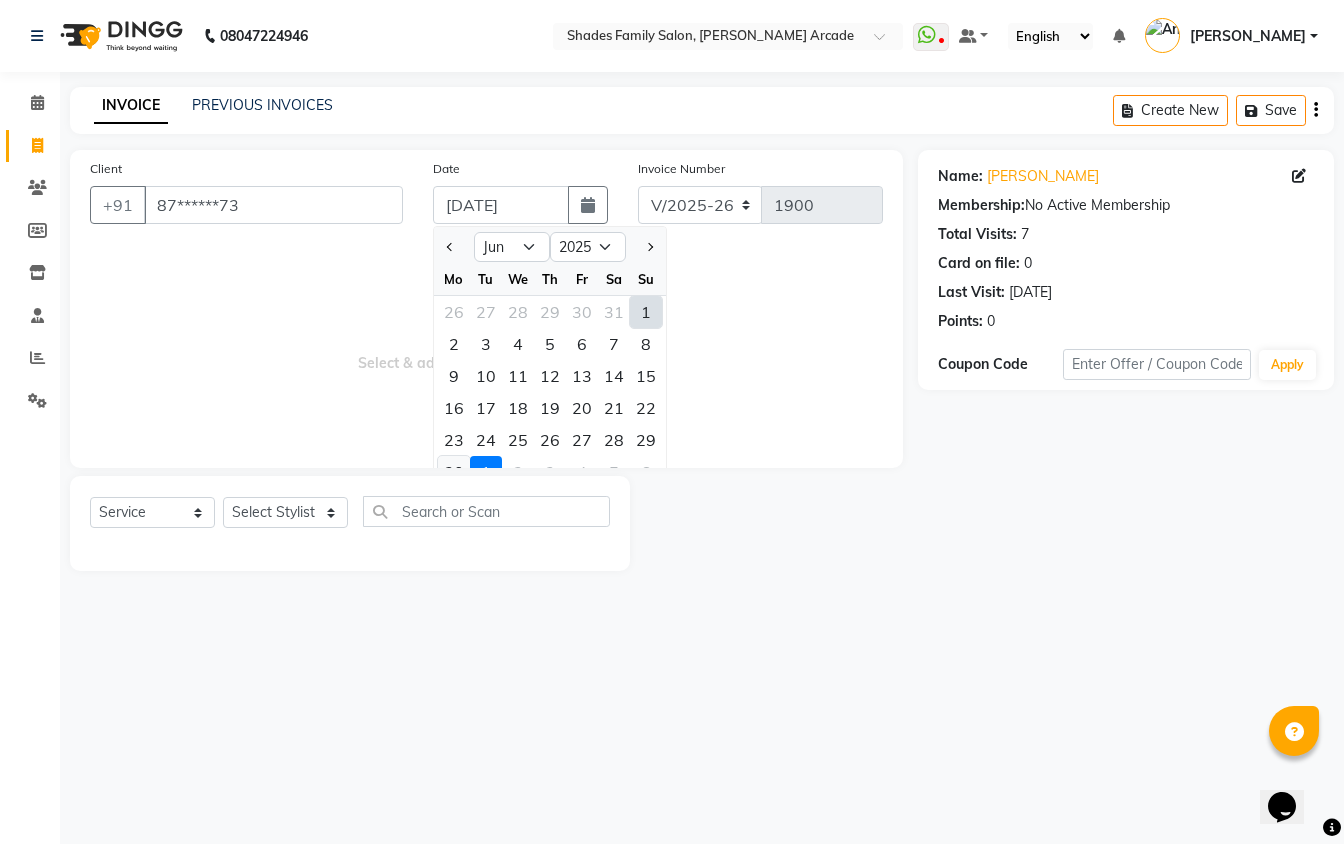 click on "30" 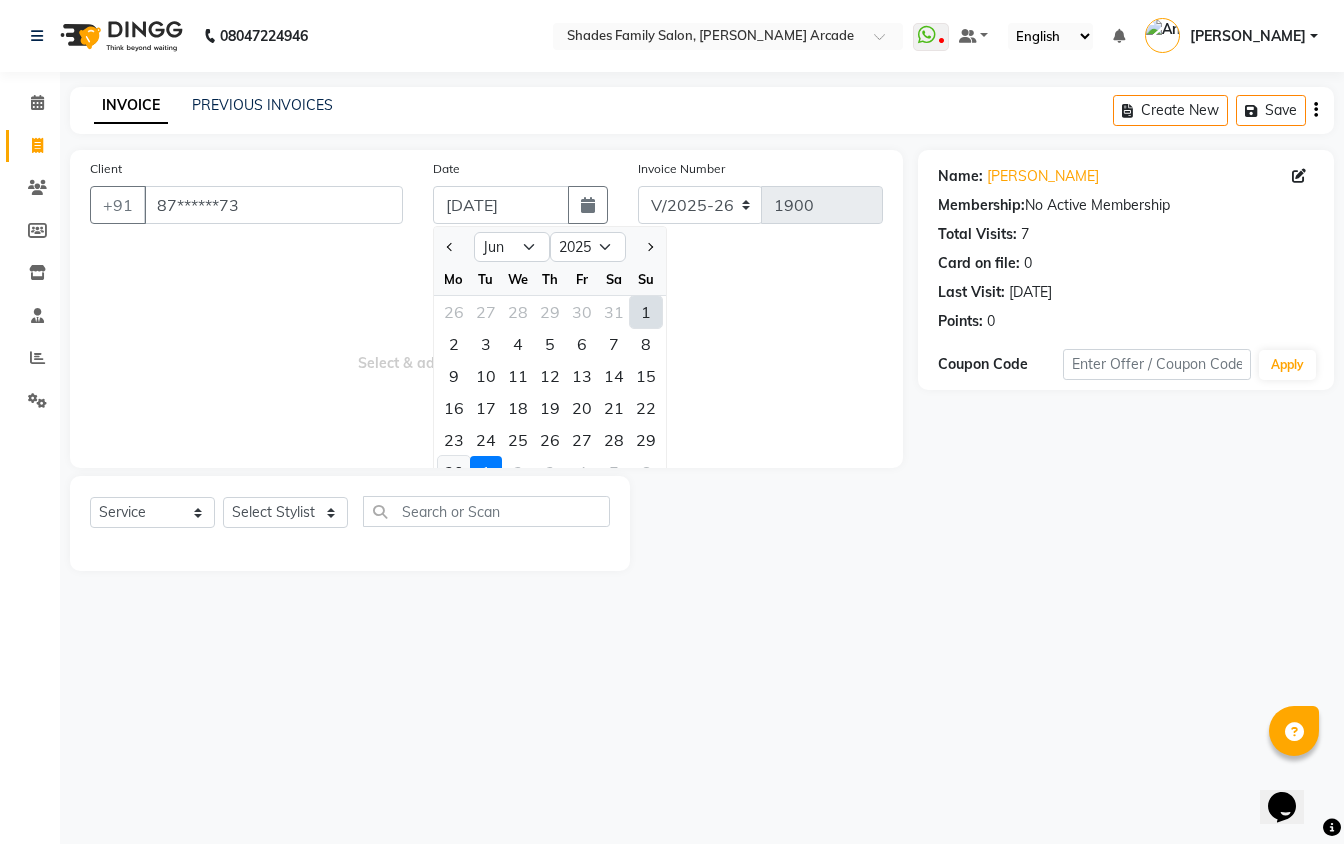 type on "[DATE]" 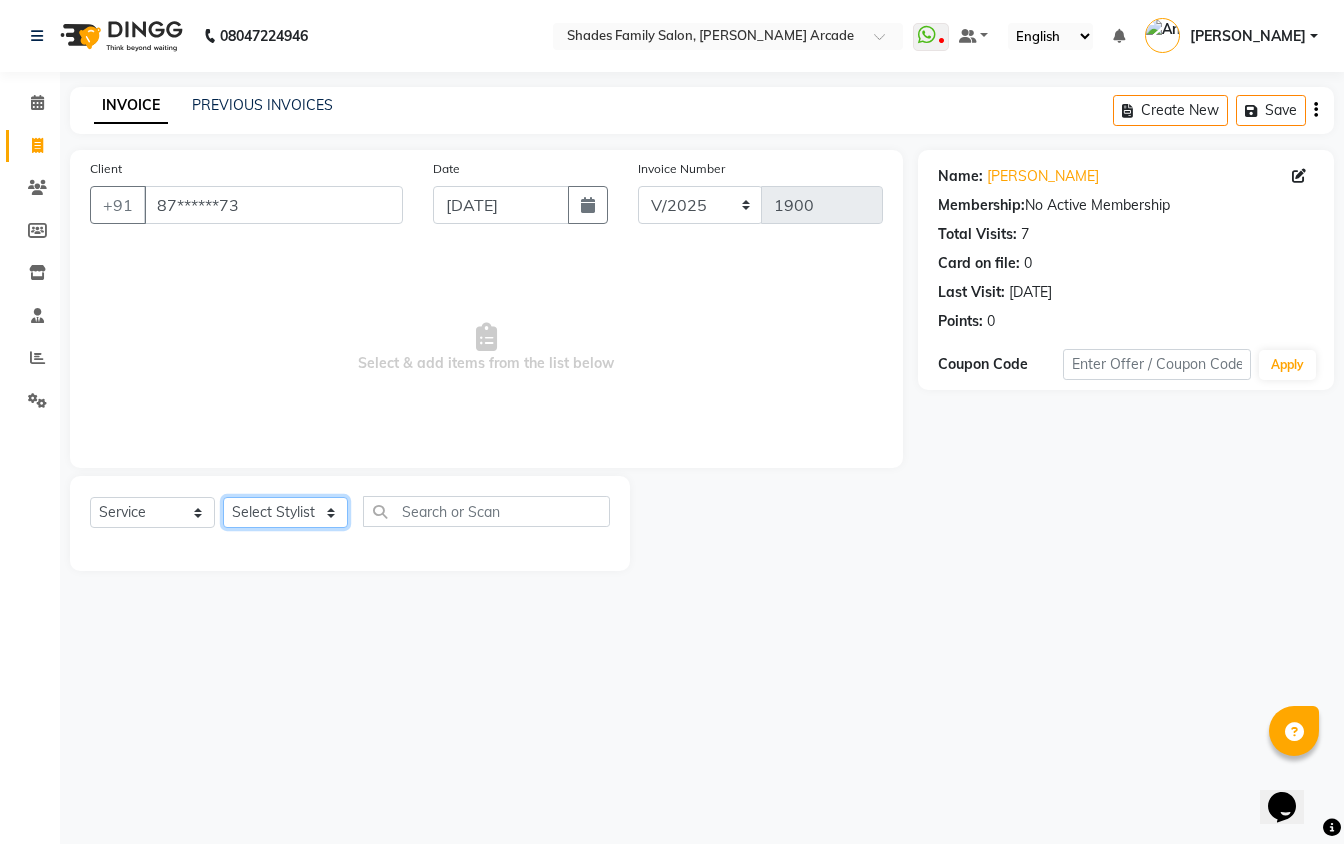 click on "Select Stylist Admin [PERSON_NAME] [PERSON_NAME] Danish  [PERSON_NAME] [PERSON_NAME] Nikhil [PERSON_NAME]  [PERSON_NAME] [PERSON_NAME] [PERSON_NAME] [PERSON_NAME]" 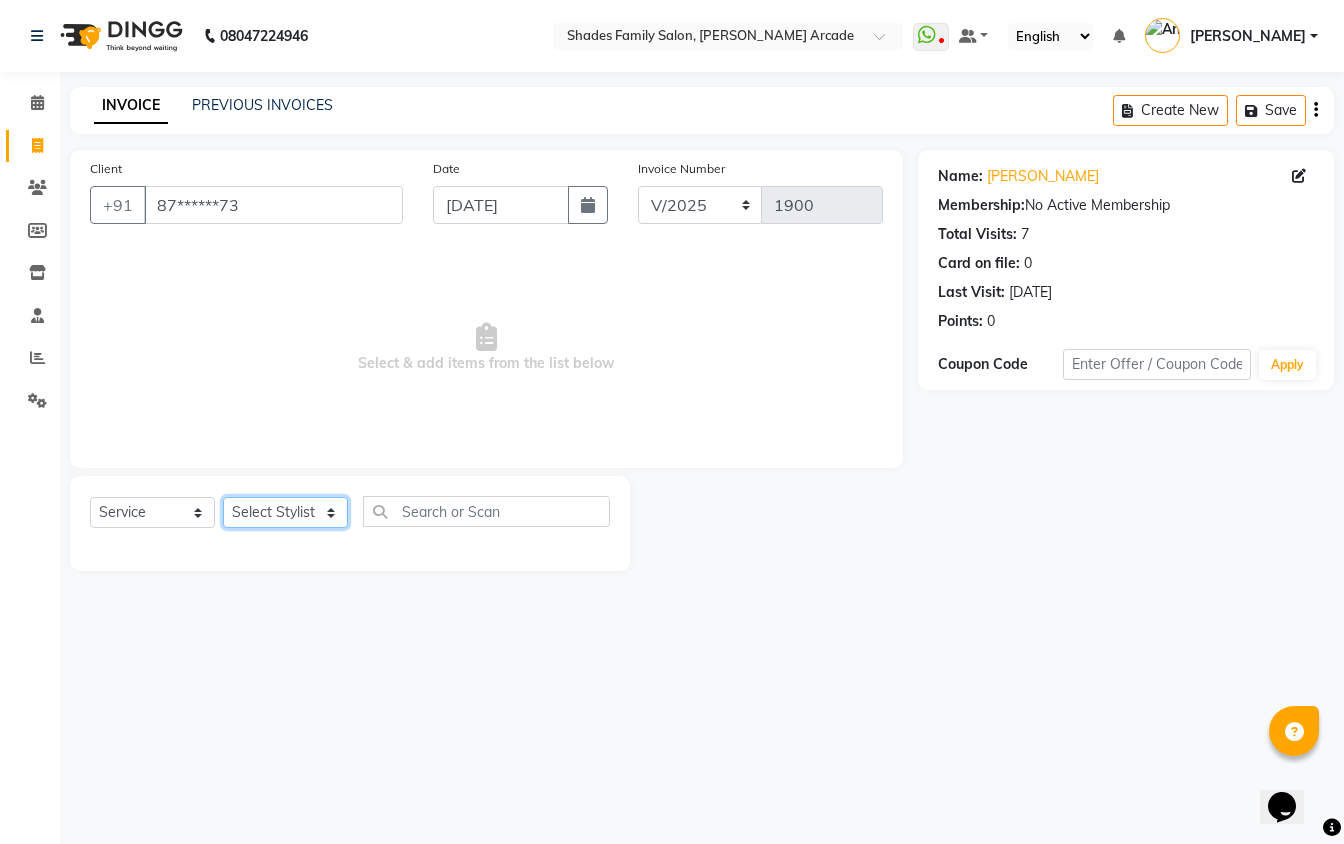 select on "64217" 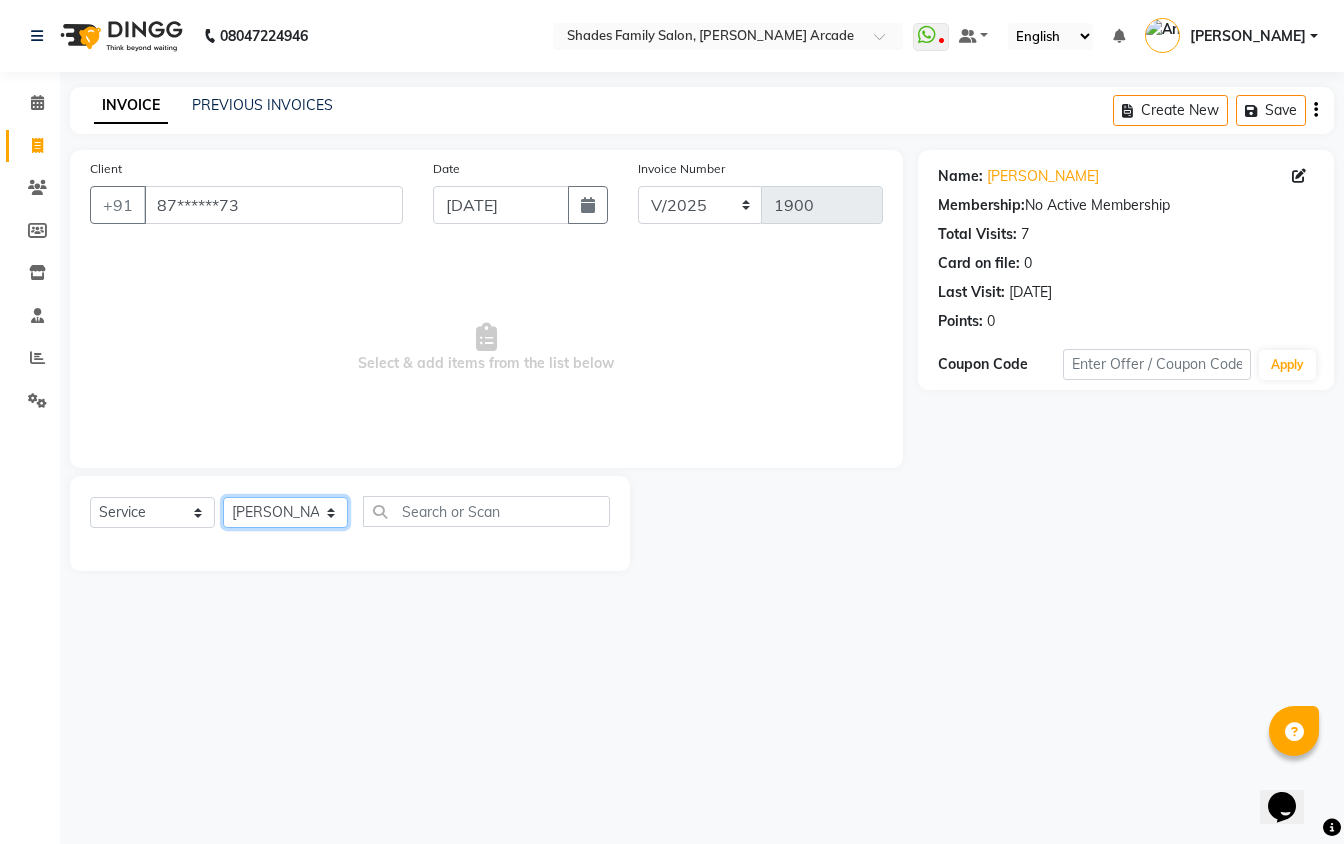 click on "Select Stylist Admin [PERSON_NAME] [PERSON_NAME] Danish  [PERSON_NAME] [PERSON_NAME] Nikhil [PERSON_NAME]  [PERSON_NAME] [PERSON_NAME] [PERSON_NAME] [PERSON_NAME]" 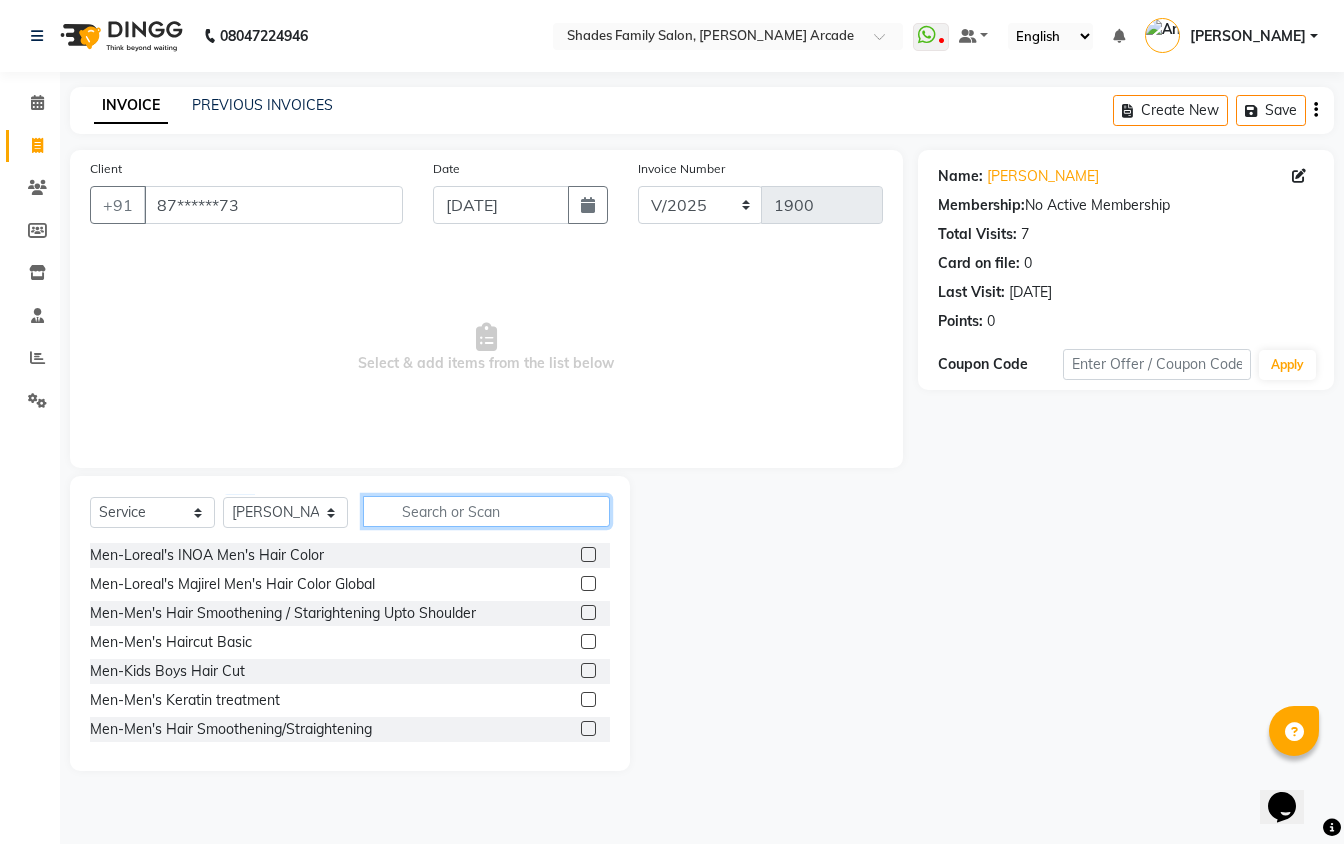 click 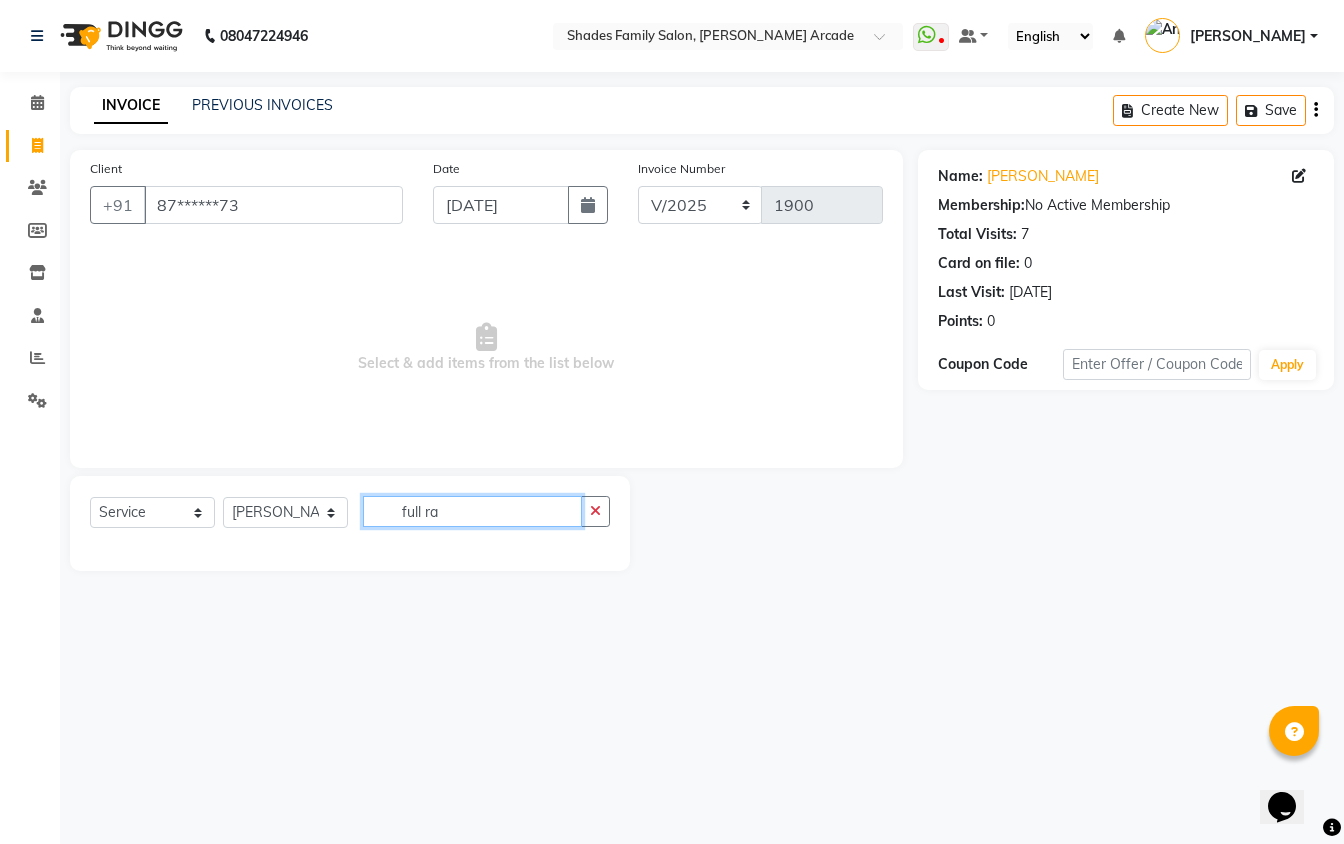click on "full ra" 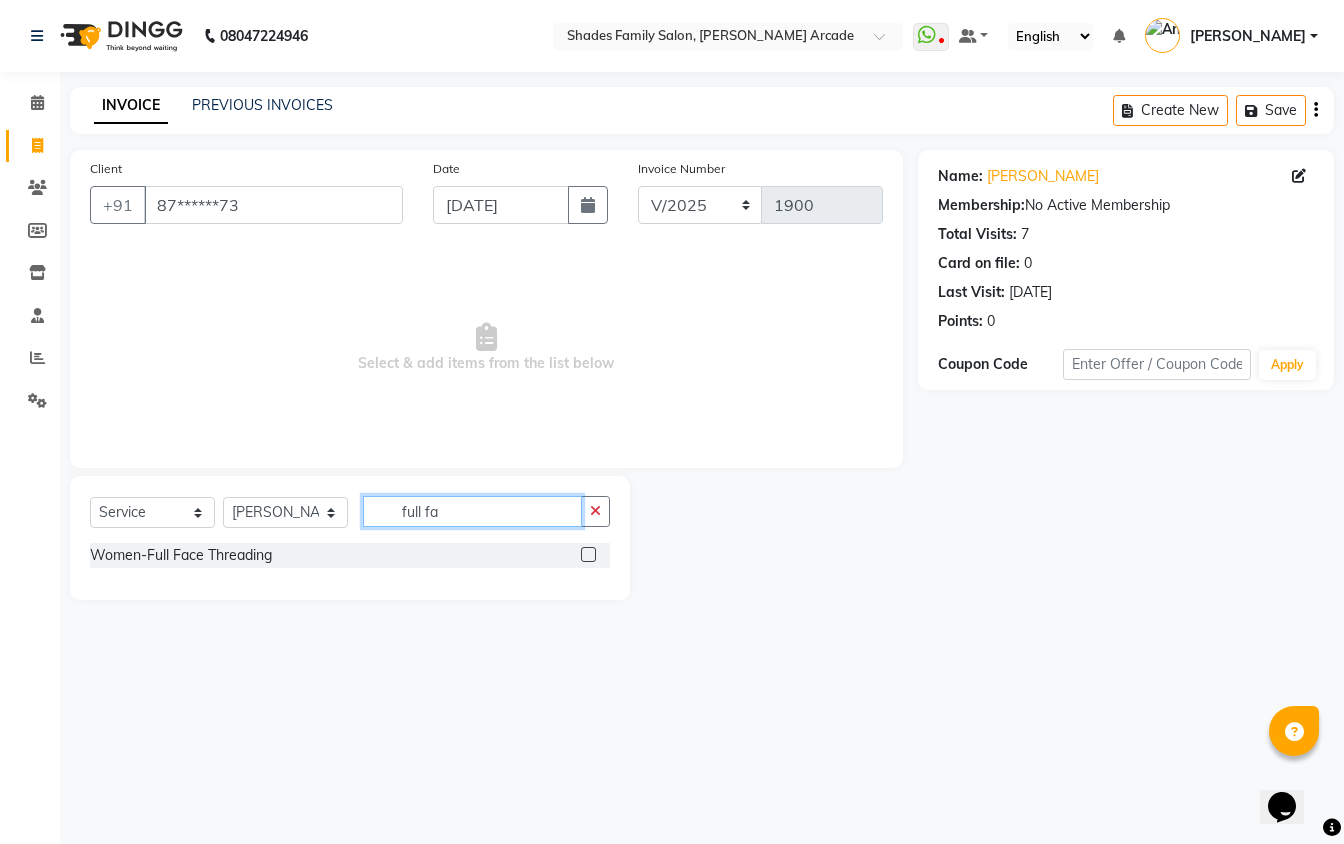 type on "full fa" 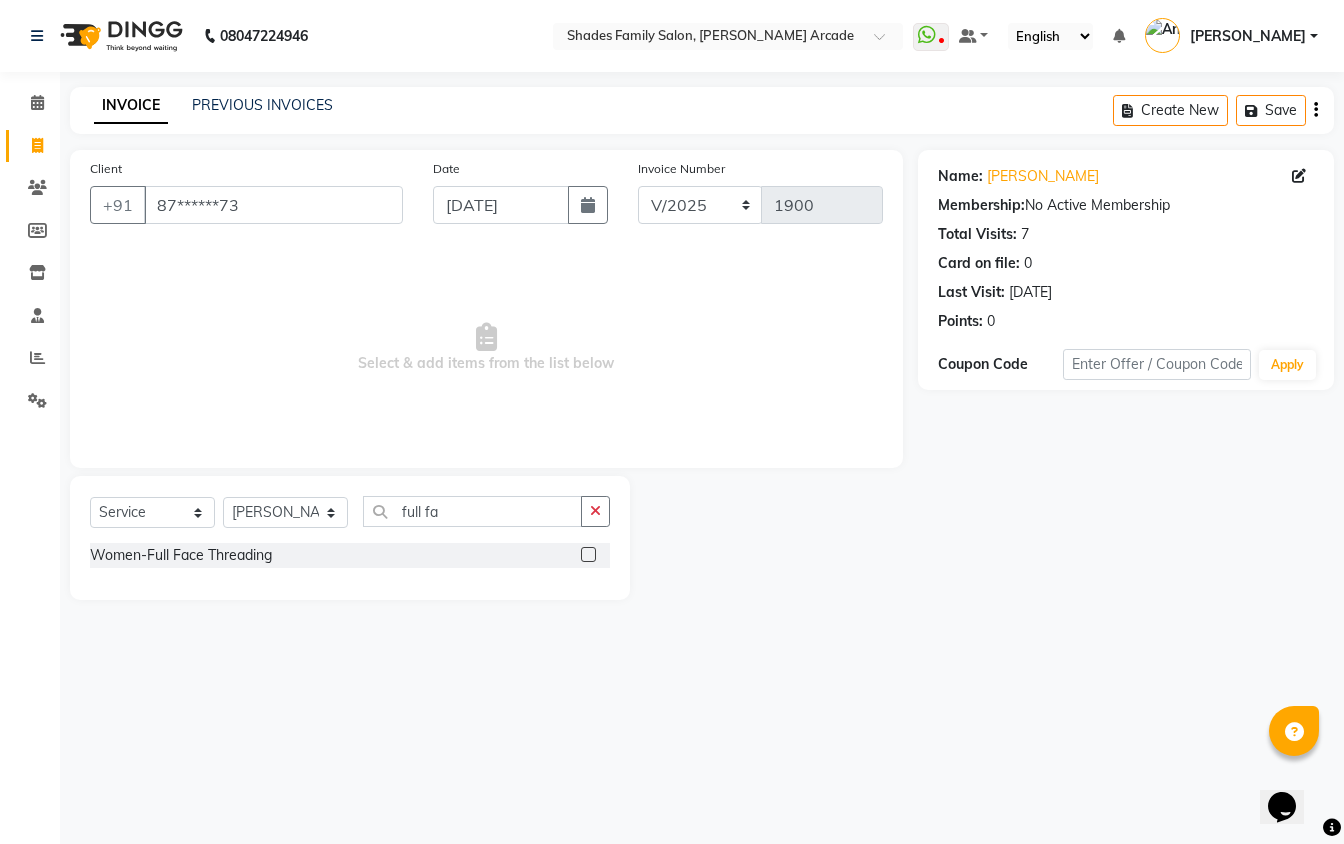 click 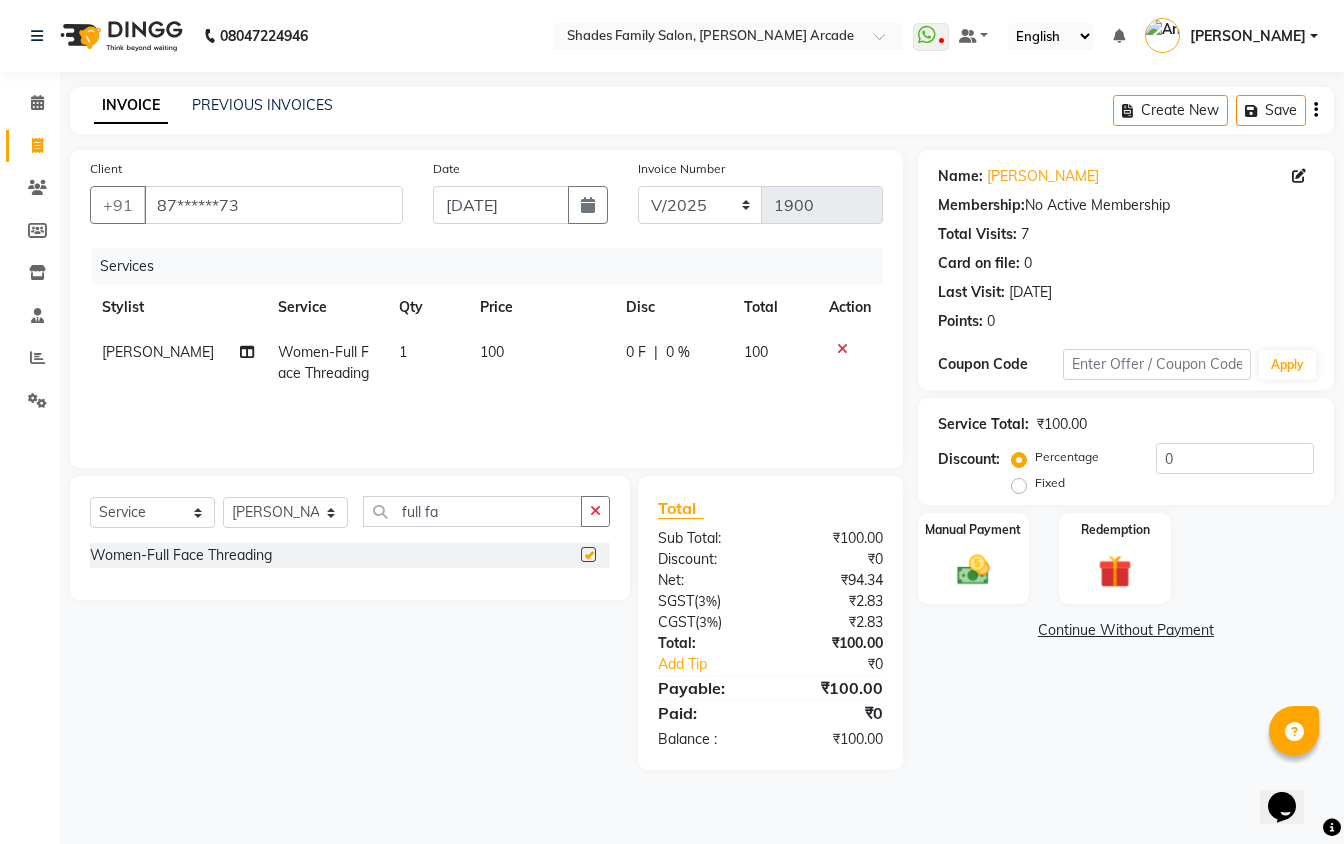 checkbox on "false" 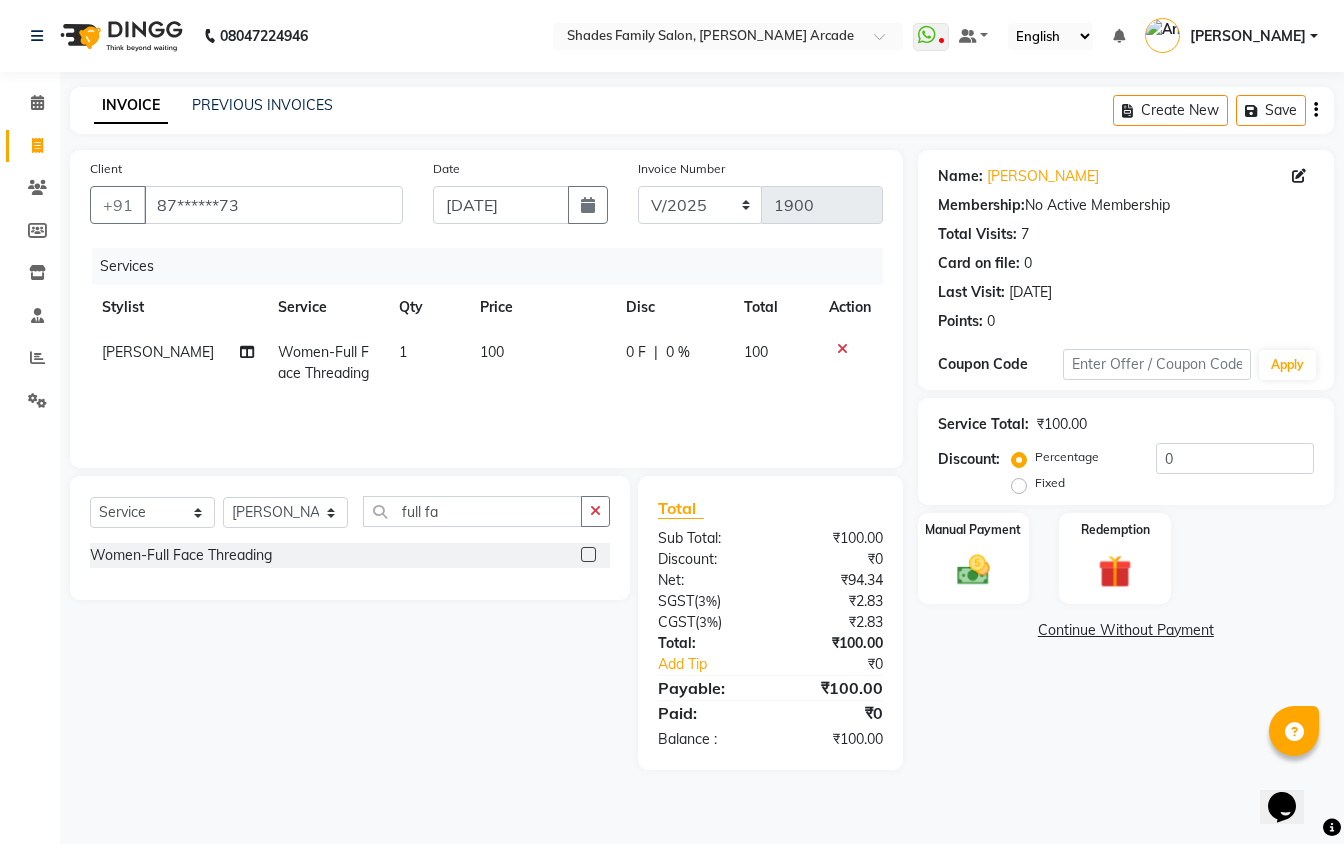 click on "100" 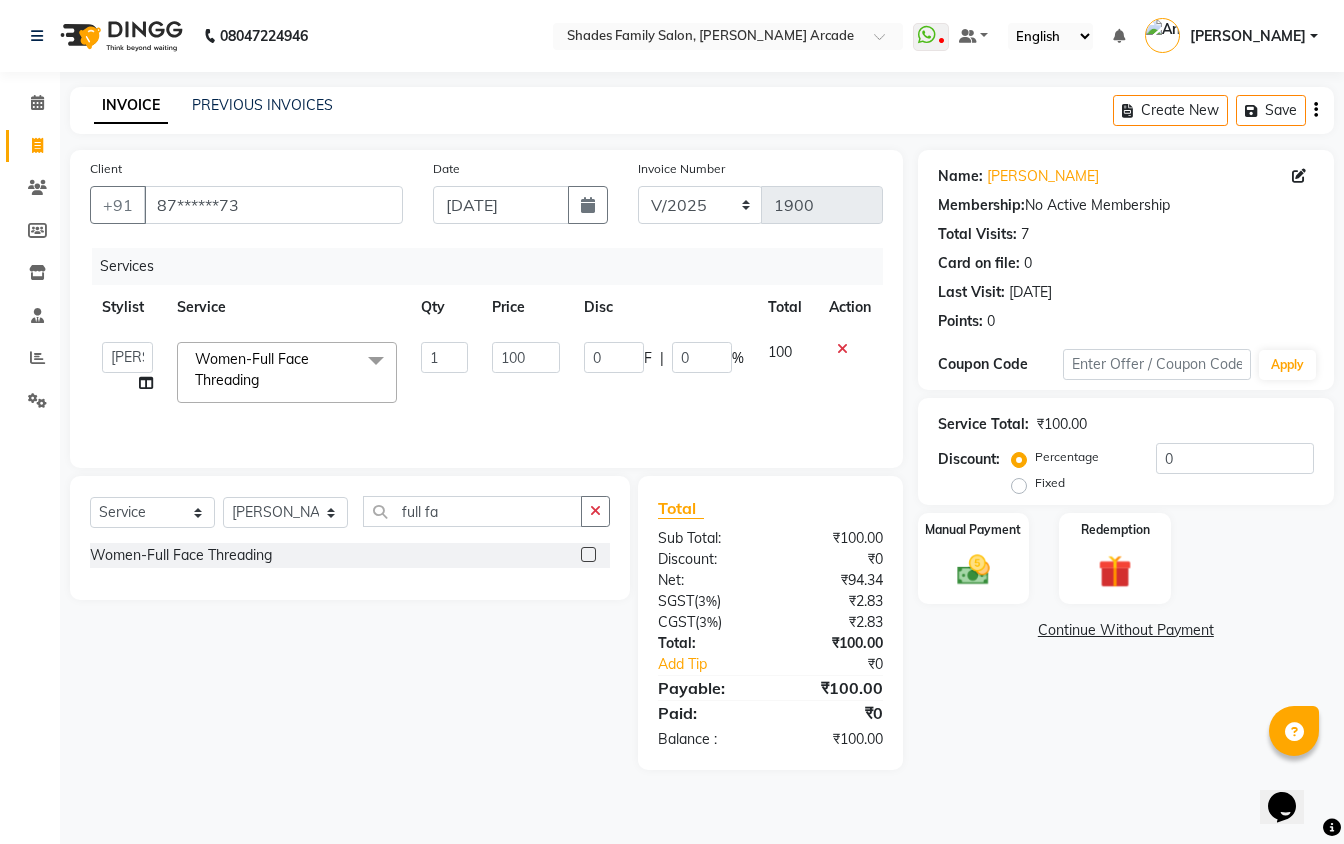 click on "100" 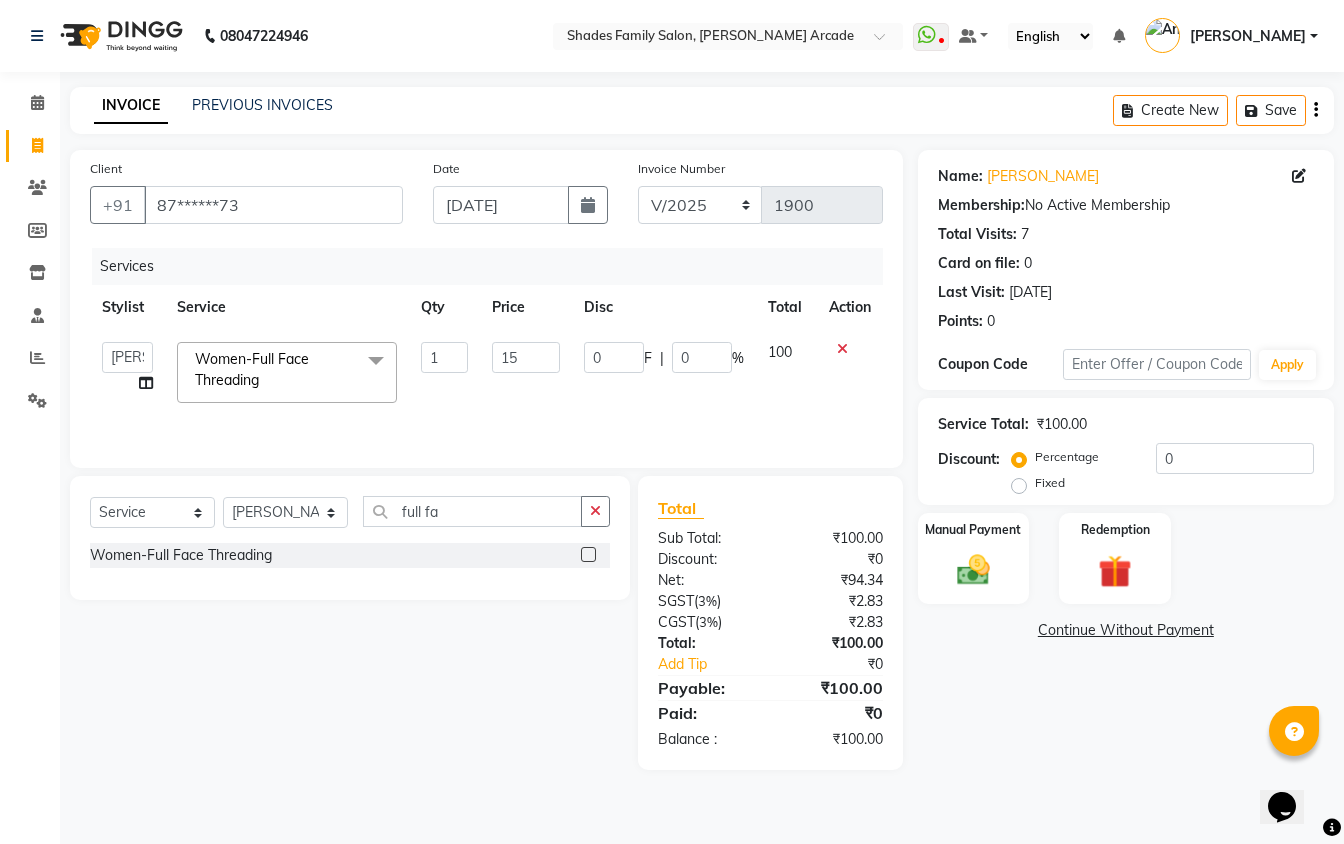 type on "150" 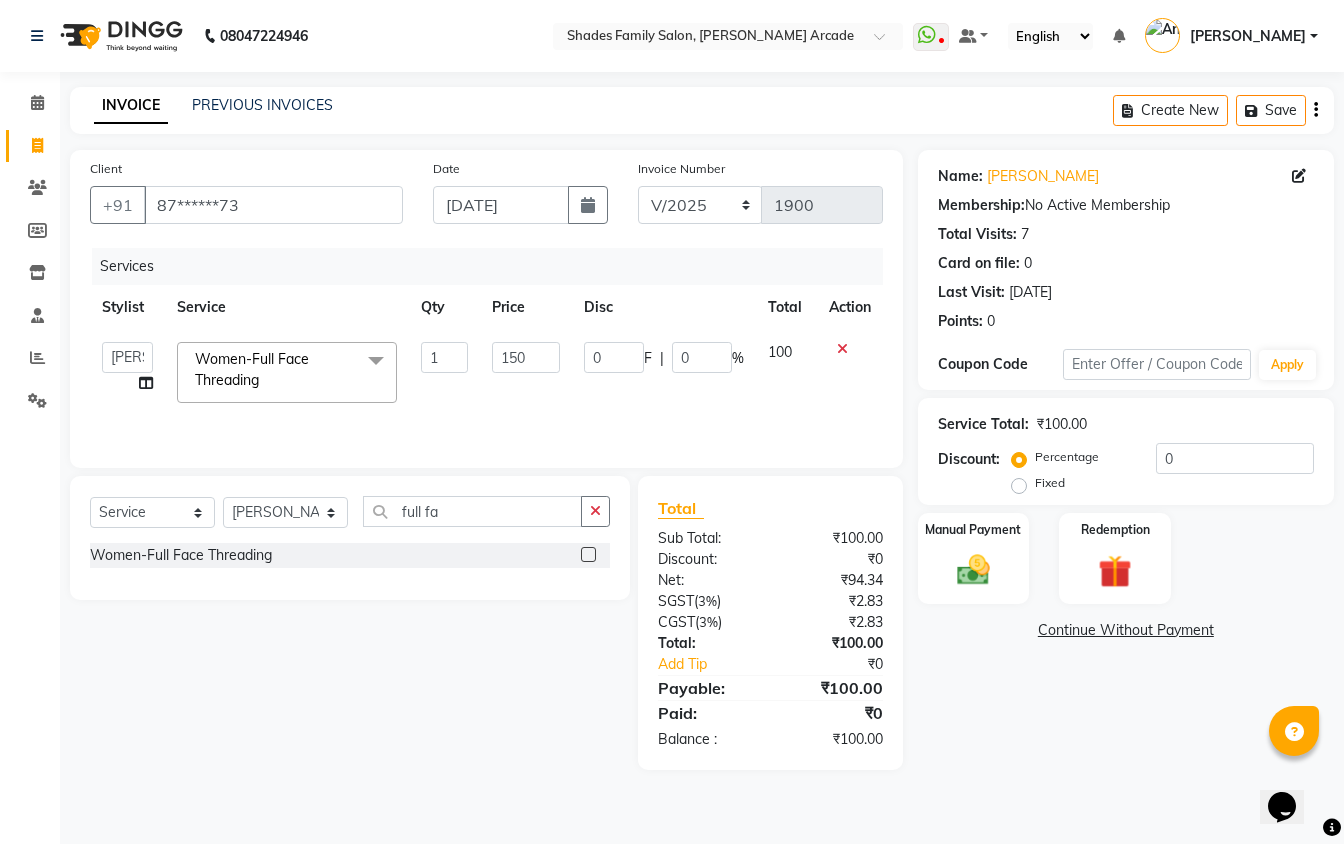 click on "Select  Service  Product  Membership  Package Voucher Prepaid Gift Card  Select Stylist Admin [PERSON_NAME] [PERSON_NAME] Danish  [PERSON_NAME] [PERSON_NAME] Nikhil [PERSON_NAME]  [PERSON_NAME] [PERSON_NAME] [PERSON_NAME] [PERSON_NAME] full fa Women-Full Face Threading" 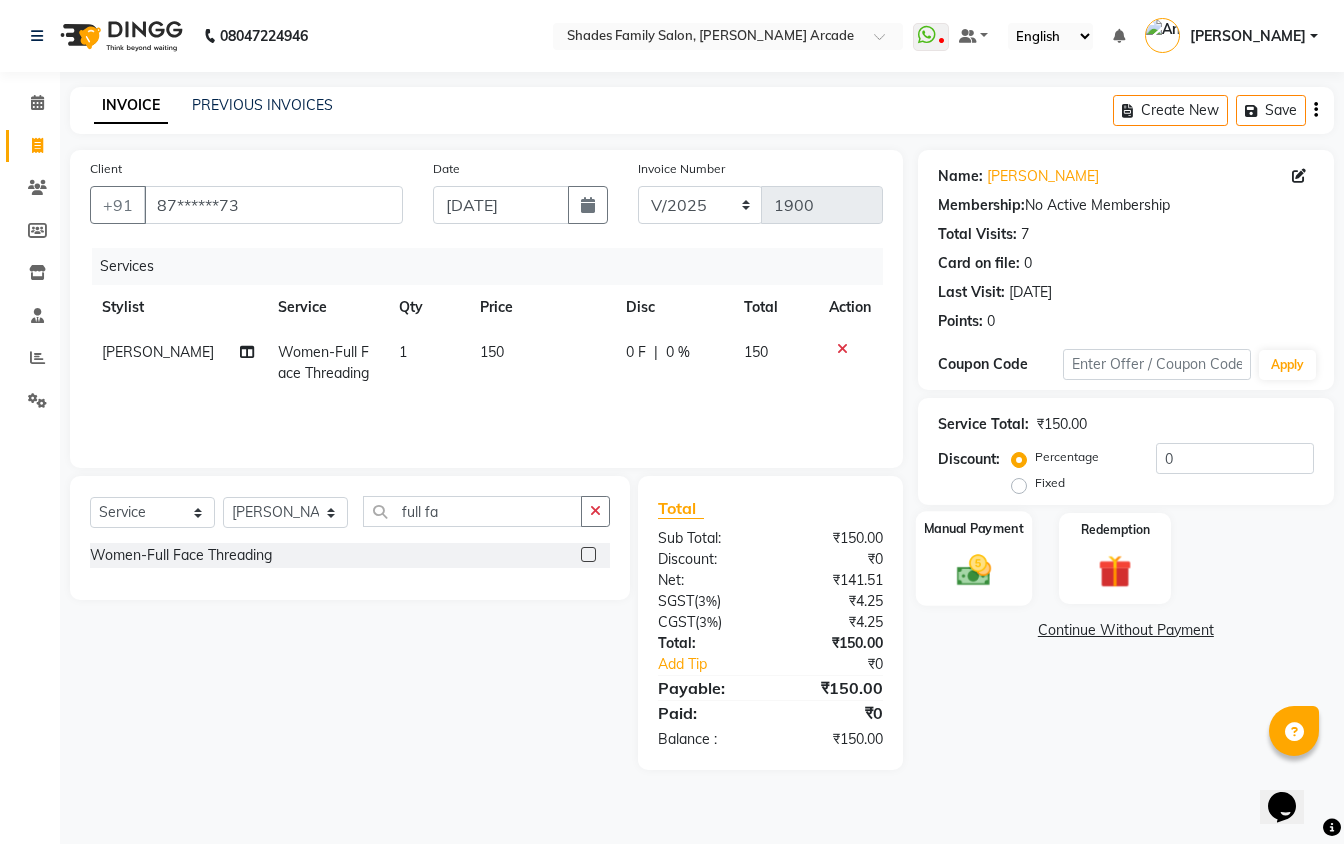 click on "Manual Payment" 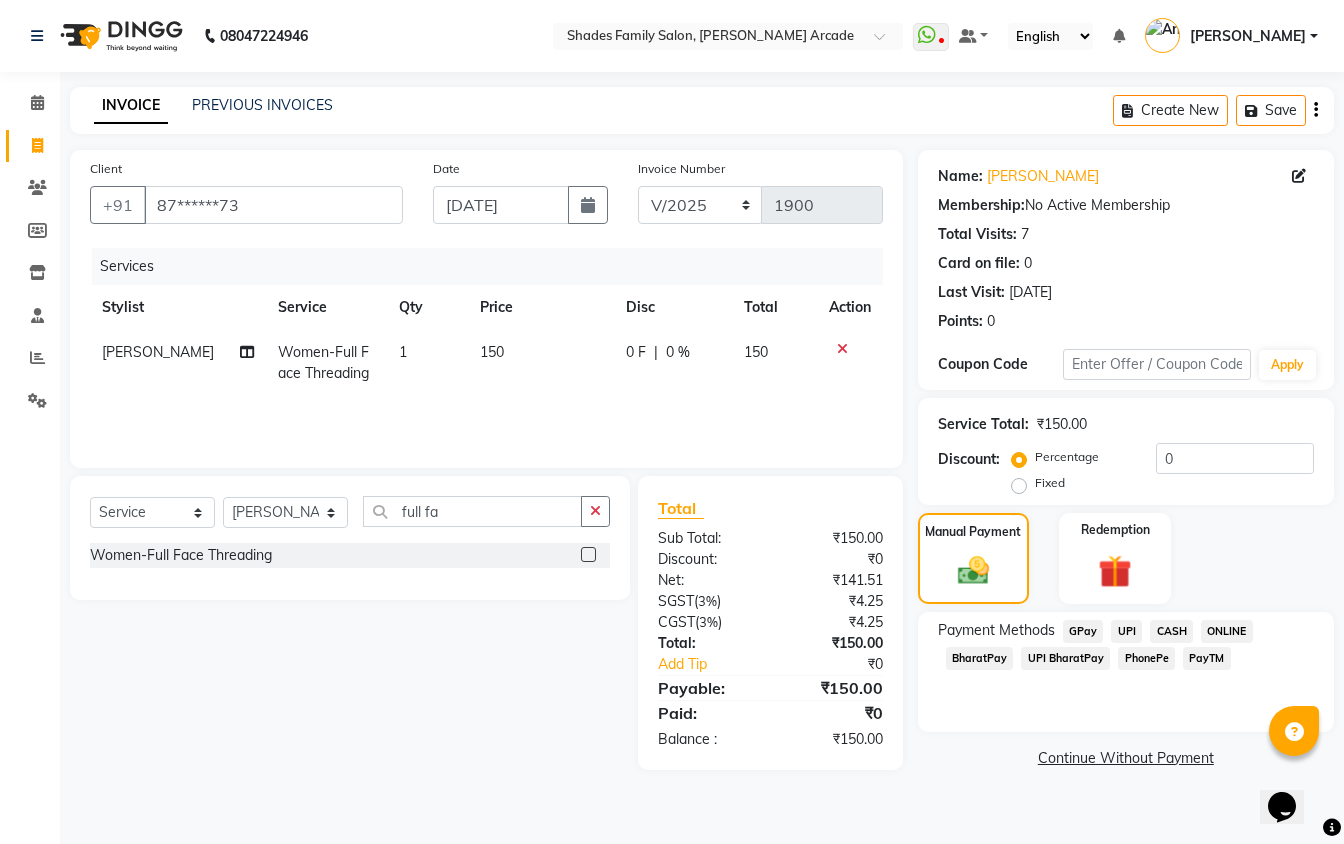 click on "CASH" 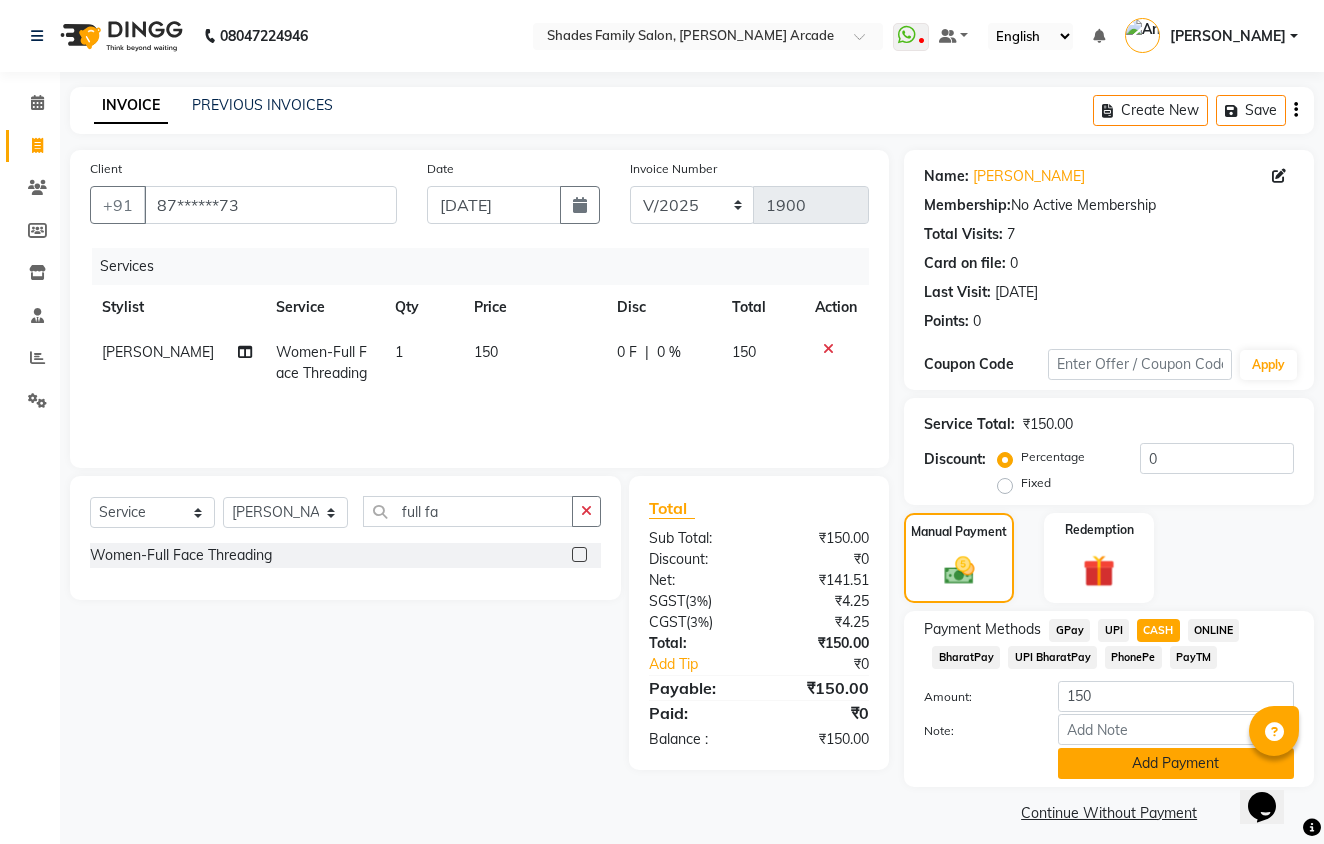click on "Add Payment" 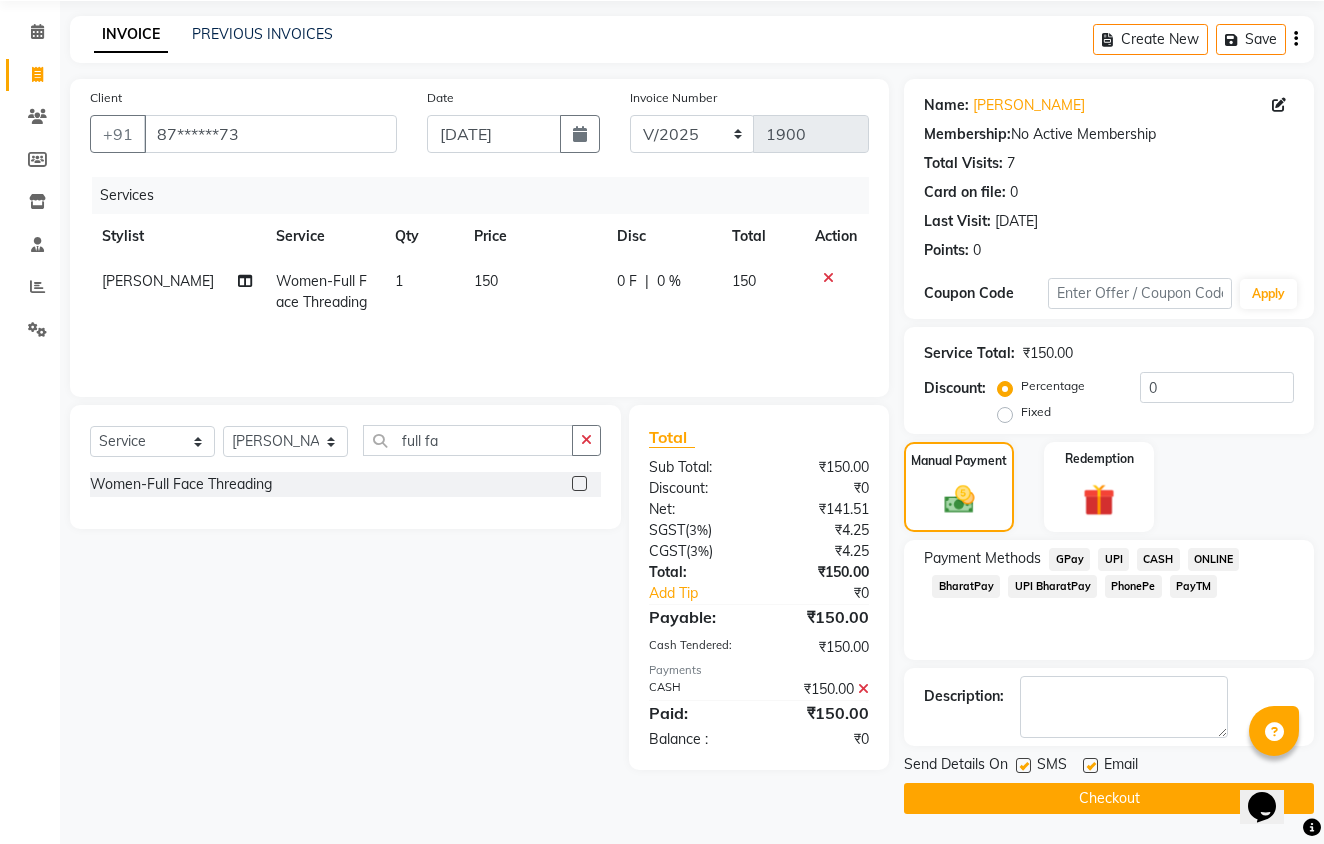 scroll, scrollTop: 73, scrollLeft: 0, axis: vertical 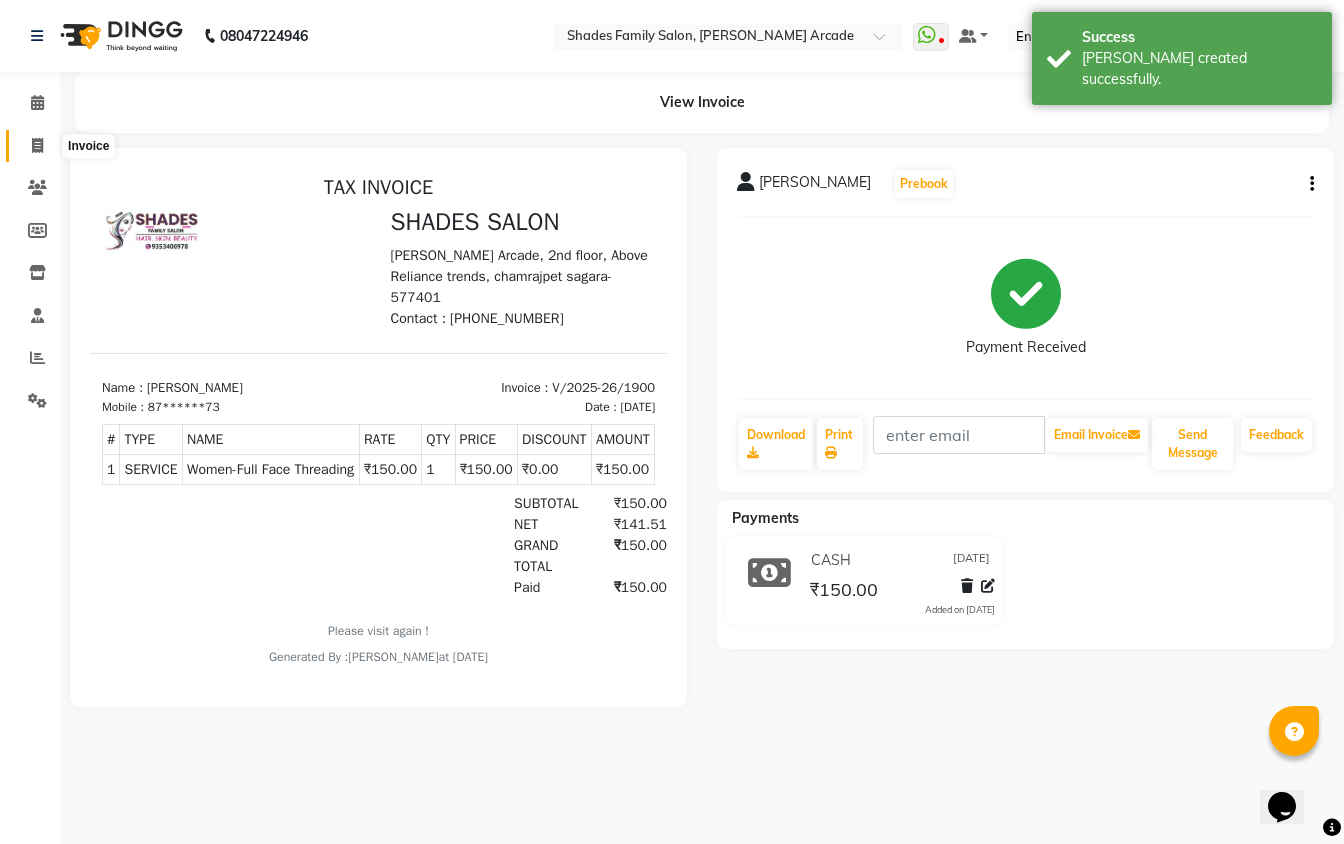 click 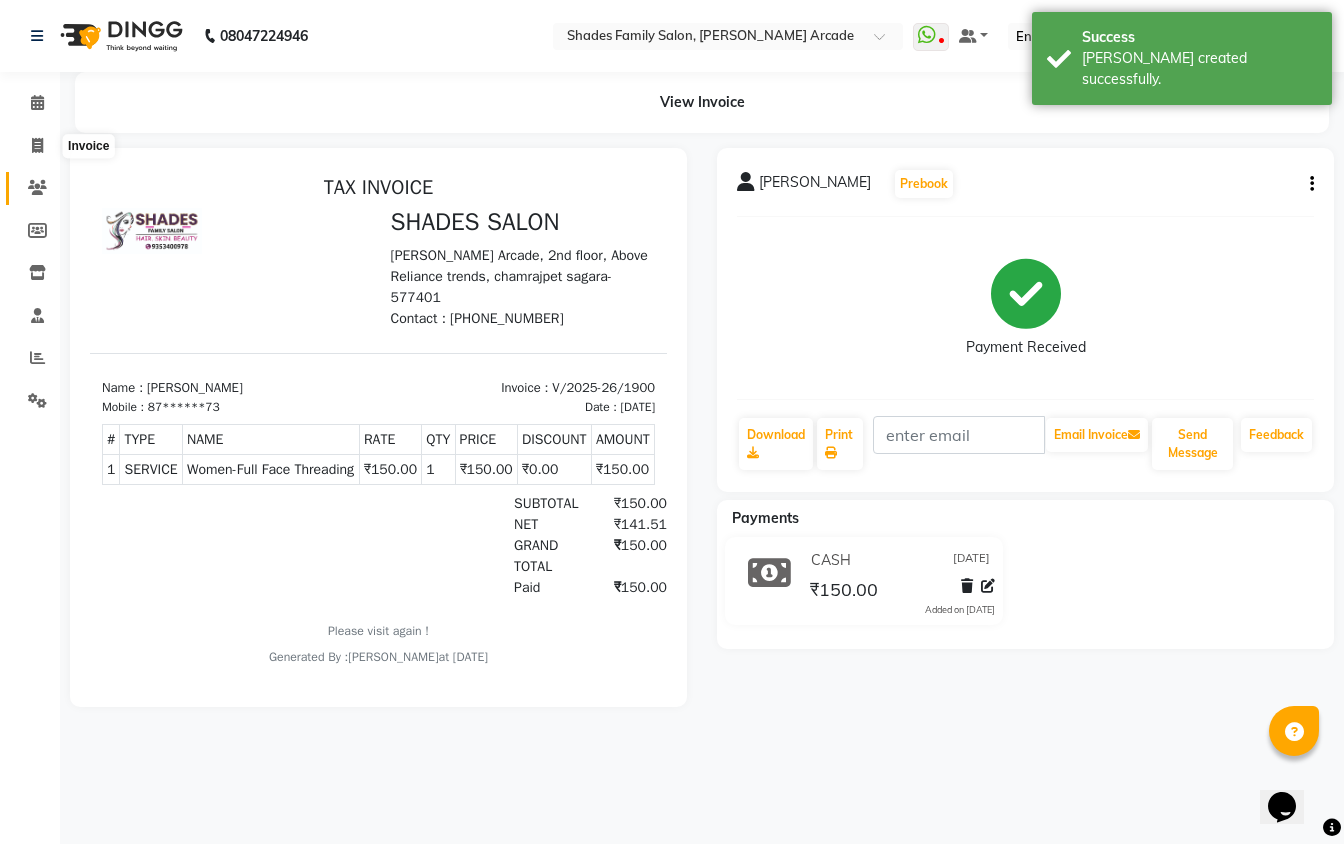 select on "5538" 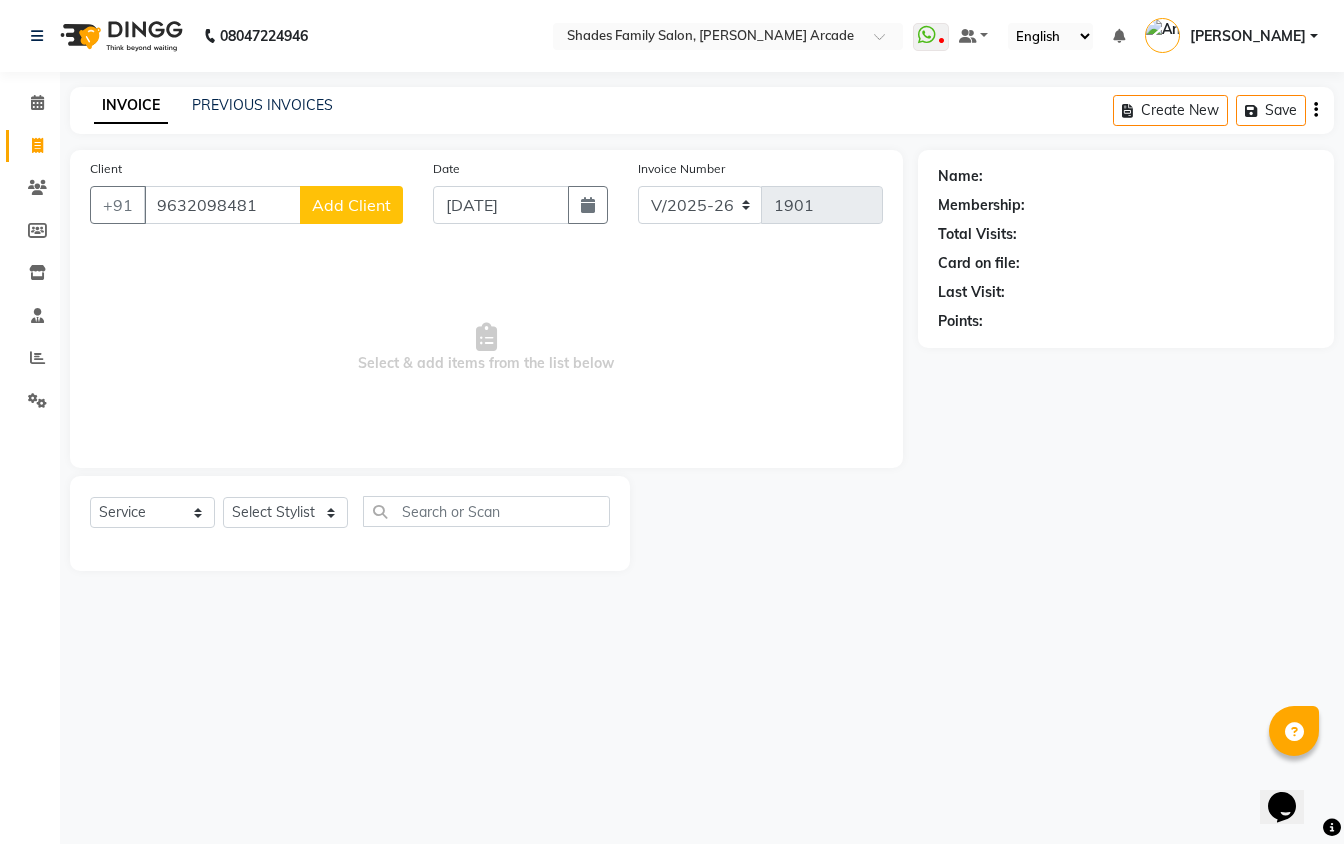 type on "9632098481" 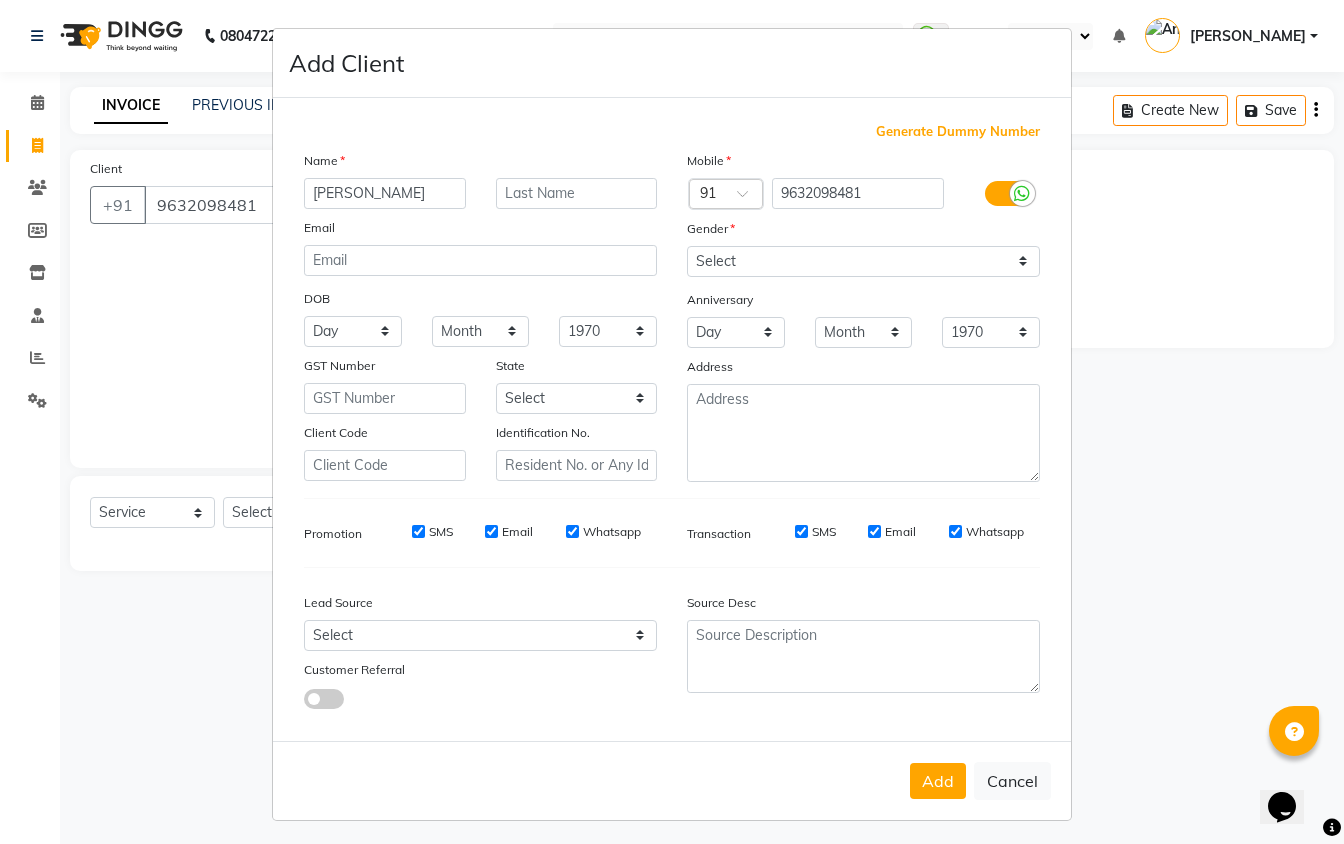 type on "[PERSON_NAME]" 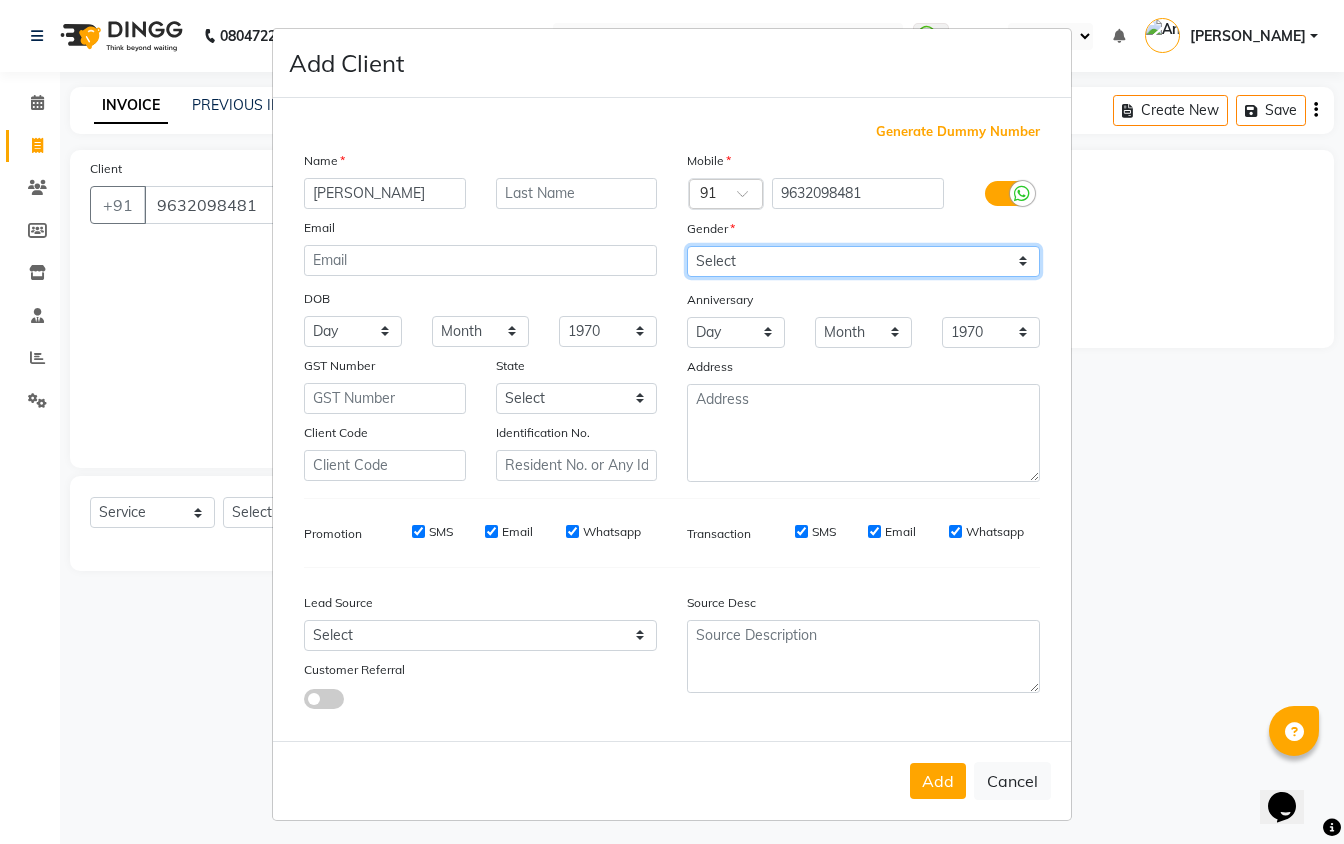 click on "Select [DEMOGRAPHIC_DATA] [DEMOGRAPHIC_DATA] Other Prefer Not To Say" at bounding box center (863, 261) 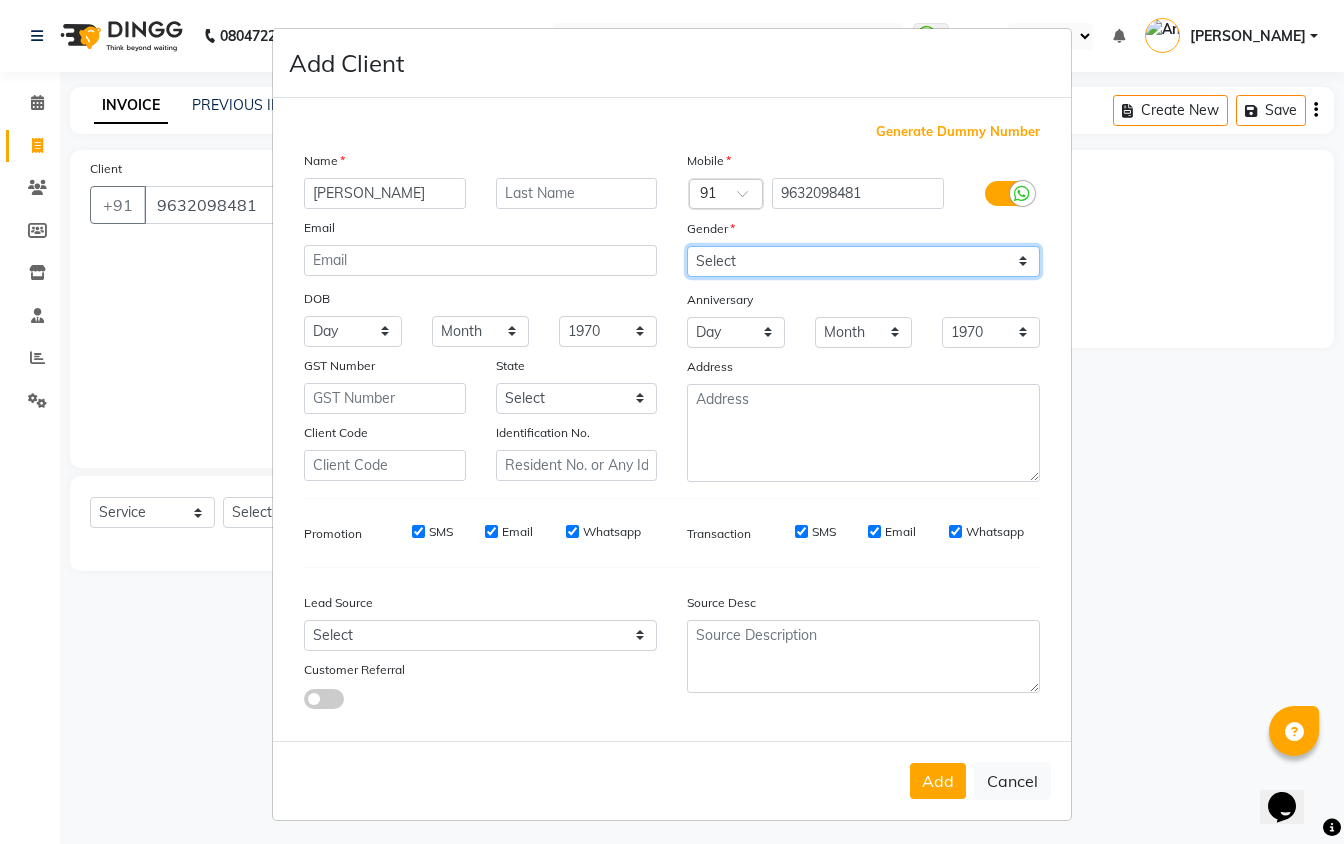 select on "[DEMOGRAPHIC_DATA]" 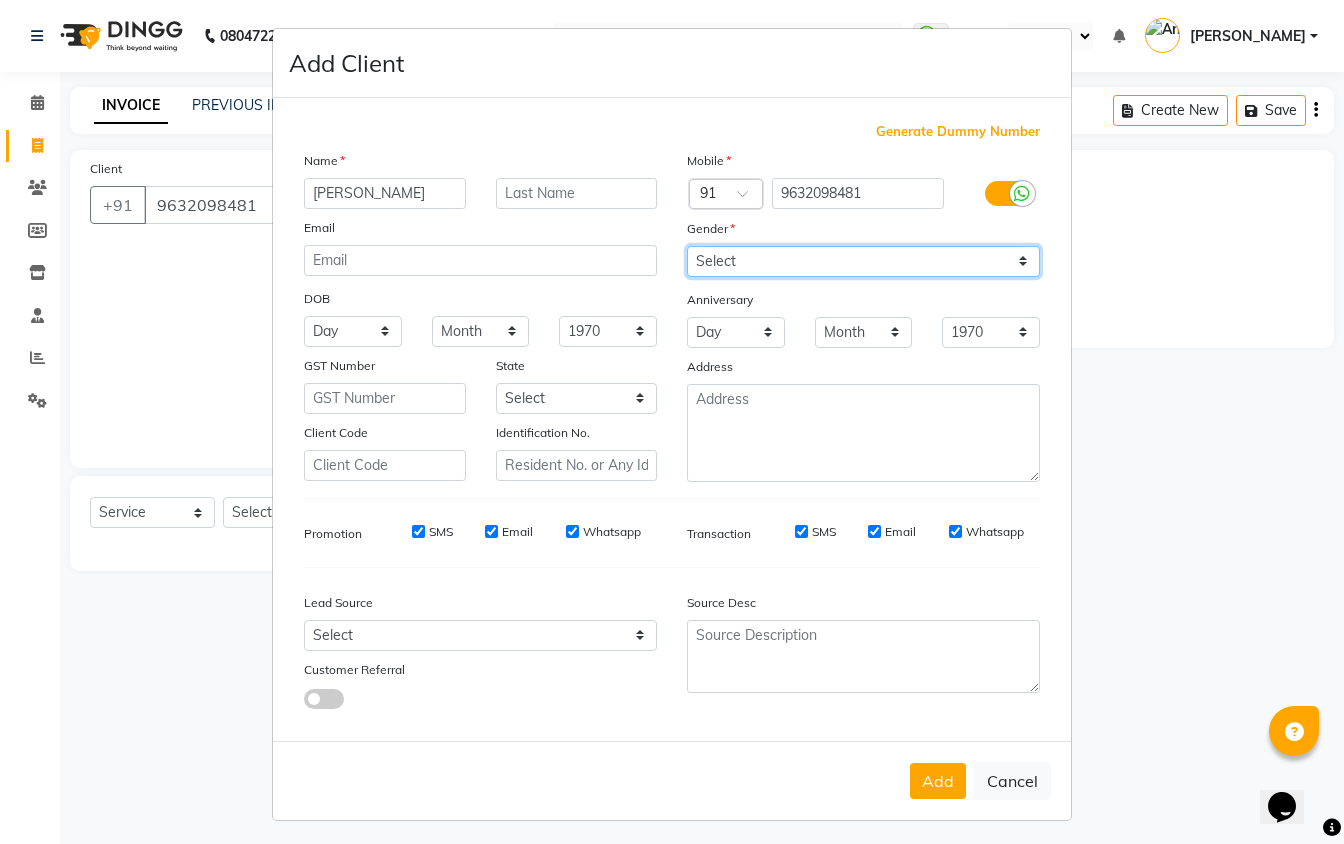 click on "Select [DEMOGRAPHIC_DATA] [DEMOGRAPHIC_DATA] Other Prefer Not To Say" at bounding box center (863, 261) 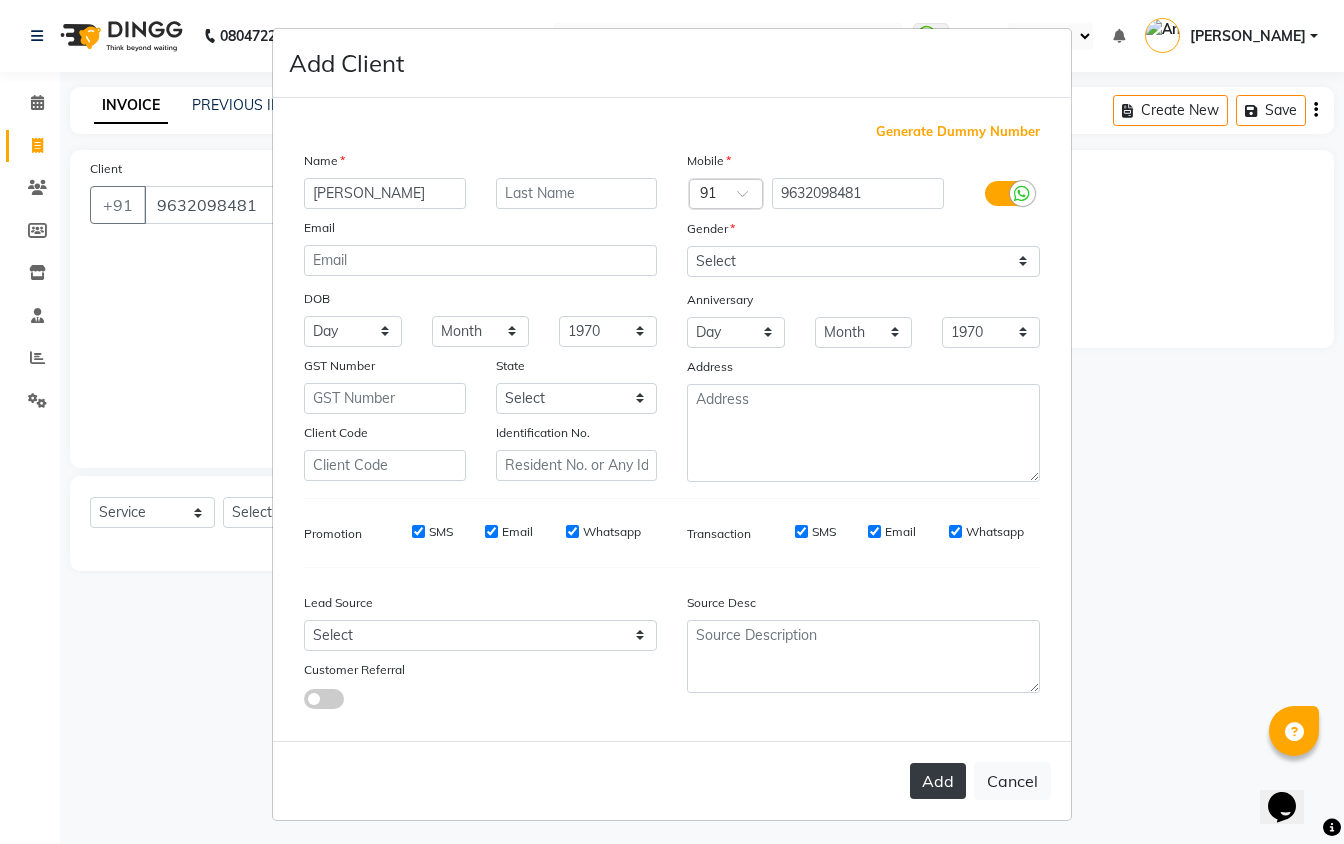 click on "Add" at bounding box center (938, 781) 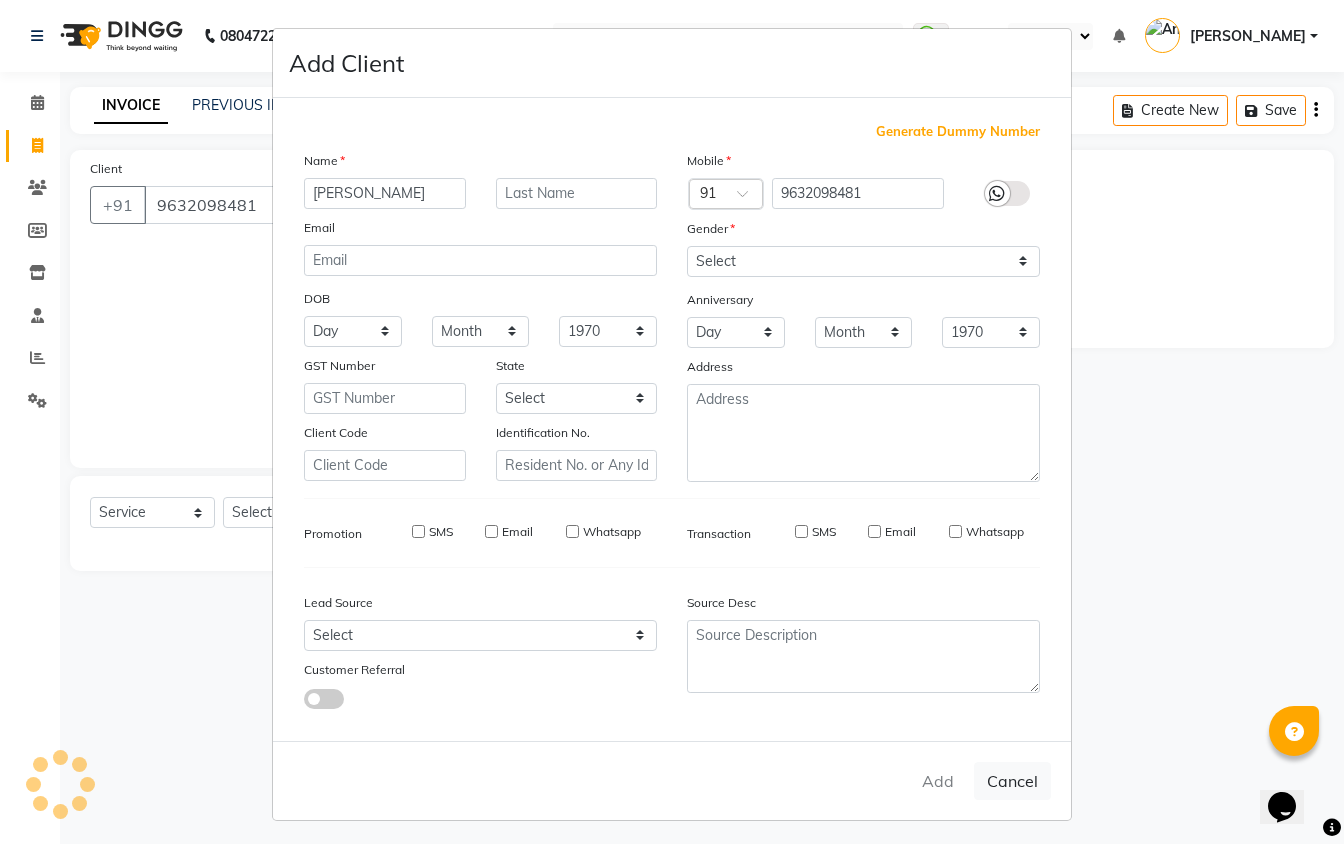 type on "96******81" 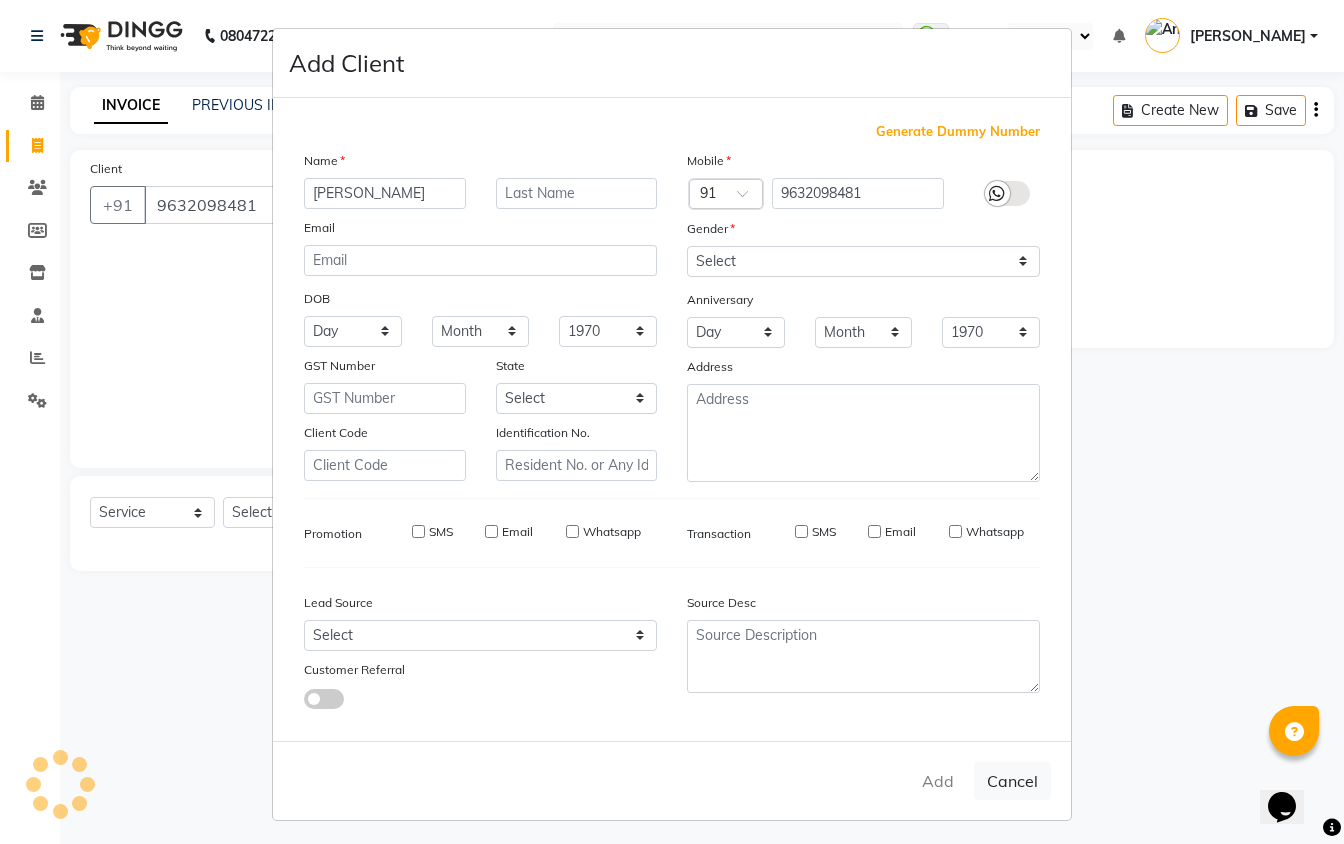type 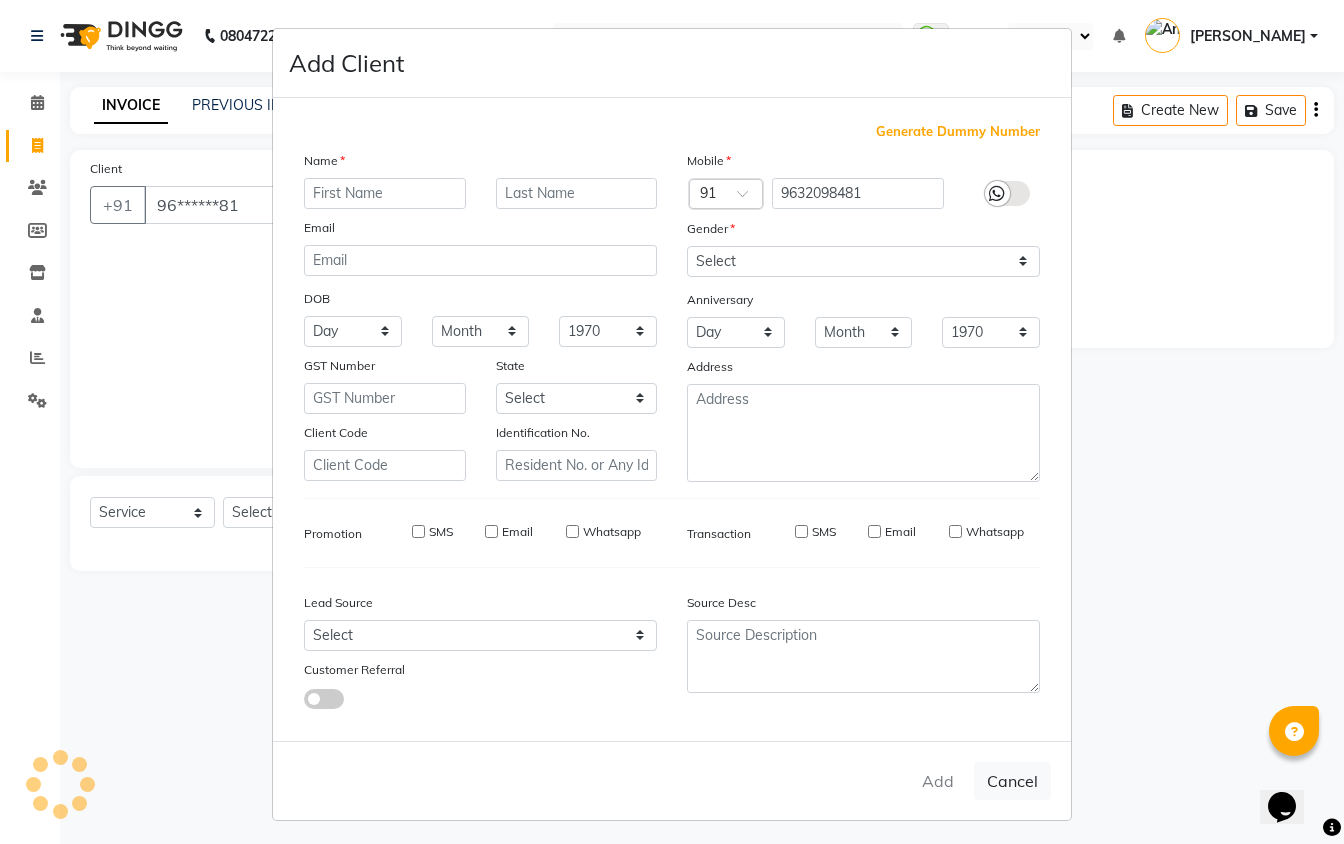select 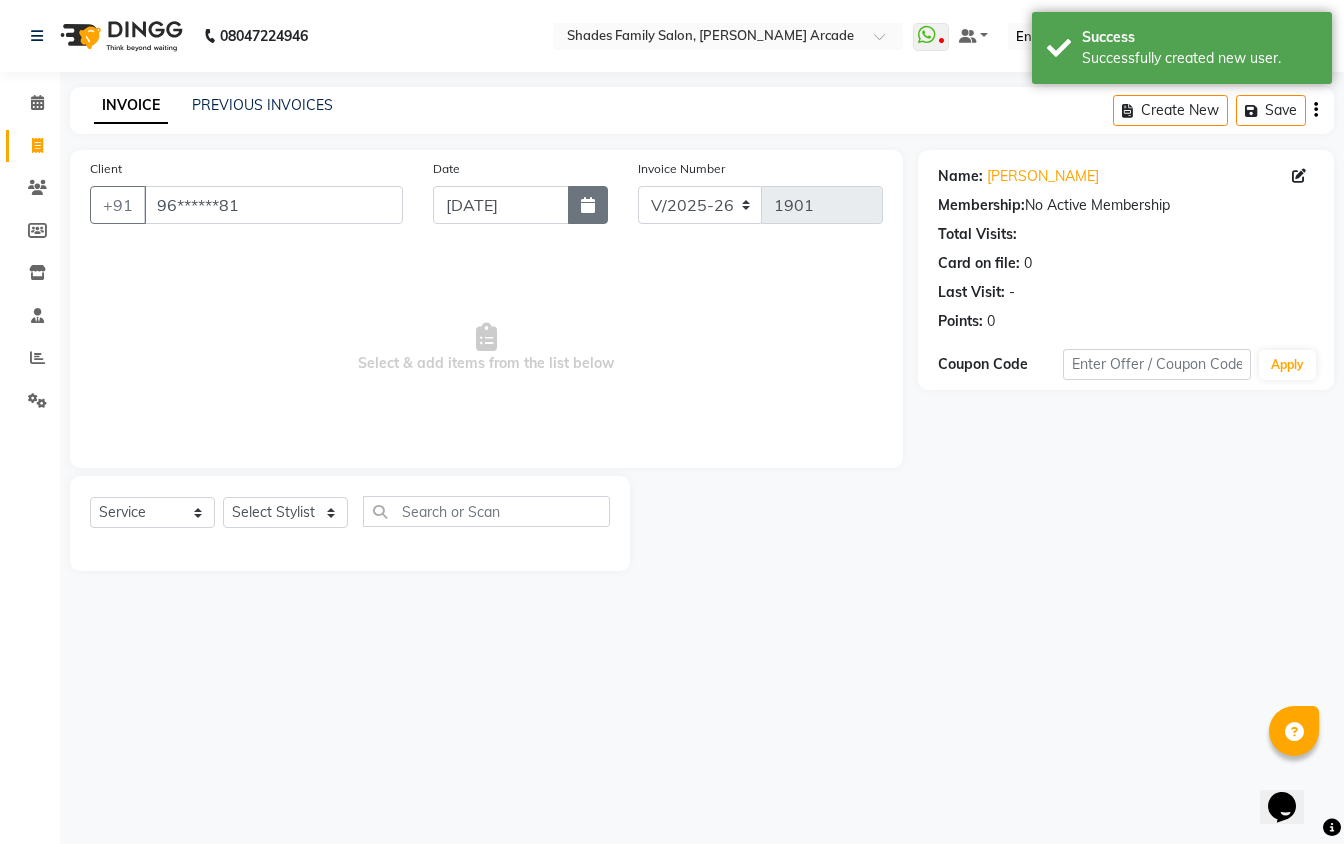 click 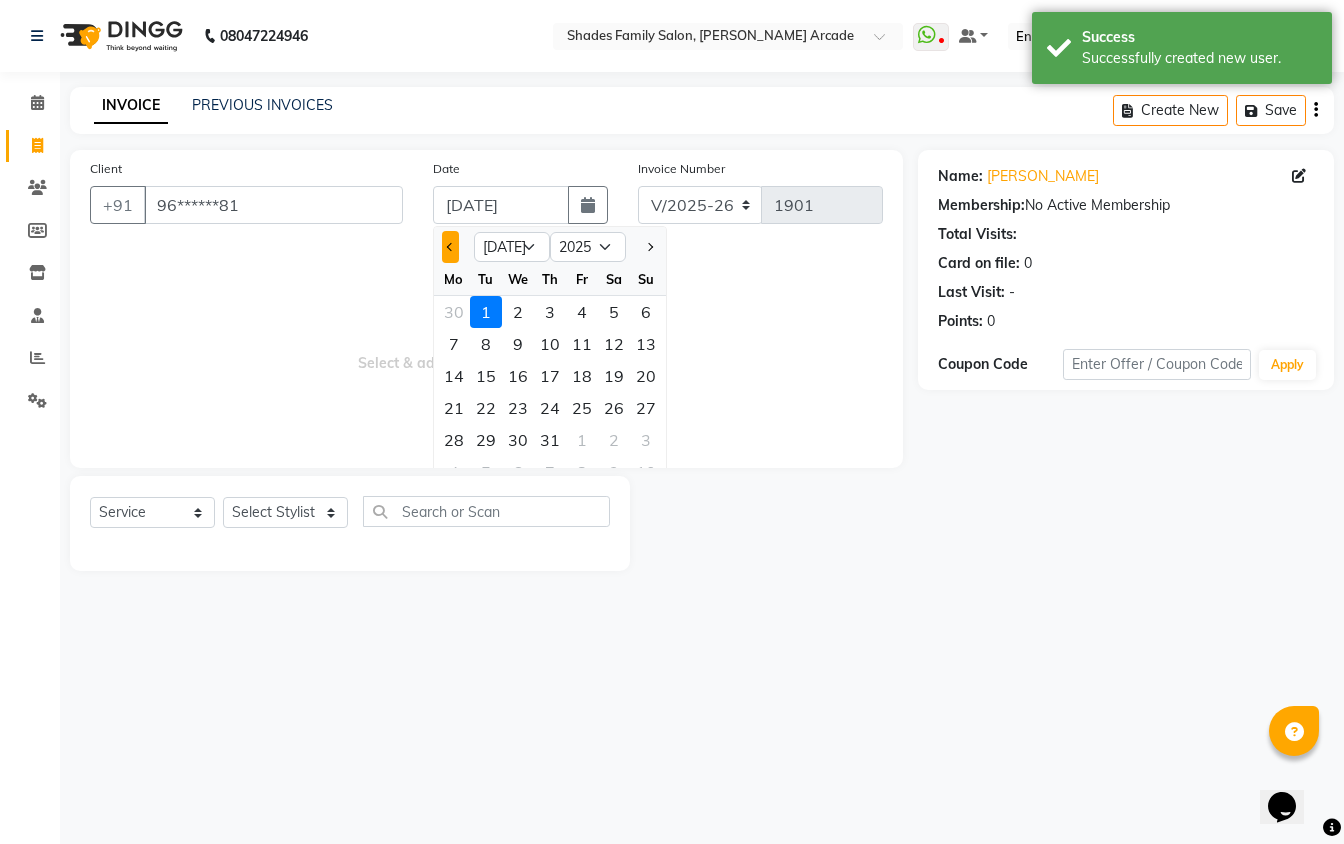 click 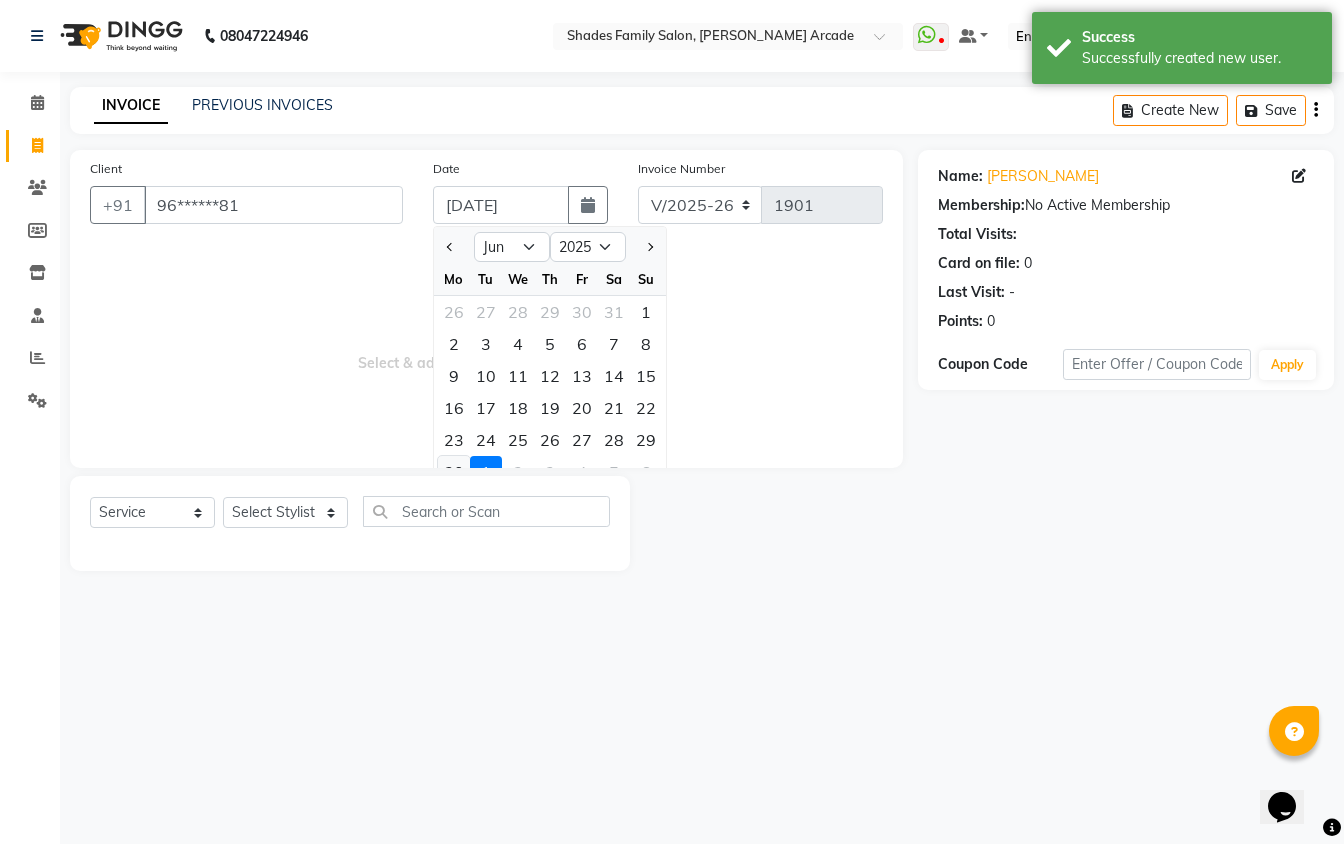 click on "30" 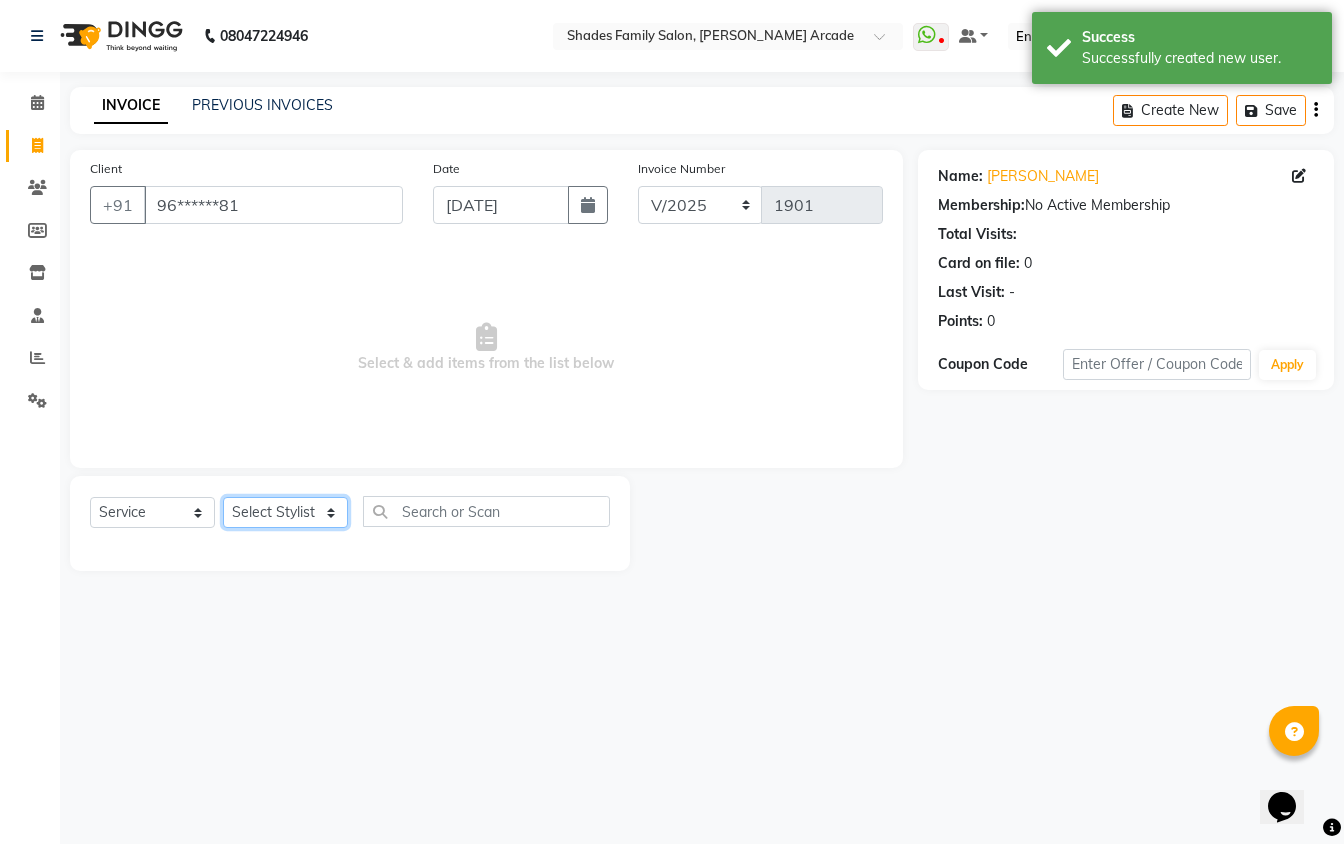 click on "Select Stylist Admin [PERSON_NAME] [PERSON_NAME] Danish  [PERSON_NAME] [PERSON_NAME] Nikhil [PERSON_NAME]  [PERSON_NAME] [PERSON_NAME] [PERSON_NAME] [PERSON_NAME]" 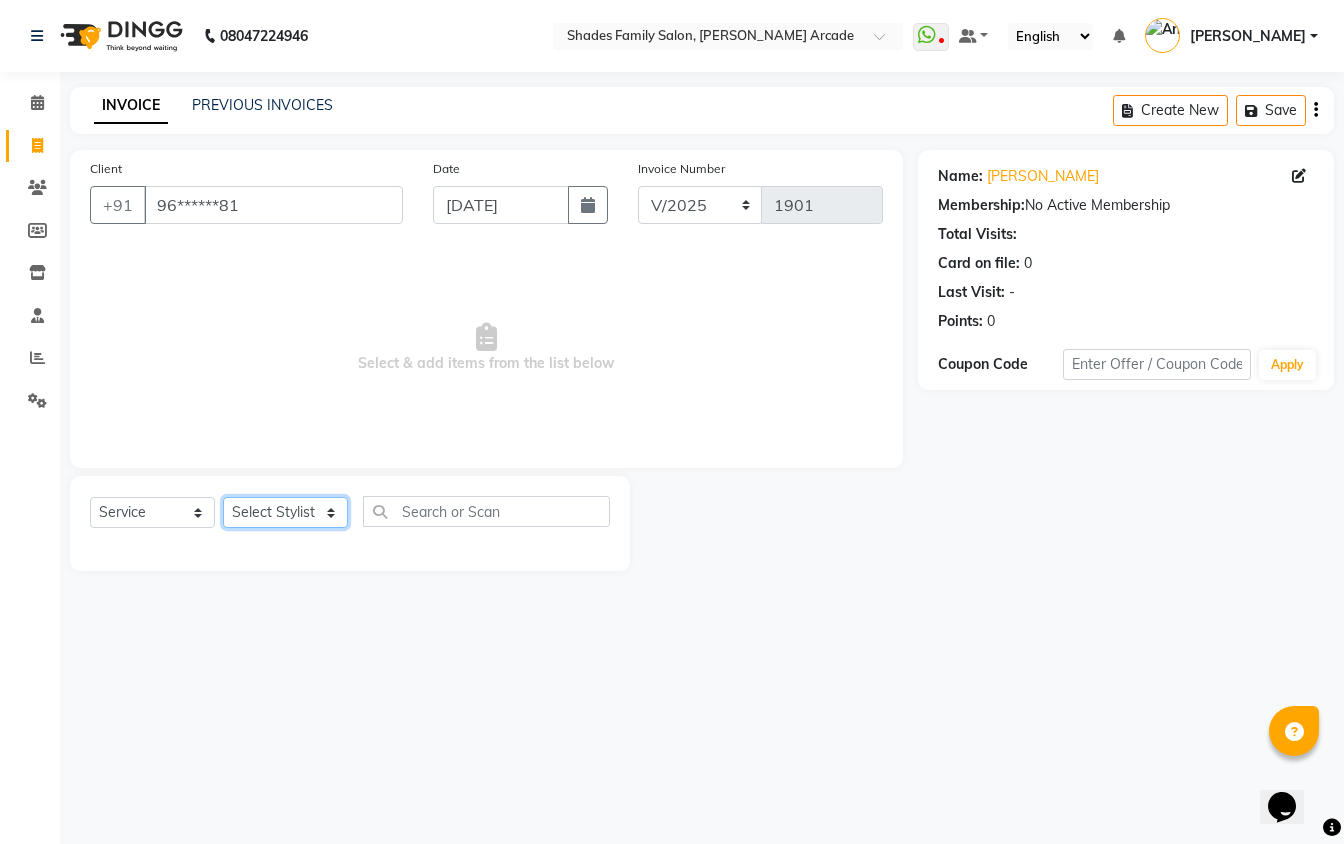 select on "64217" 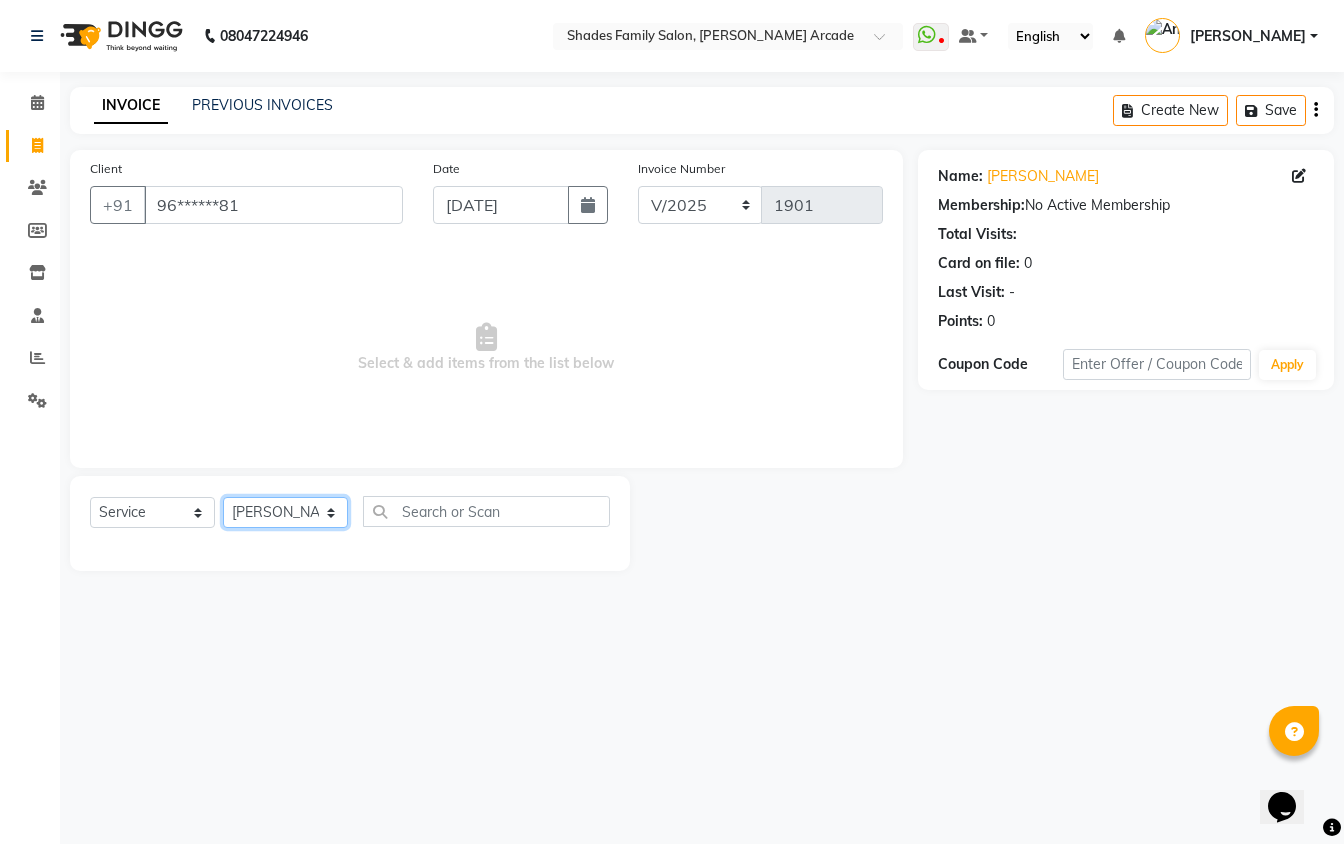 click on "Select Stylist Admin [PERSON_NAME] [PERSON_NAME] Danish  [PERSON_NAME] [PERSON_NAME] Nikhil [PERSON_NAME]  [PERSON_NAME] [PERSON_NAME] [PERSON_NAME] [PERSON_NAME]" 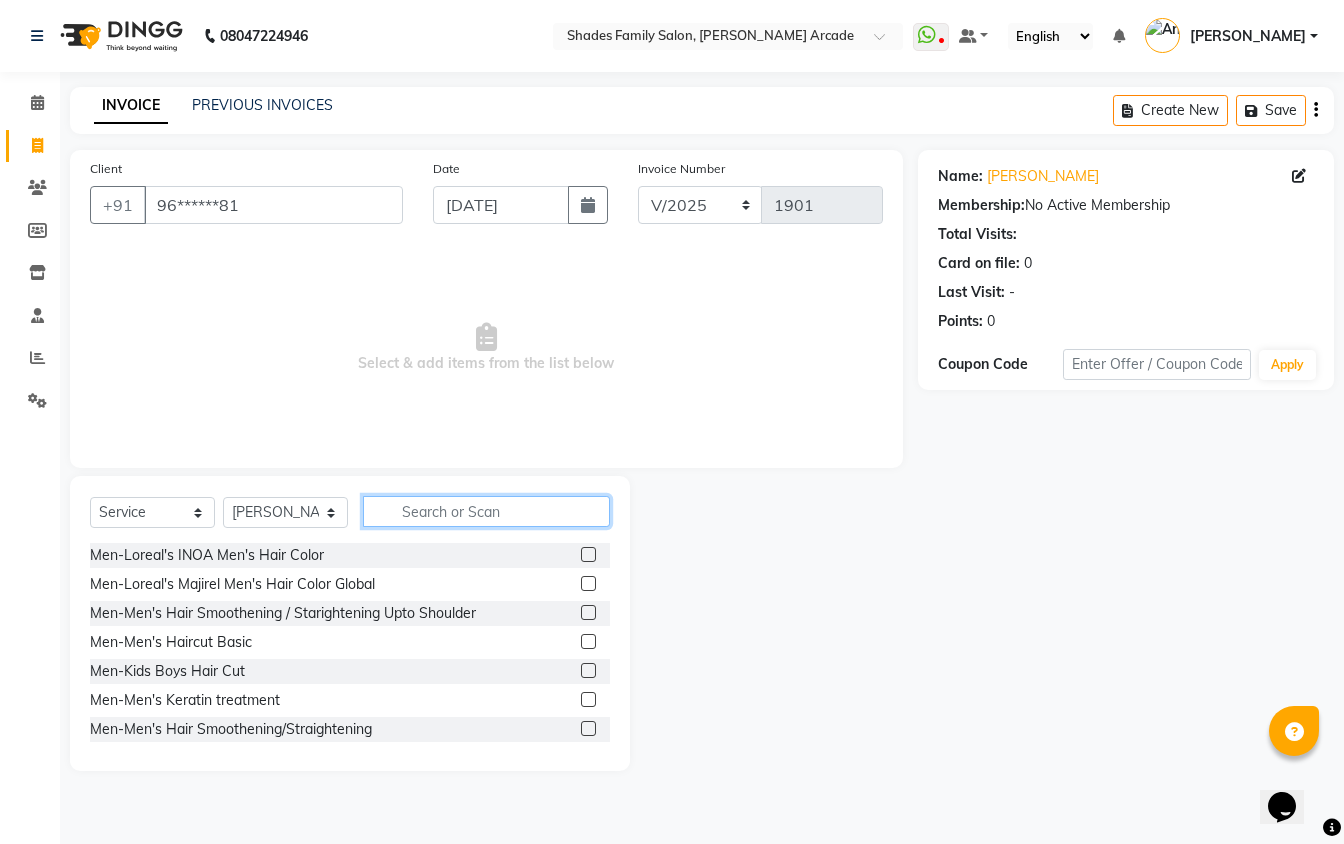 click 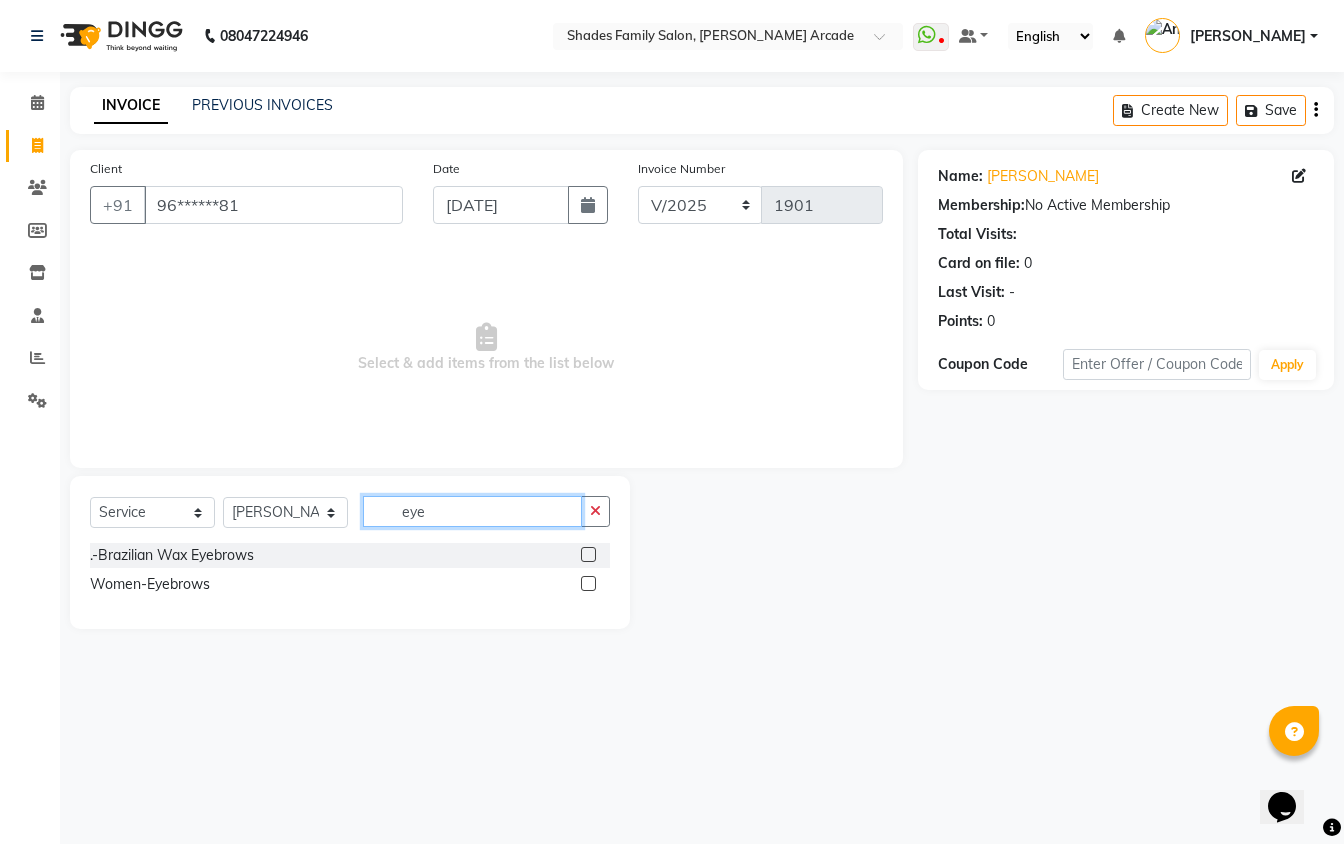 type on "eye" 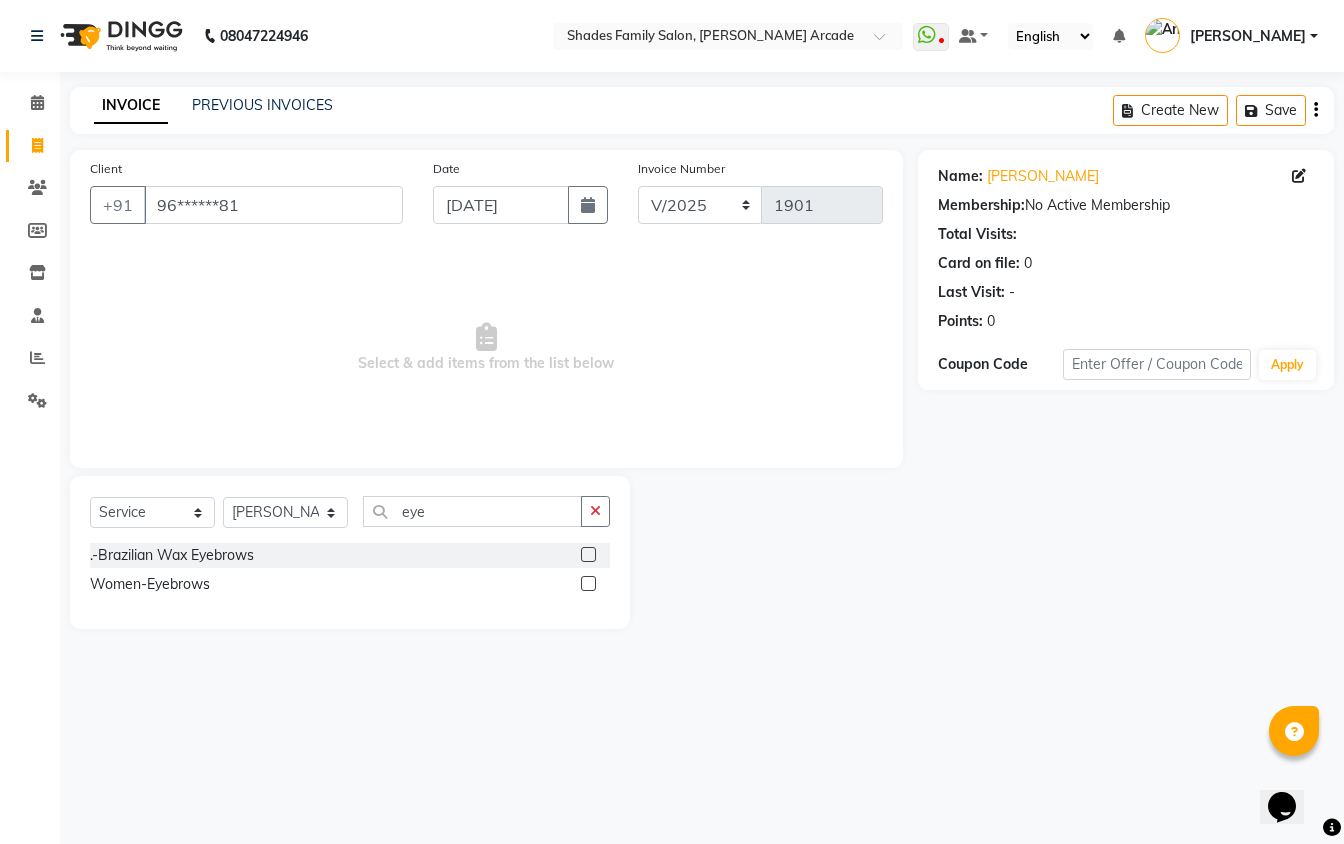 click 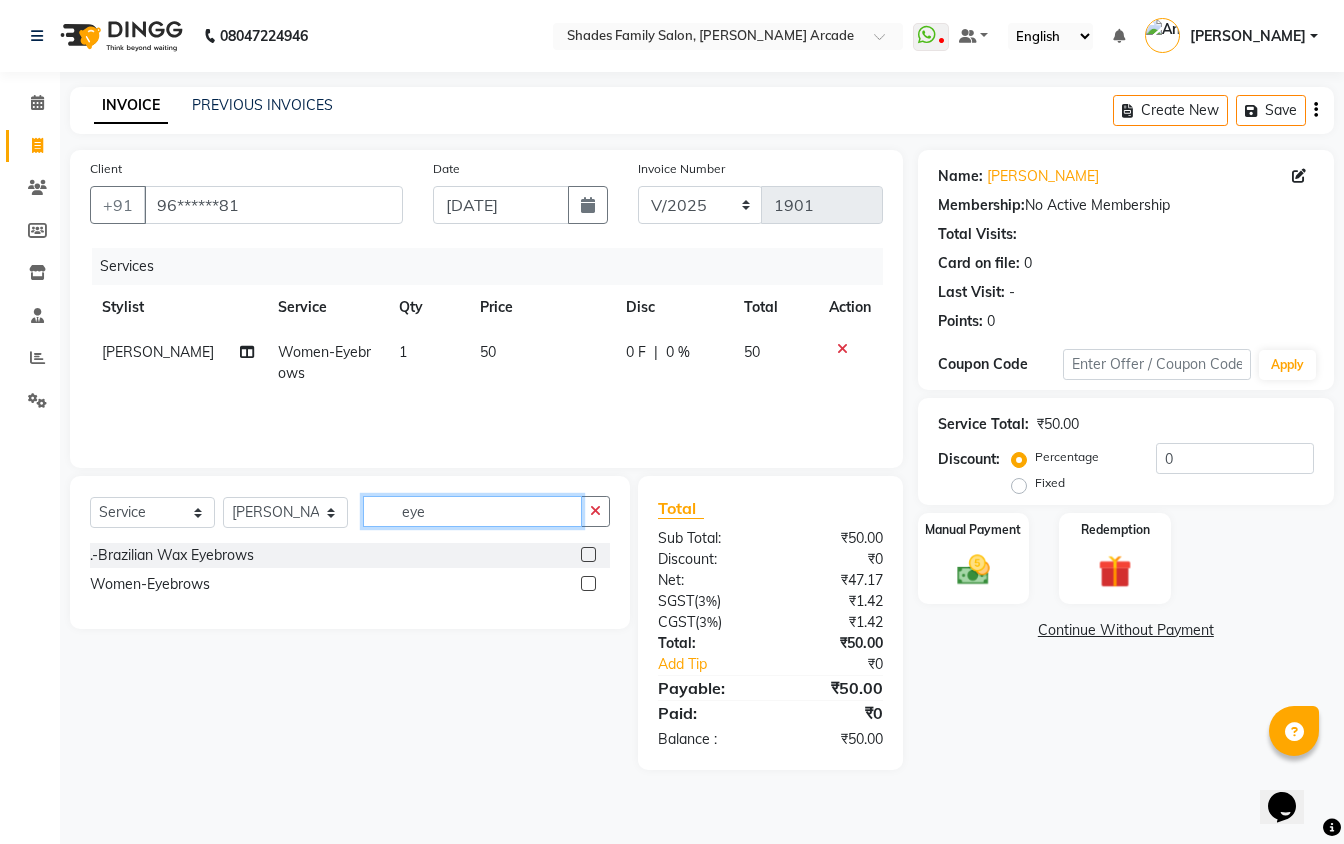 checkbox on "false" 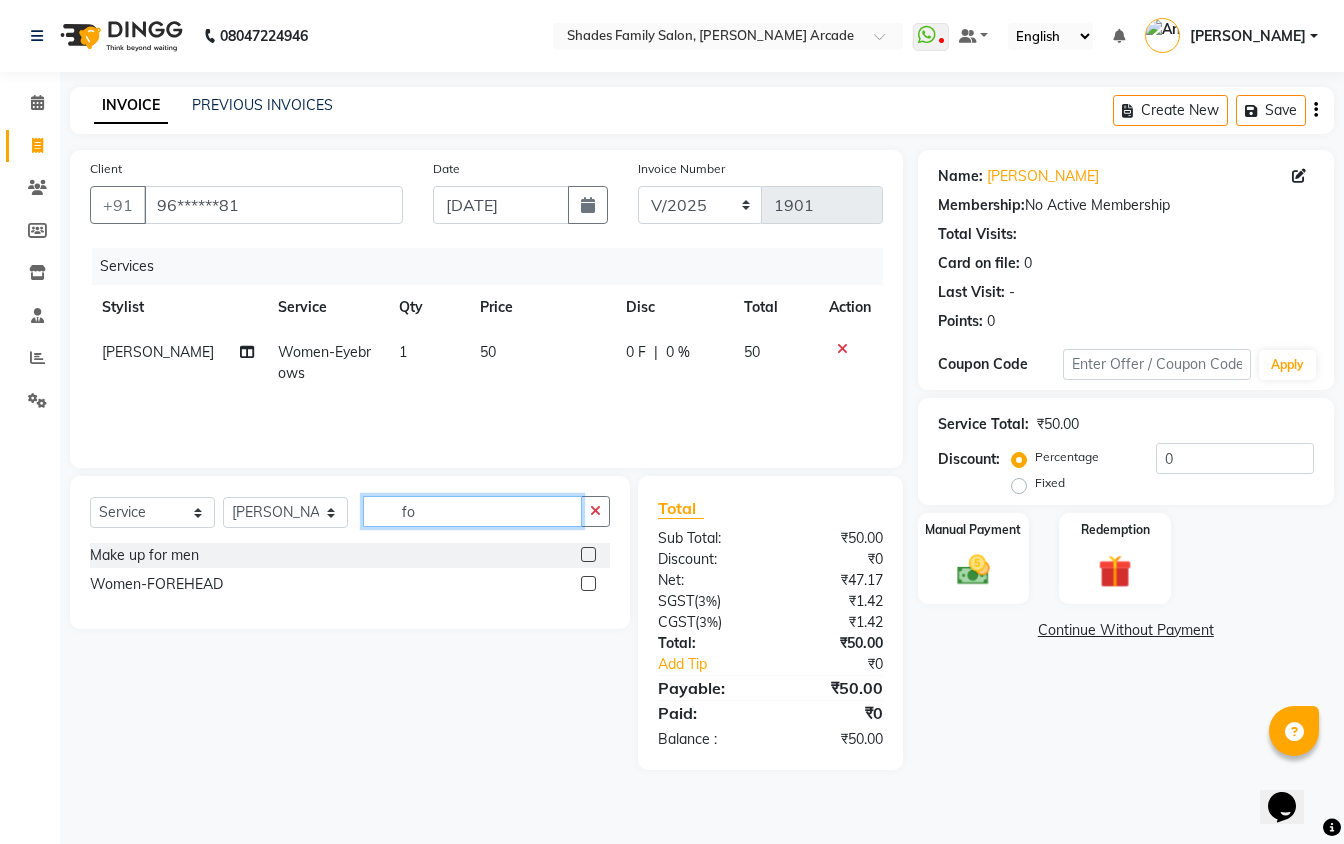 type on "fo" 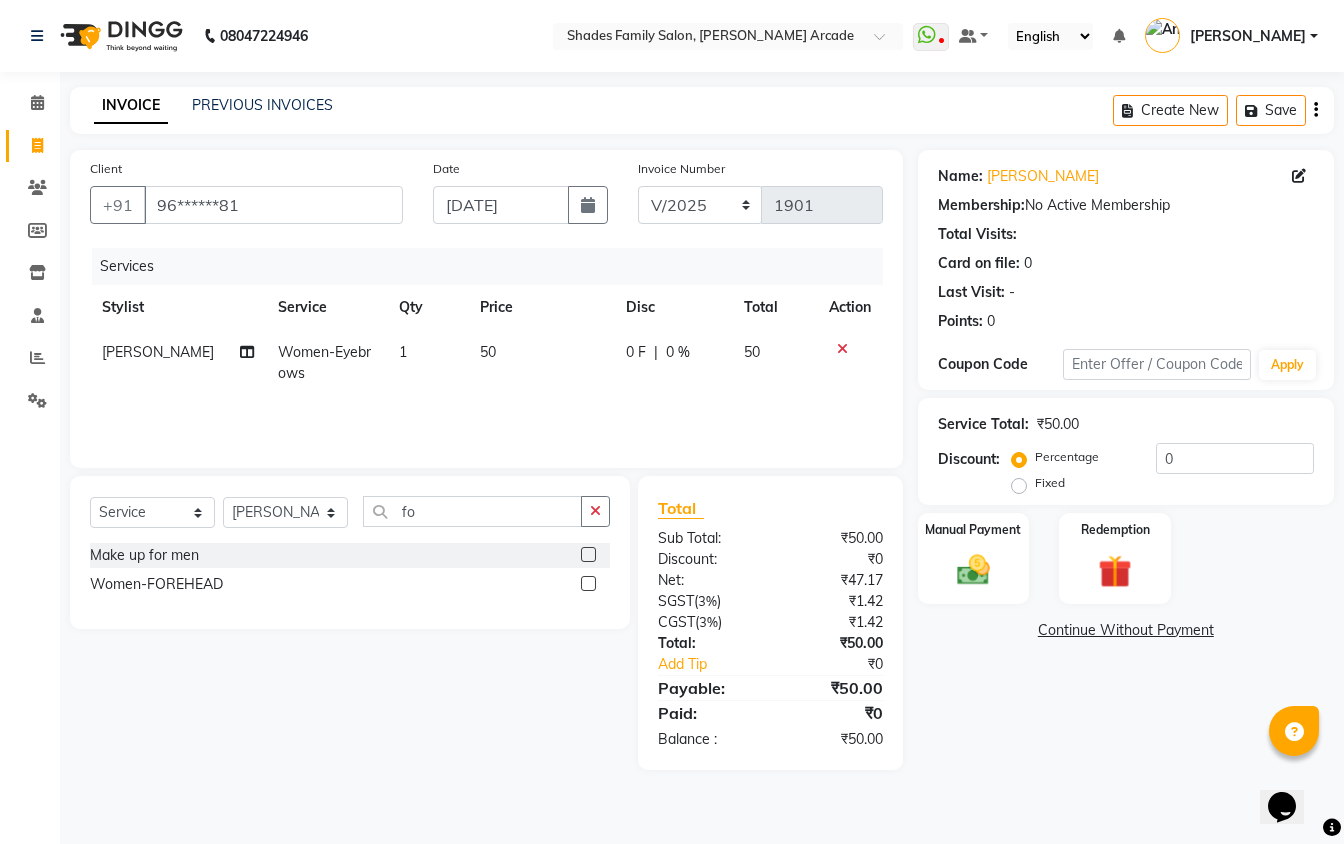 click 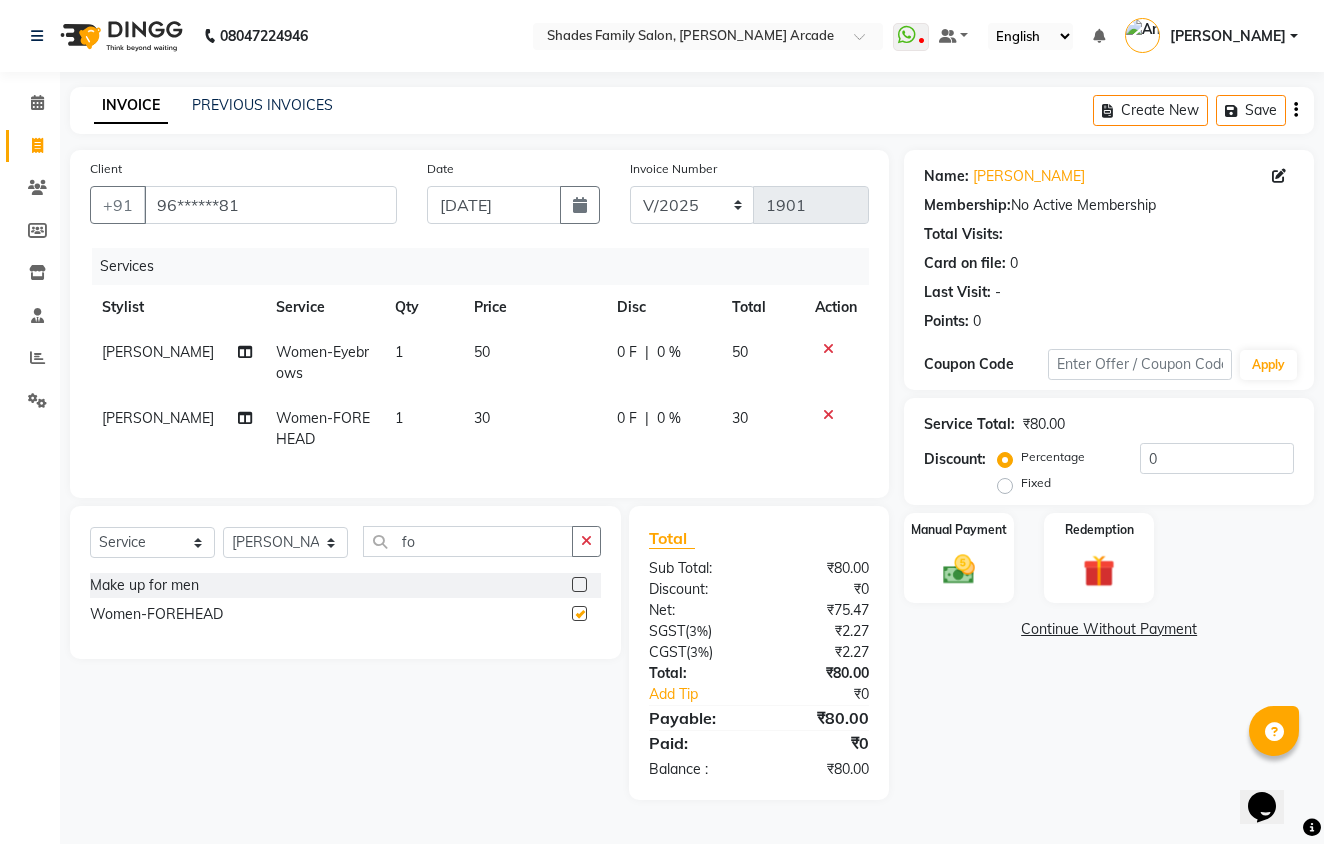 checkbox on "false" 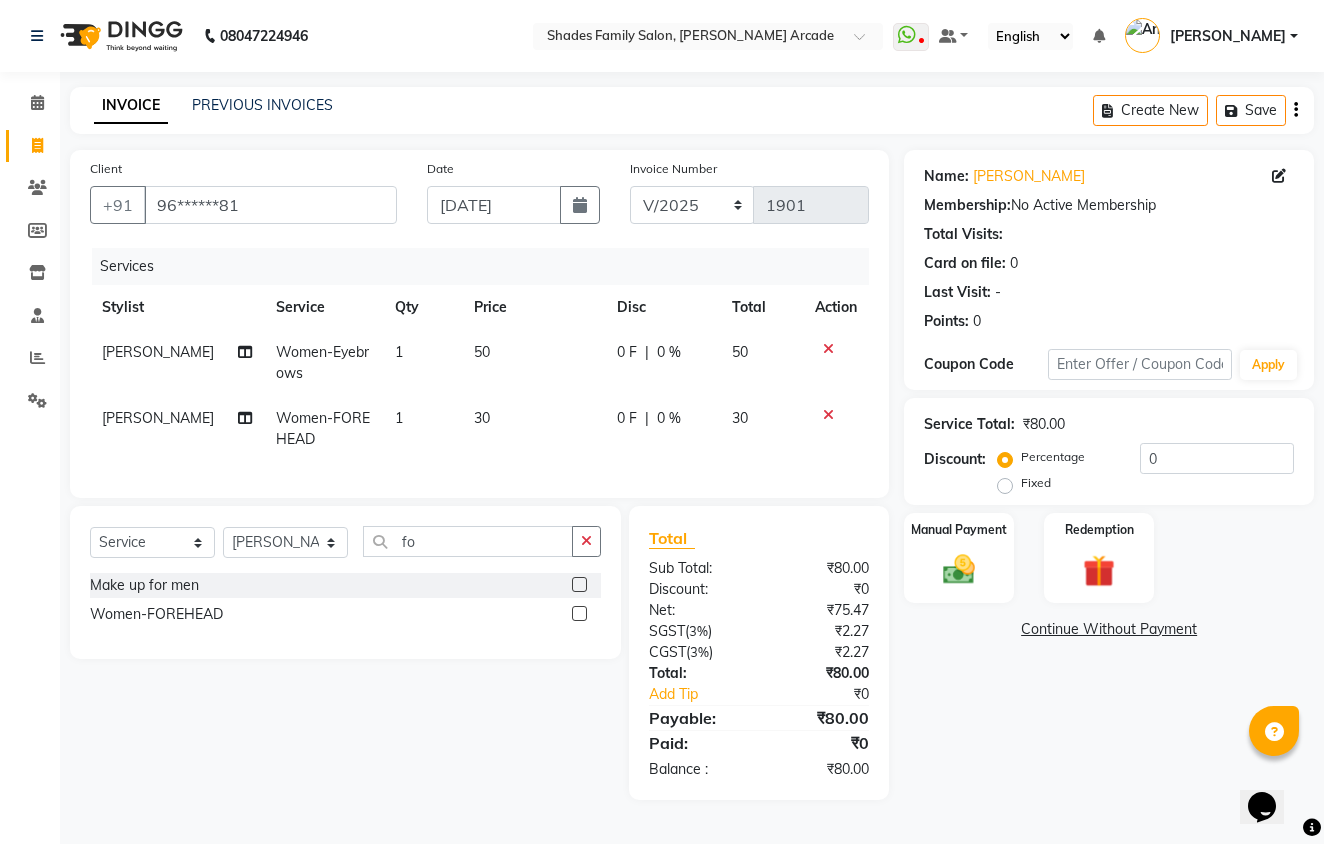 click on "50" 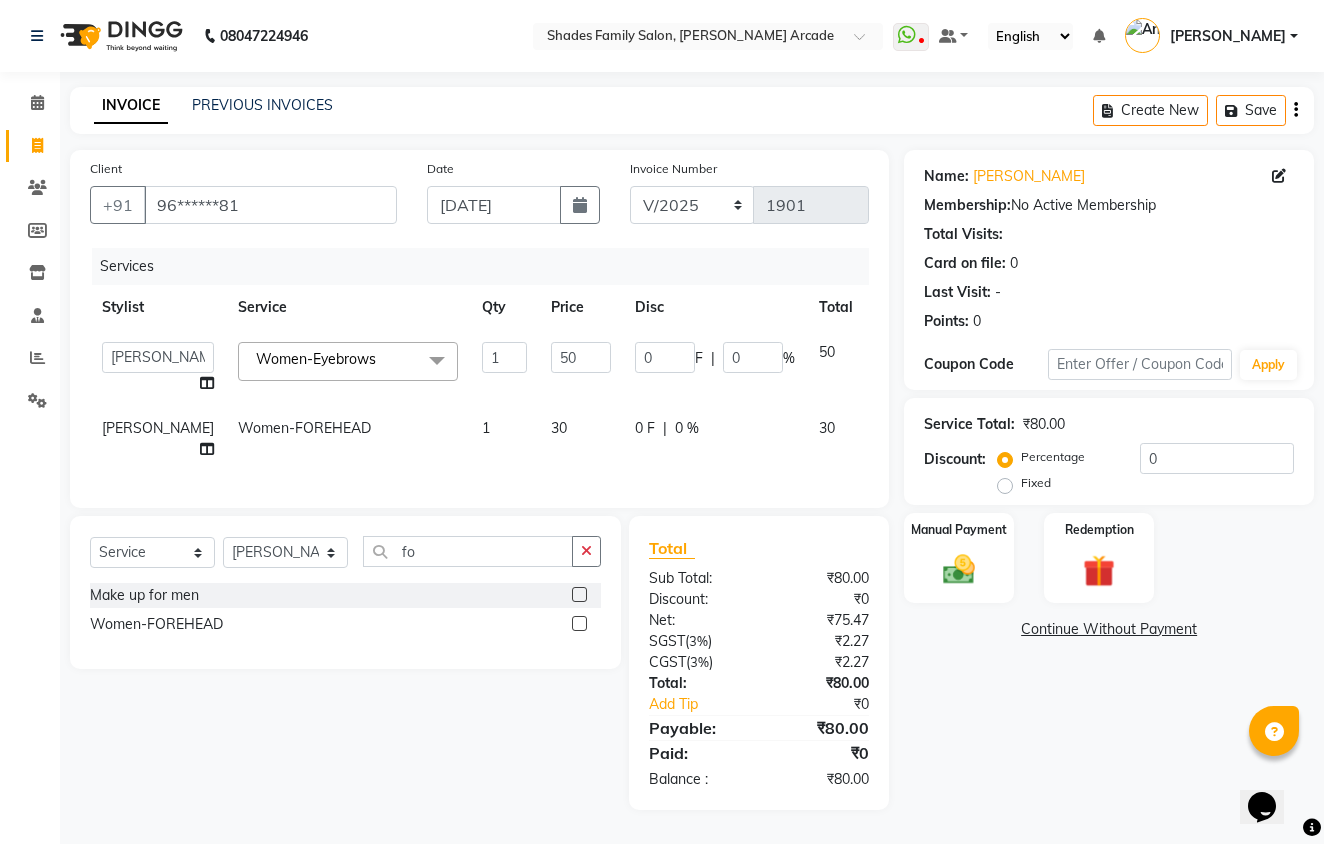 click on "Admin   [PERSON_NAME]   Ashwini   Ayesha   [PERSON_NAME]   Danish    [PERSON_NAME]   [PERSON_NAME]   Nikhil   [PERSON_NAME]    [PERSON_NAME]   [PERSON_NAME]   [PERSON_NAME]   [PERSON_NAME]  Women-Eyebrows  x Men-Loreal's INOA Men's Hair Color Men-Loreal's Majirel Men's Hair Color Global Men-Men's Hair Smoothening / Starightening Upto Shoulder Men-Men's Haircut Basic Men-Kids Boys Hair Cut Men-Men's Keratin treatment Men-Men's Hair Smoothening/Straightening Men-Men's Hair Highlights (Special Effect) Men-Men's Hair Highlights (Normal) Men-[PERSON_NAME]/ Moustache Color Men-[PERSON_NAME] Trim Men-Men's Hair Spa (Advanced) Men-Men's Hair Spa (Basic) Men-Shaving Men-[PERSON_NAME] Crafting Men-Men's Haircut Advanced (With Wash) Women-Upper Lip Lotus Bridal Facial Green Tea Facial O3 bridal Facial Hydra Facial Brazillian B- Wax Make up for men .-Chocolate Facial .-Diamond Facial .-Pearl Facial .-Banana Facial .-[MEDICAL_DATA] [MEDICAL_DATA] Treatment .-Back Massage .-Full Leg Massage .-Half leg Massage .-Hand Massage .-Advanced Pedicure .-Regular Pedicure .-03 Bridal" 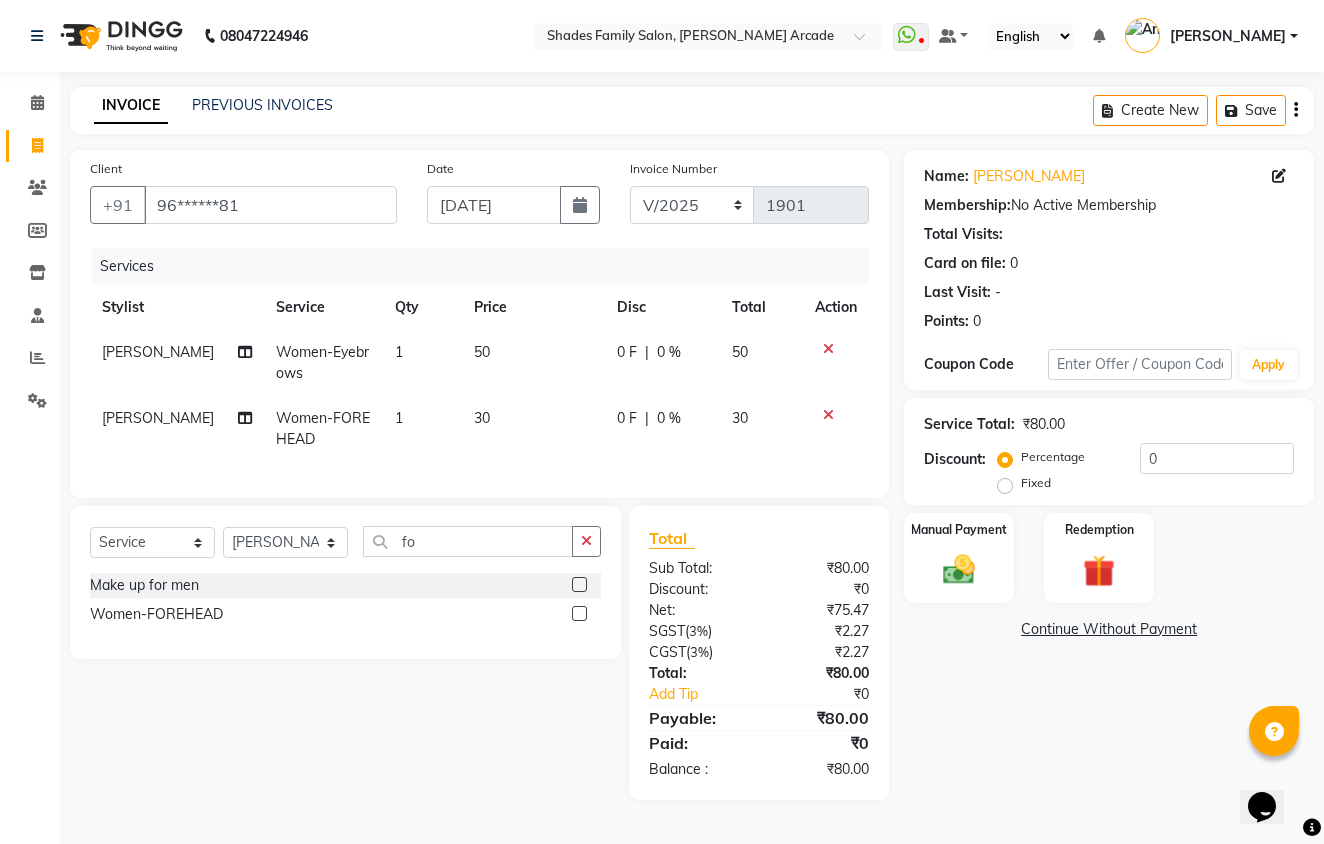 click on "50" 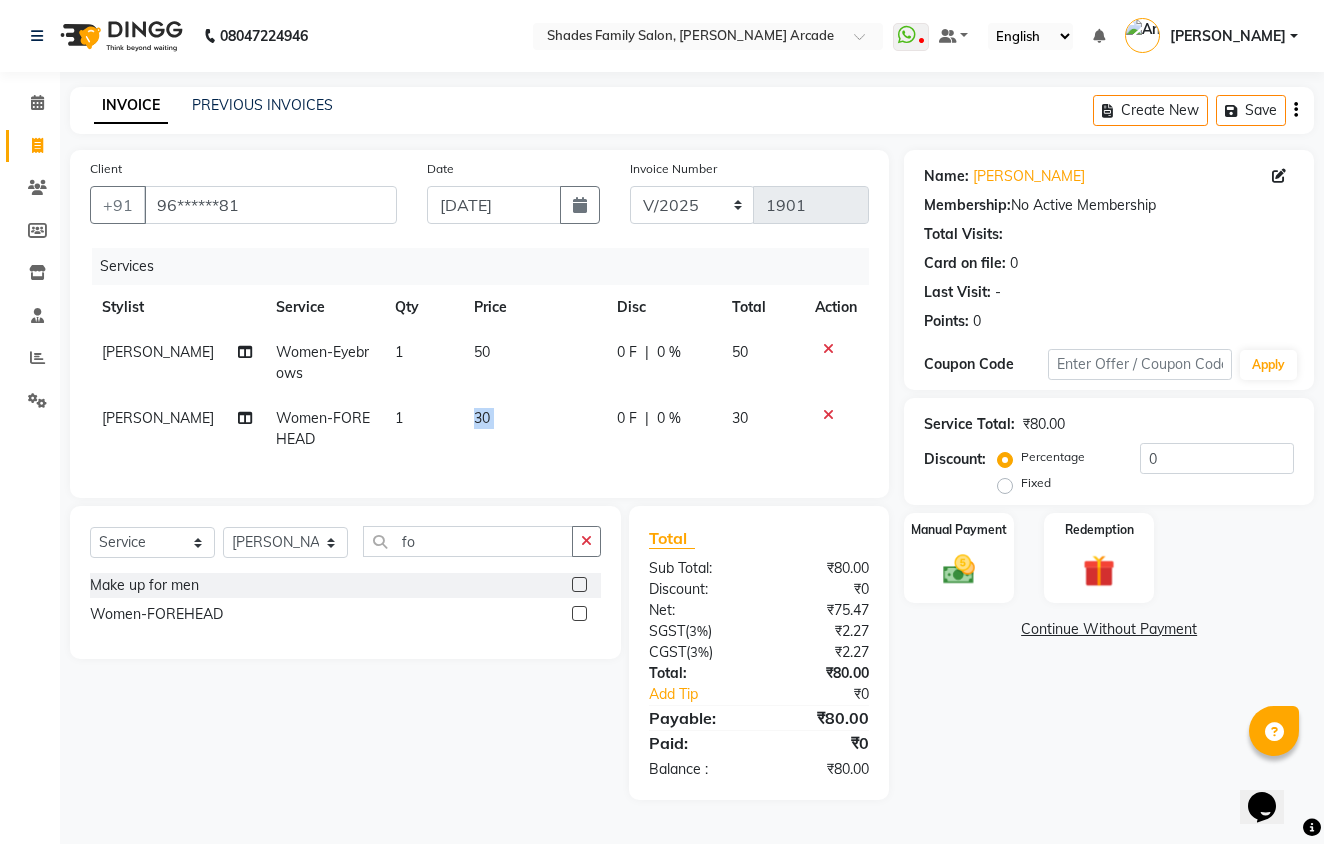 select on "64217" 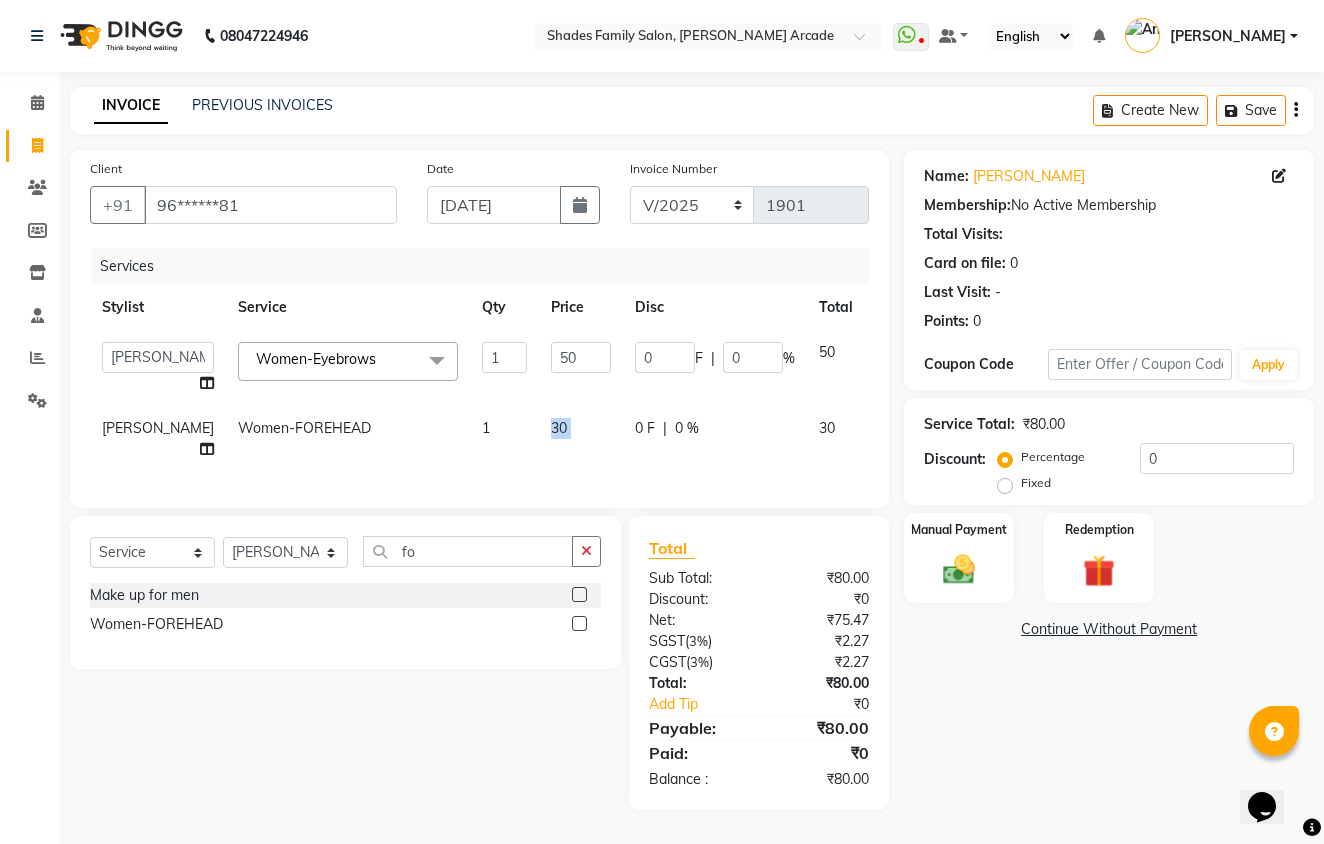 click on "30" 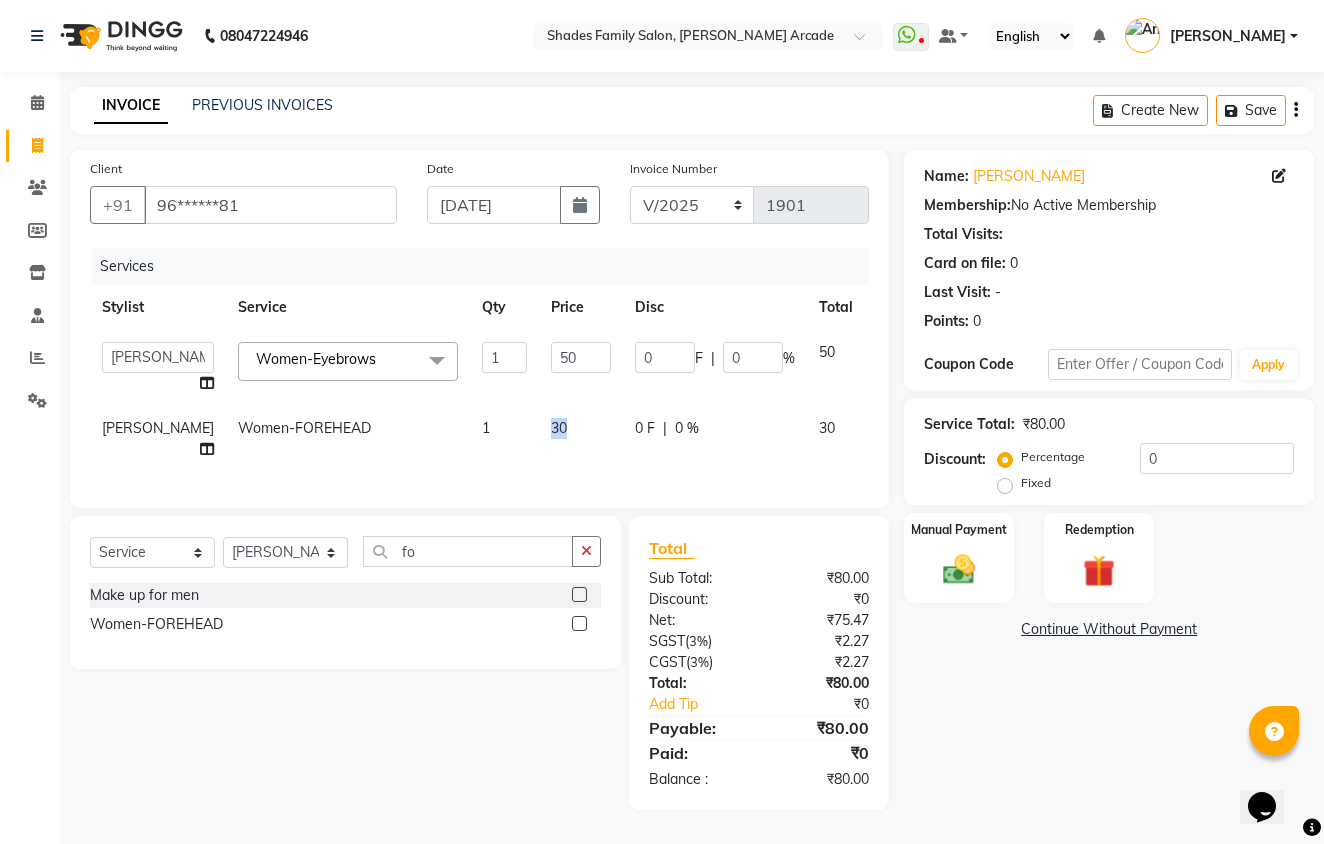 scroll, scrollTop: 26, scrollLeft: 0, axis: vertical 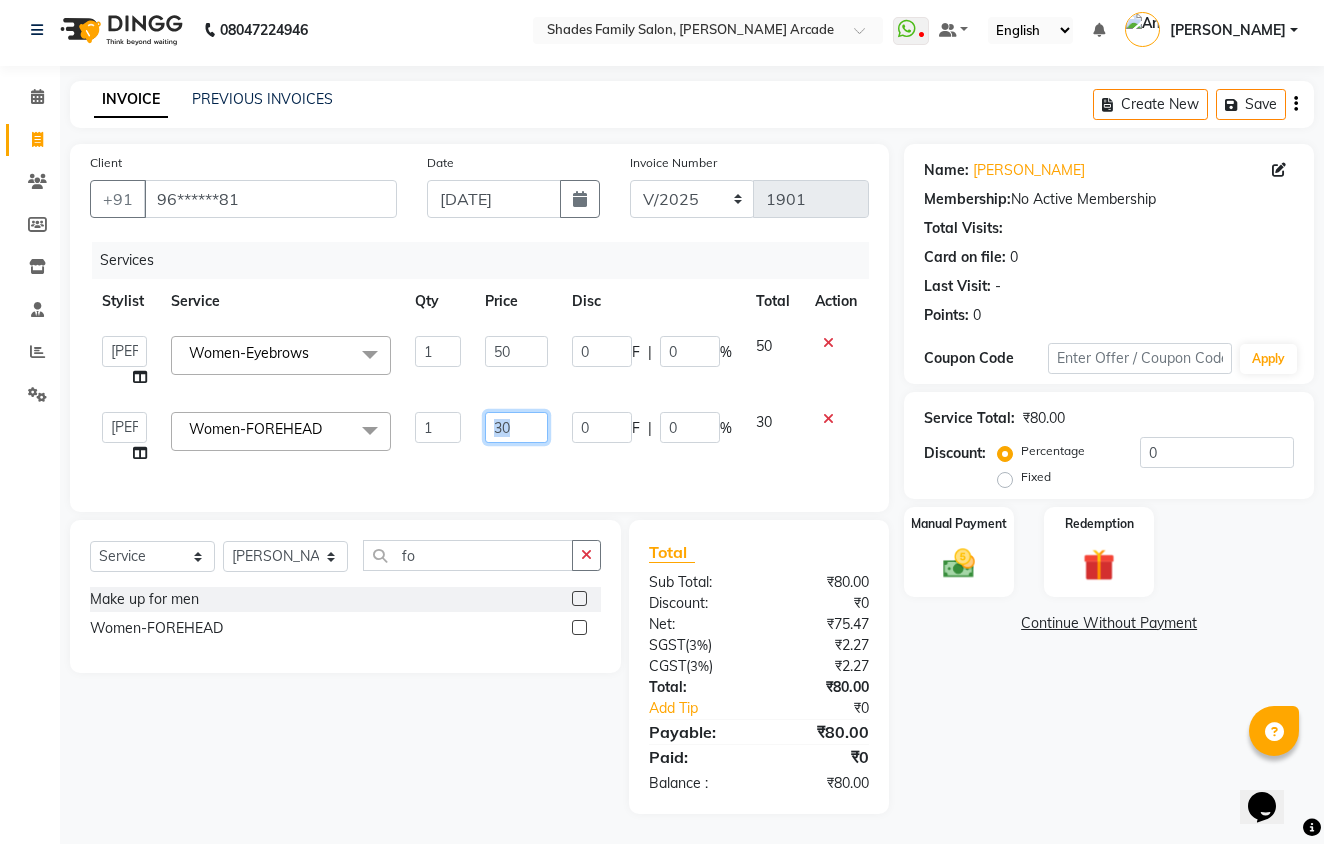 click on "30" 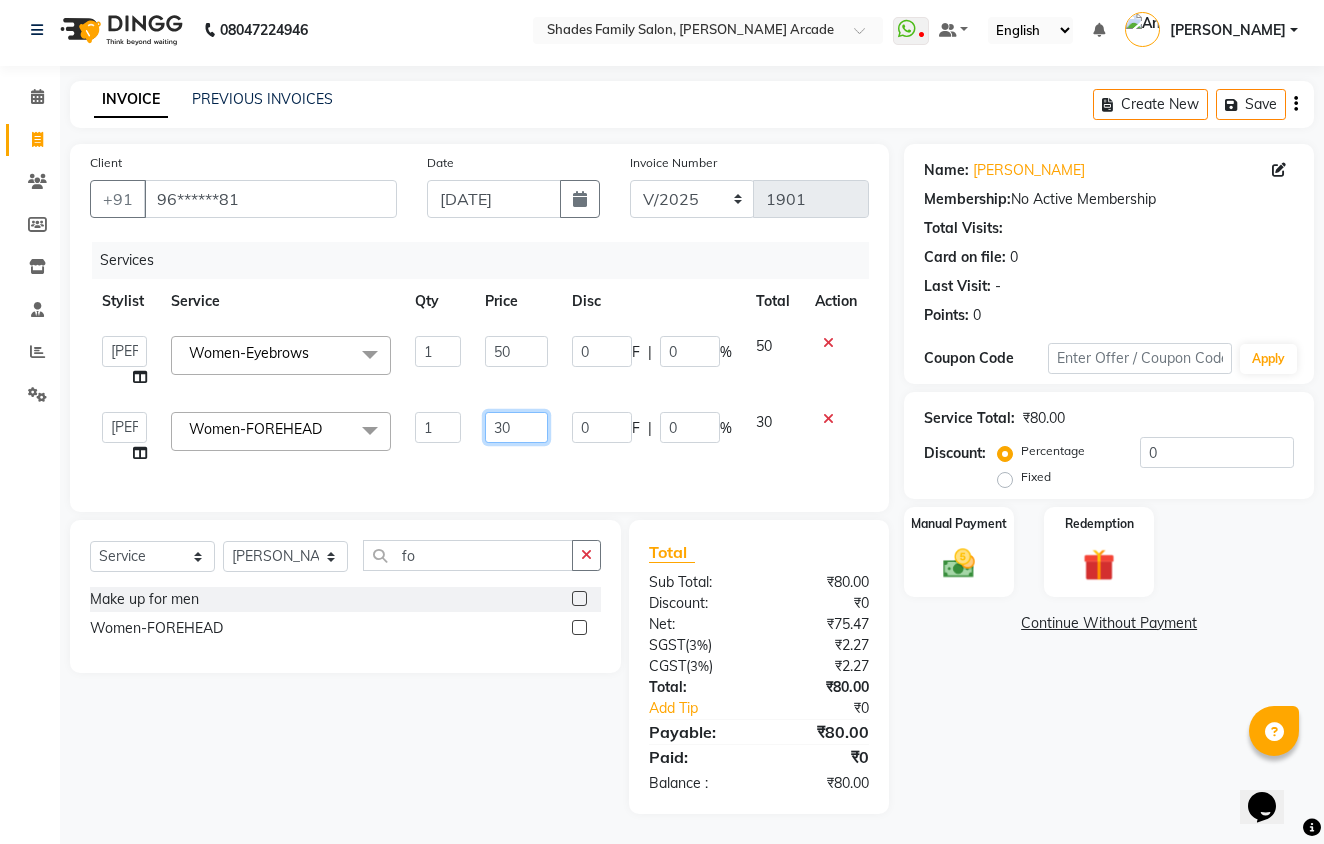 click on "30" 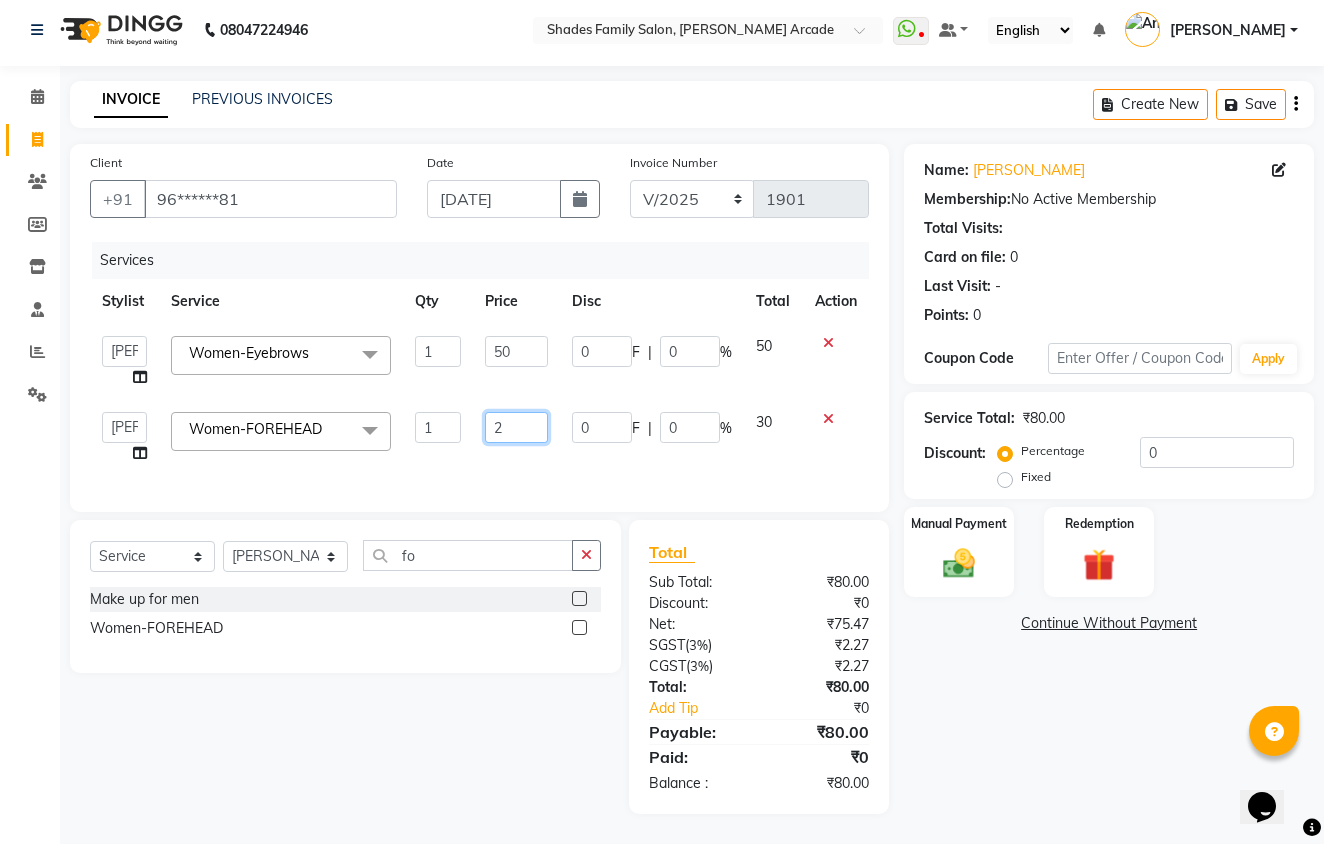 type on "20" 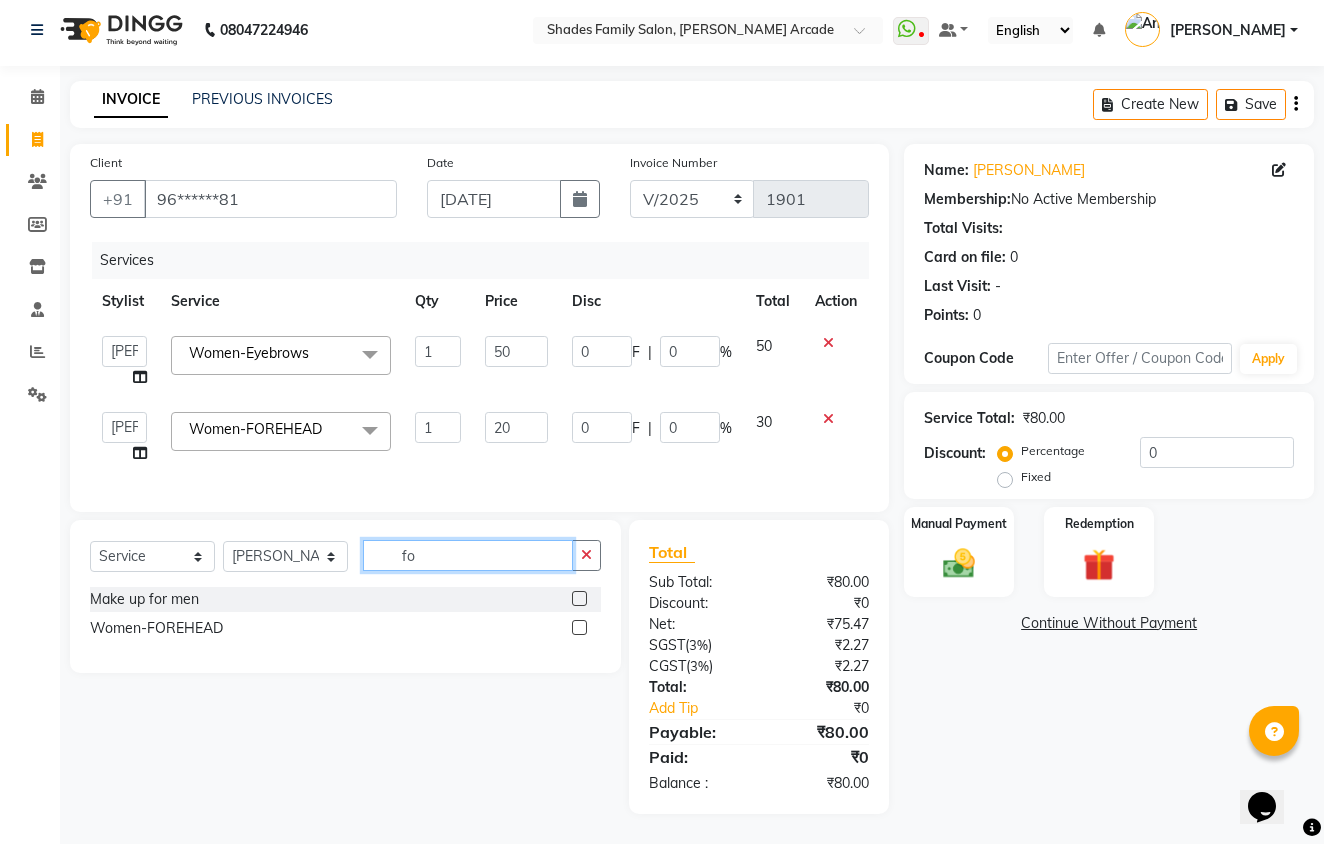 click on "Select  Service  Product  Membership  Package Voucher Prepaid Gift Card  Select Stylist Admin [PERSON_NAME] [PERSON_NAME] Danish  [PERSON_NAME] [PERSON_NAME] Nikhil [PERSON_NAME]  [PERSON_NAME] [PERSON_NAME] [PERSON_NAME] [PERSON_NAME] fo Make up for men  Women-FOREHEAD" 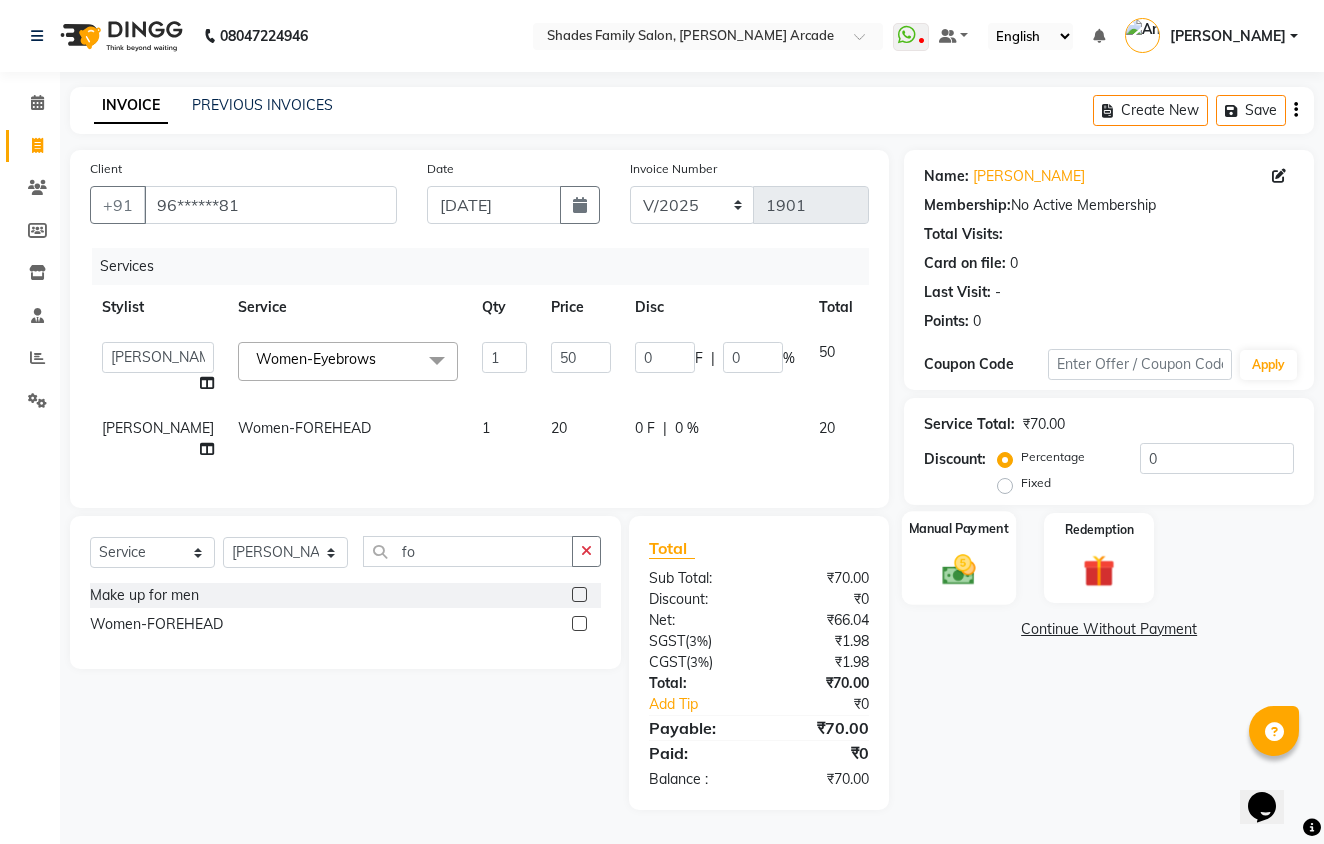 click on "Manual Payment" 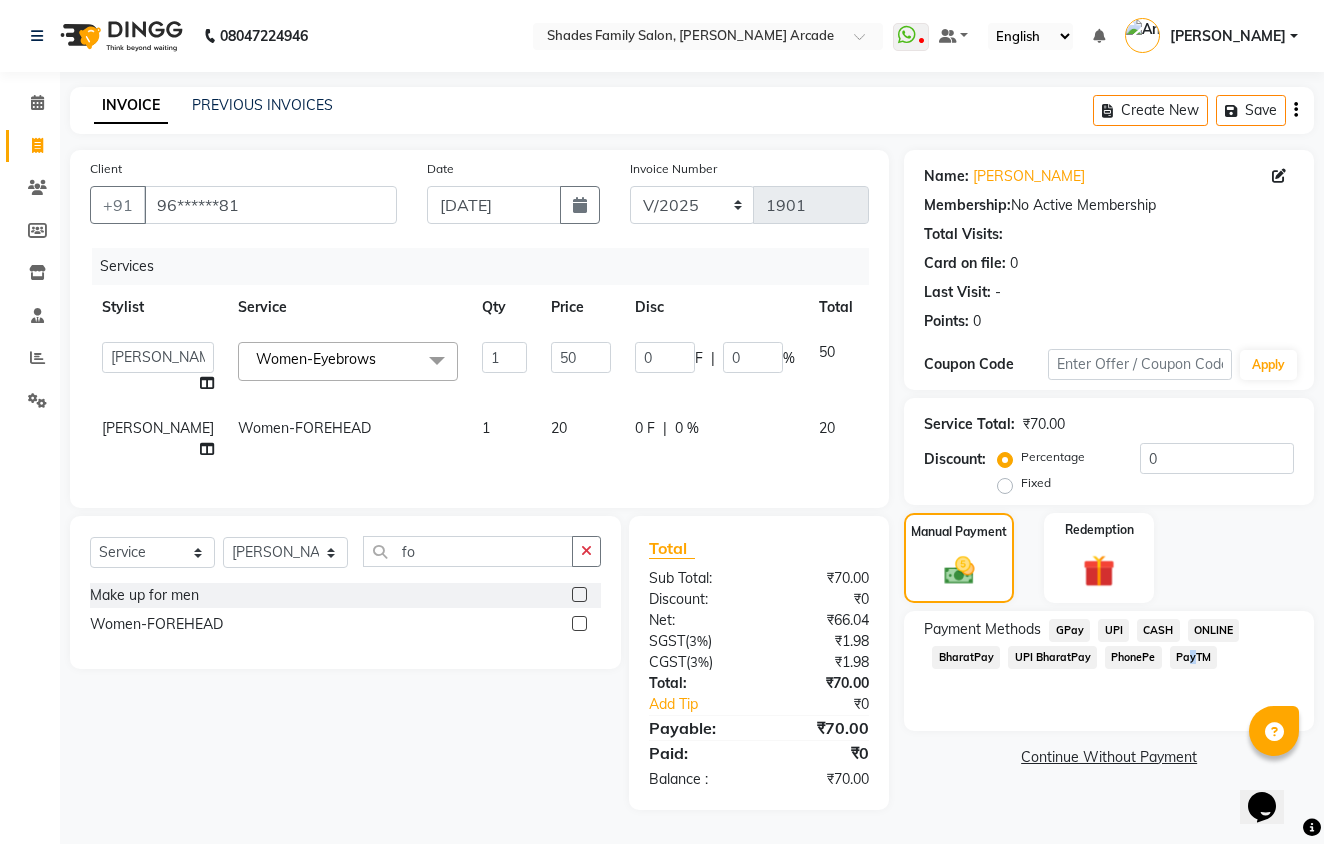 click on "PayTM" 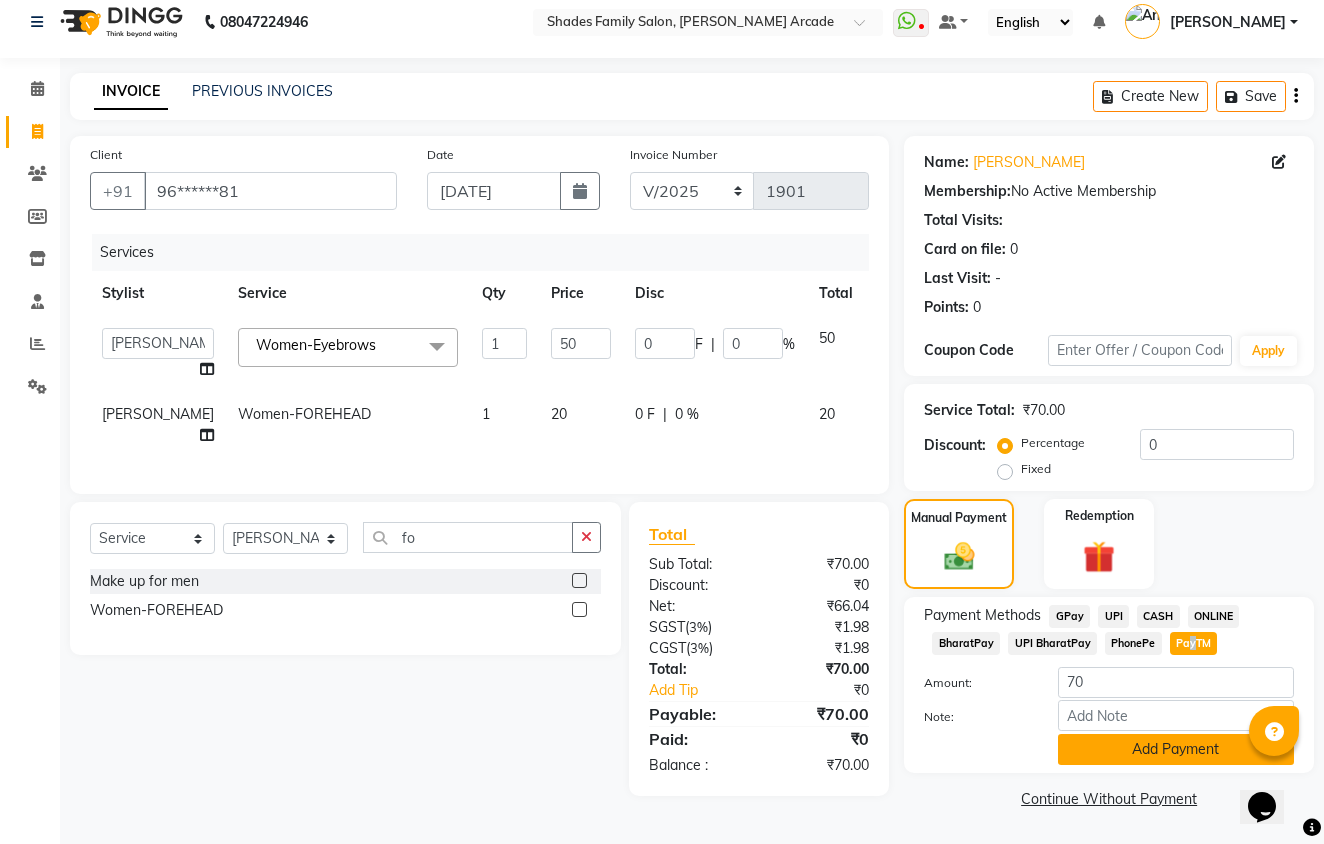 click on "Add Payment" 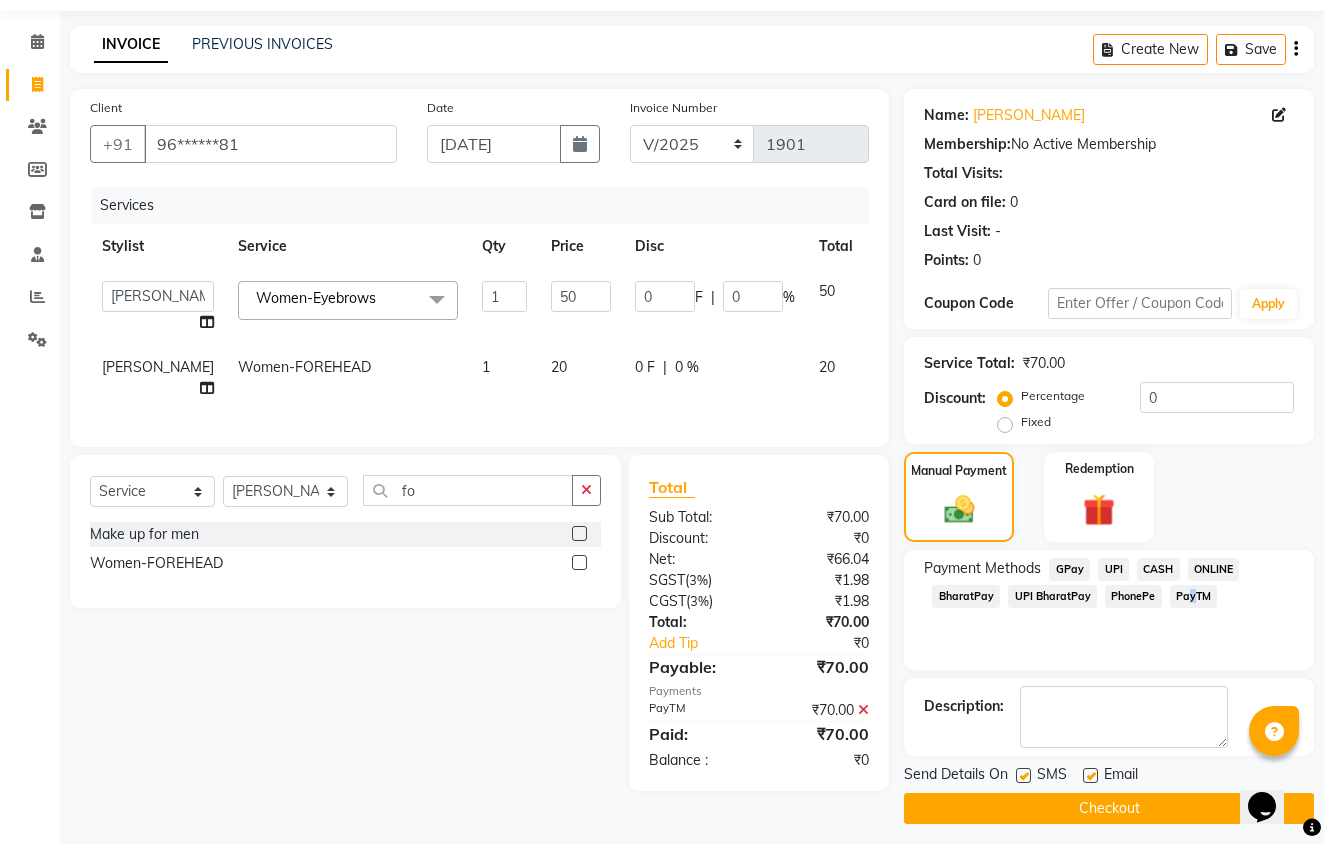 scroll, scrollTop: 80, scrollLeft: 0, axis: vertical 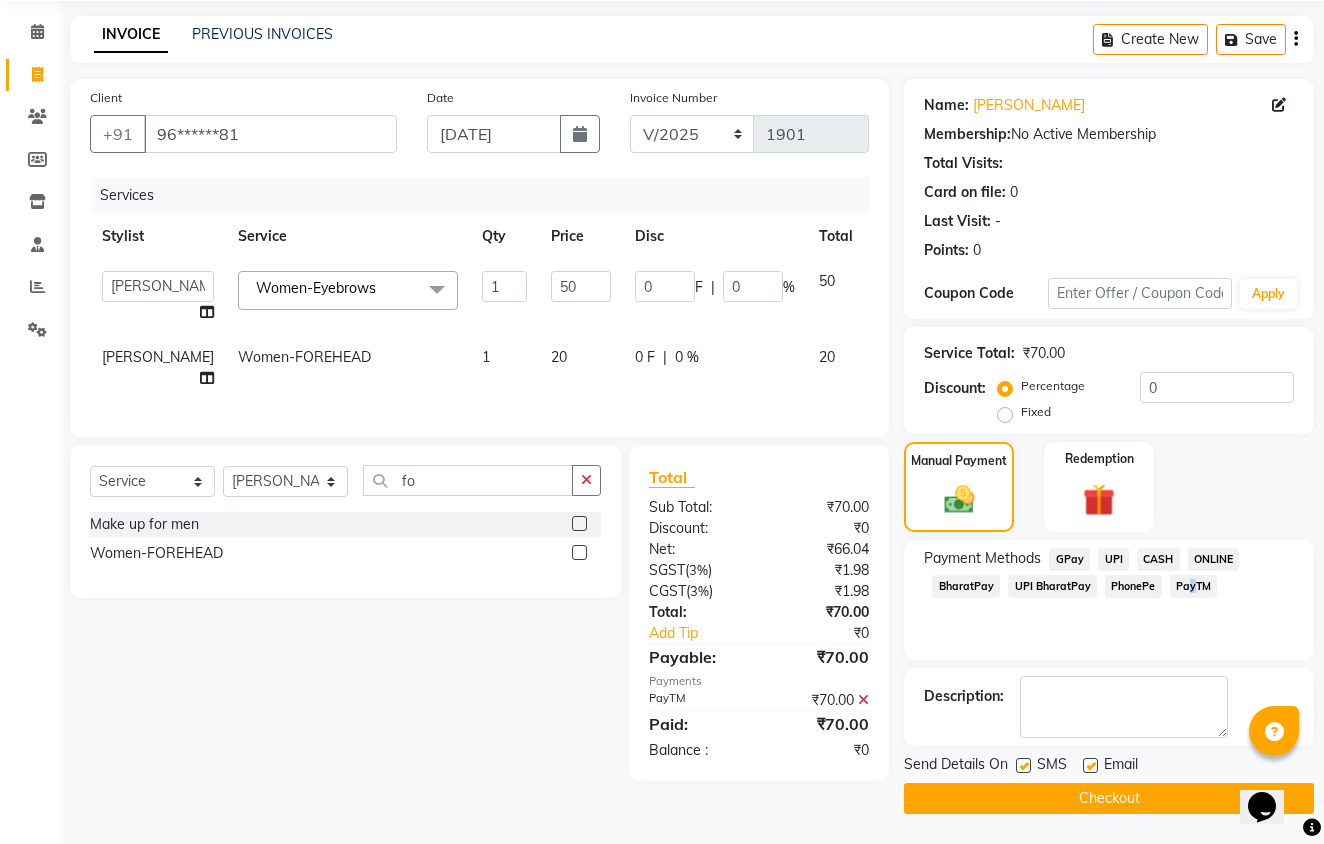click on "Checkout" 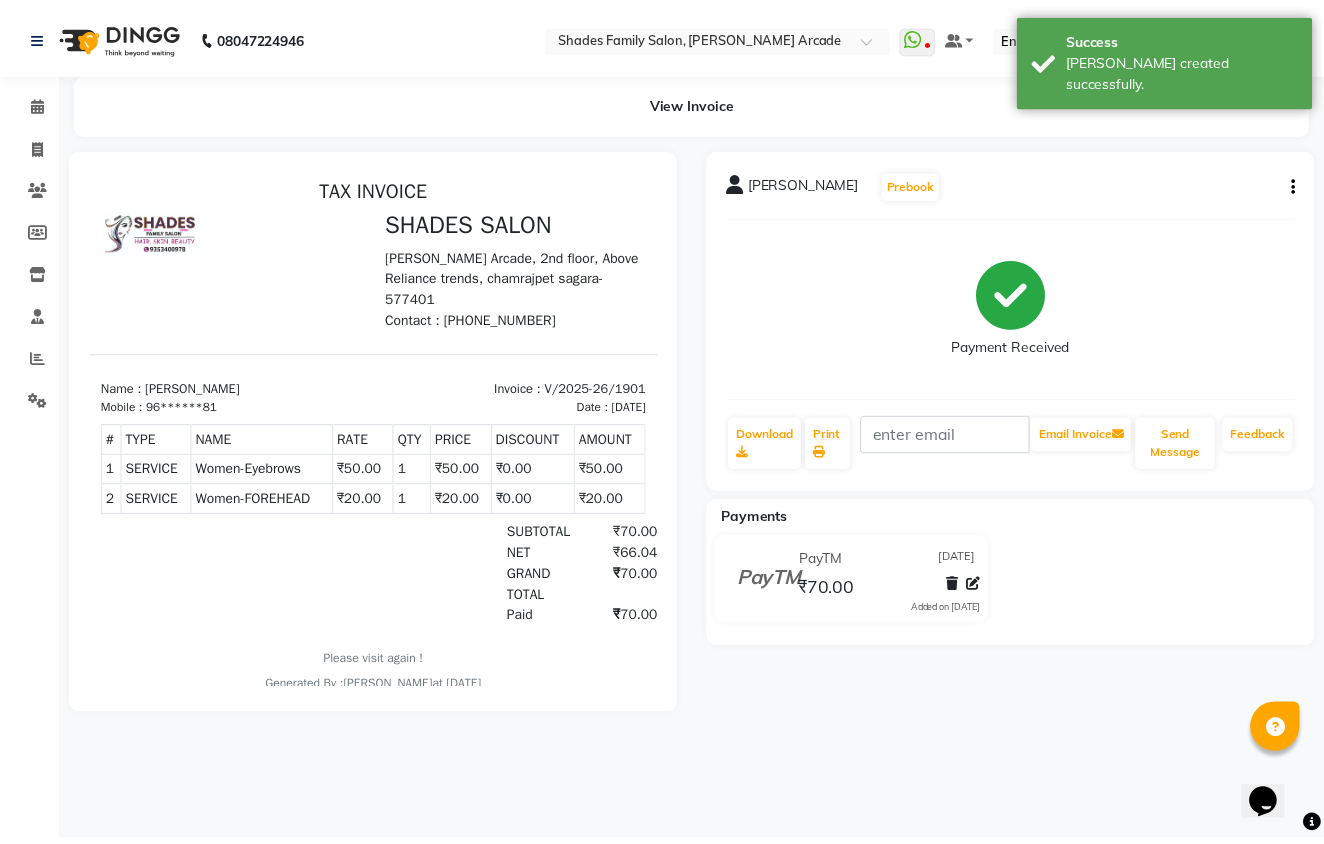 scroll, scrollTop: 0, scrollLeft: 0, axis: both 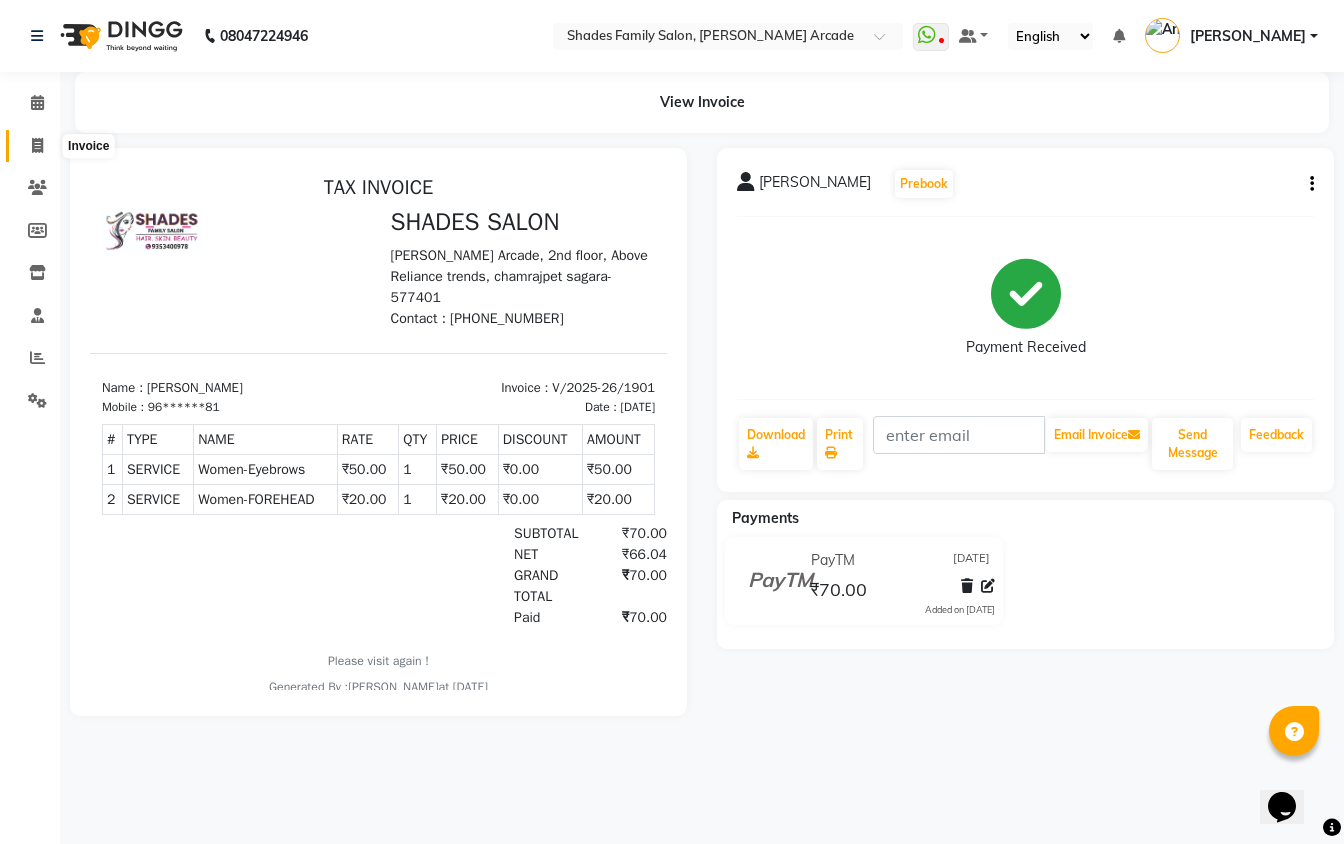click 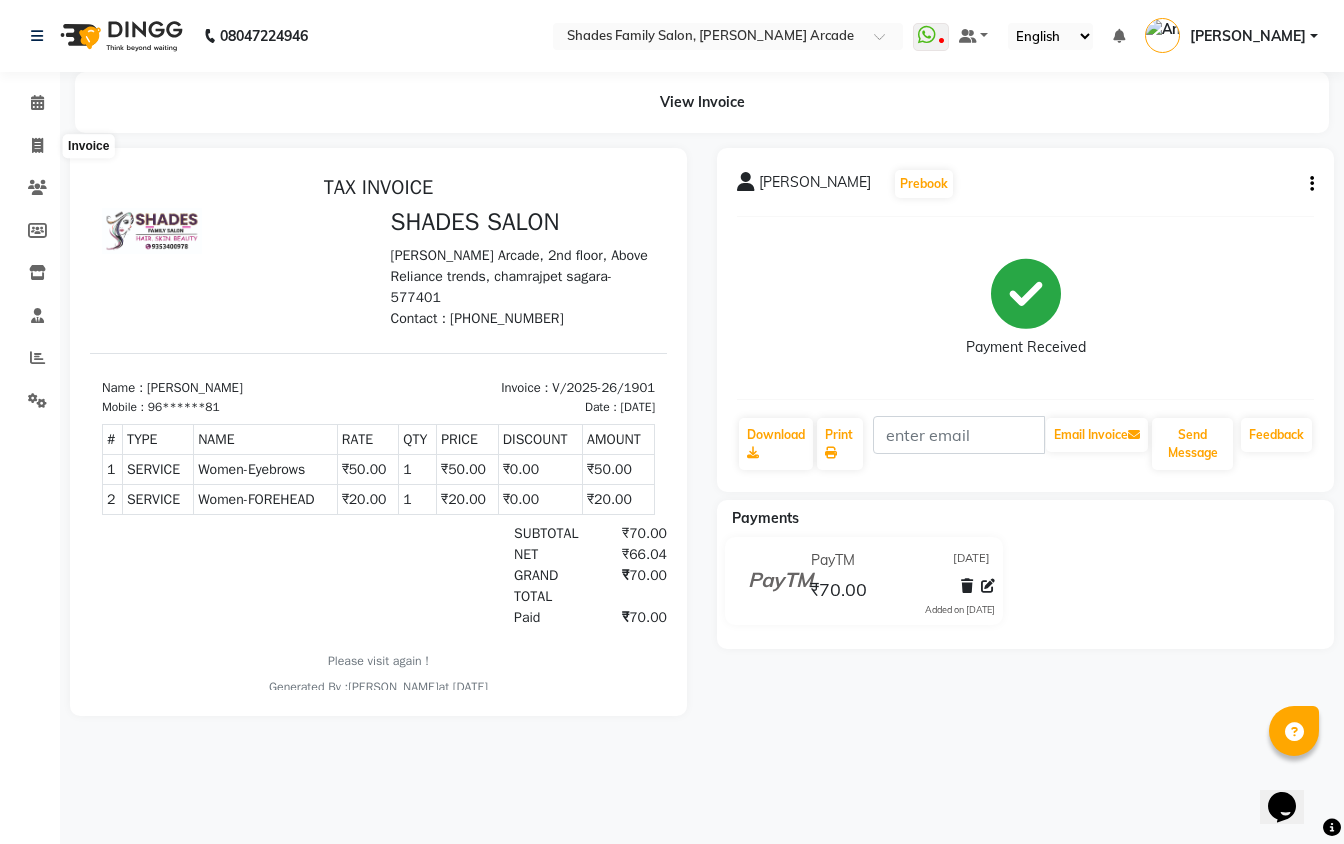 select on "service" 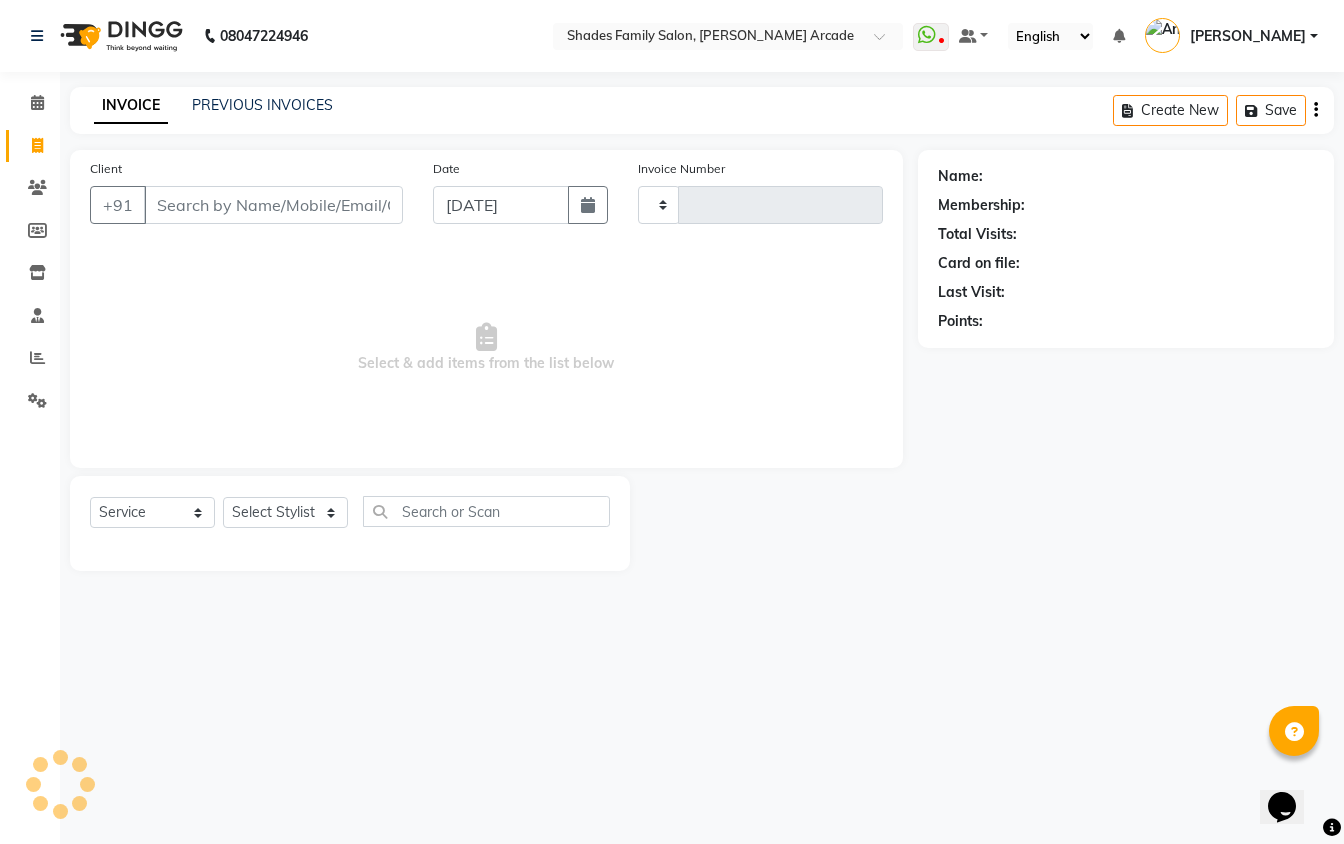 type on "1902" 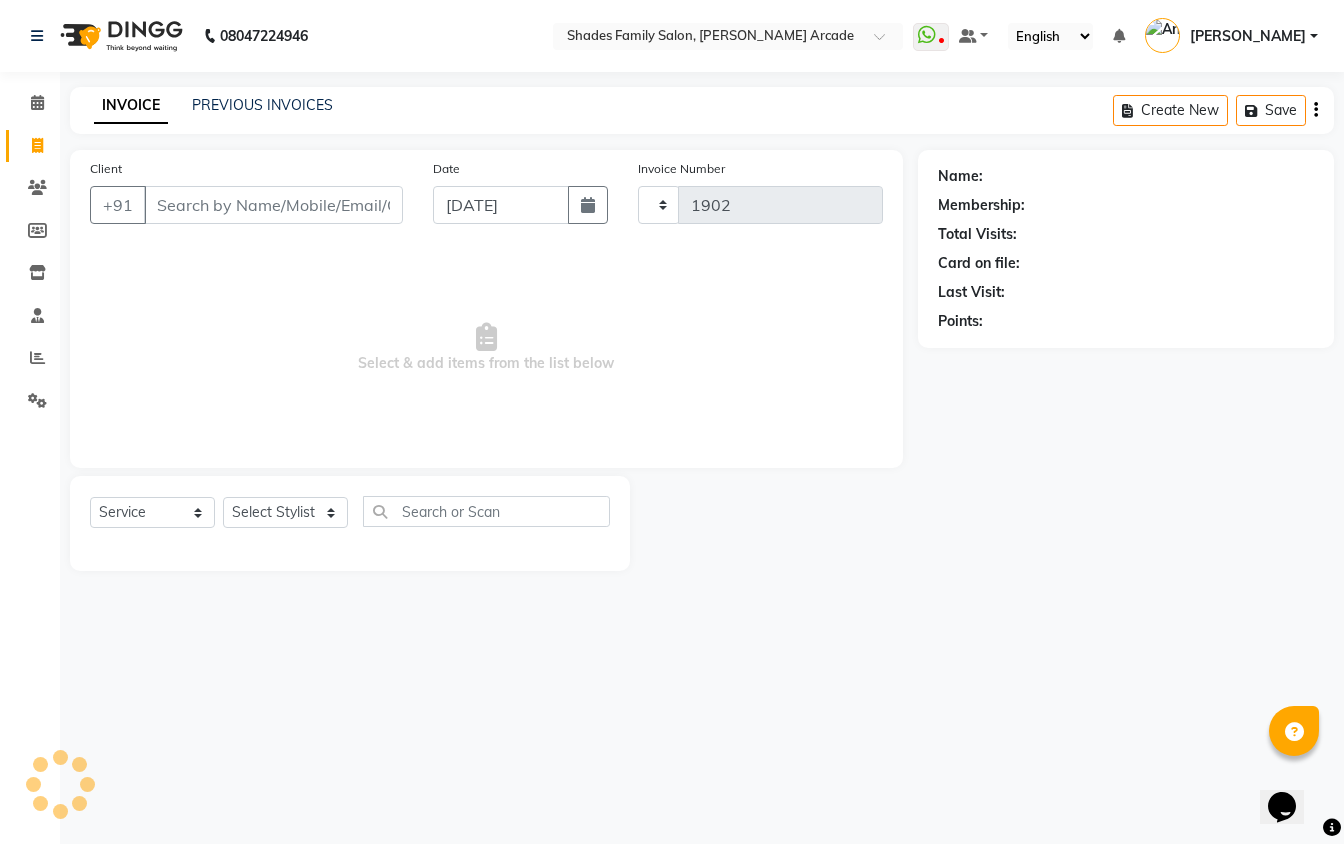 select on "5538" 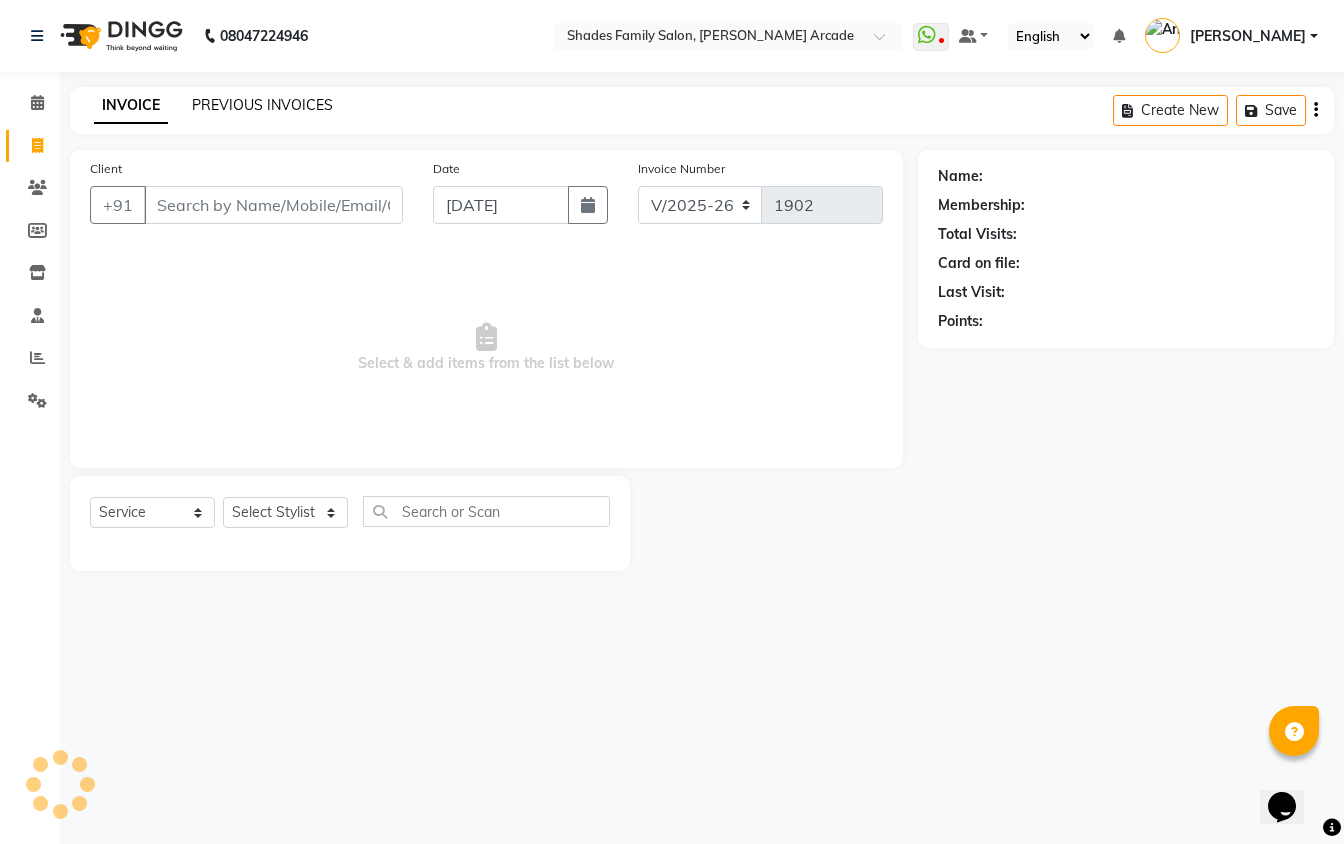 click on "PREVIOUS INVOICES" 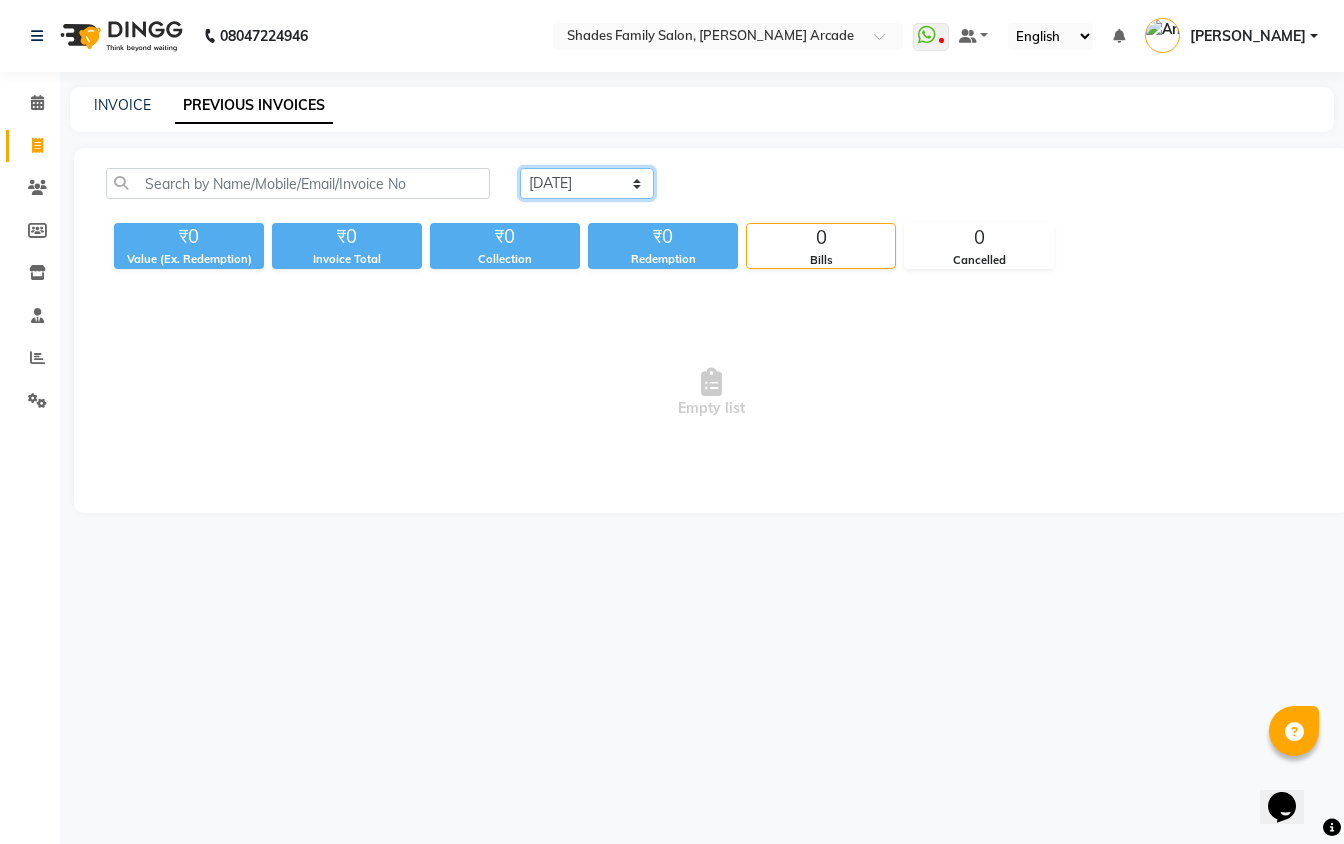 drag, startPoint x: 574, startPoint y: 177, endPoint x: 564, endPoint y: 197, distance: 22.36068 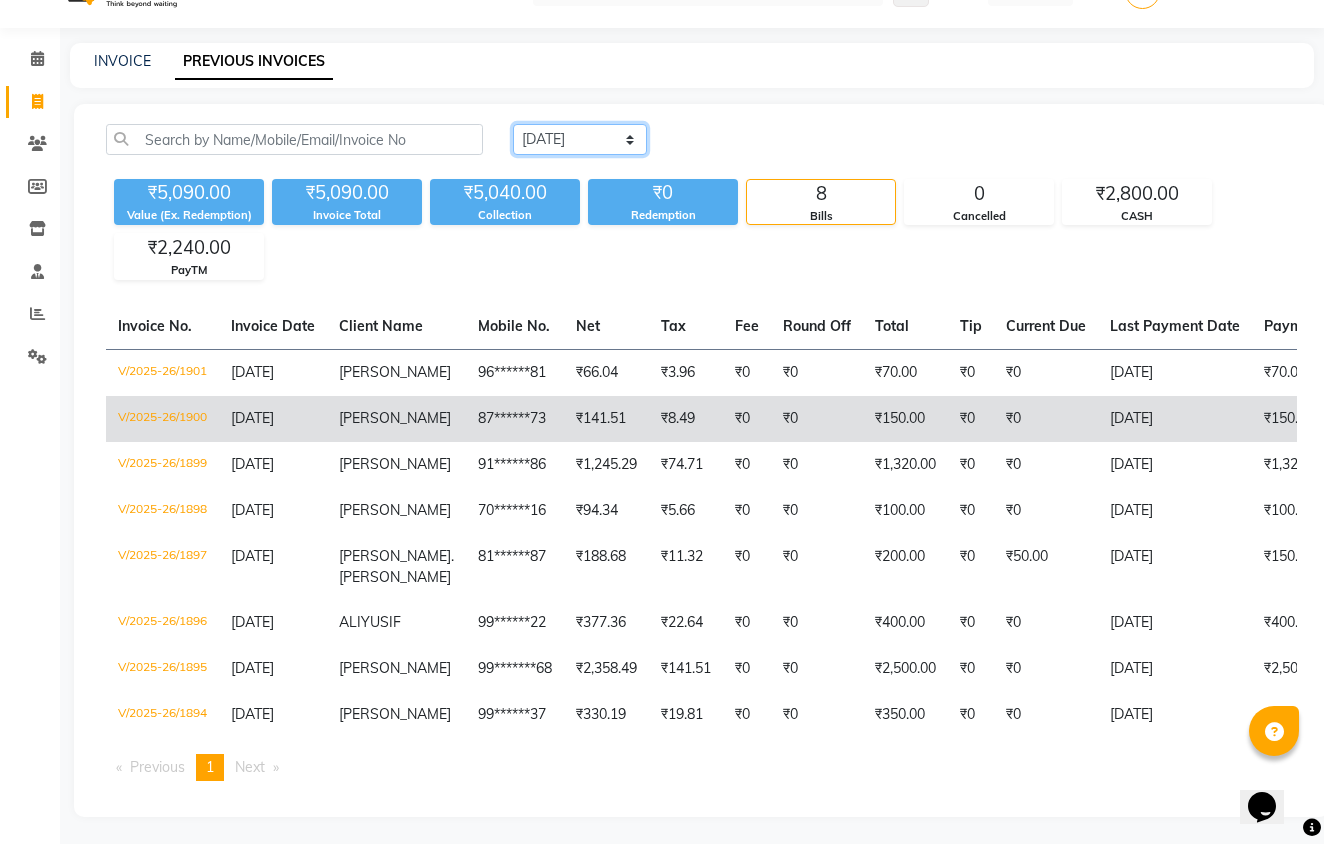 scroll, scrollTop: 66, scrollLeft: 0, axis: vertical 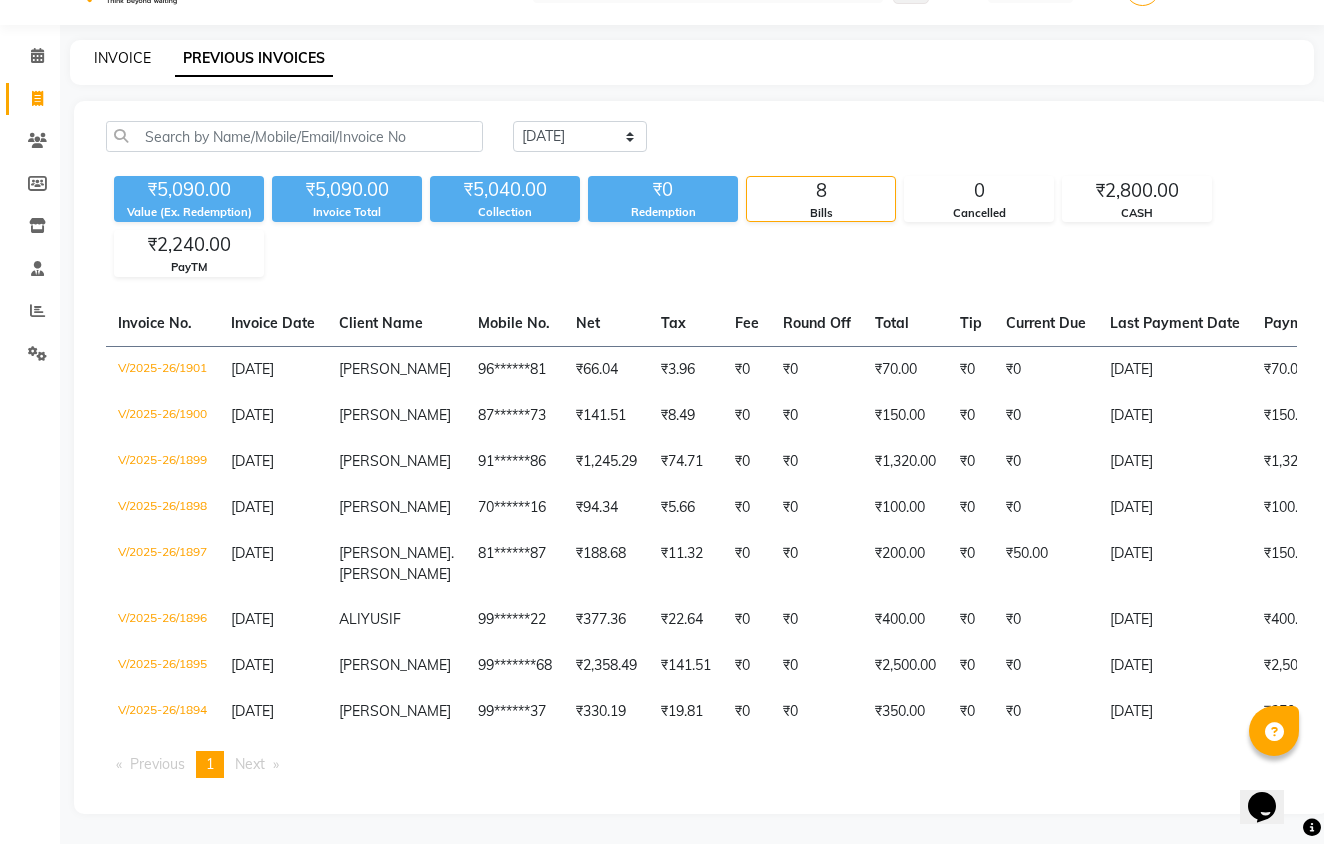 click on "INVOICE" 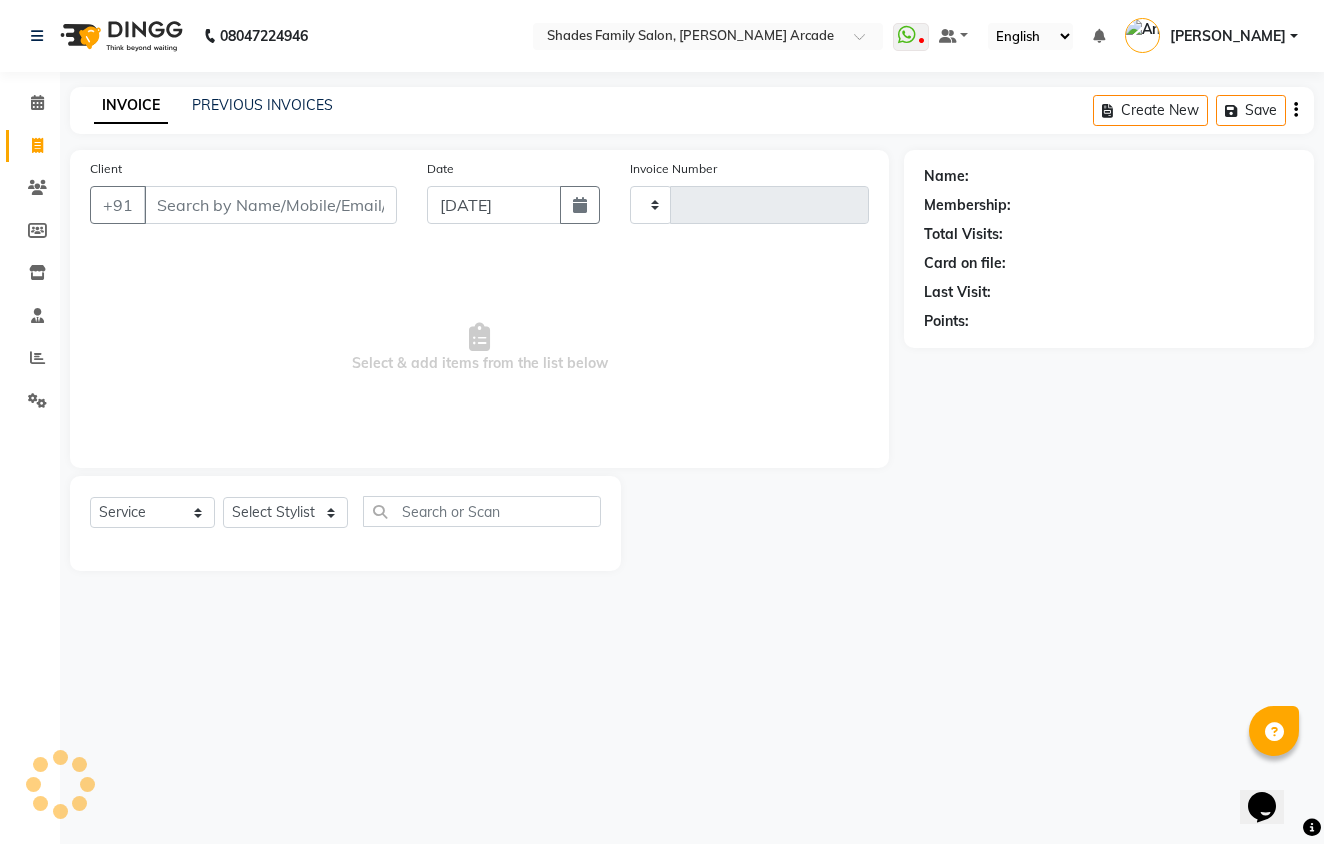 scroll, scrollTop: 0, scrollLeft: 0, axis: both 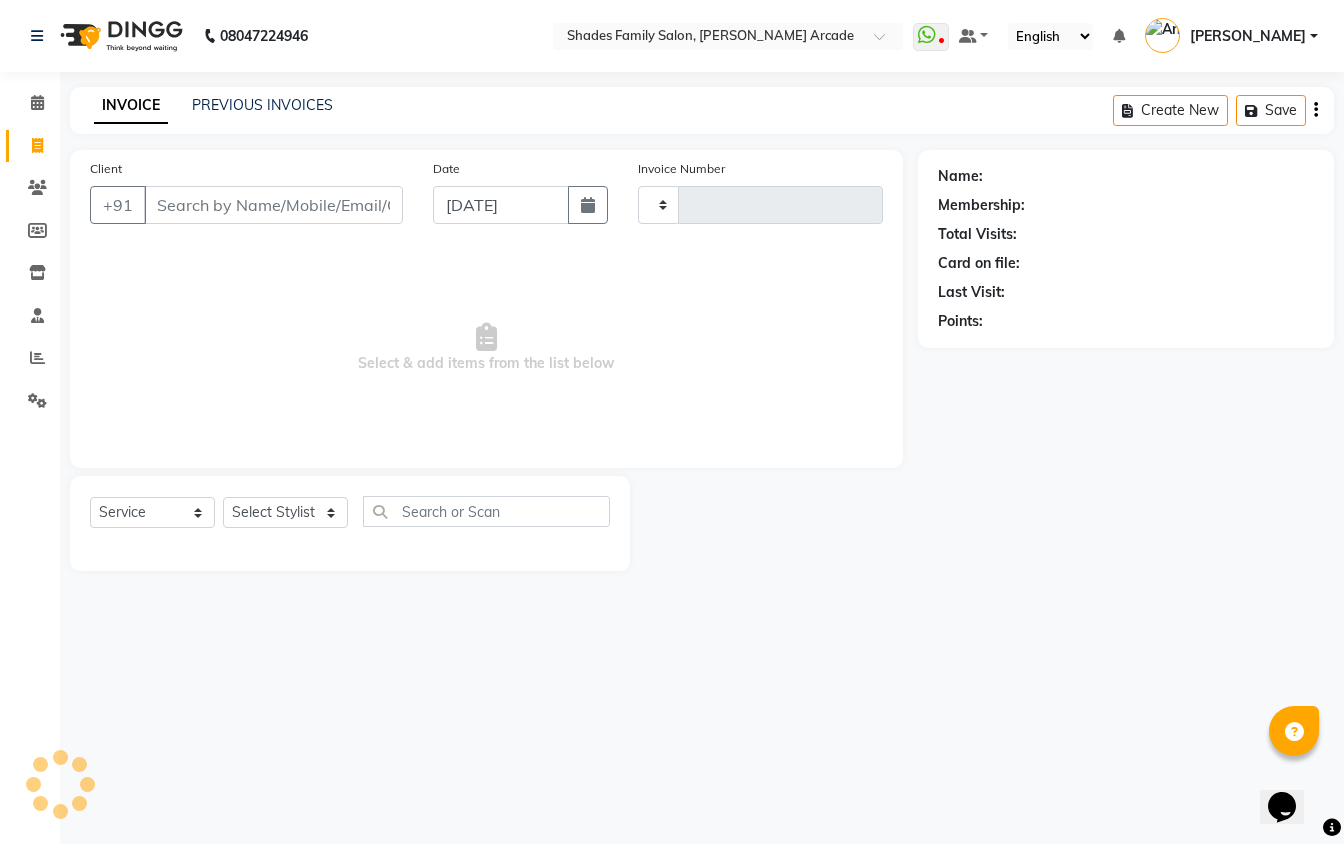 type on "1902" 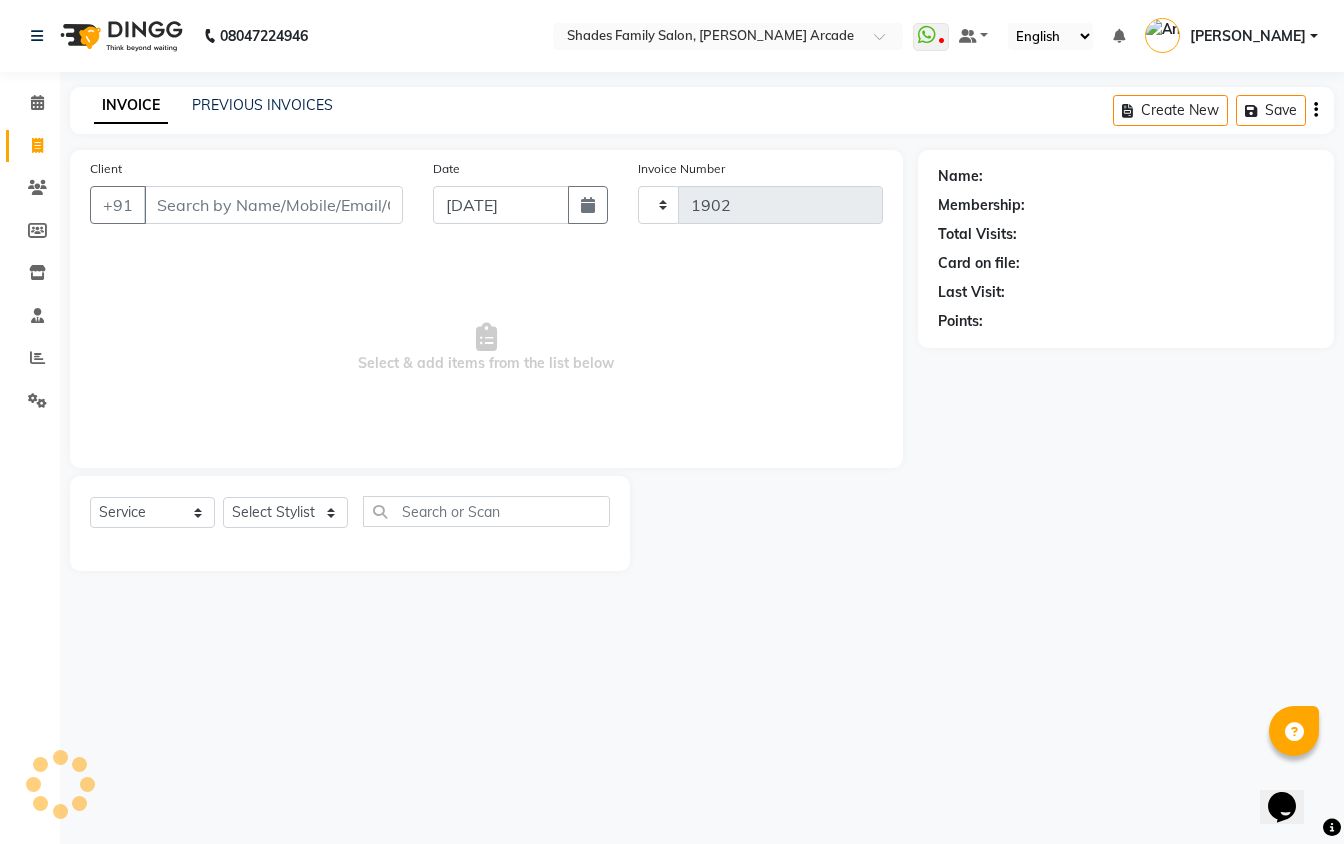 select on "5538" 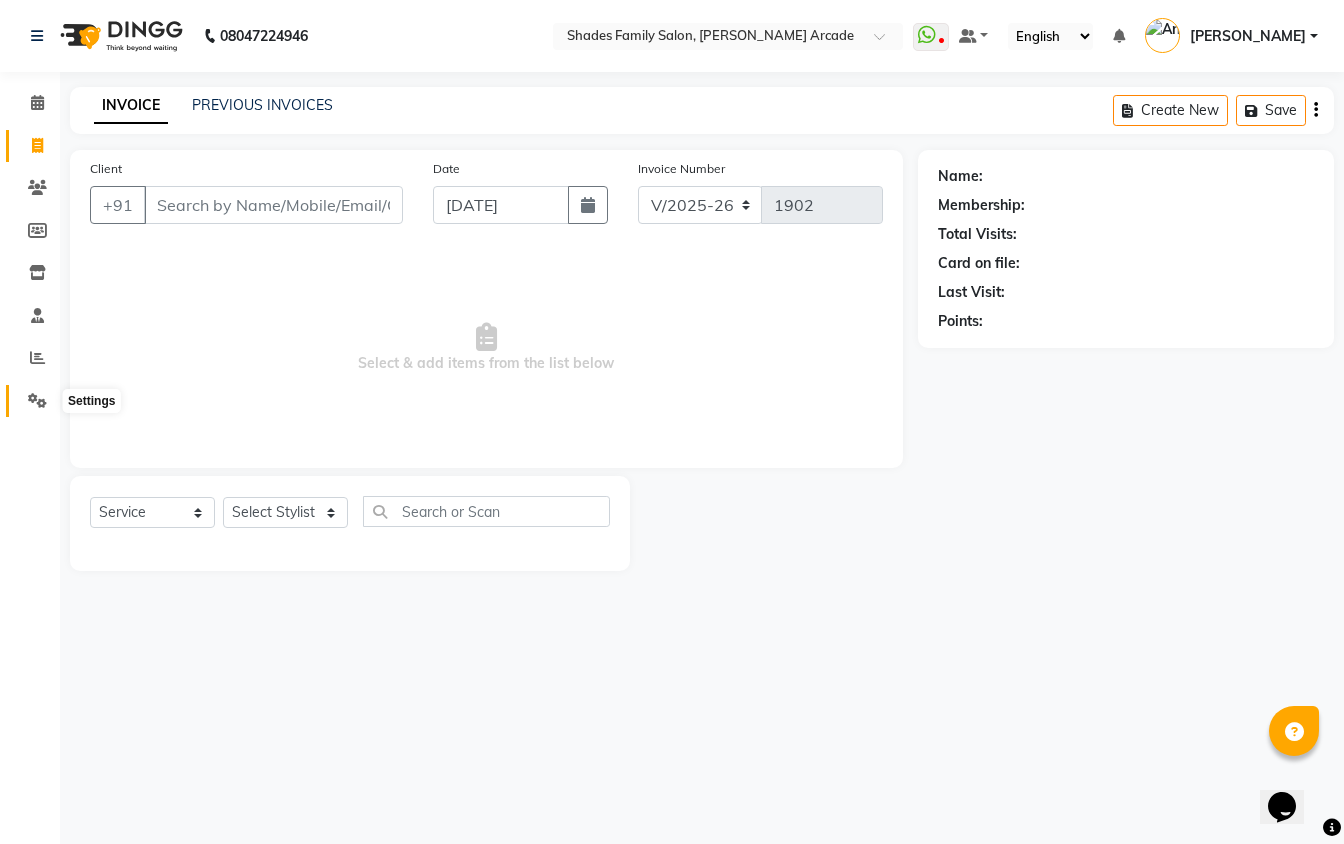click 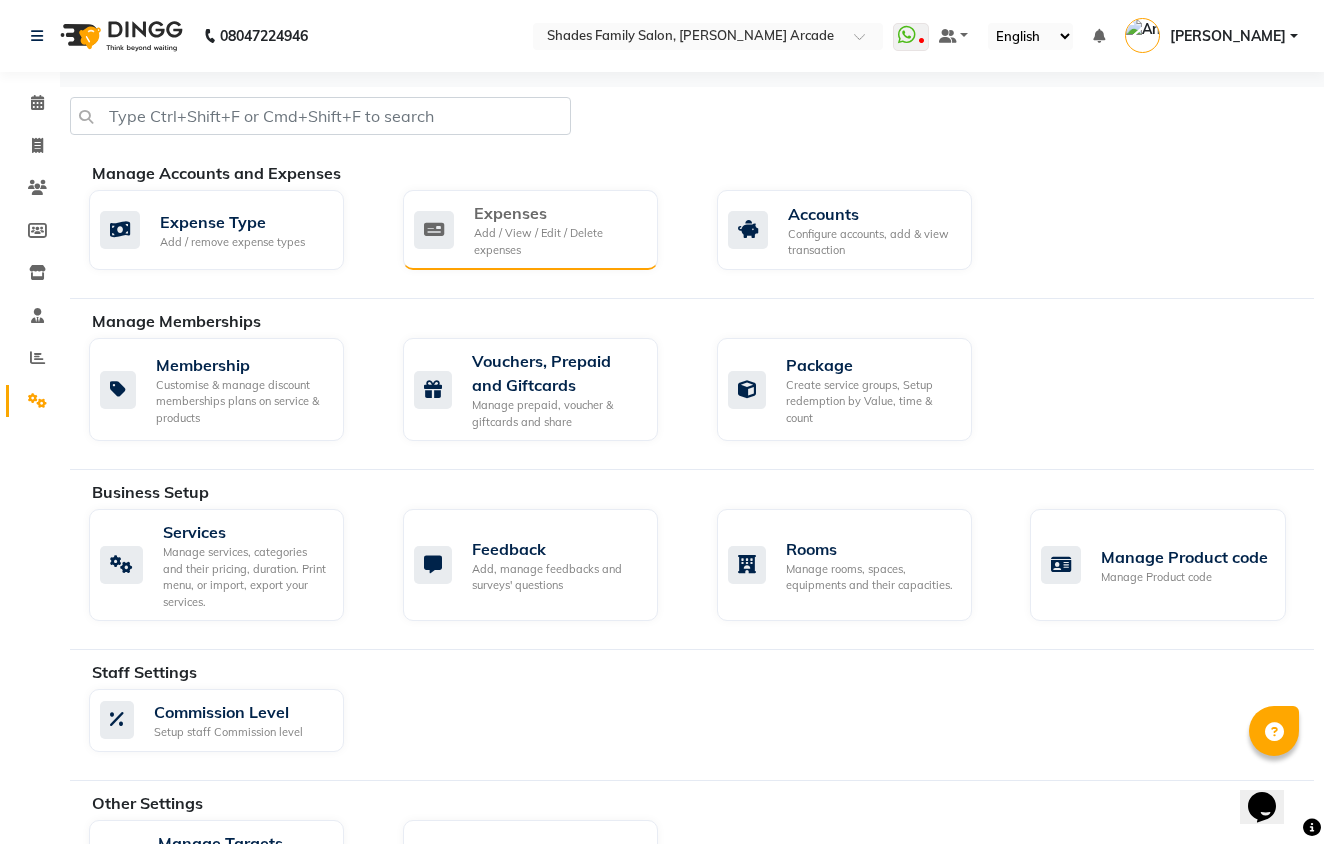 click on "Expenses" 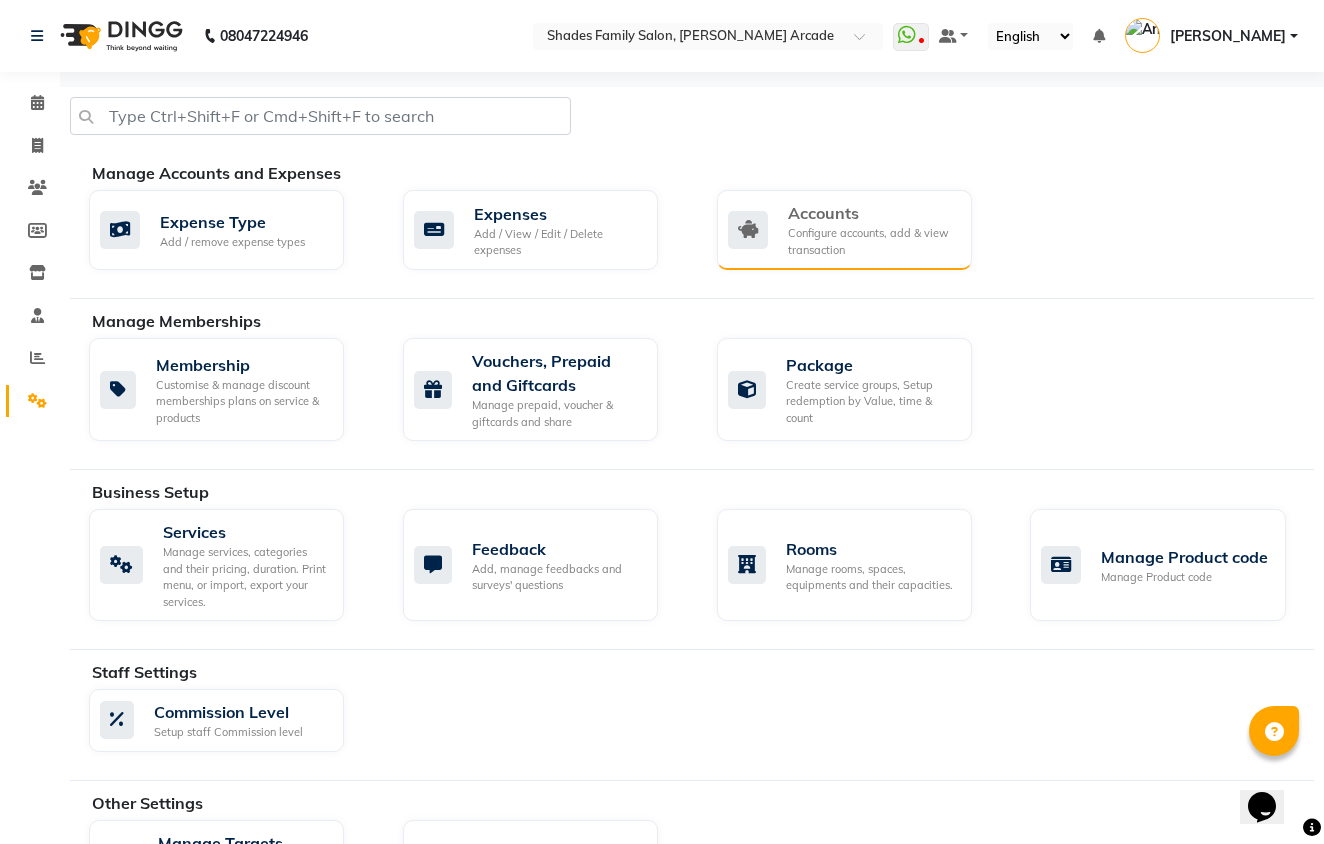 click on "Accounts" 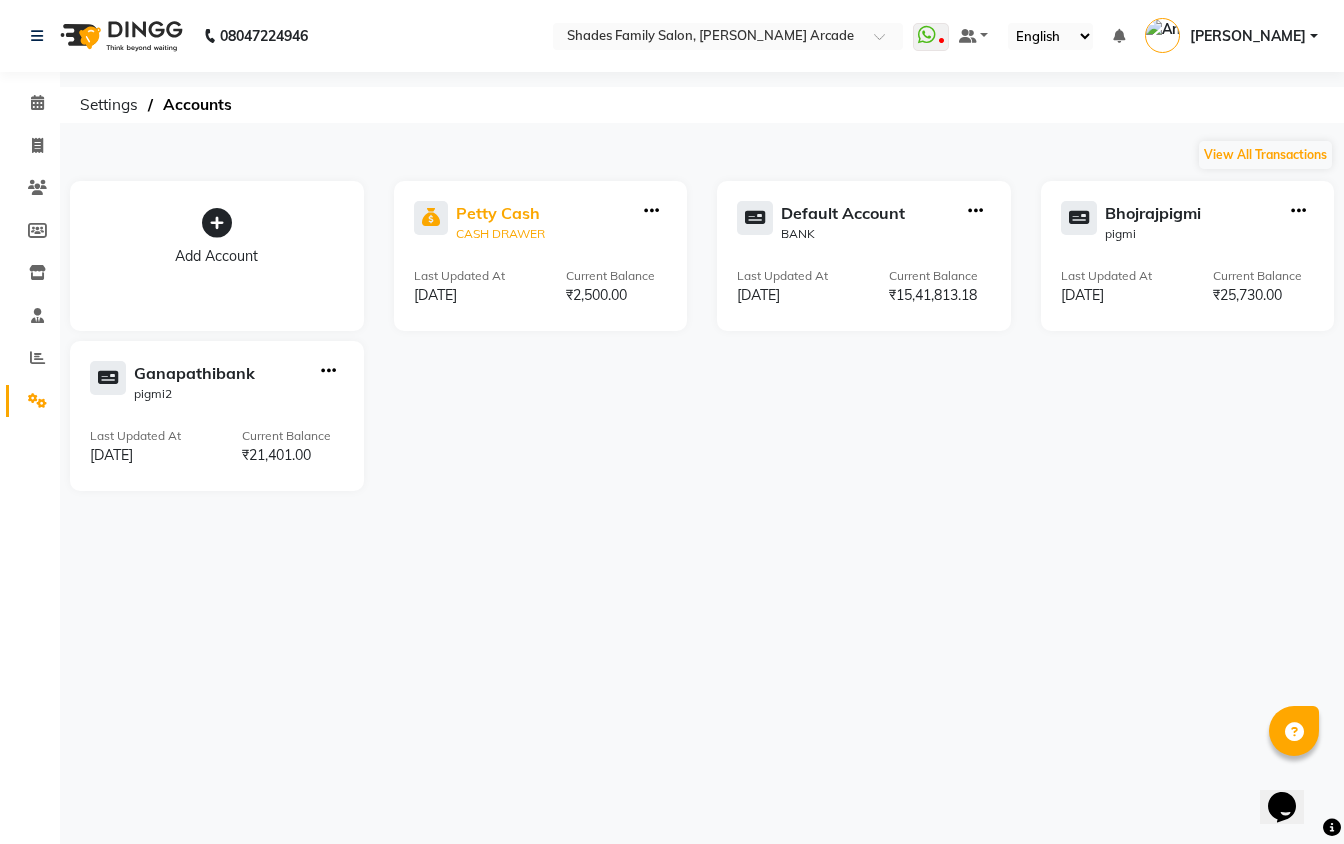 click on "Petty Cash" 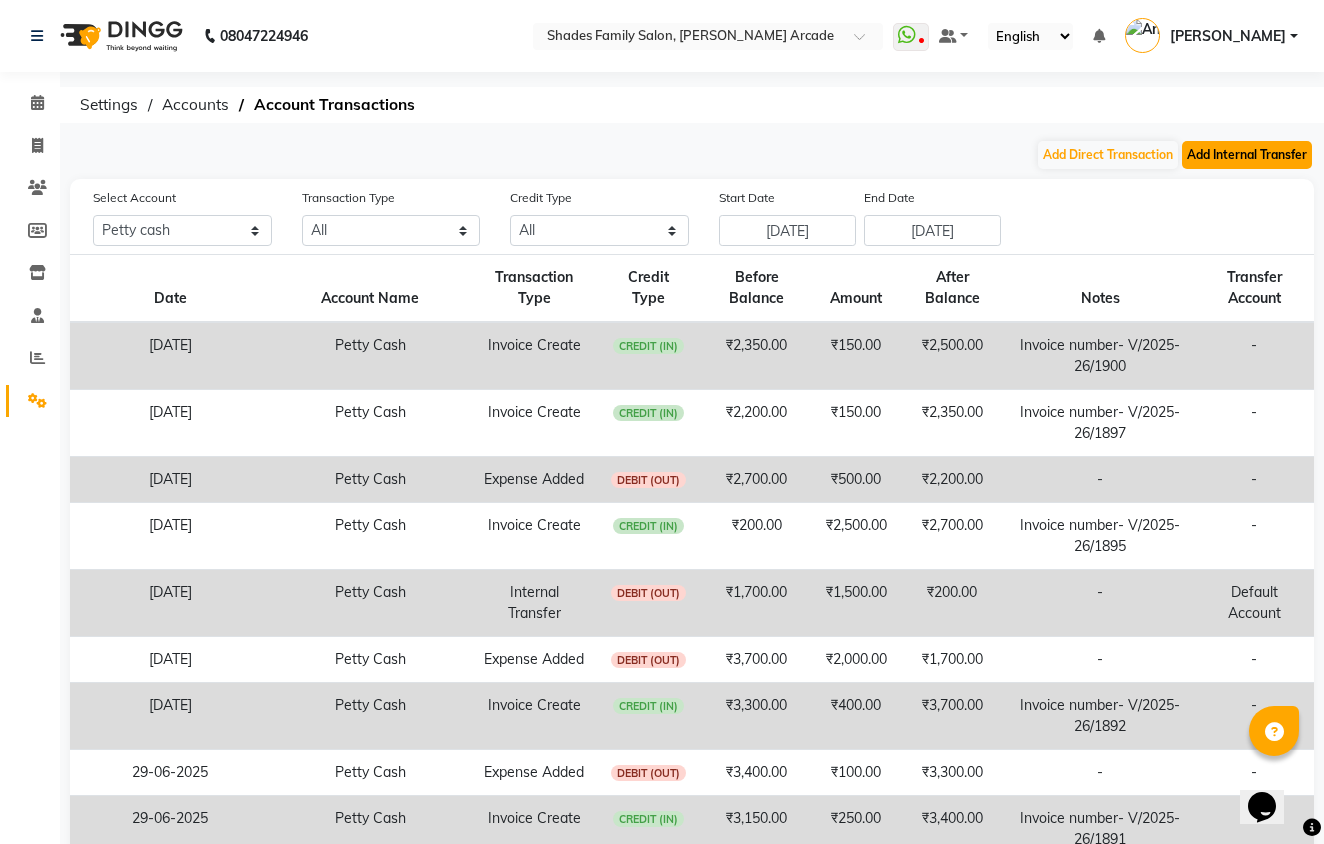 click on "Add Internal Transfer" 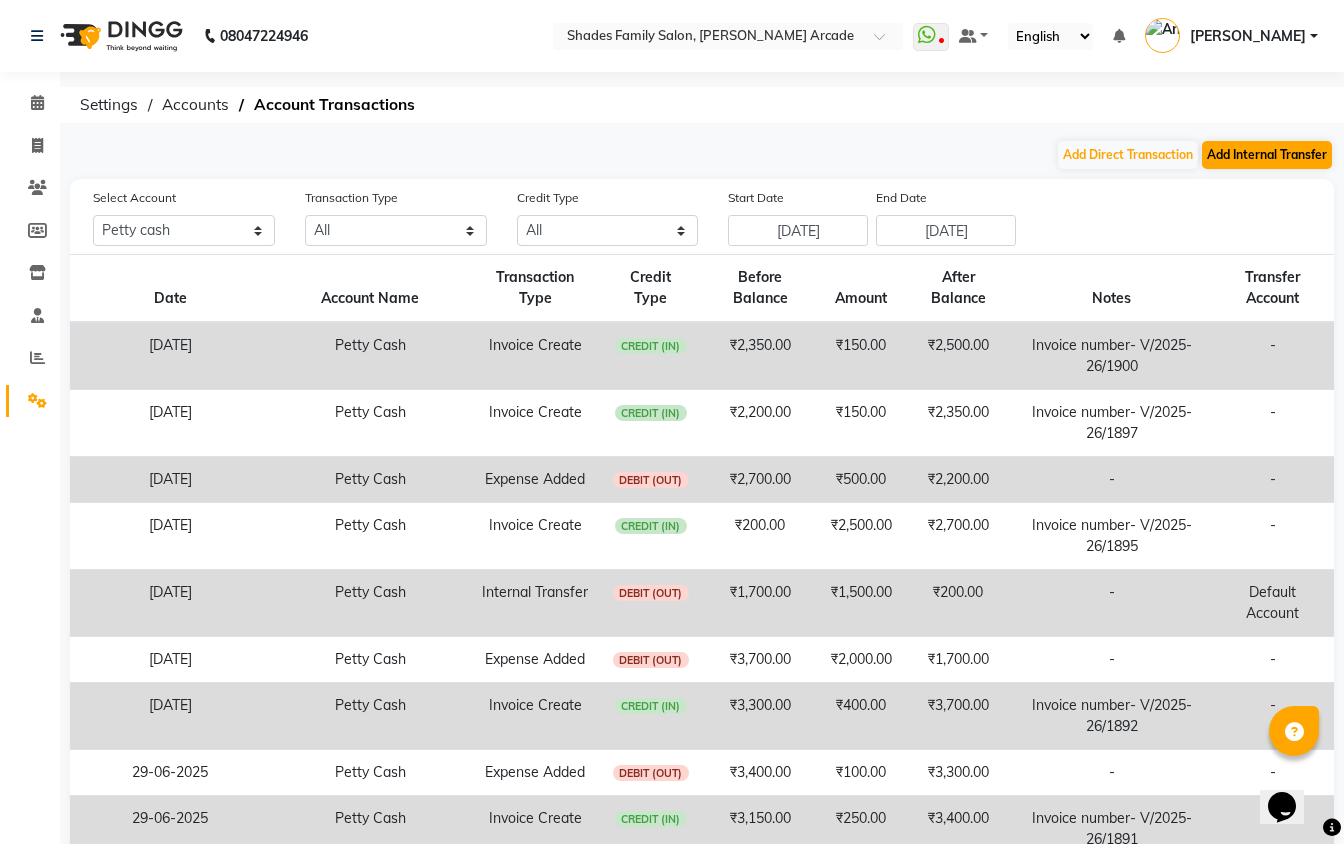 select on "internal transfer" 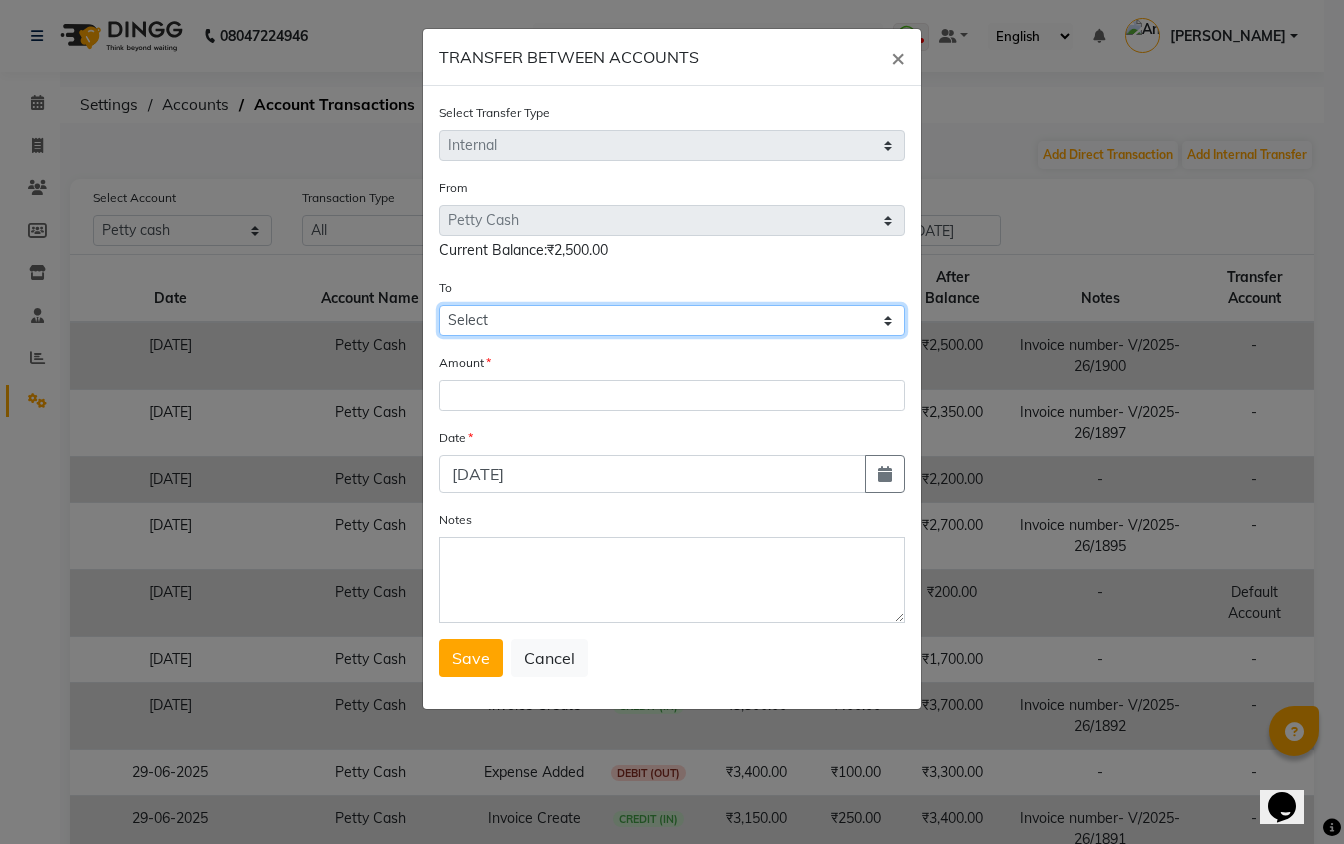 click on "Select [PERSON_NAME] Cash Default Account Bhojrajpigmi Ganapathibank" 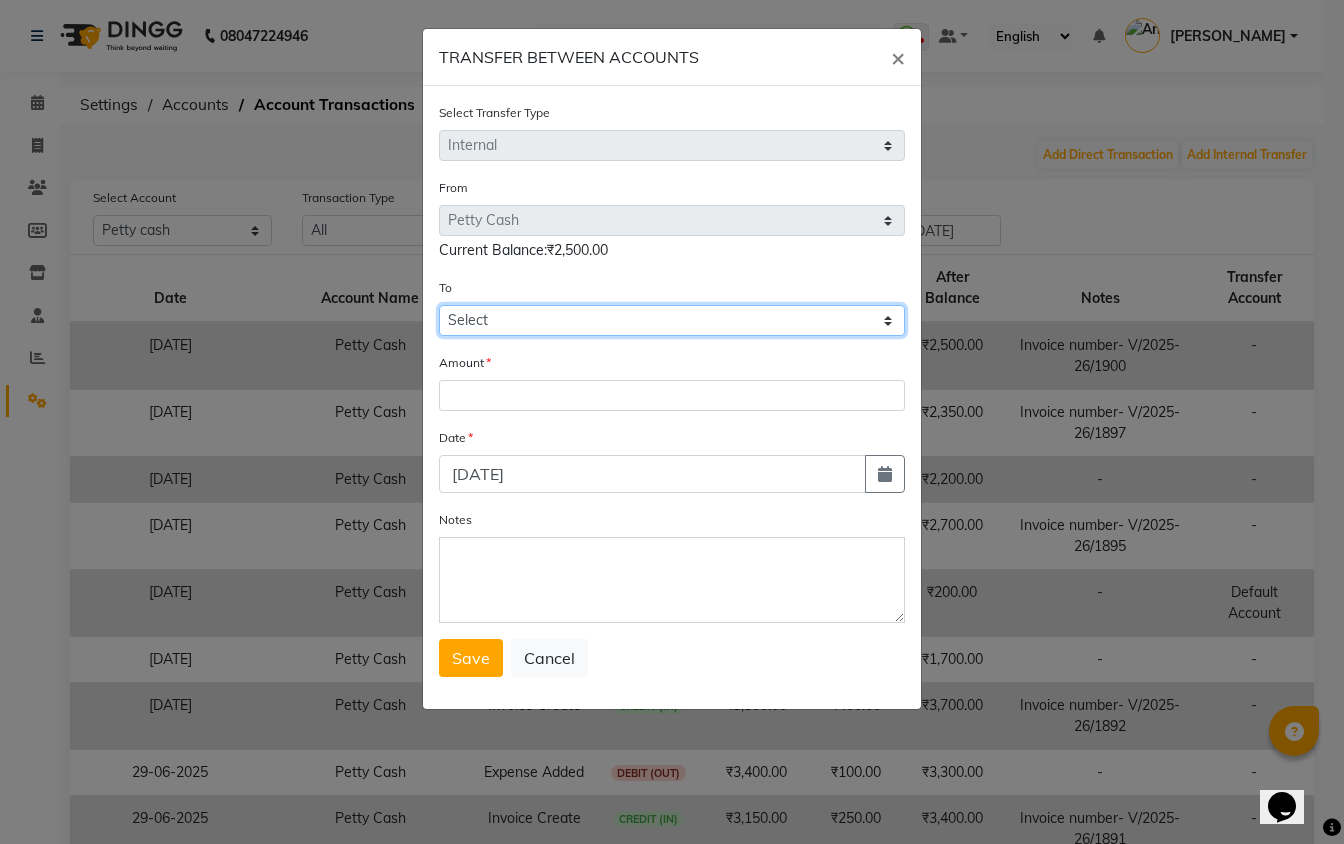 select on "4473" 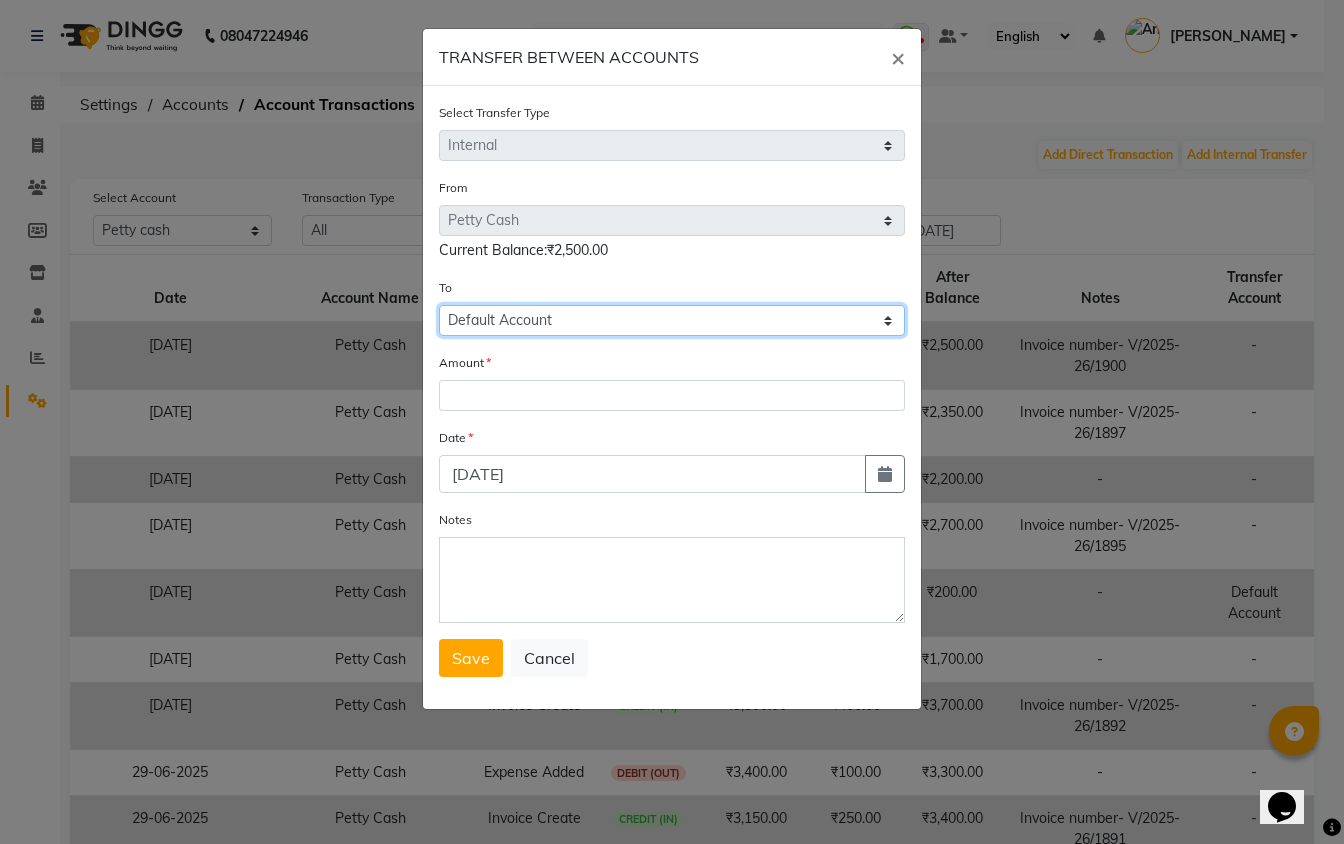 click on "Select [PERSON_NAME] Cash Default Account Bhojrajpigmi Ganapathibank" 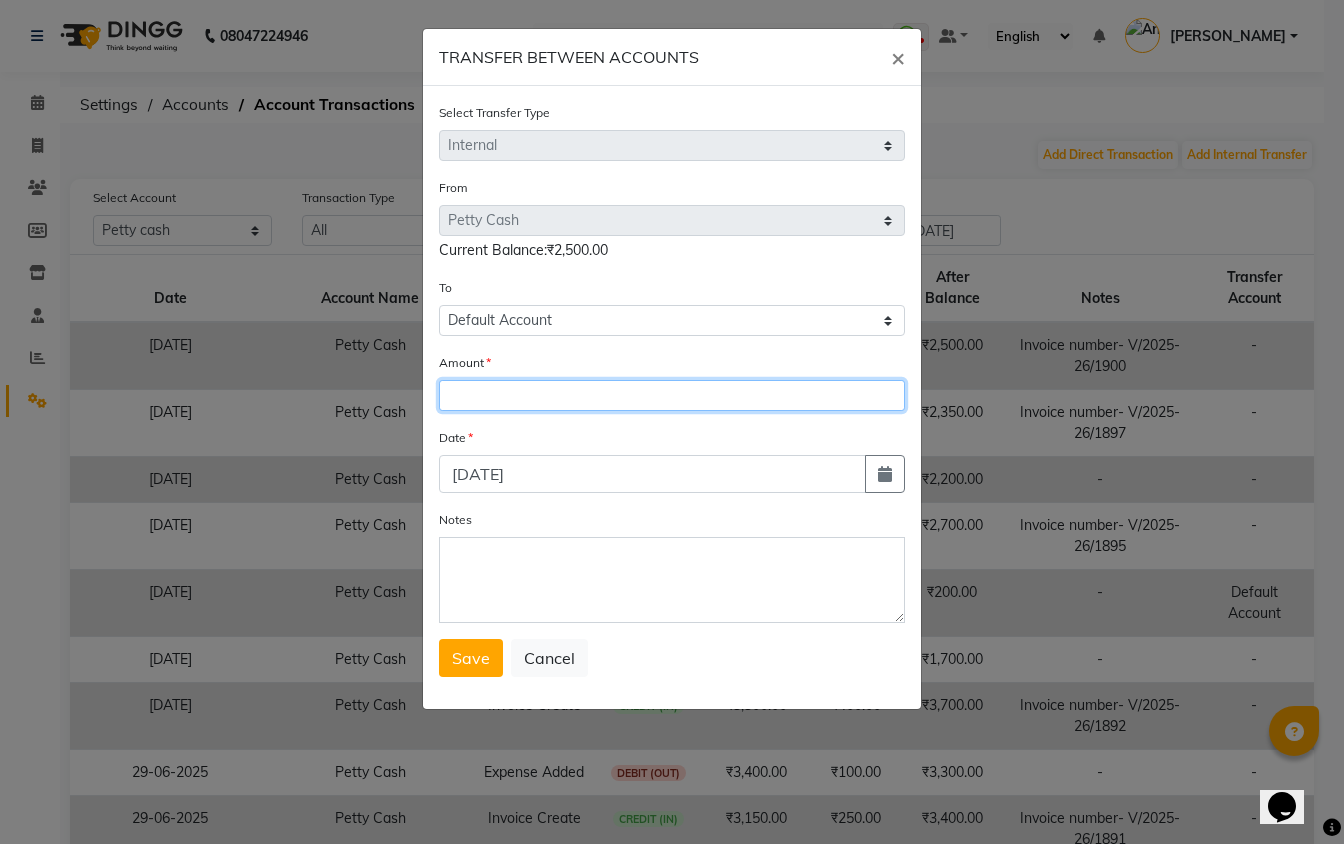 click 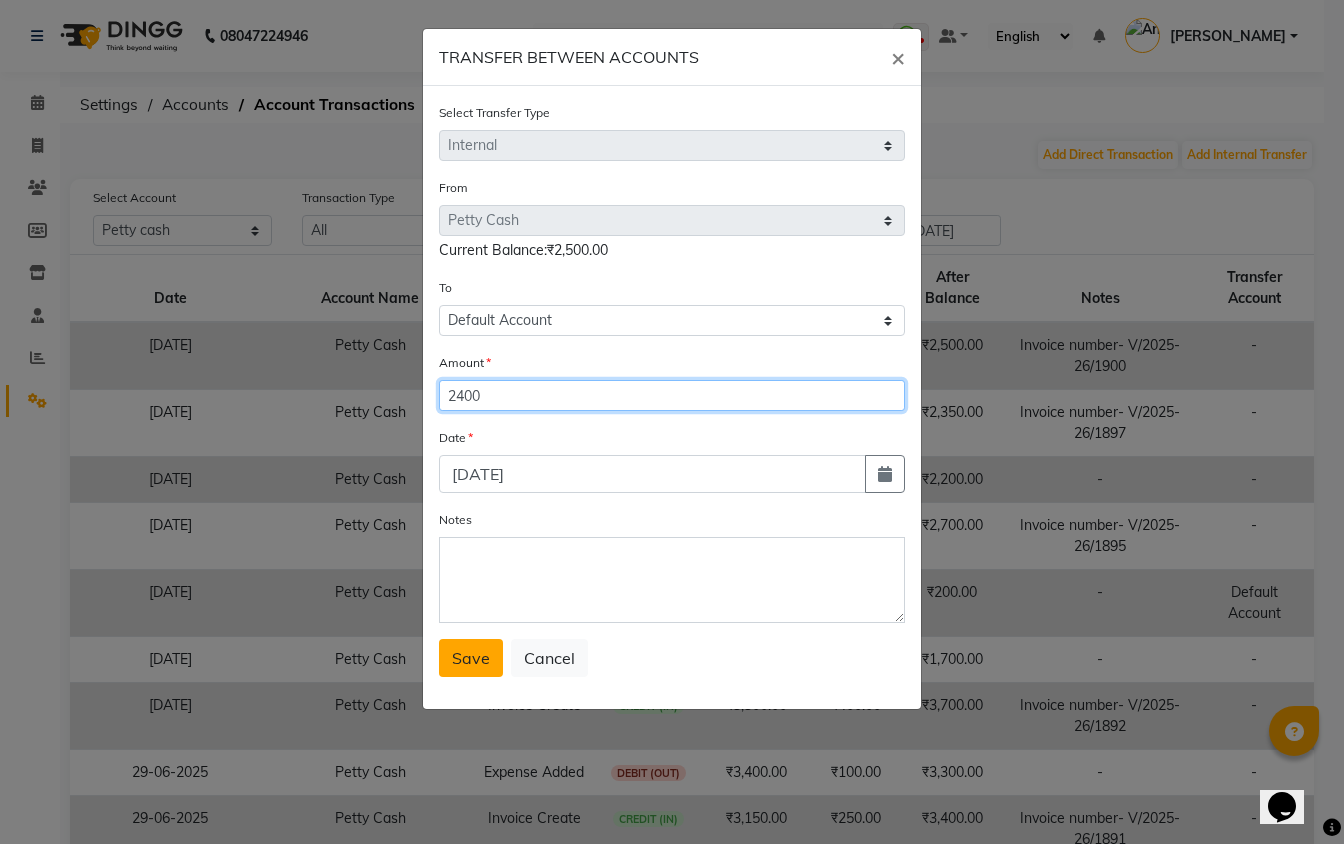 type on "2400" 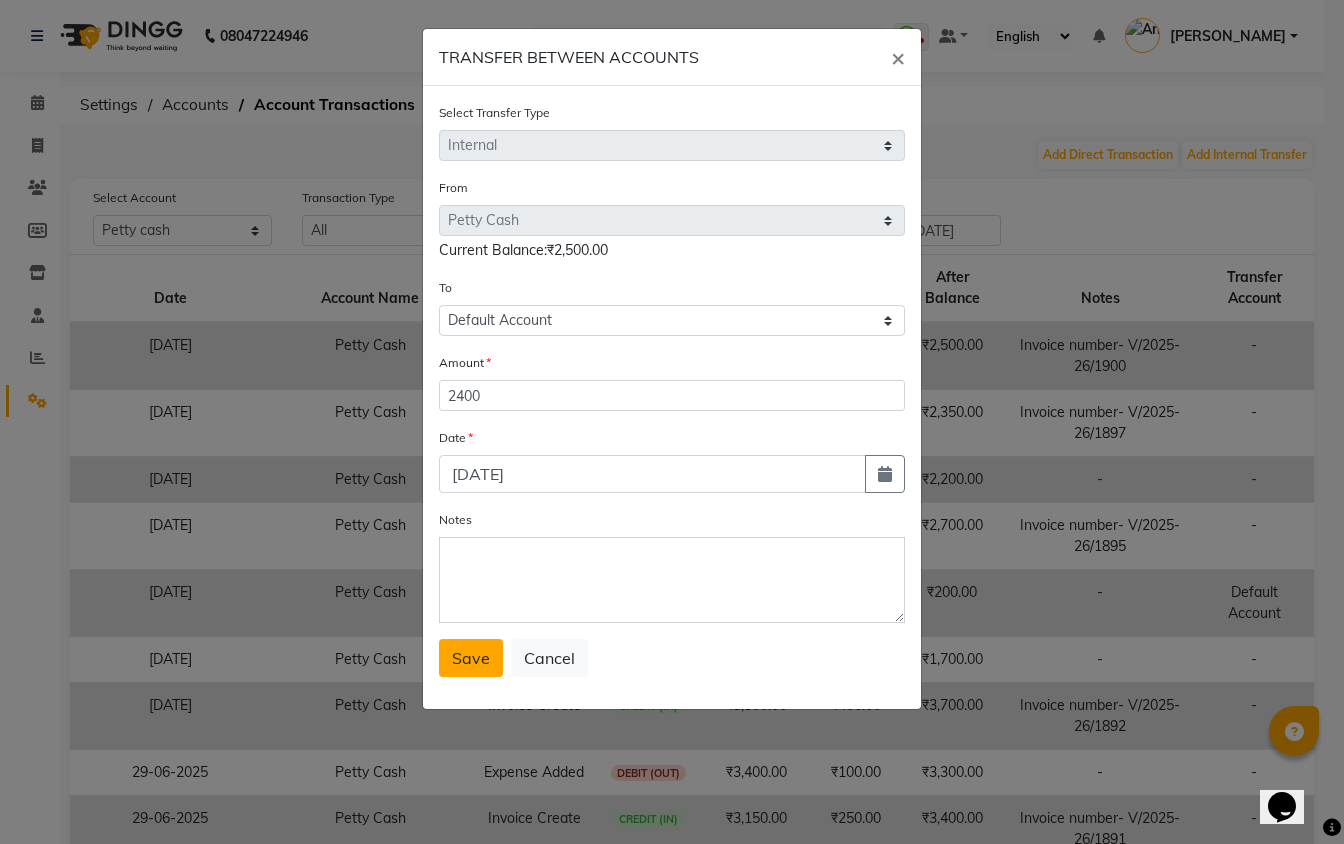 click on "Save" at bounding box center [471, 658] 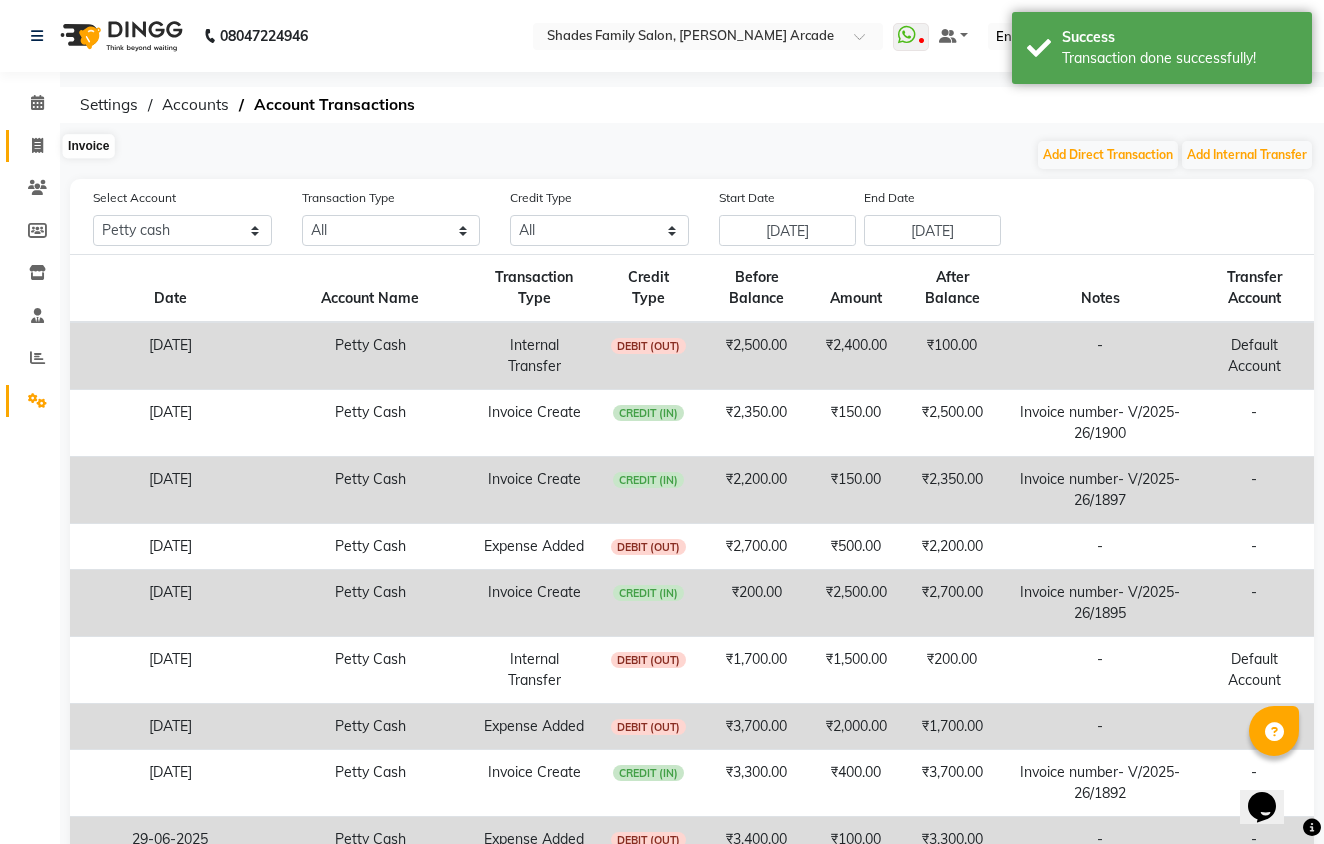 click 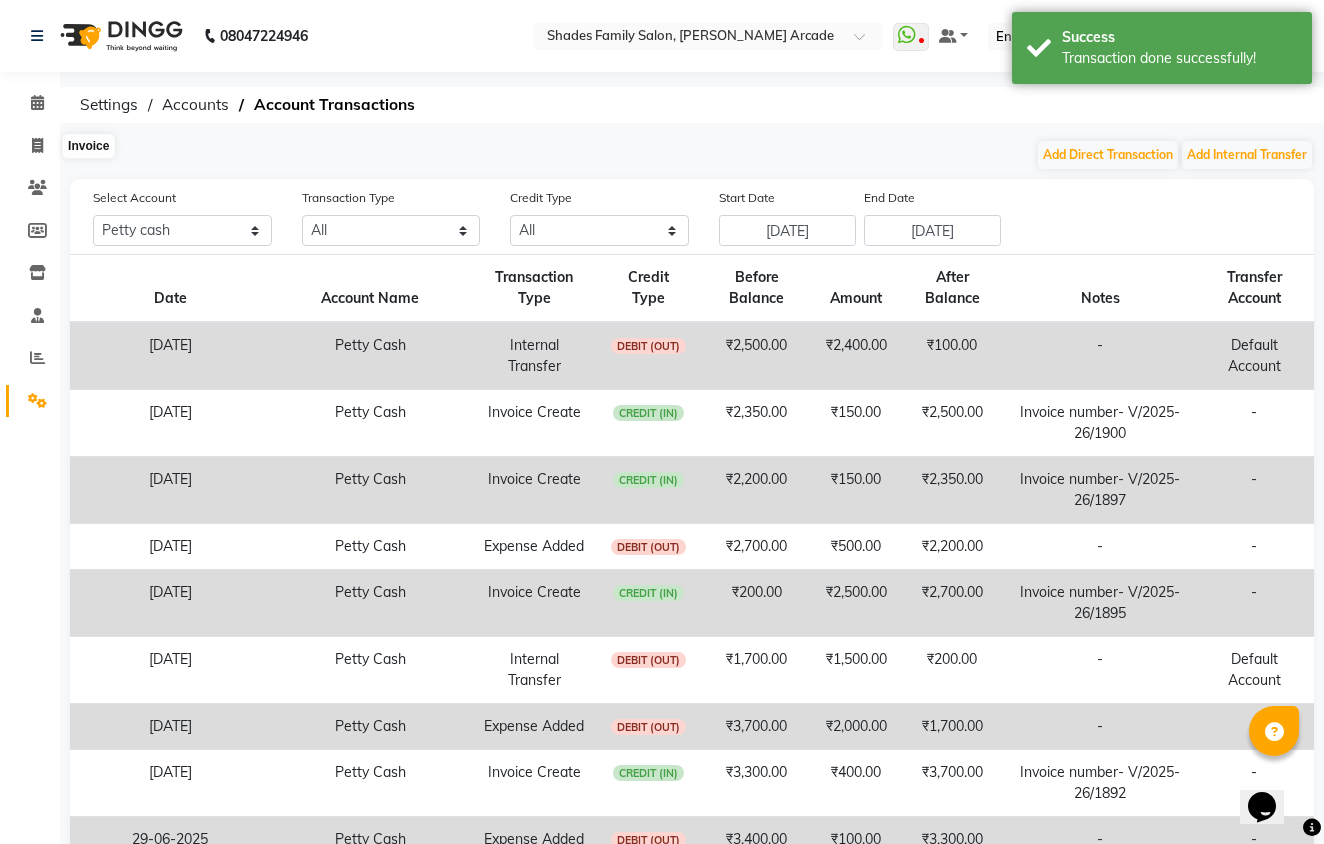 select on "service" 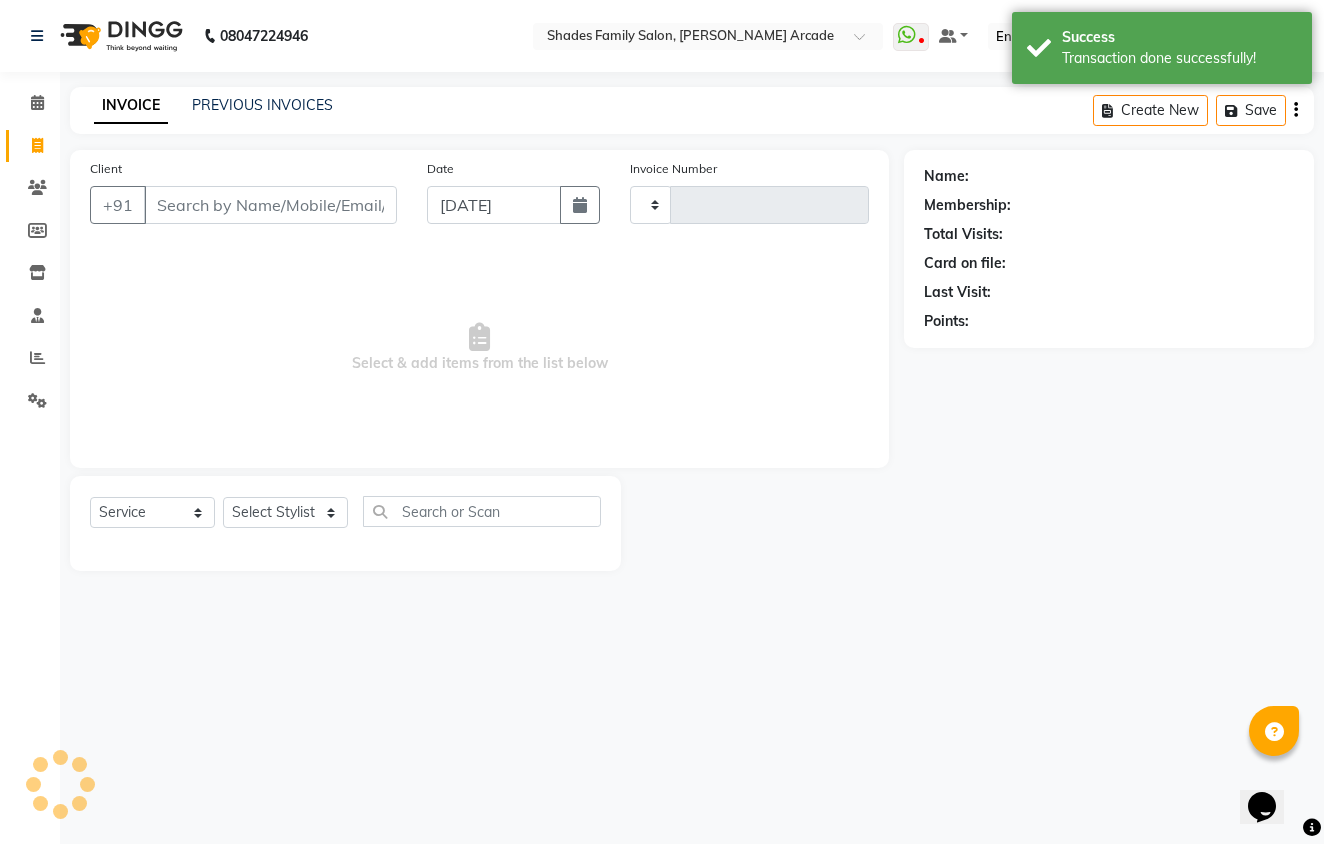 type on "1902" 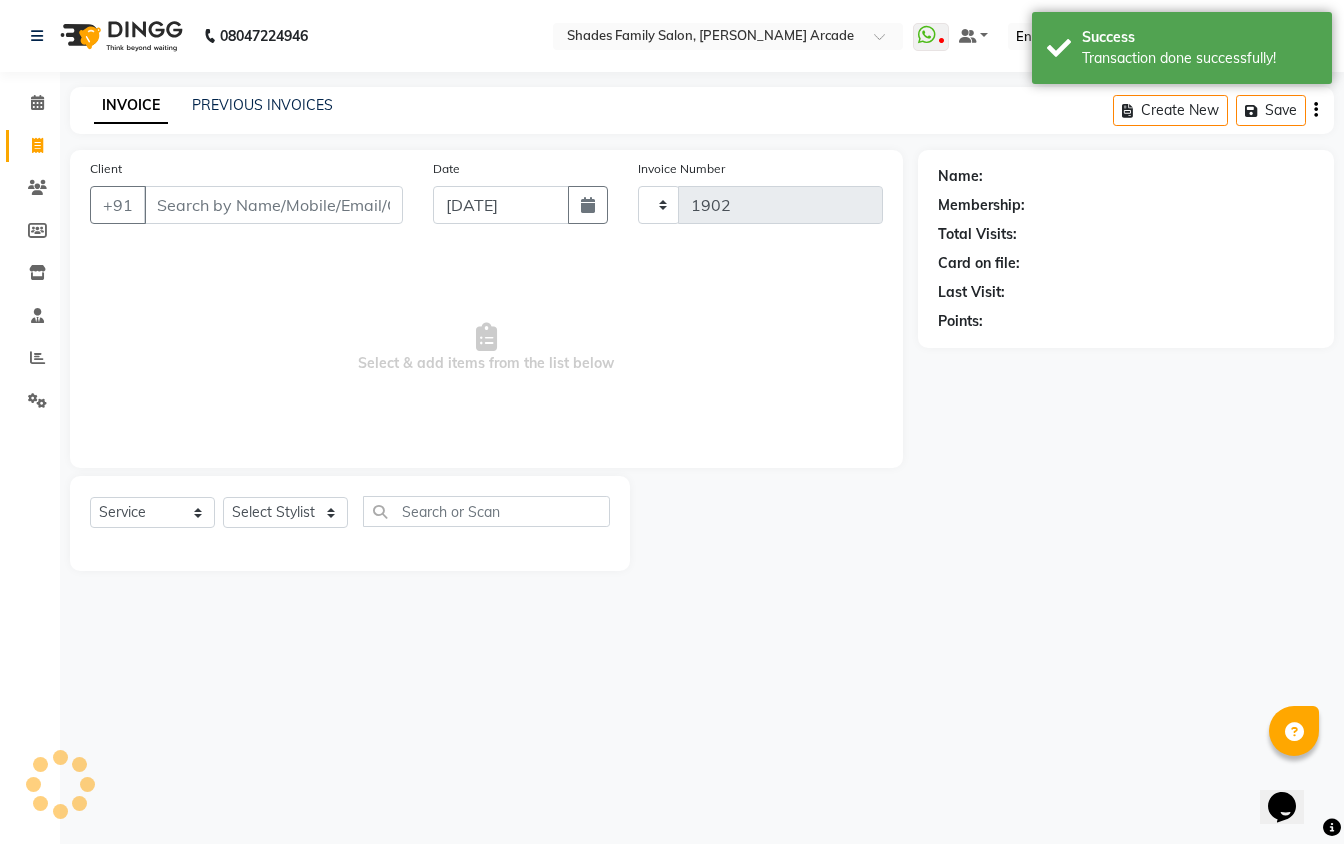 select on "5538" 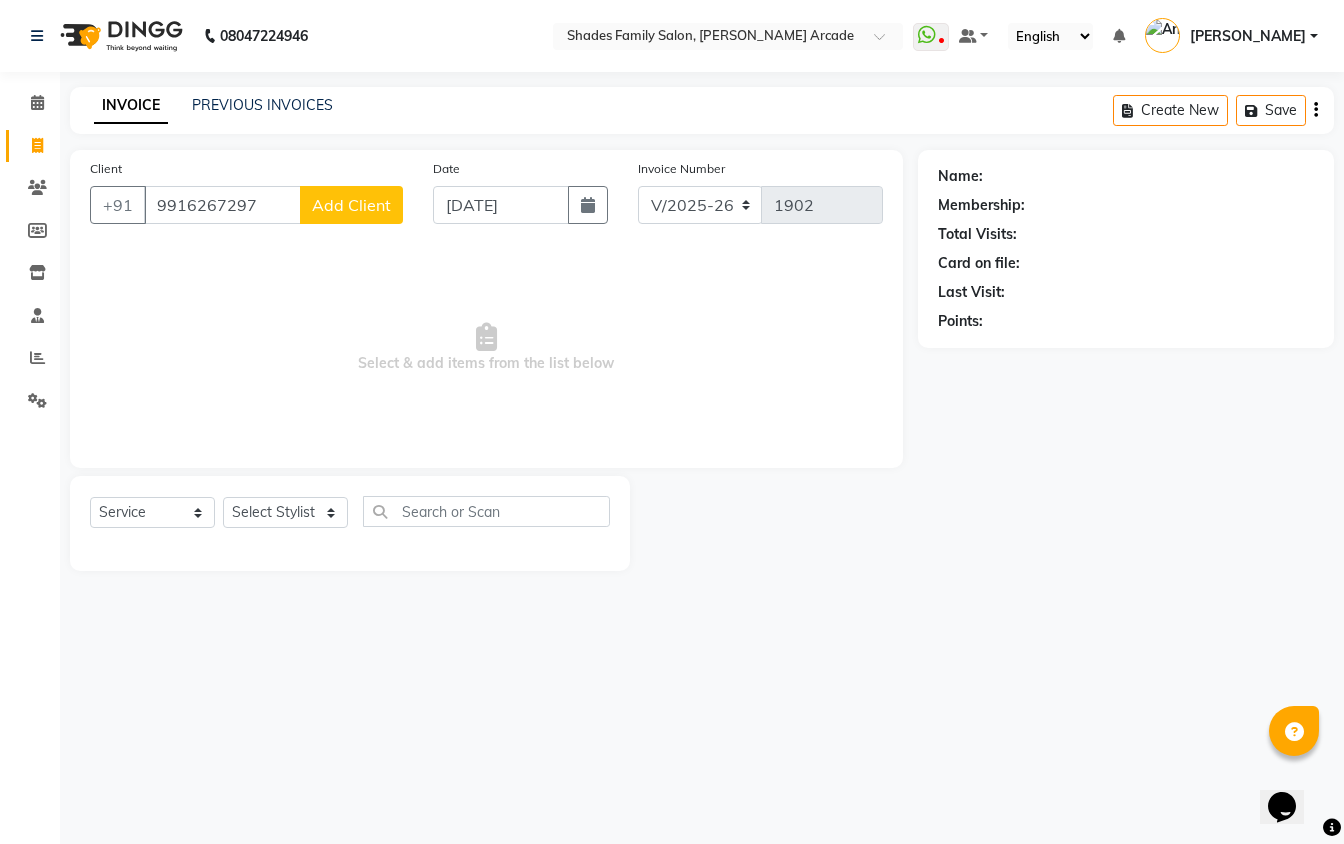 type on "9916267297" 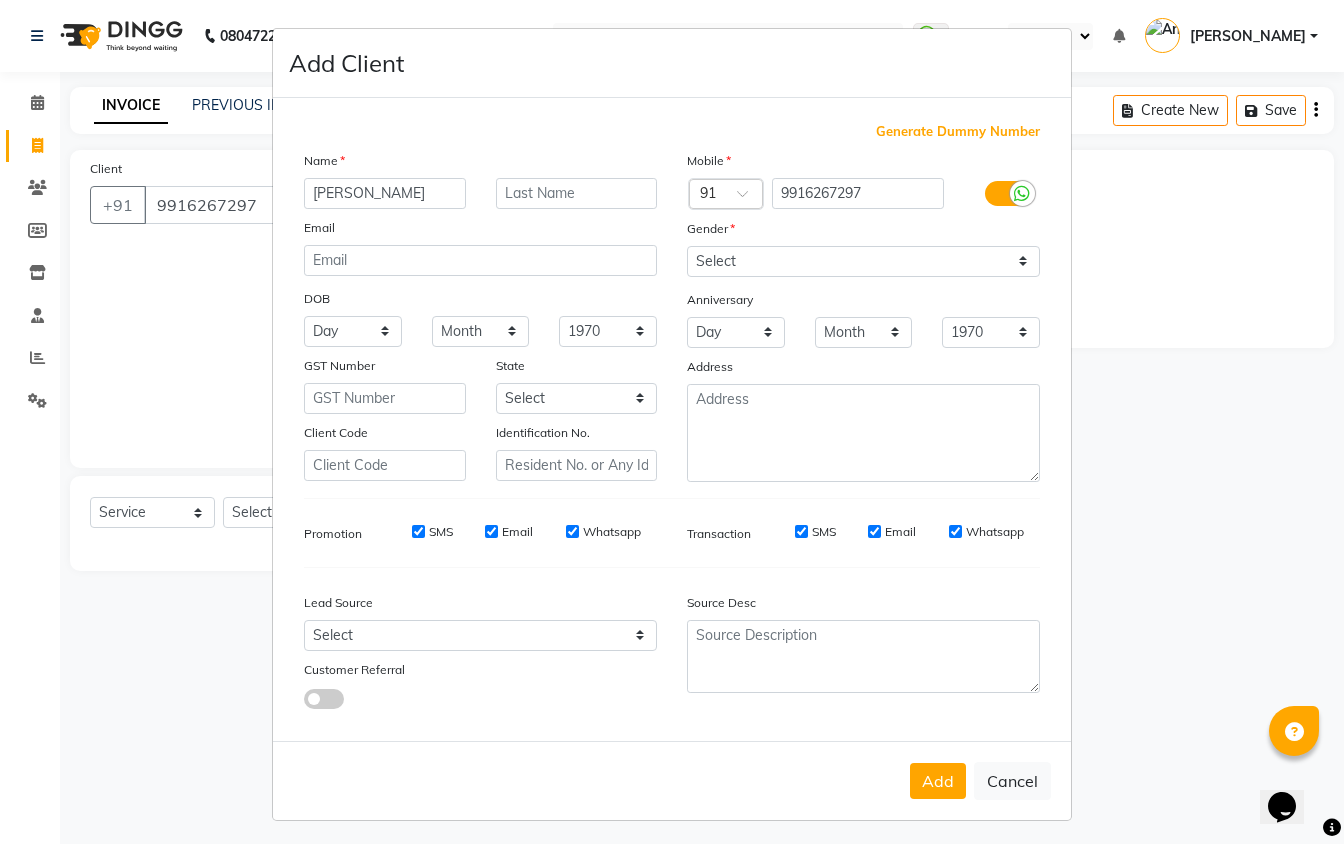 type on "[PERSON_NAME]" 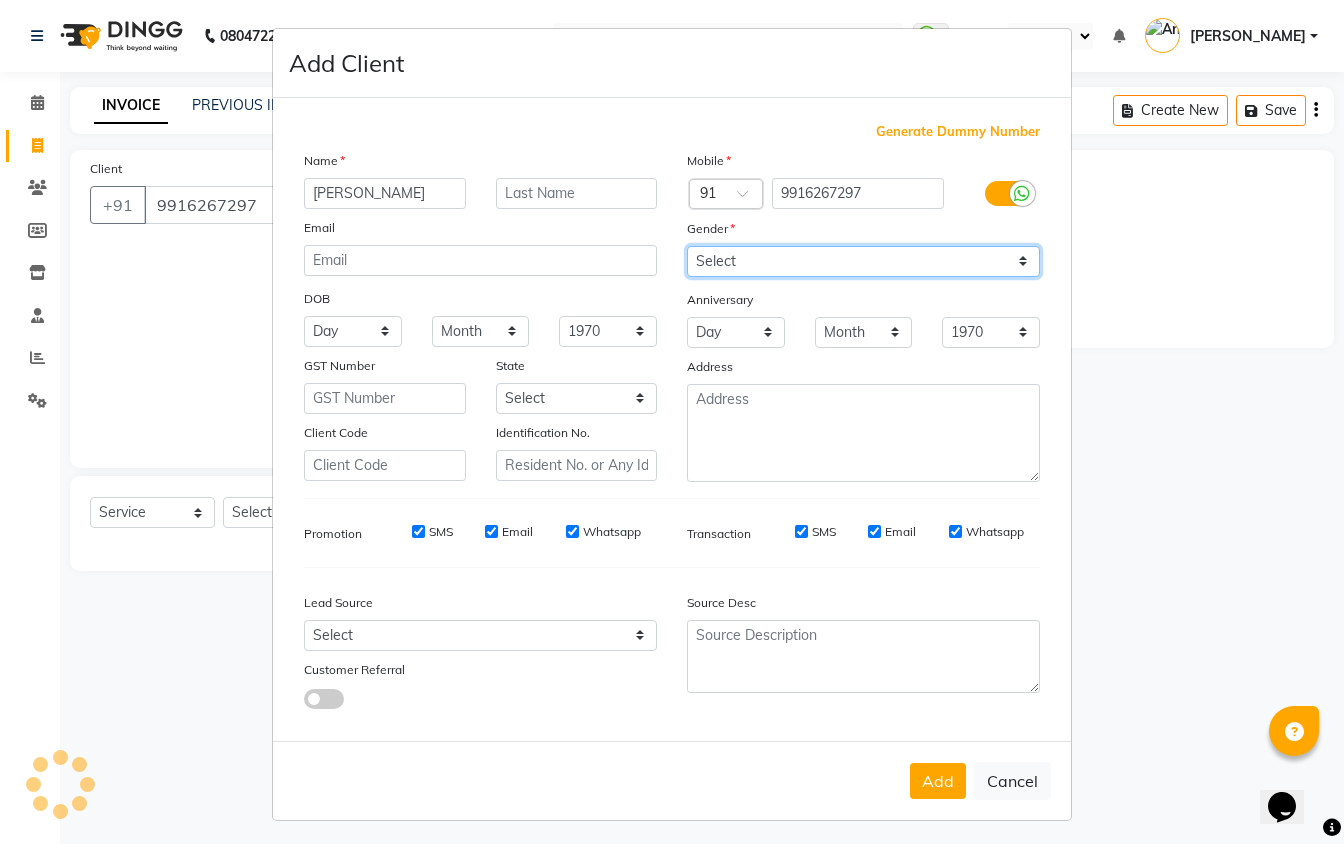 click on "Select [DEMOGRAPHIC_DATA] [DEMOGRAPHIC_DATA] Other Prefer Not To Say" at bounding box center (863, 261) 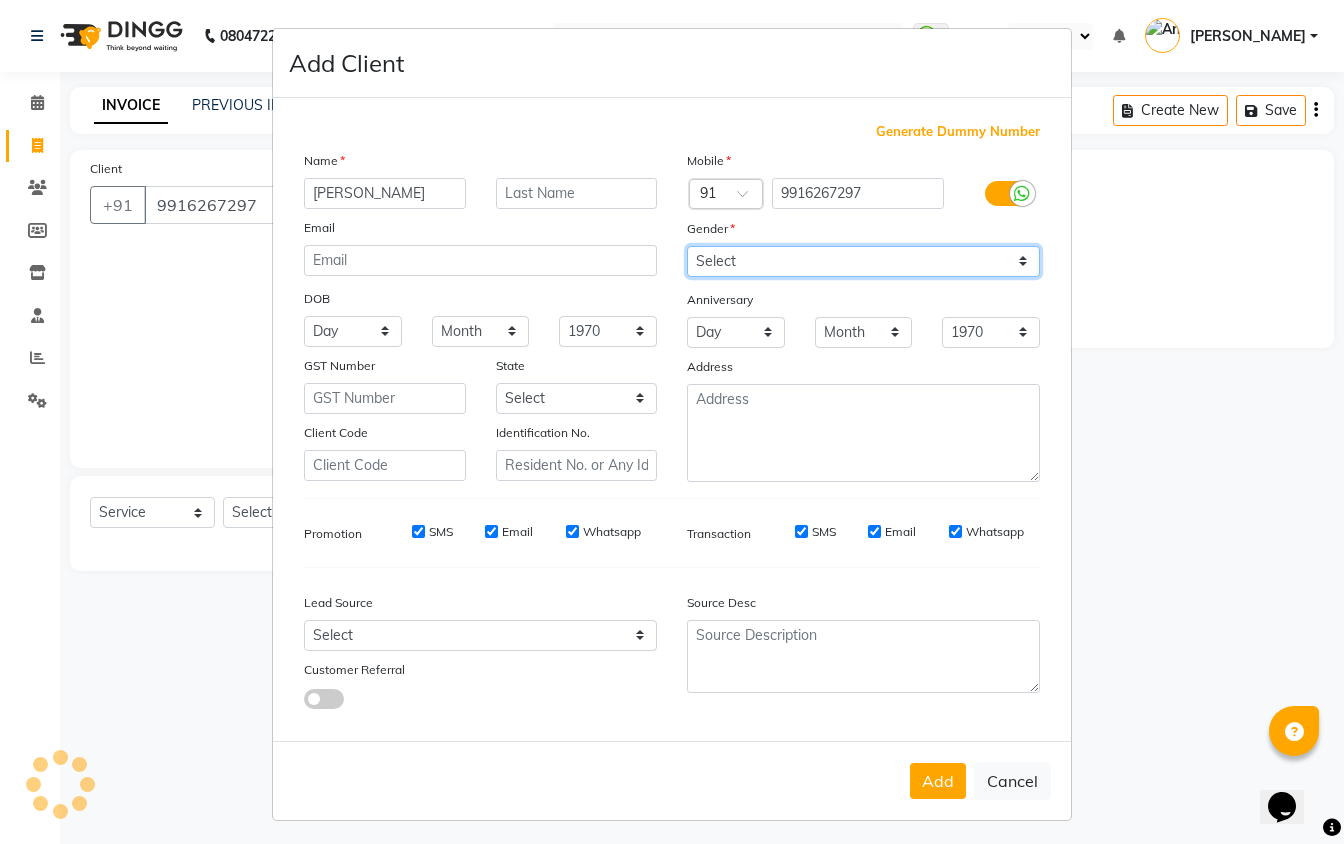 click on "Select [DEMOGRAPHIC_DATA] [DEMOGRAPHIC_DATA] Other Prefer Not To Say" at bounding box center (863, 261) 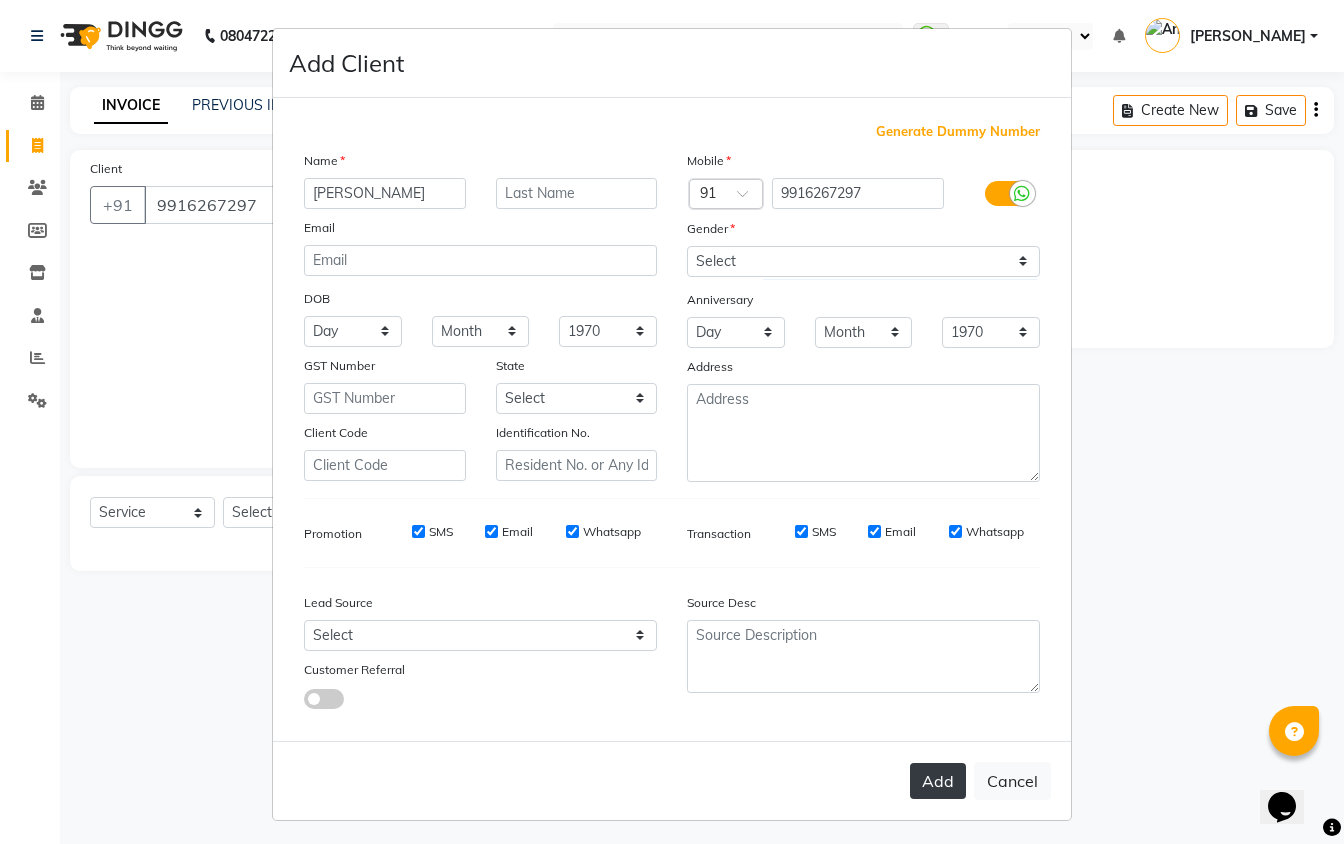 click on "Add" at bounding box center (938, 781) 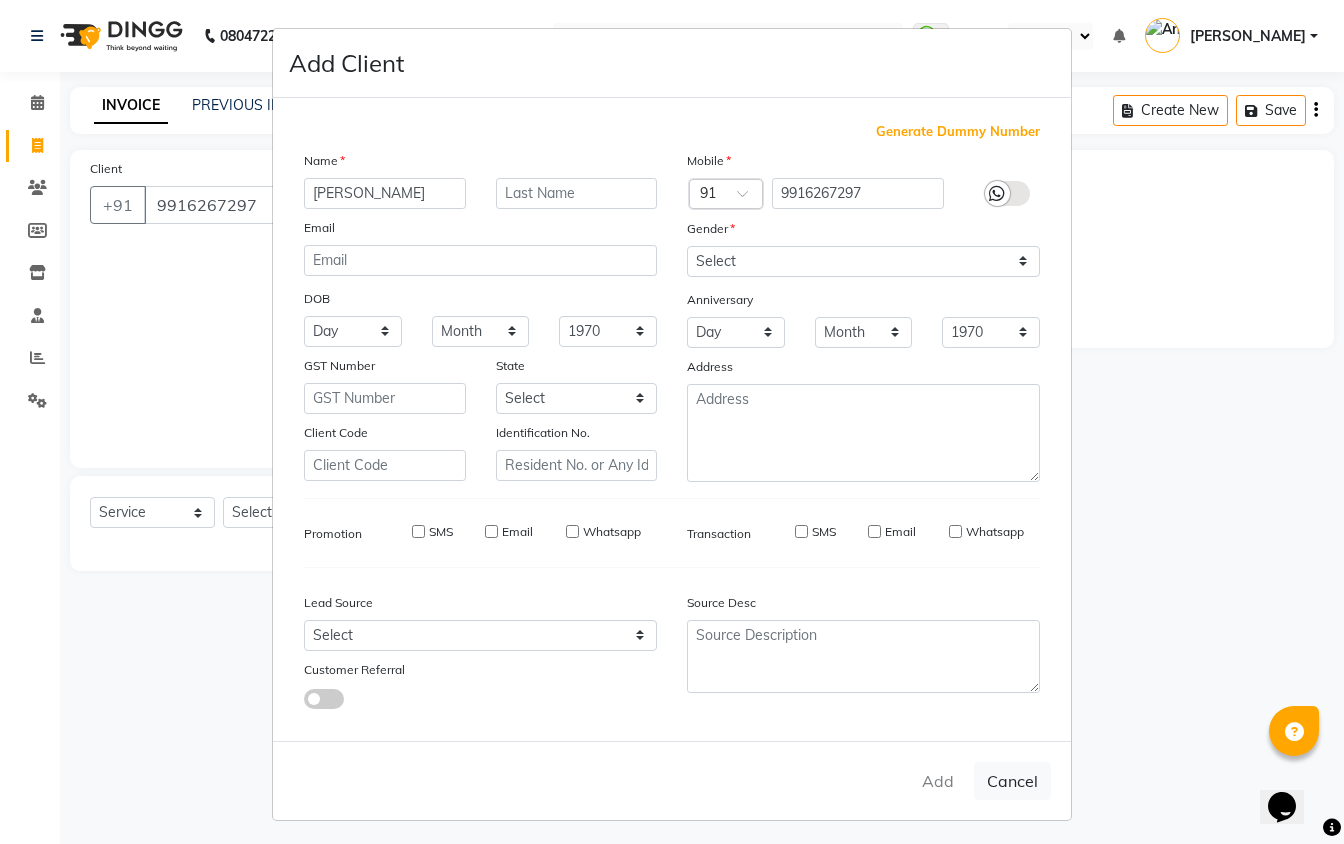 type on "99******97" 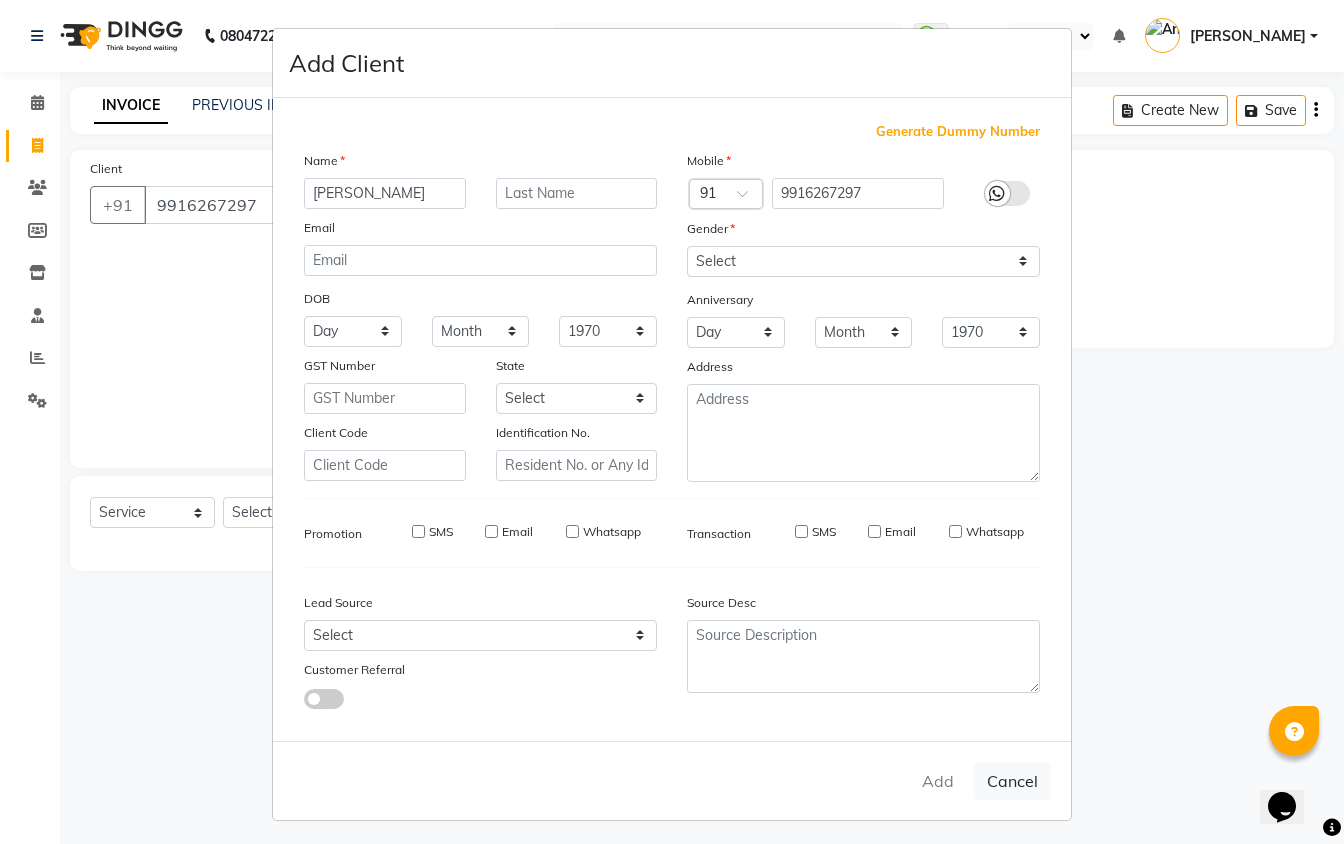 type 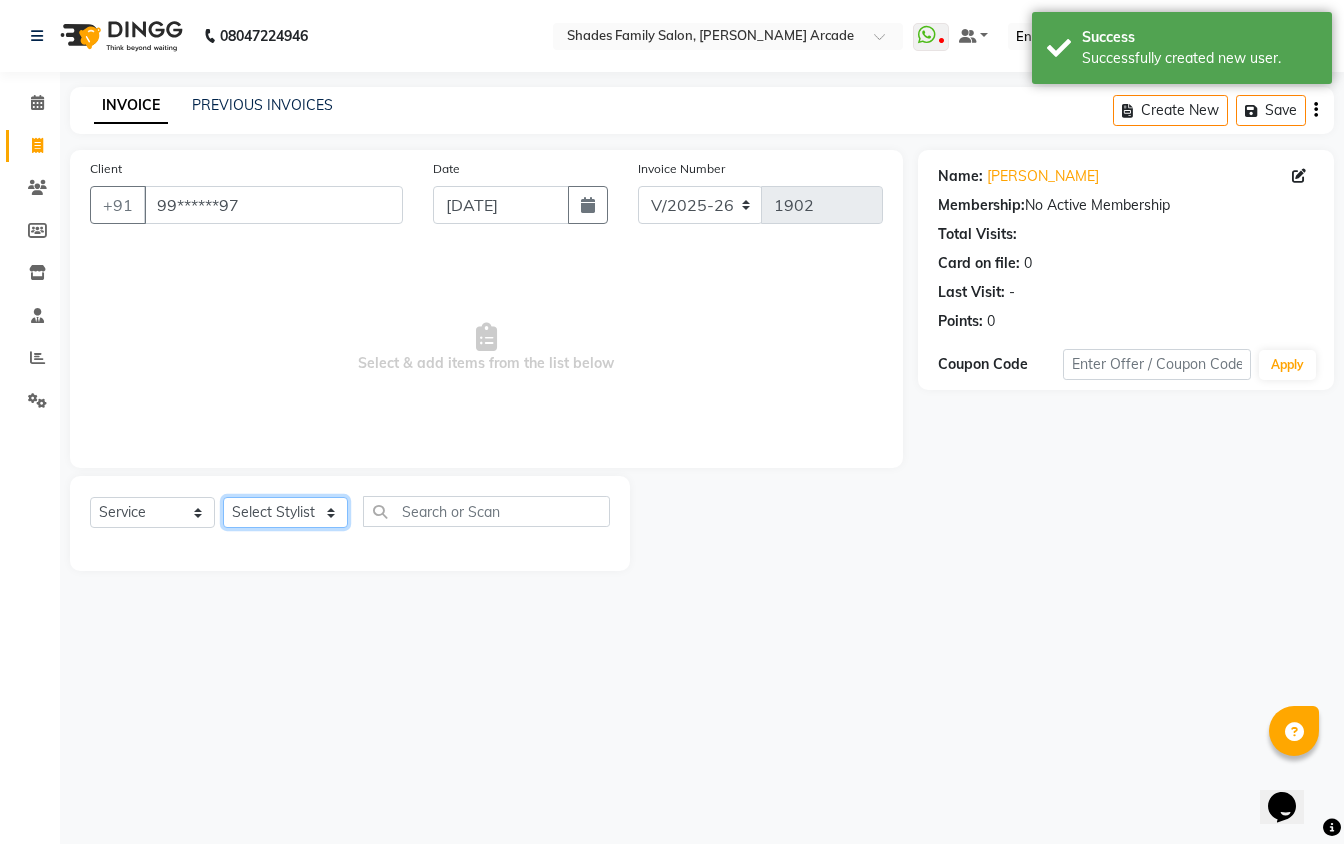click on "Select Stylist Admin [PERSON_NAME] [PERSON_NAME] Danish  [PERSON_NAME] [PERSON_NAME] Nikhil [PERSON_NAME]  [PERSON_NAME] [PERSON_NAME] [PERSON_NAME] [PERSON_NAME]" 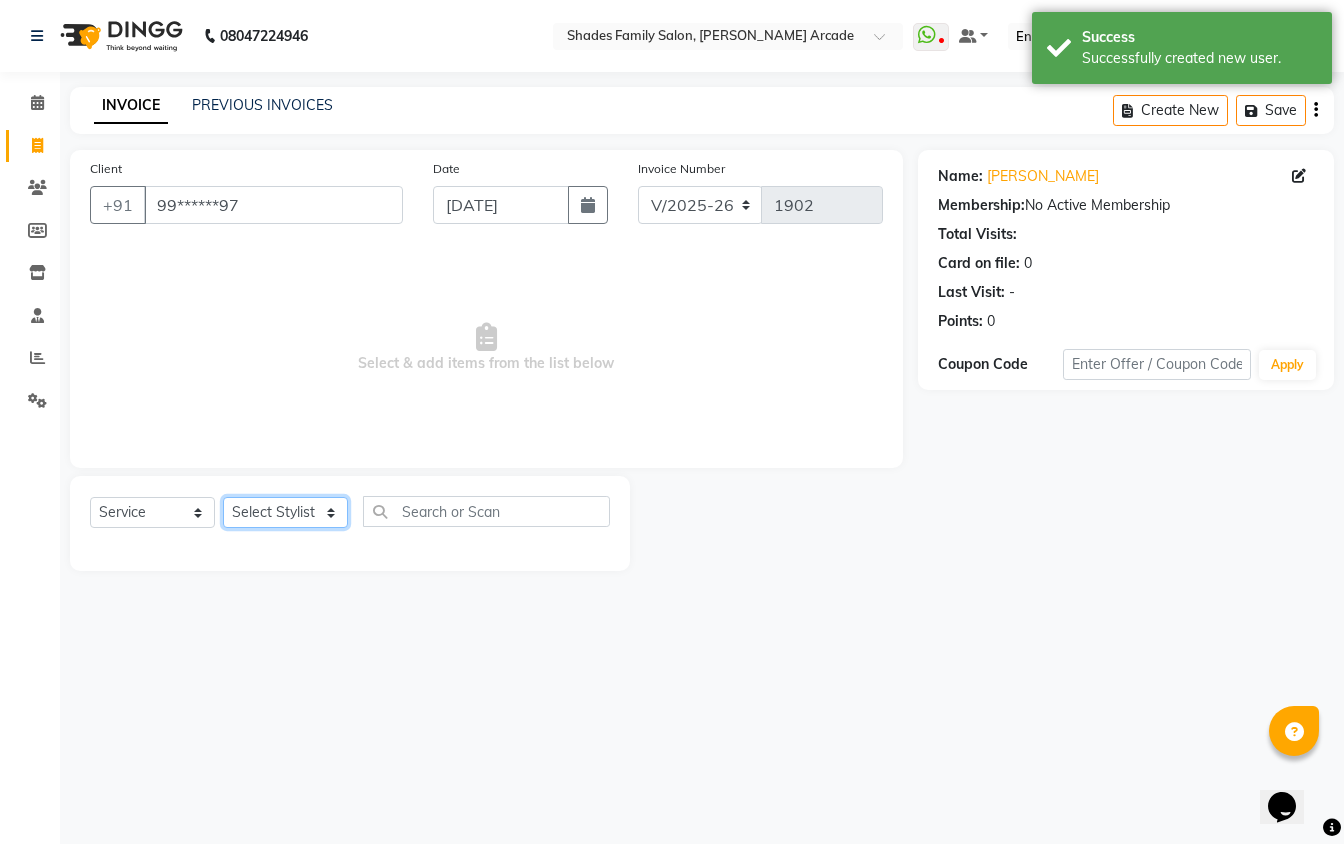 select on "64217" 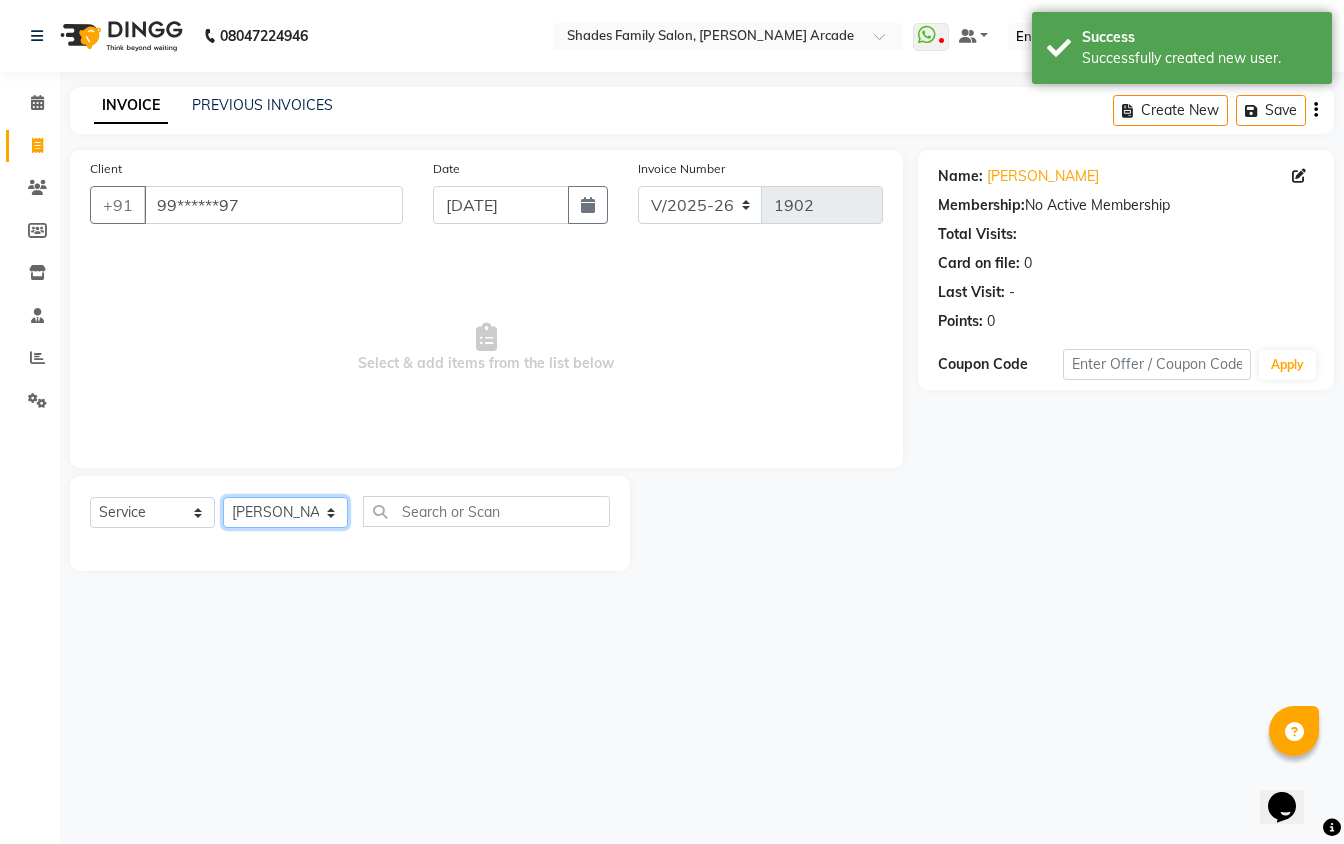 click on "Select Stylist Admin [PERSON_NAME] [PERSON_NAME] Danish  [PERSON_NAME] [PERSON_NAME] Nikhil [PERSON_NAME]  [PERSON_NAME] [PERSON_NAME] [PERSON_NAME] [PERSON_NAME]" 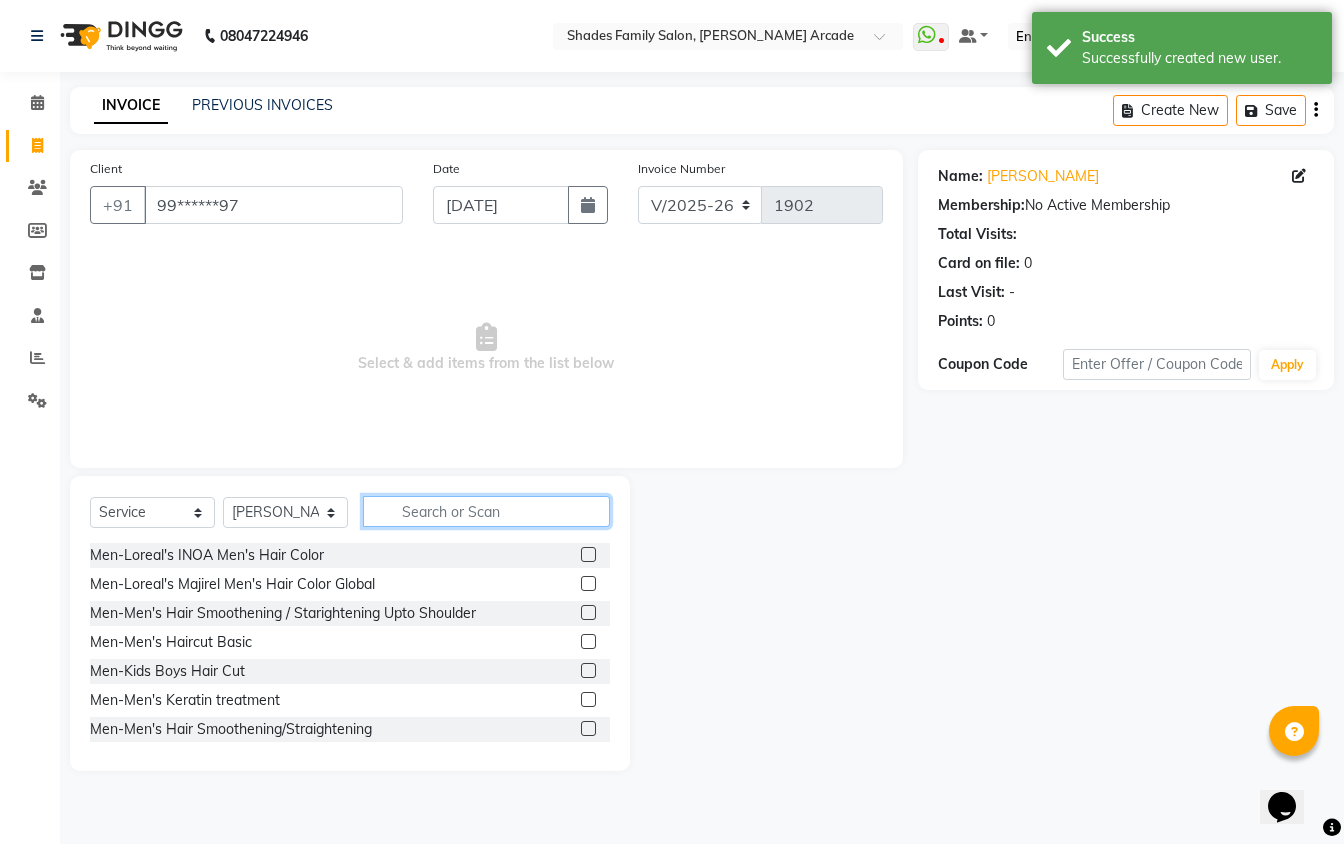 click 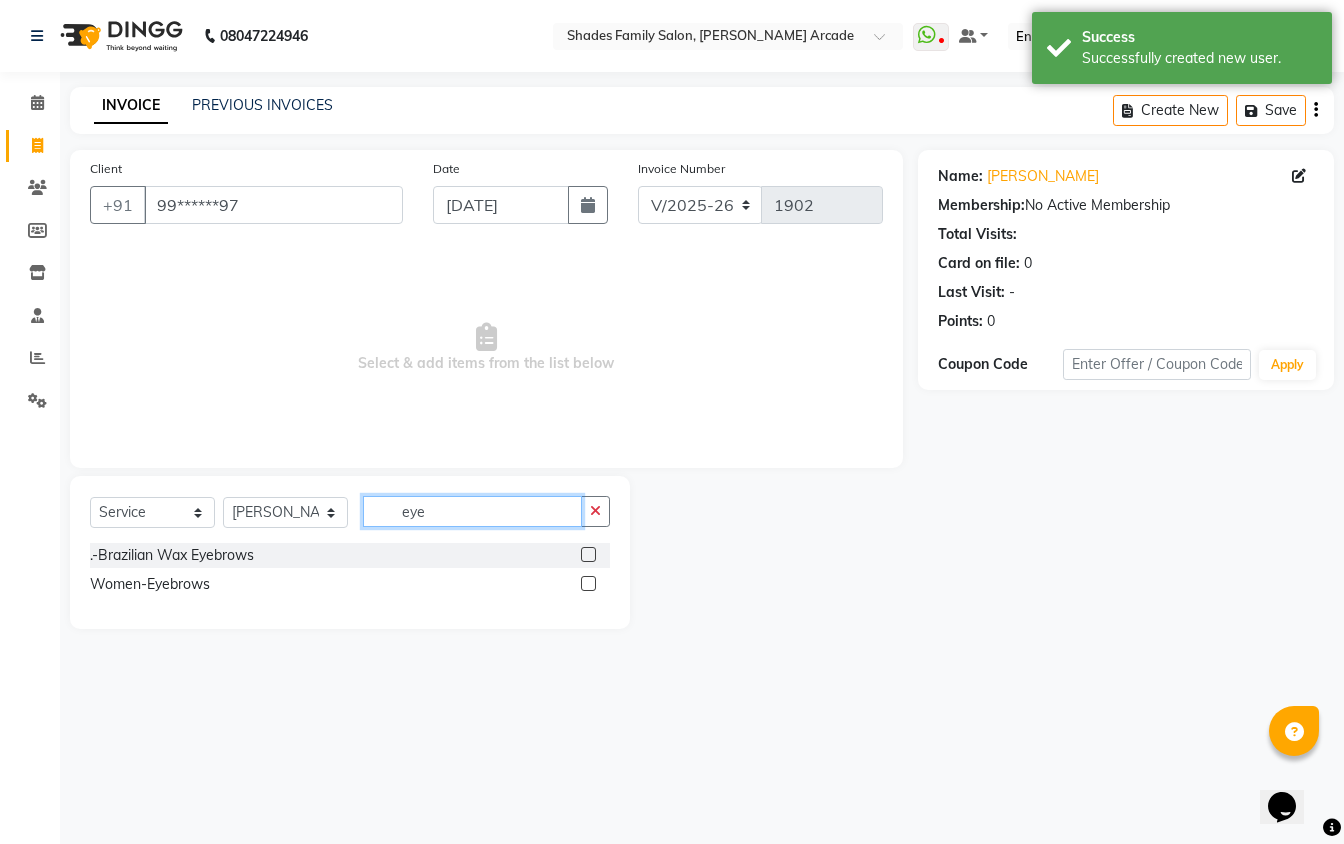 type on "eye" 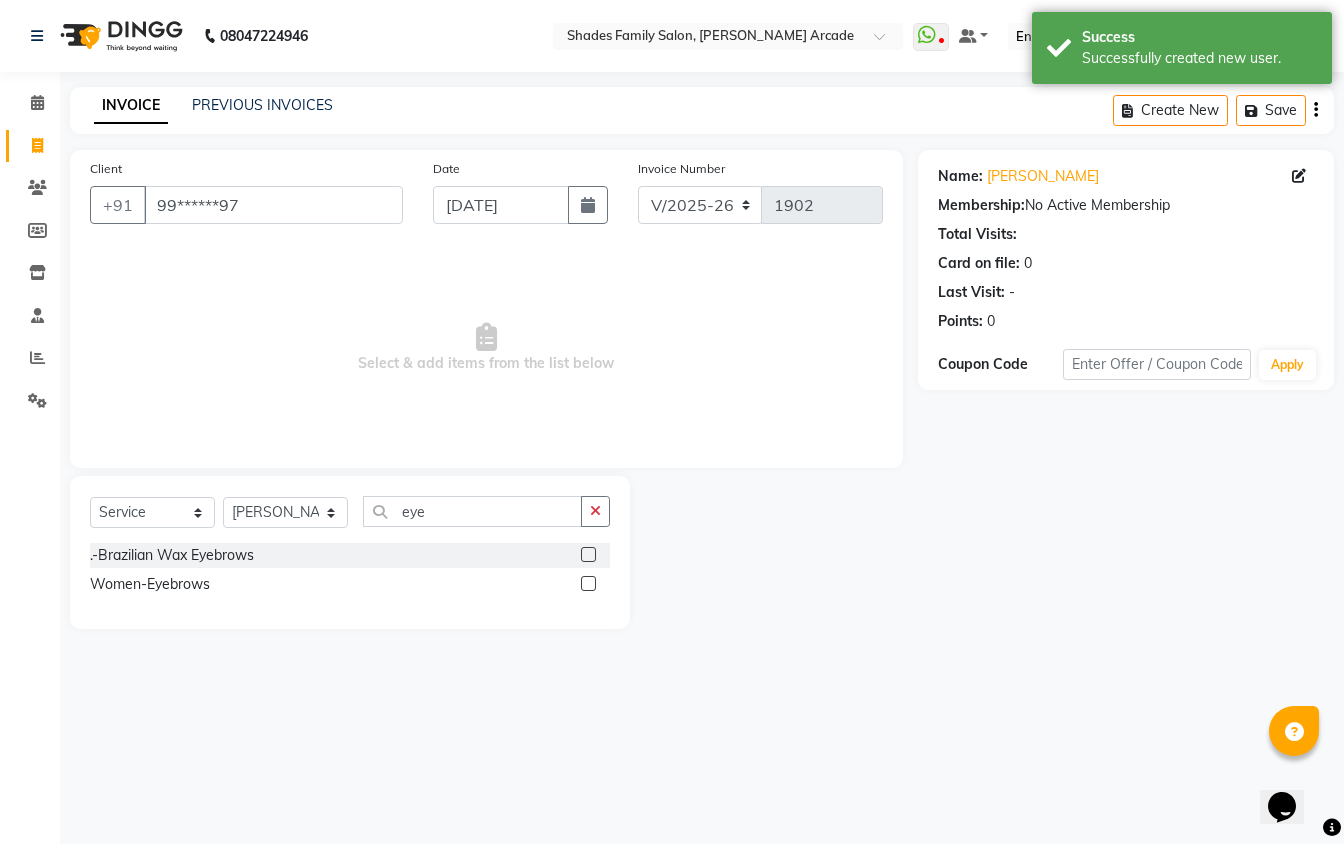 click 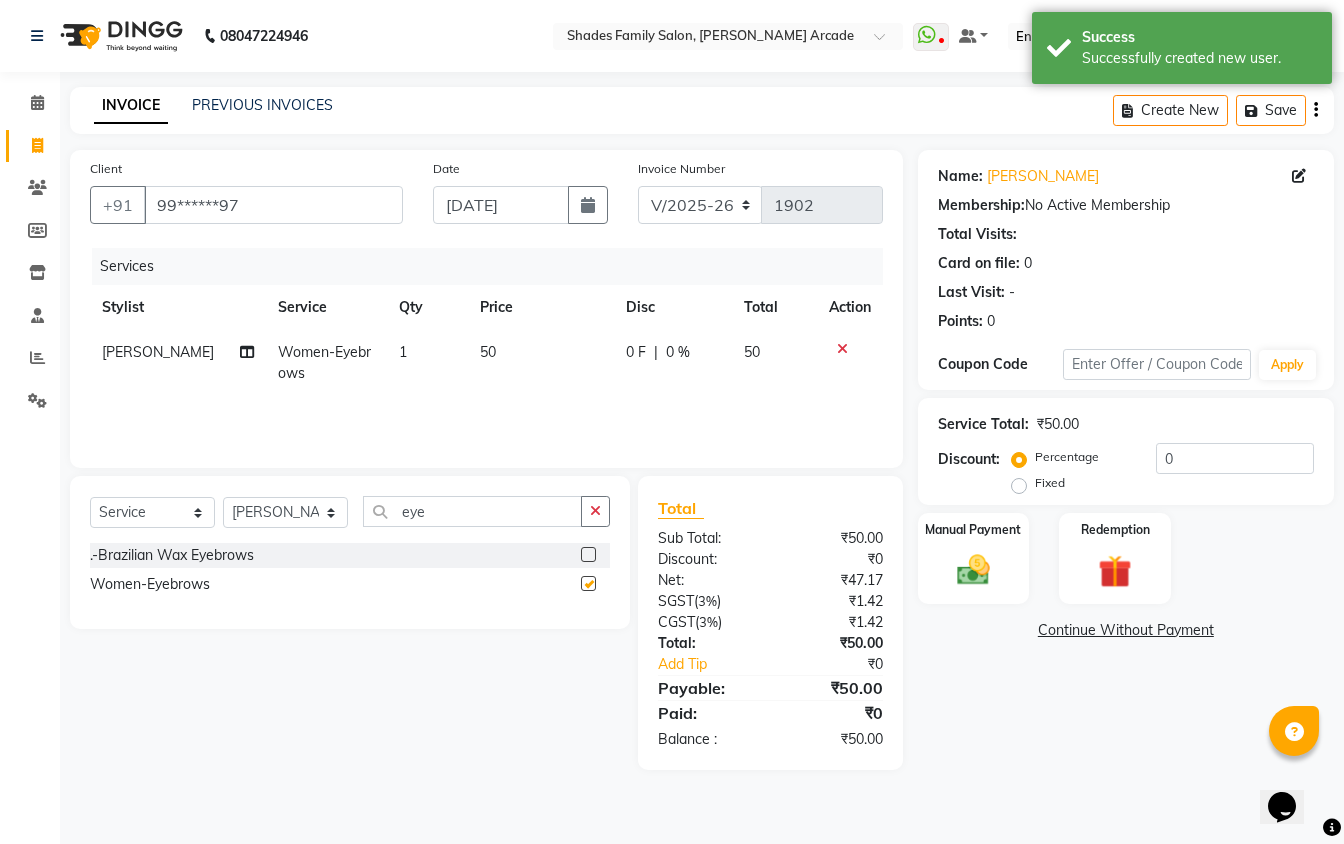 checkbox on "false" 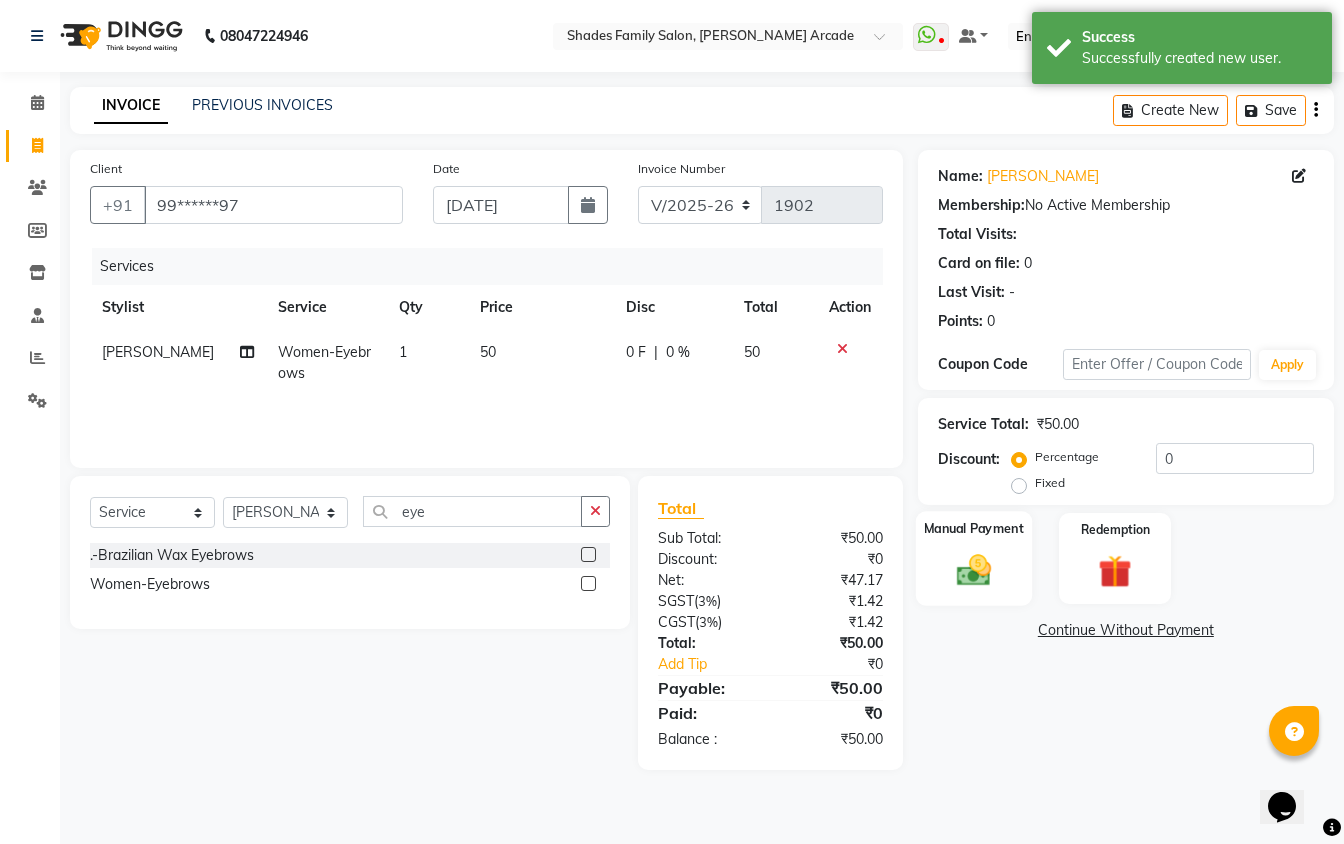 click 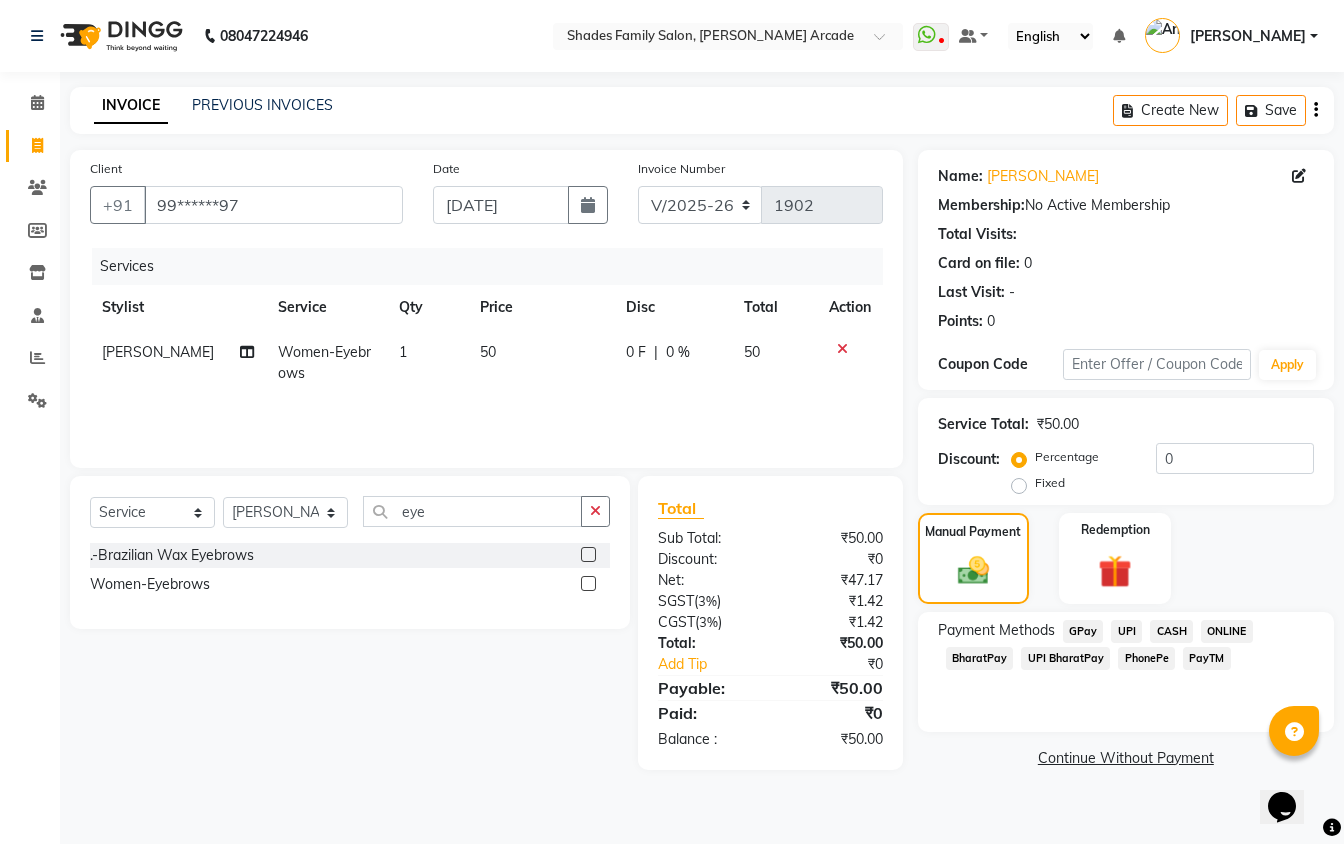 click on "PayTM" 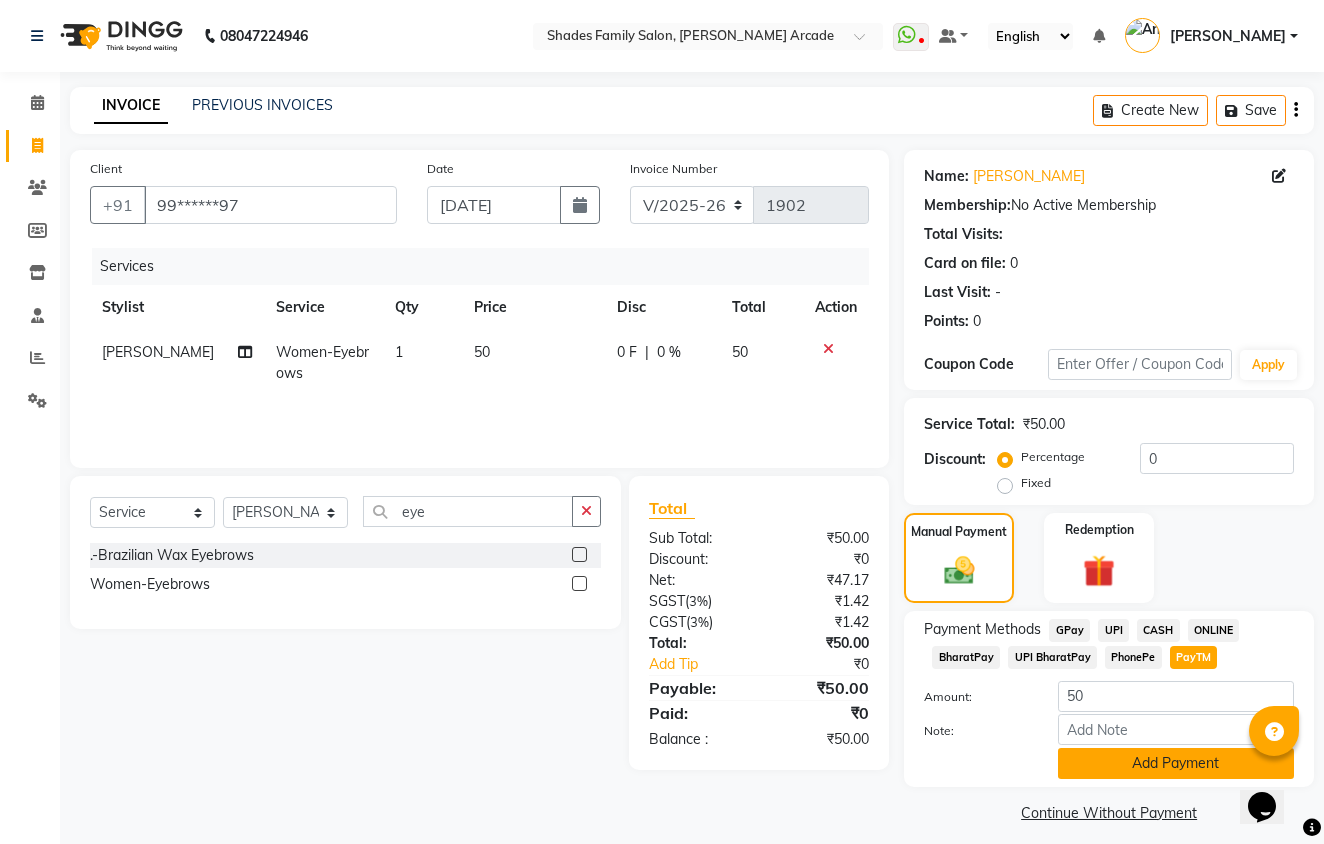 click on "Add Payment" 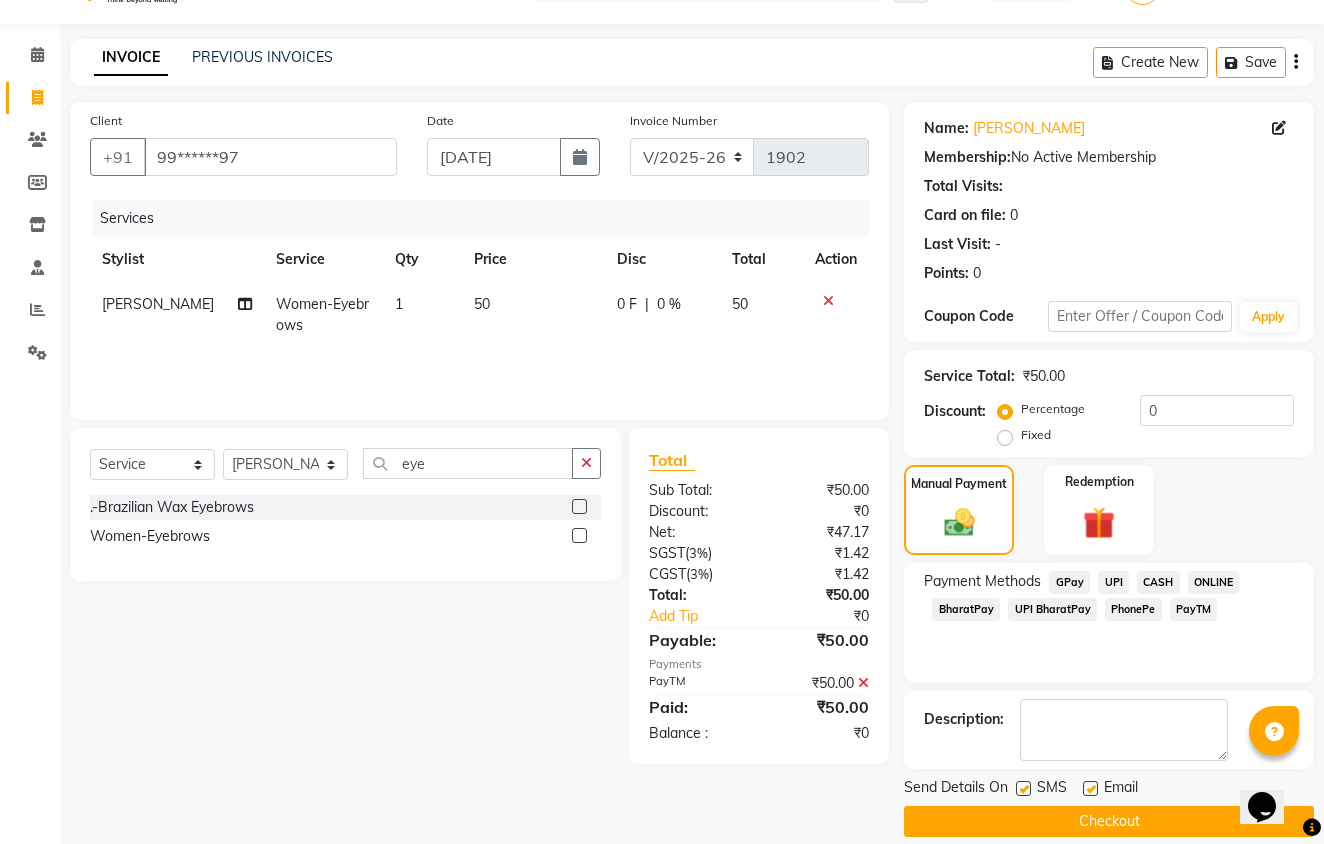 scroll, scrollTop: 73, scrollLeft: 0, axis: vertical 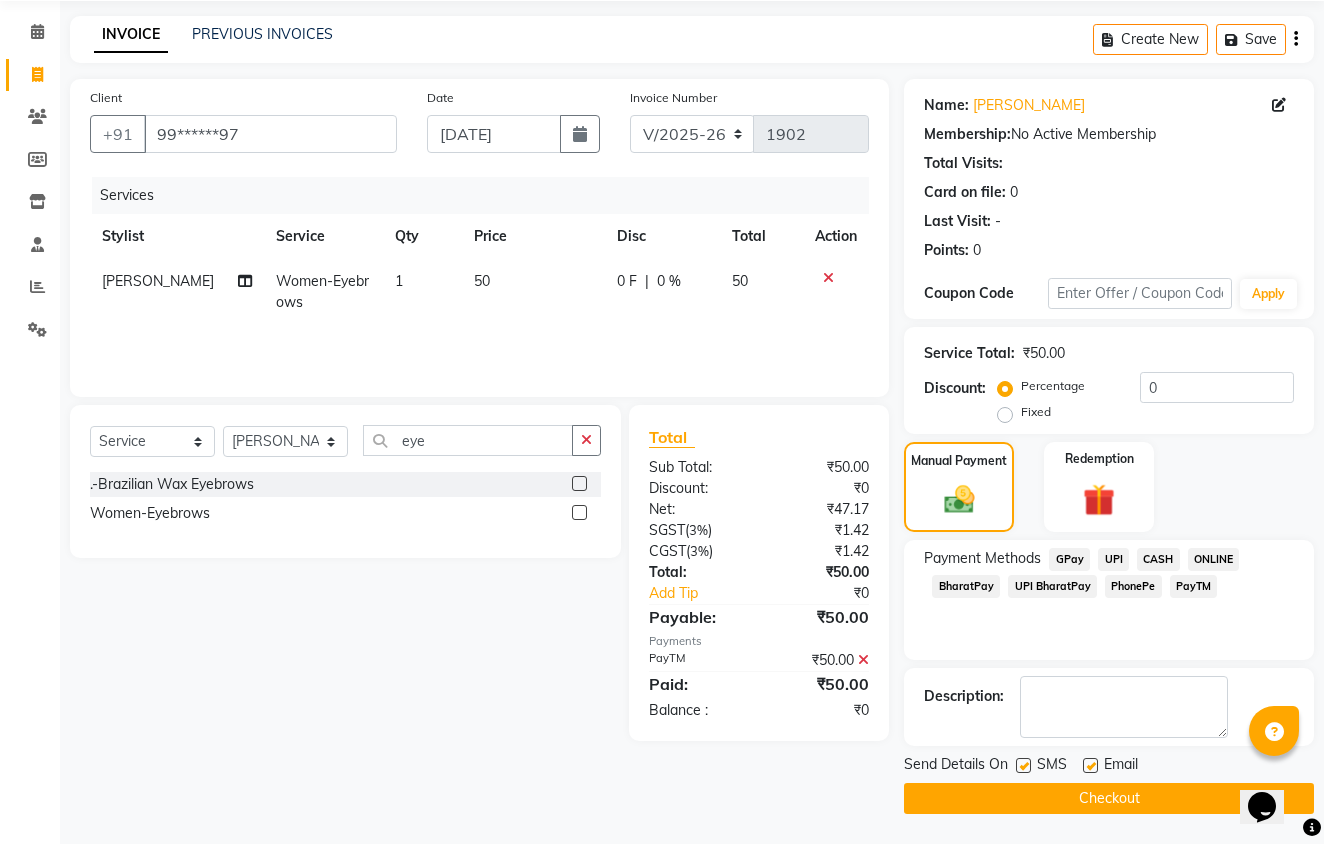 click on "Checkout" 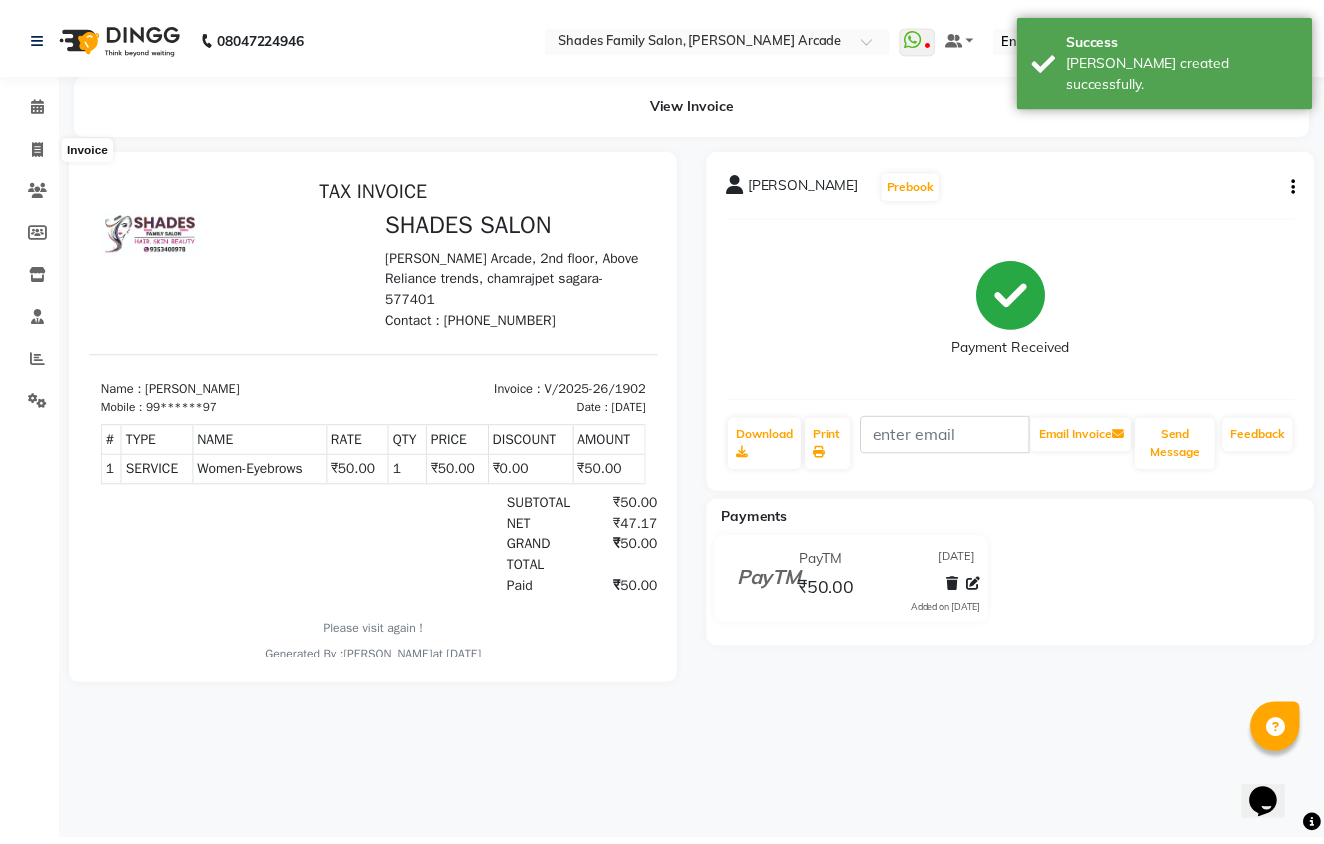 scroll, scrollTop: 0, scrollLeft: 0, axis: both 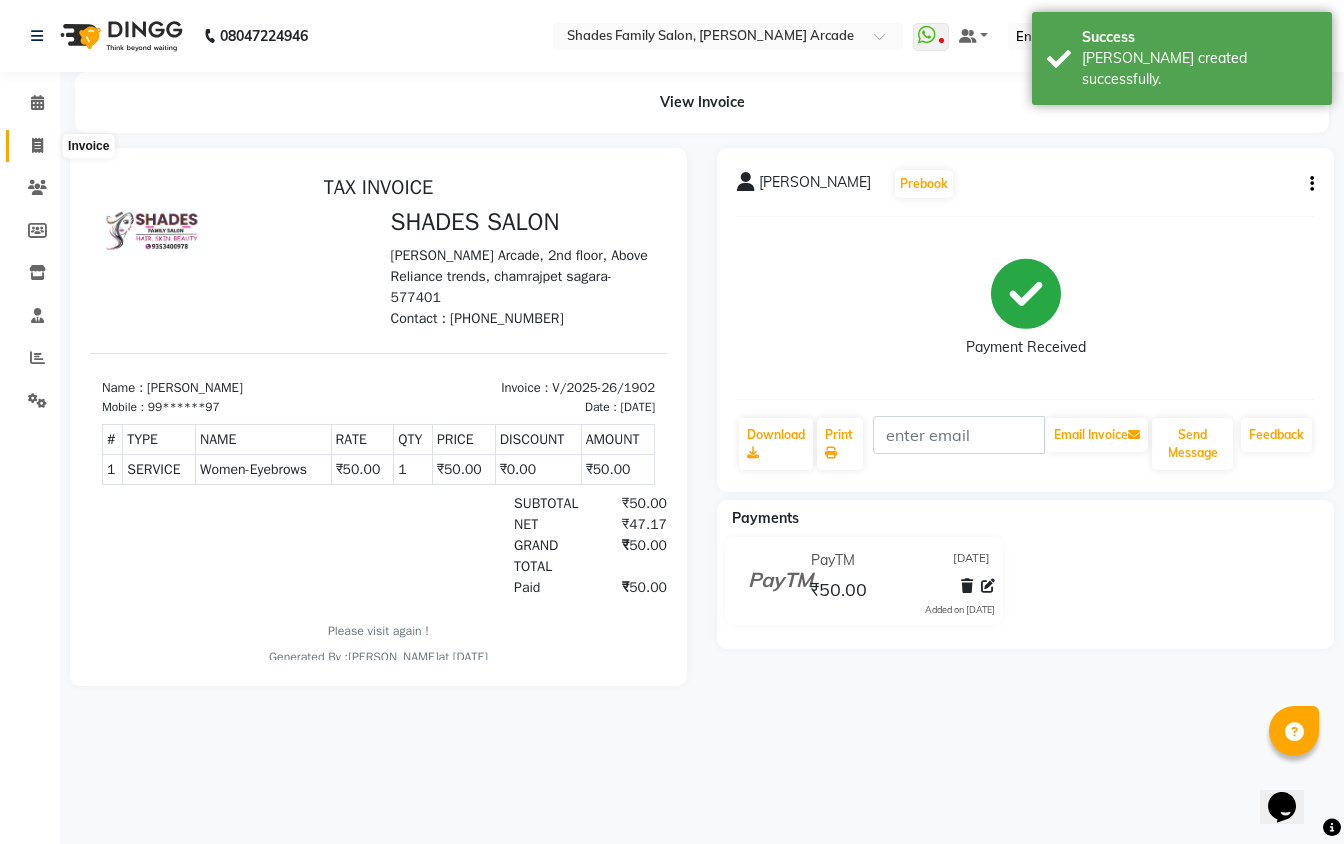 click 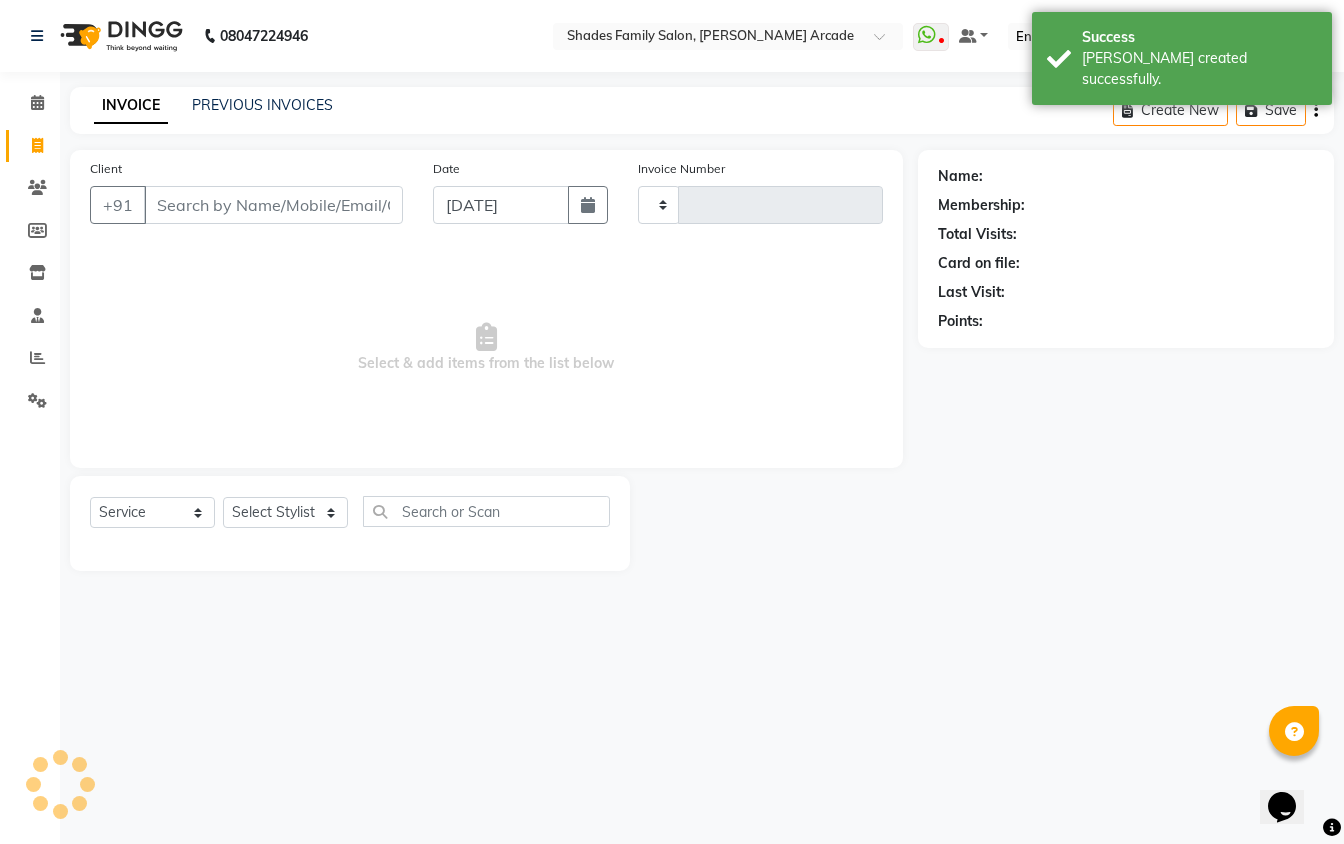 type on "1903" 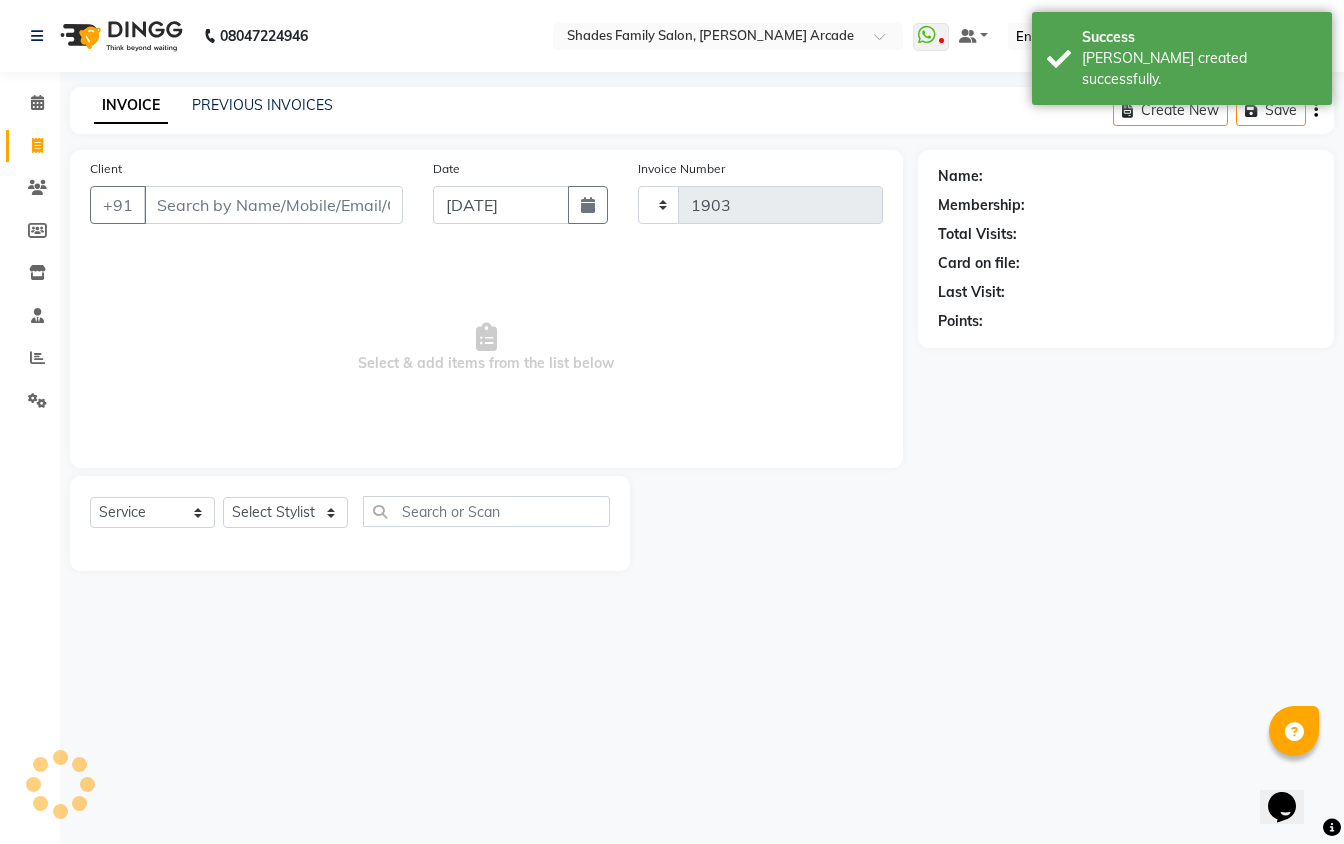 select on "5538" 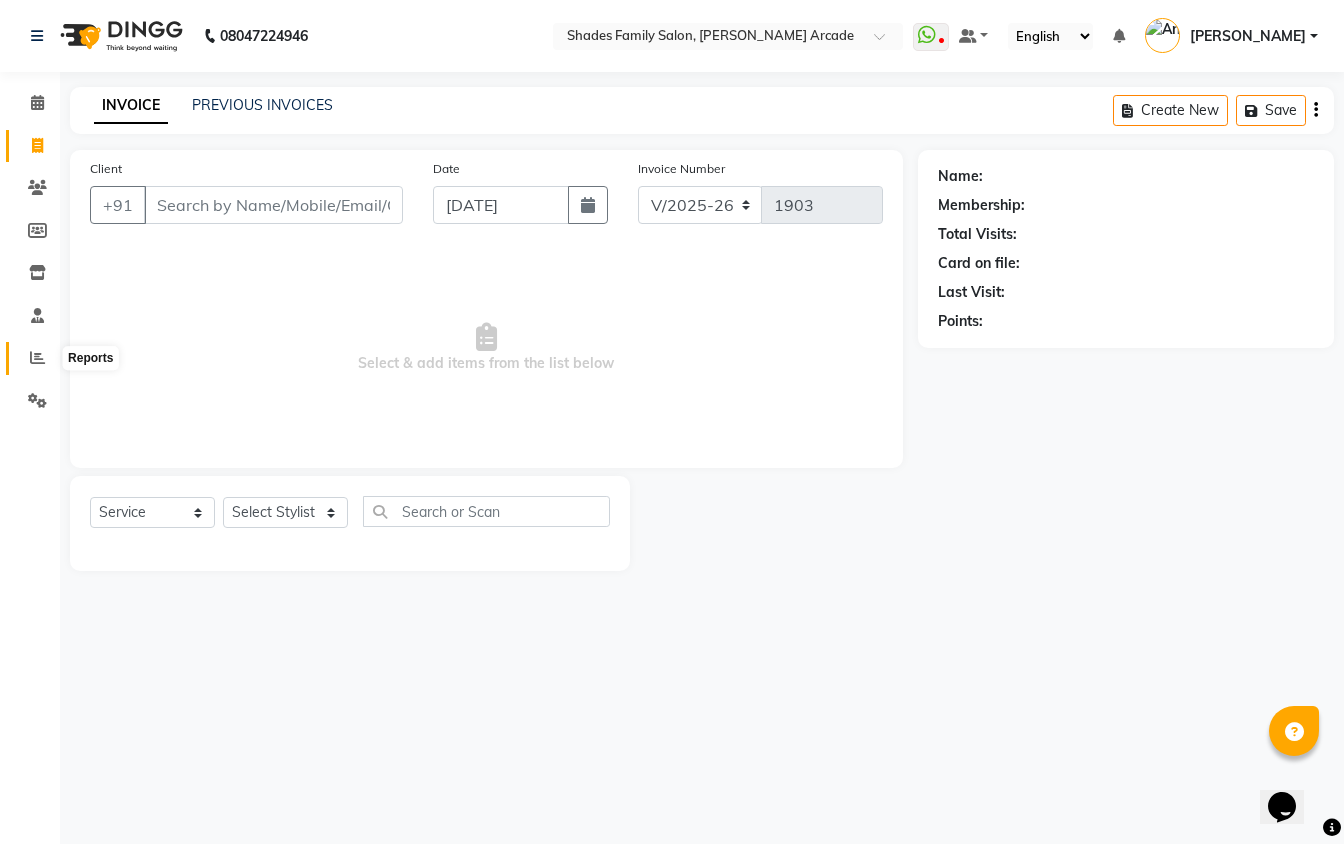 click 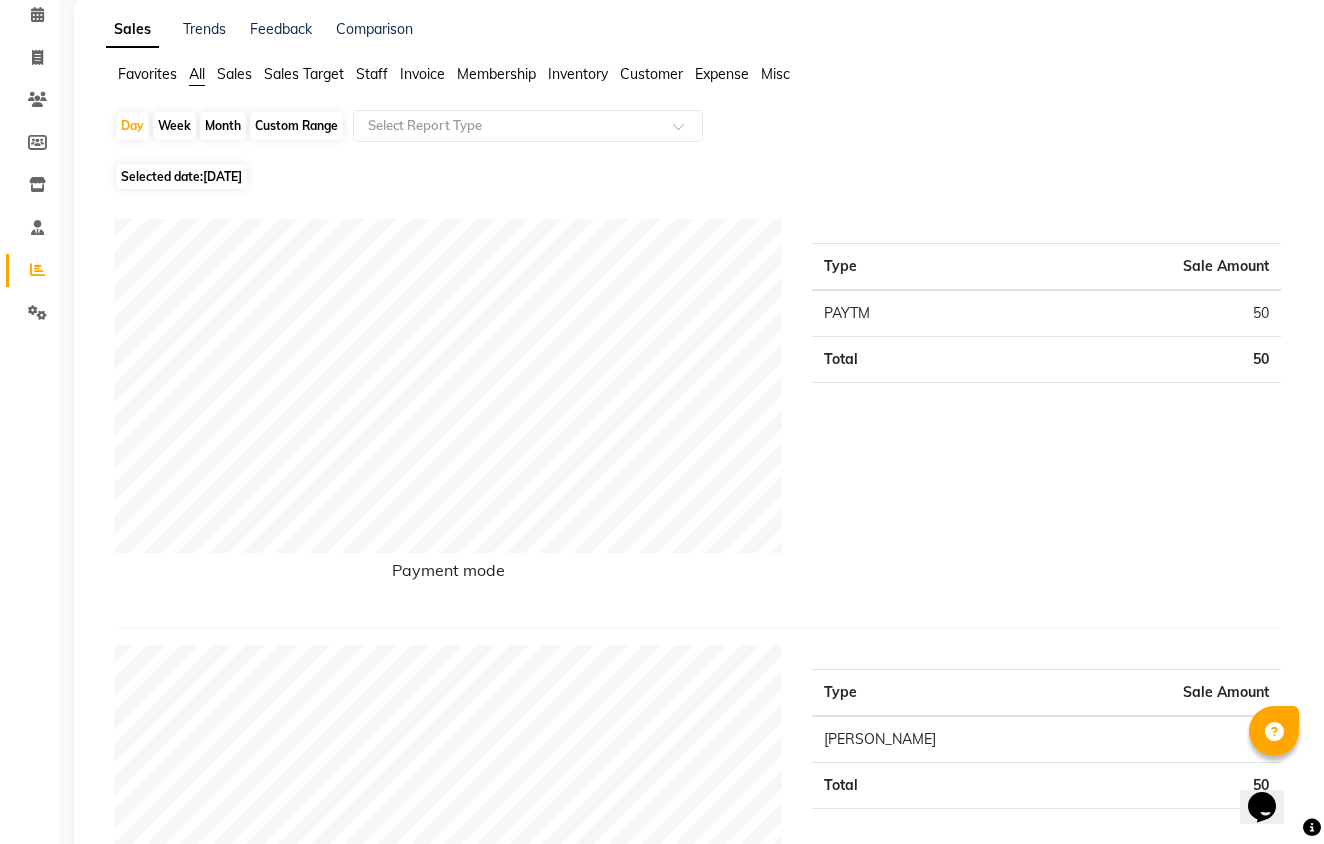 scroll, scrollTop: 133, scrollLeft: 0, axis: vertical 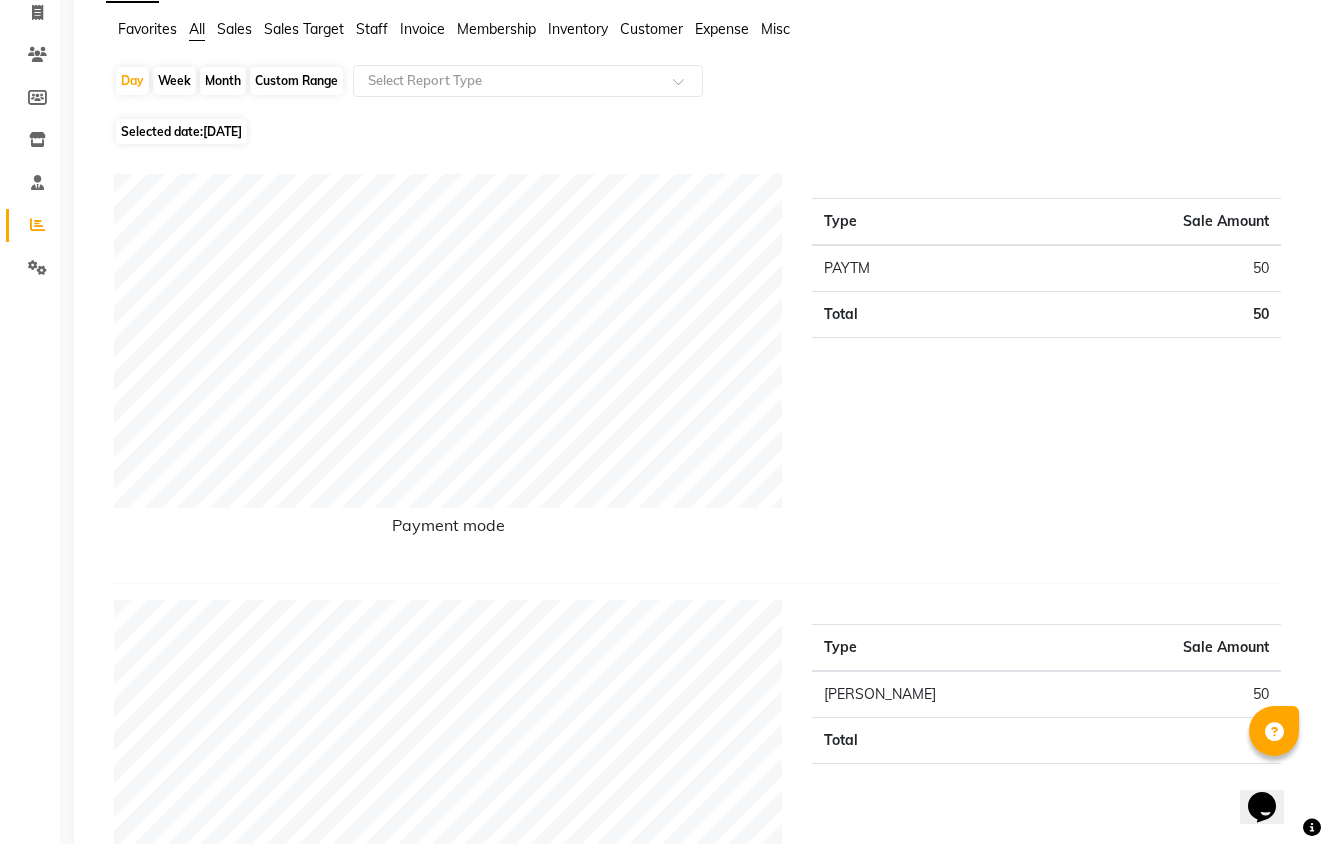 click on "[DATE]" 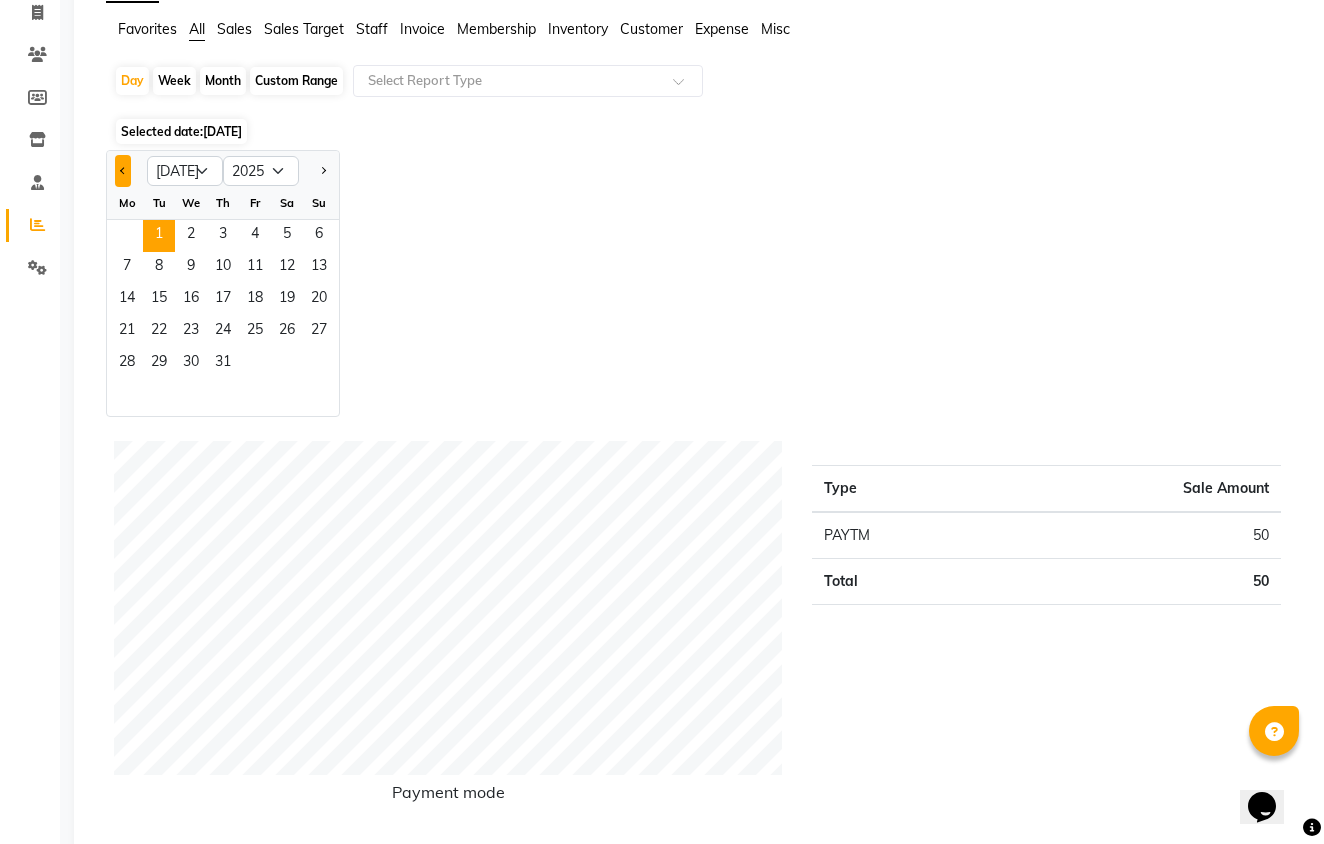 click 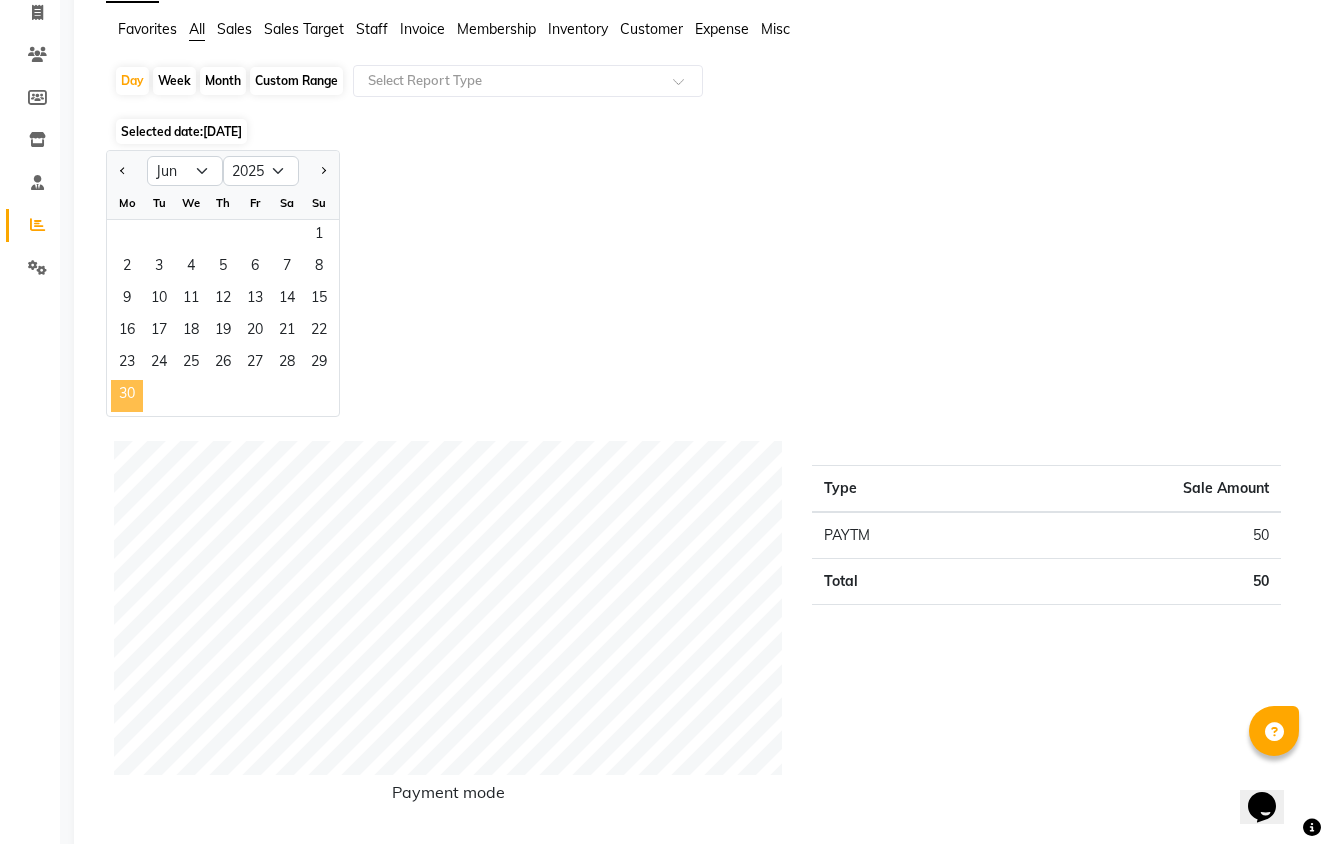 click on "30" 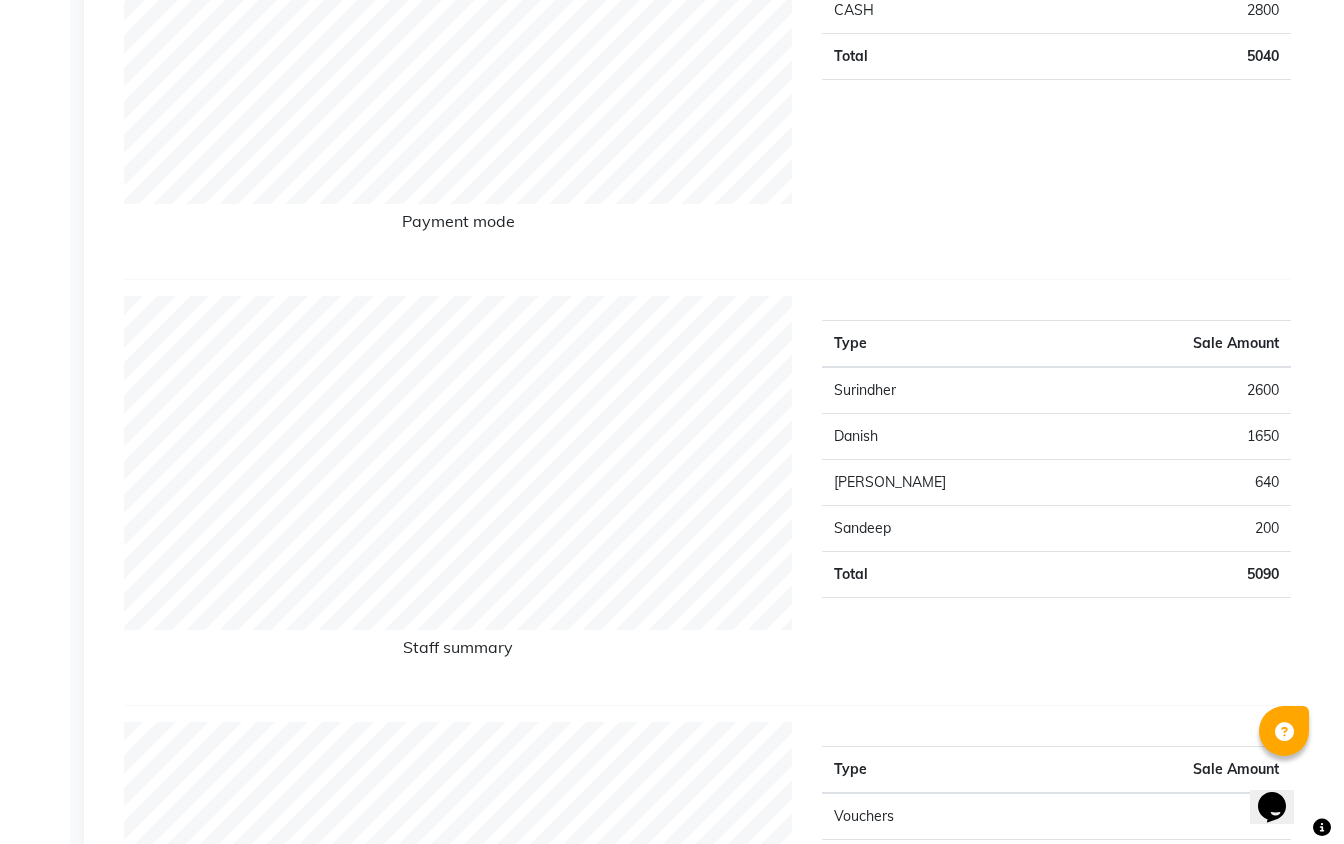 scroll, scrollTop: 0, scrollLeft: 0, axis: both 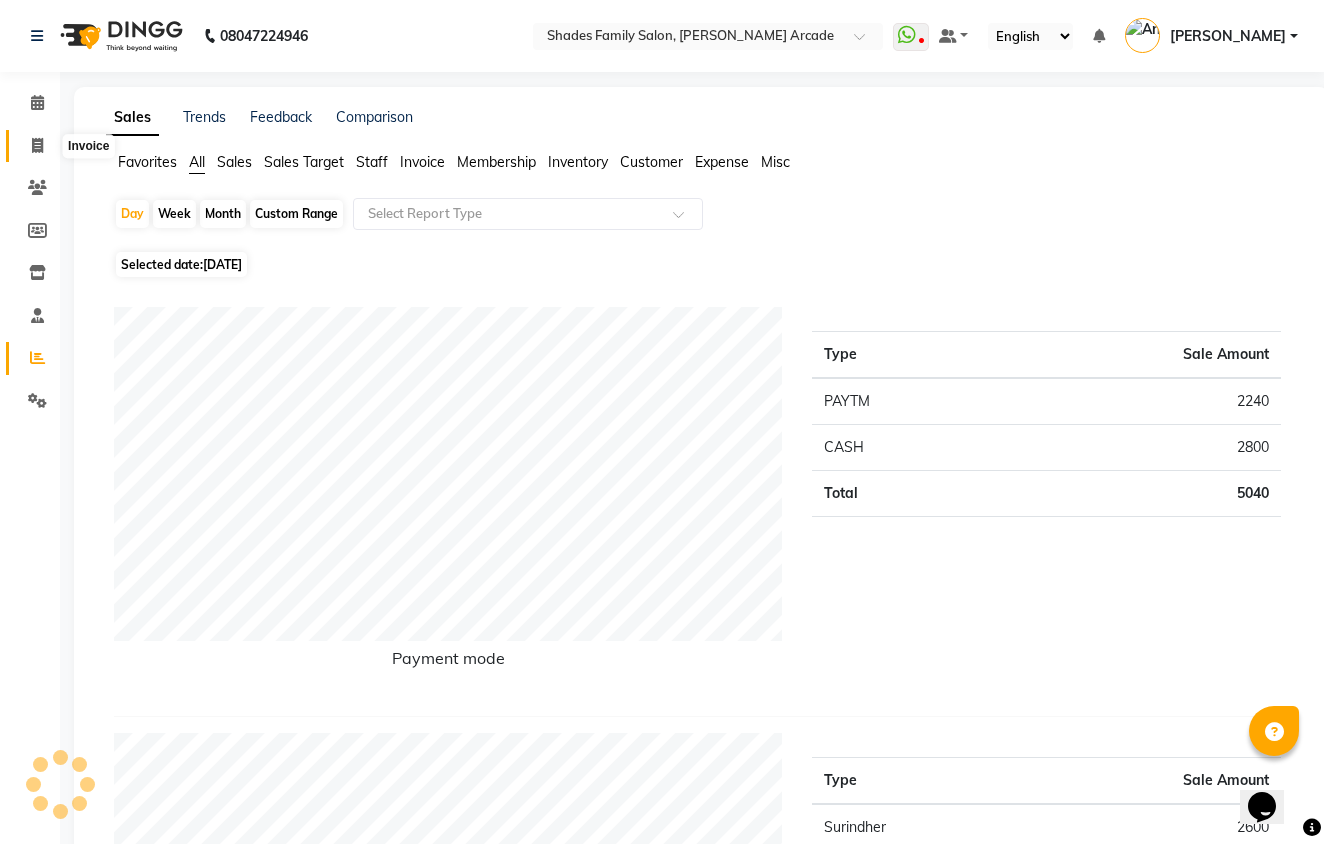 click 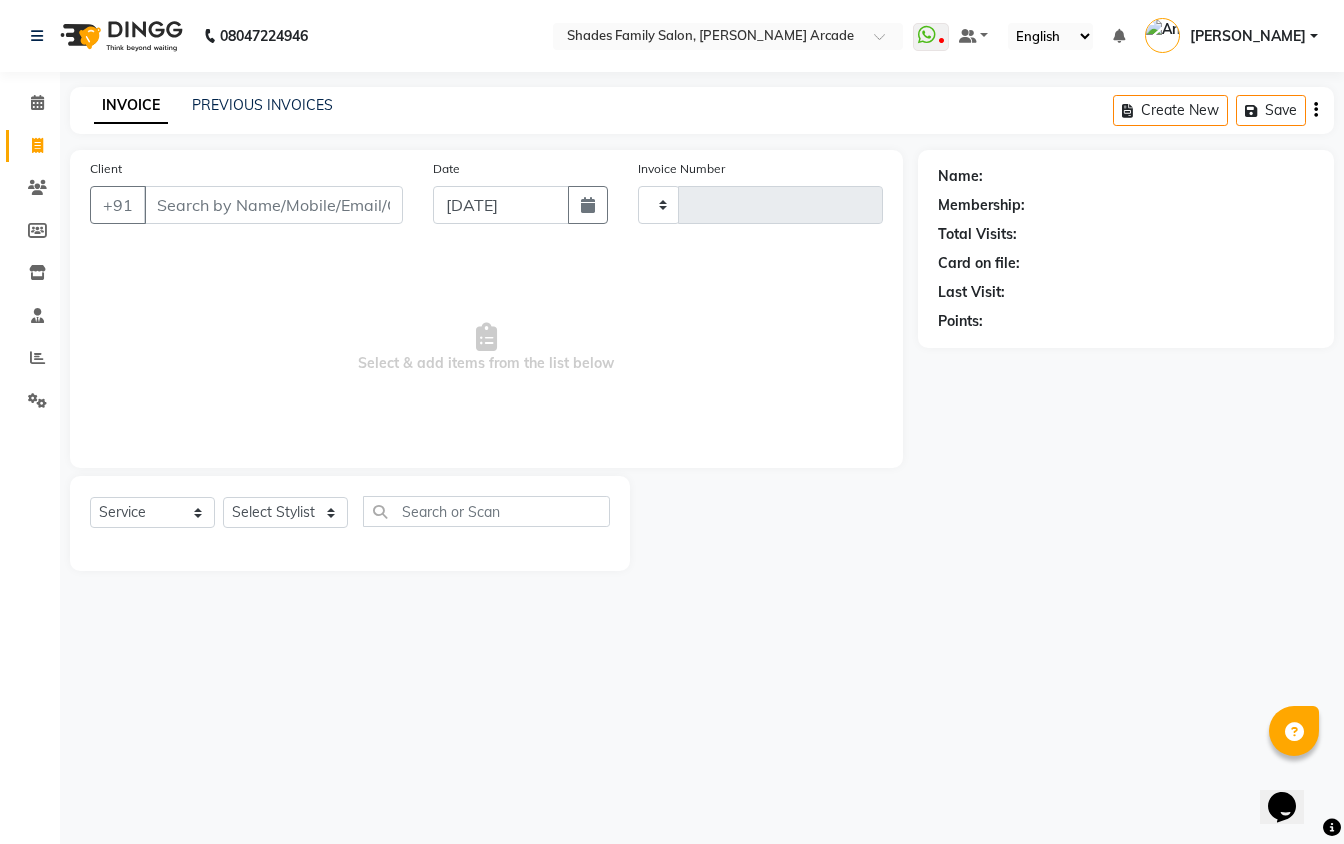 type on "1903" 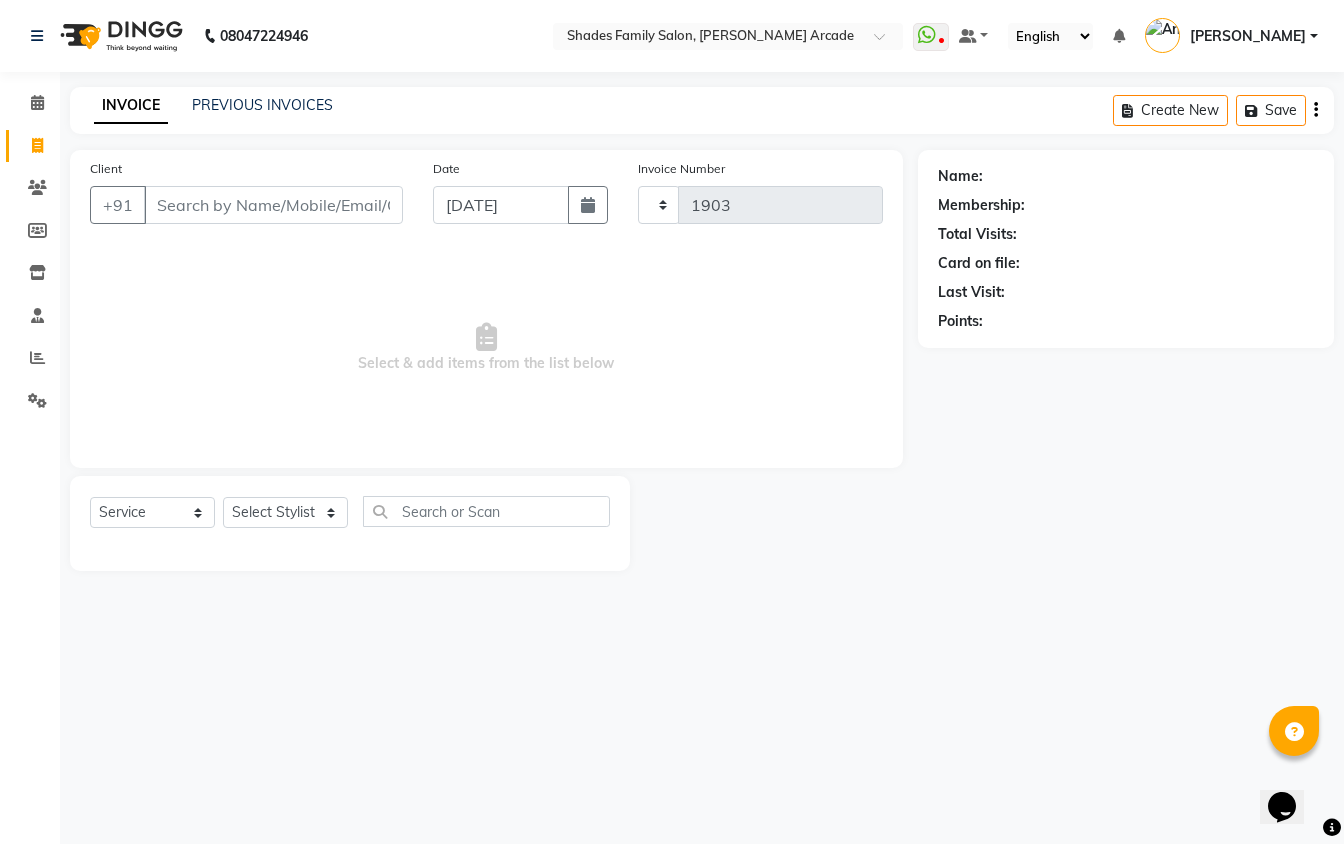 select on "5538" 